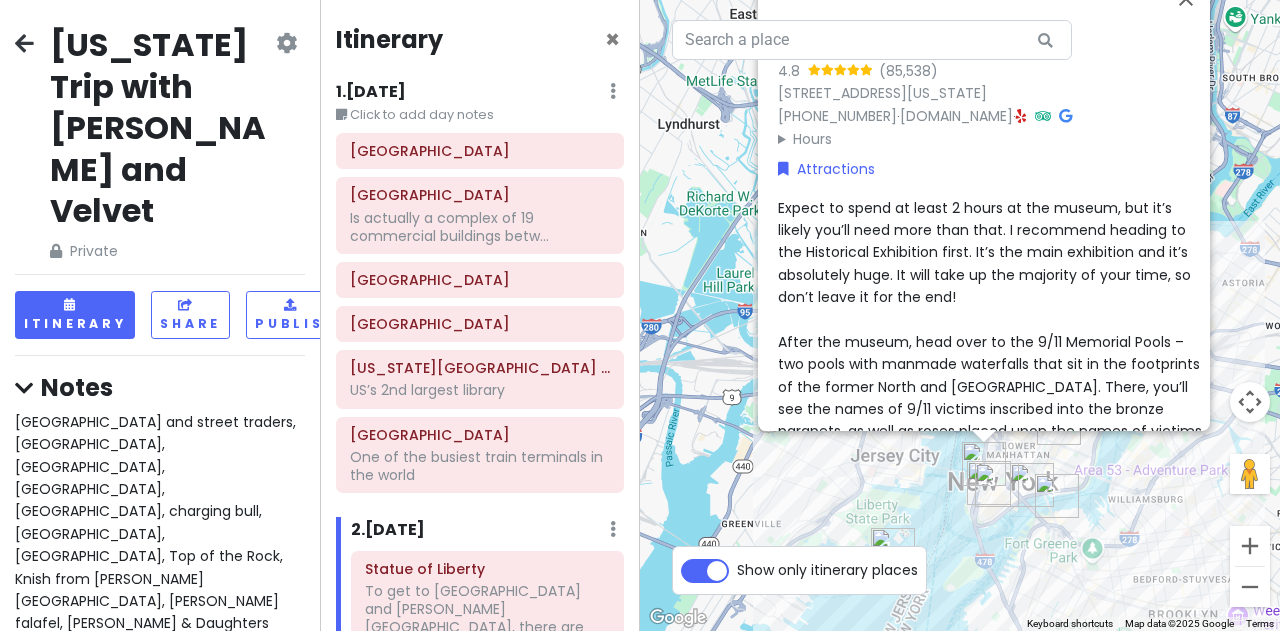 scroll, scrollTop: 0, scrollLeft: 0, axis: both 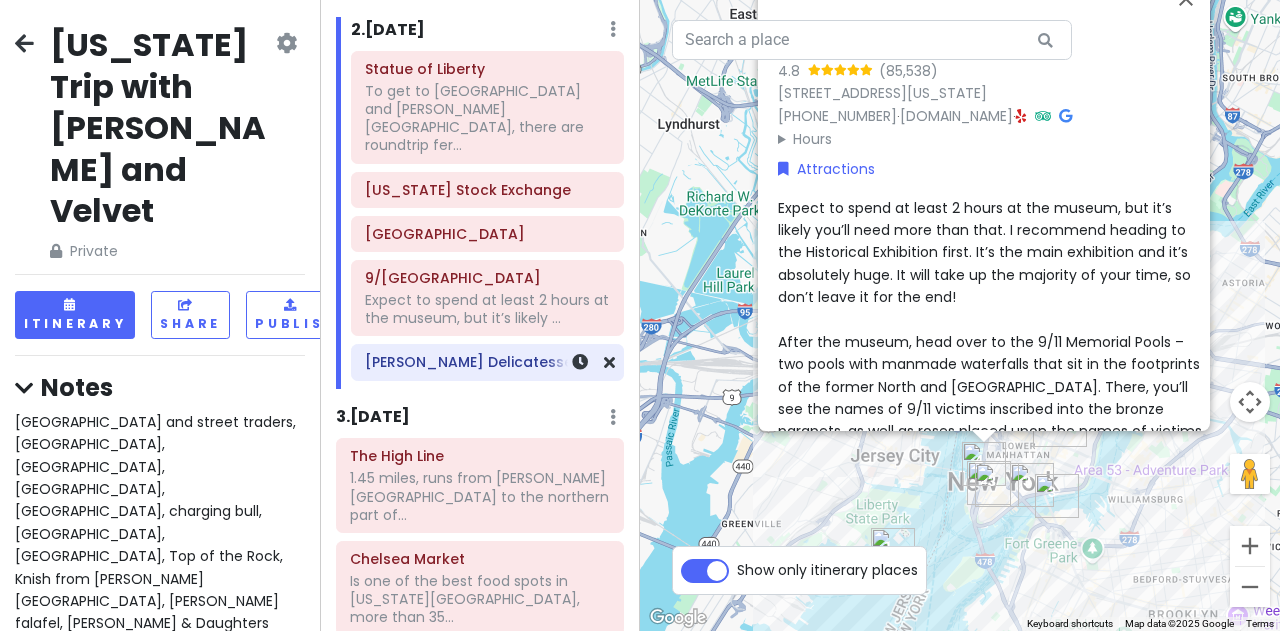 click on "[PERSON_NAME] Delicatessen" at bounding box center (487, 362) 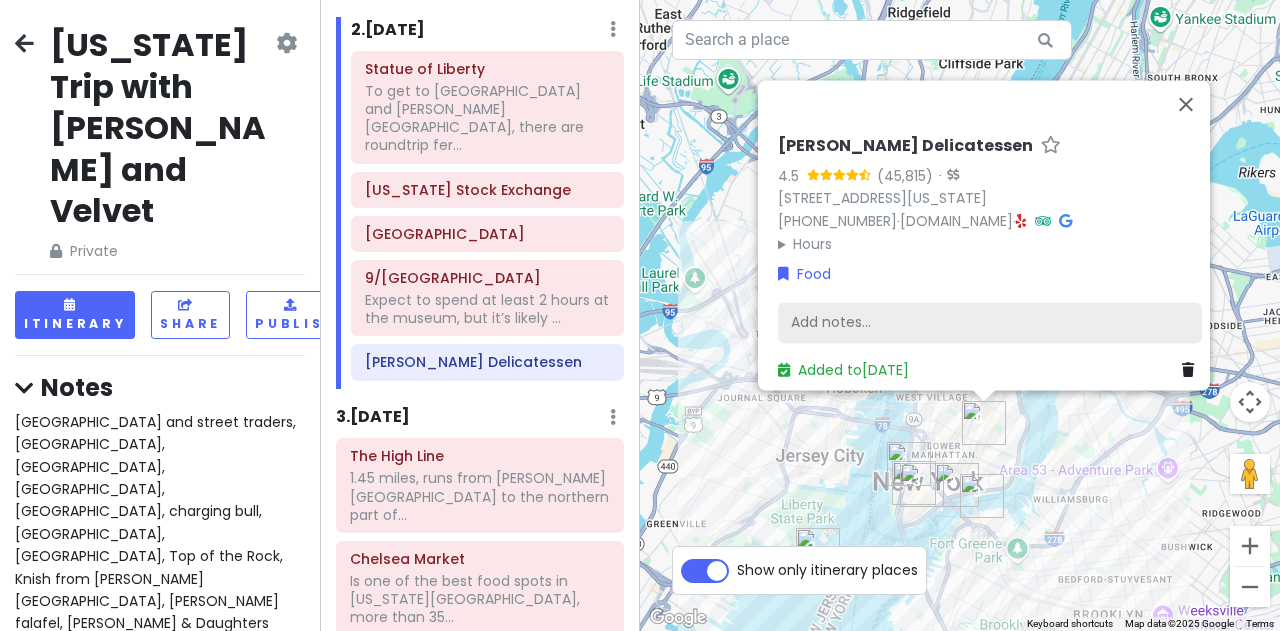 click on "Add notes..." at bounding box center [990, 323] 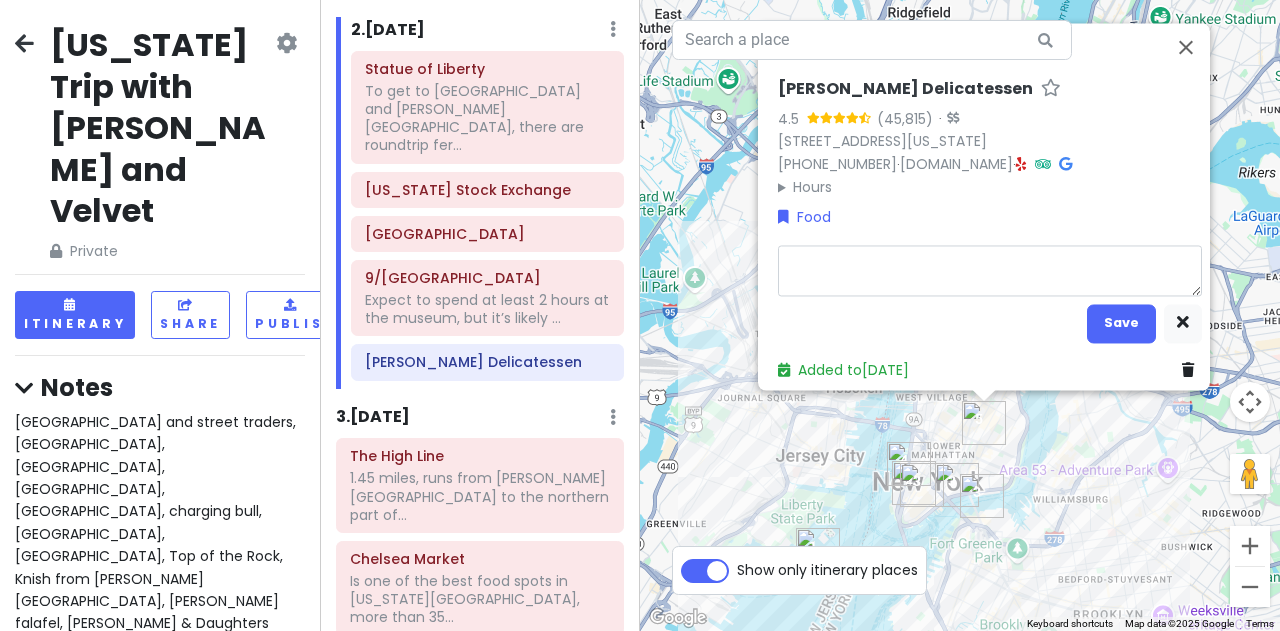 type on "x" 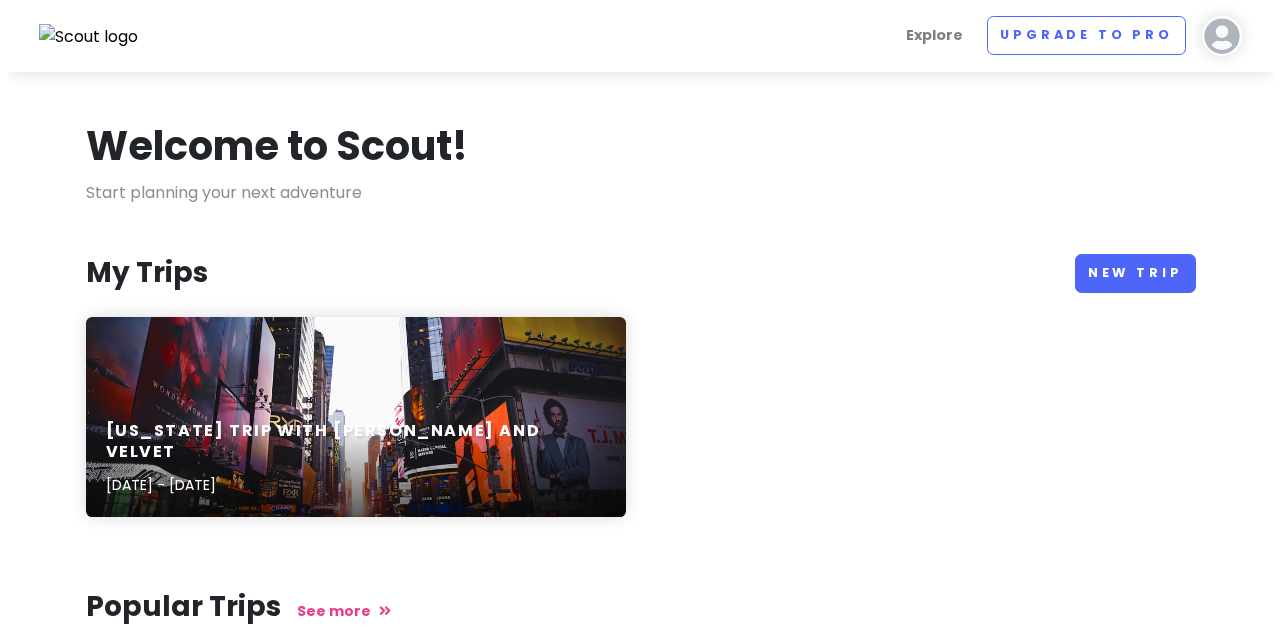 scroll, scrollTop: 0, scrollLeft: 0, axis: both 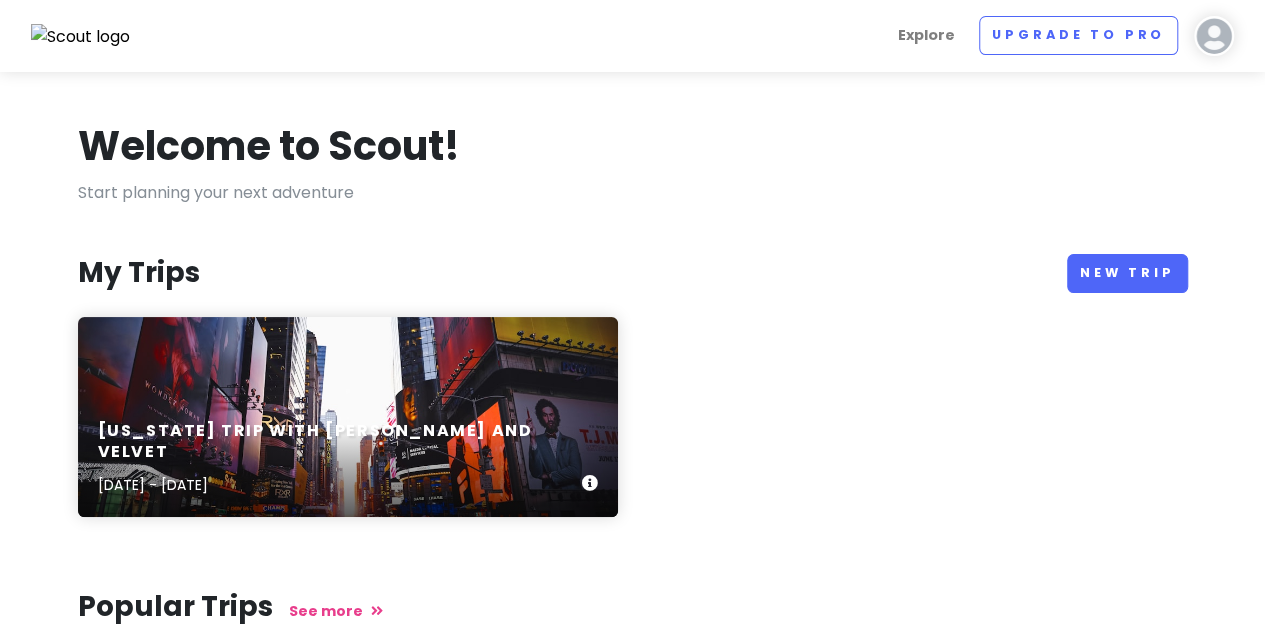 click on "[US_STATE] Trip with [PERSON_NAME] and Velvet" at bounding box center [340, 442] 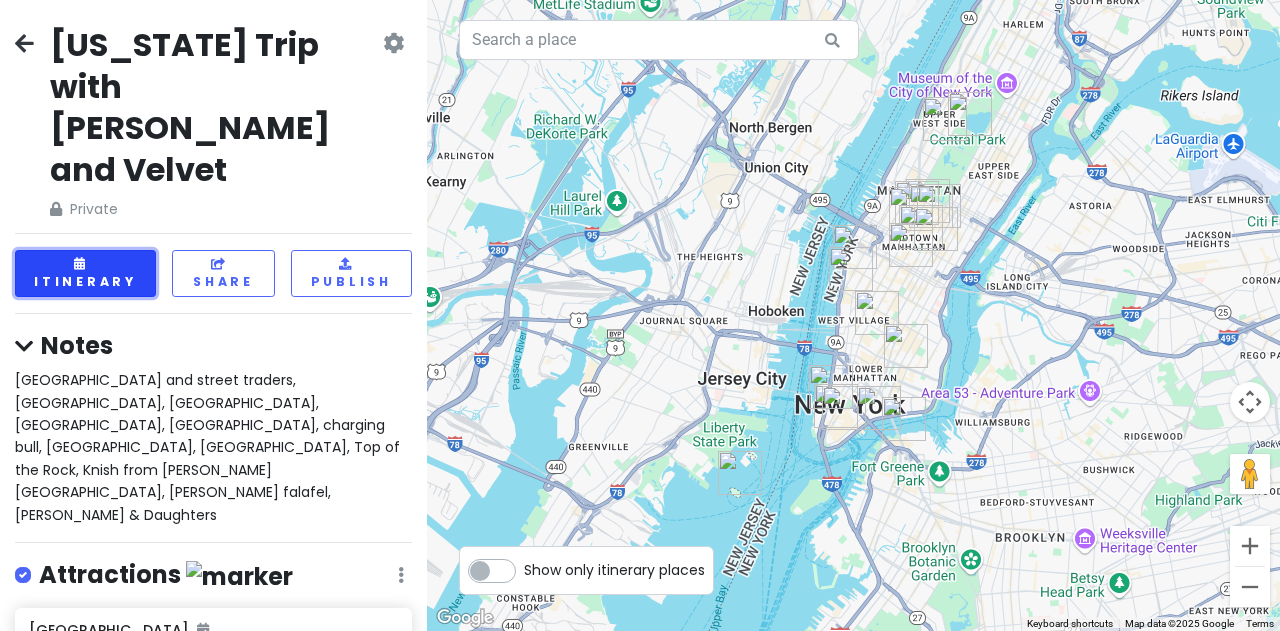 click at bounding box center [81, 264] 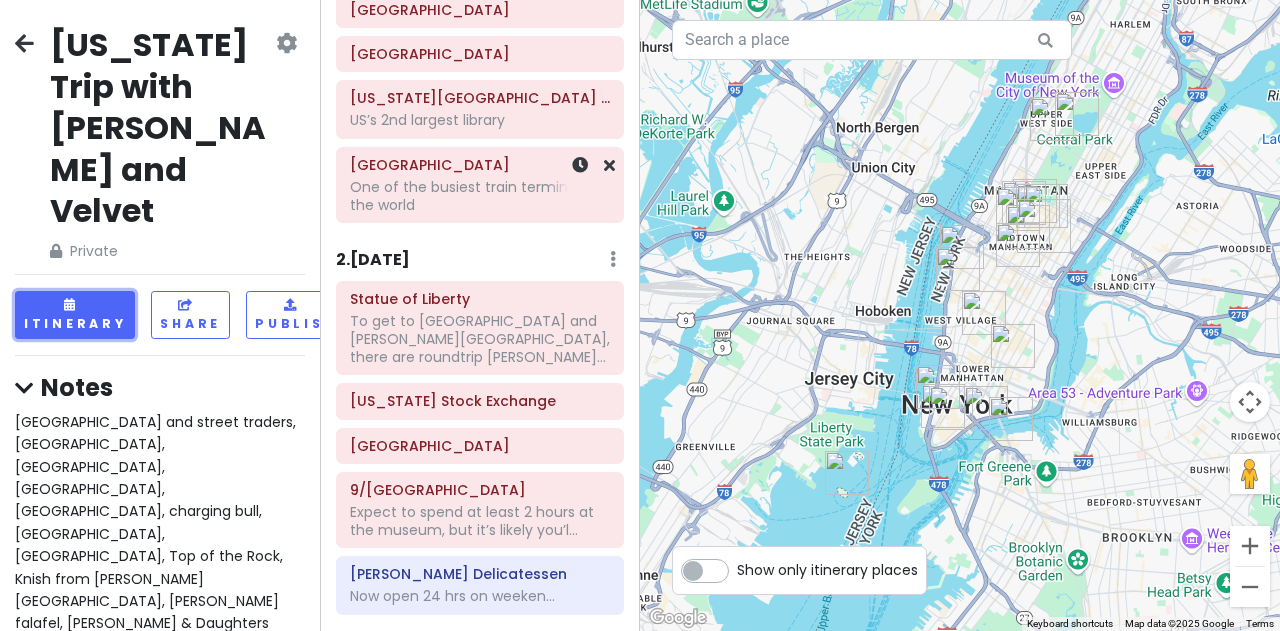 scroll, scrollTop: 300, scrollLeft: 0, axis: vertical 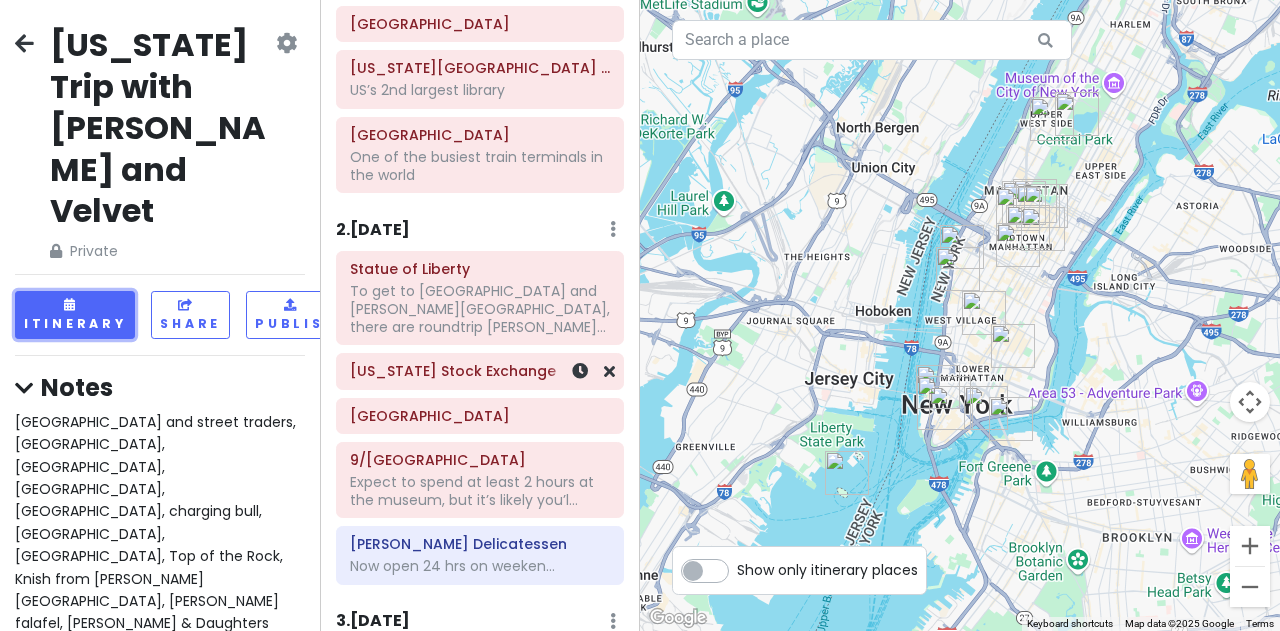 click on "[US_STATE] Stock Exchange" at bounding box center (480, 371) 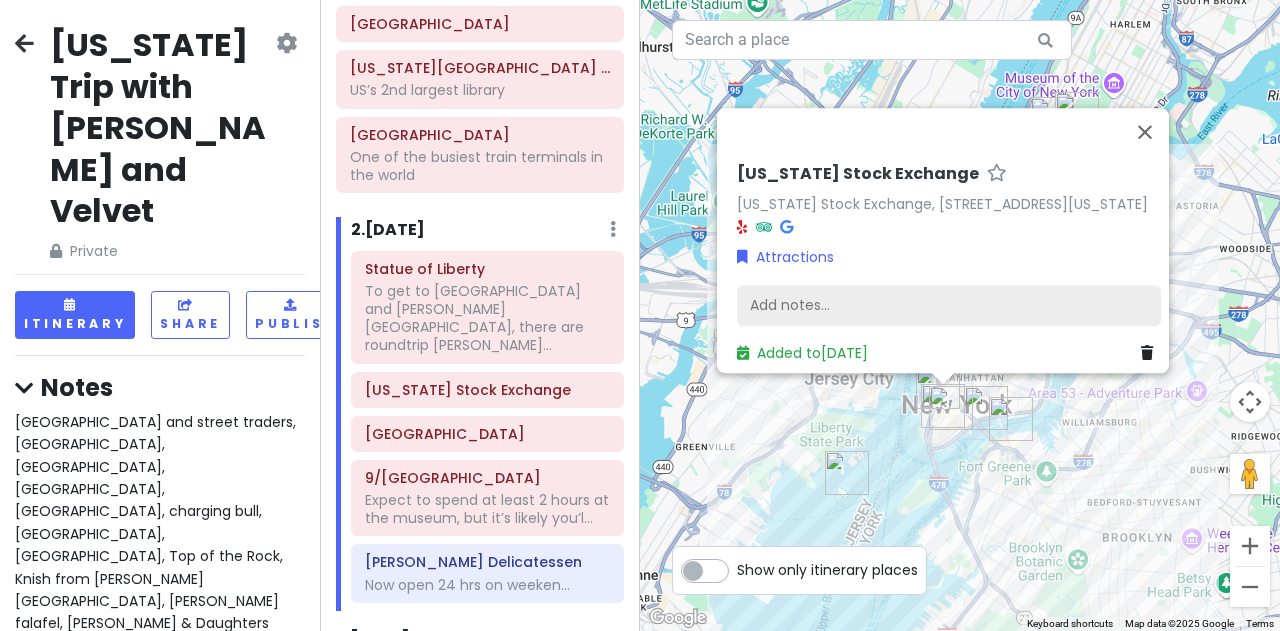 click on "Add notes..." at bounding box center (949, 306) 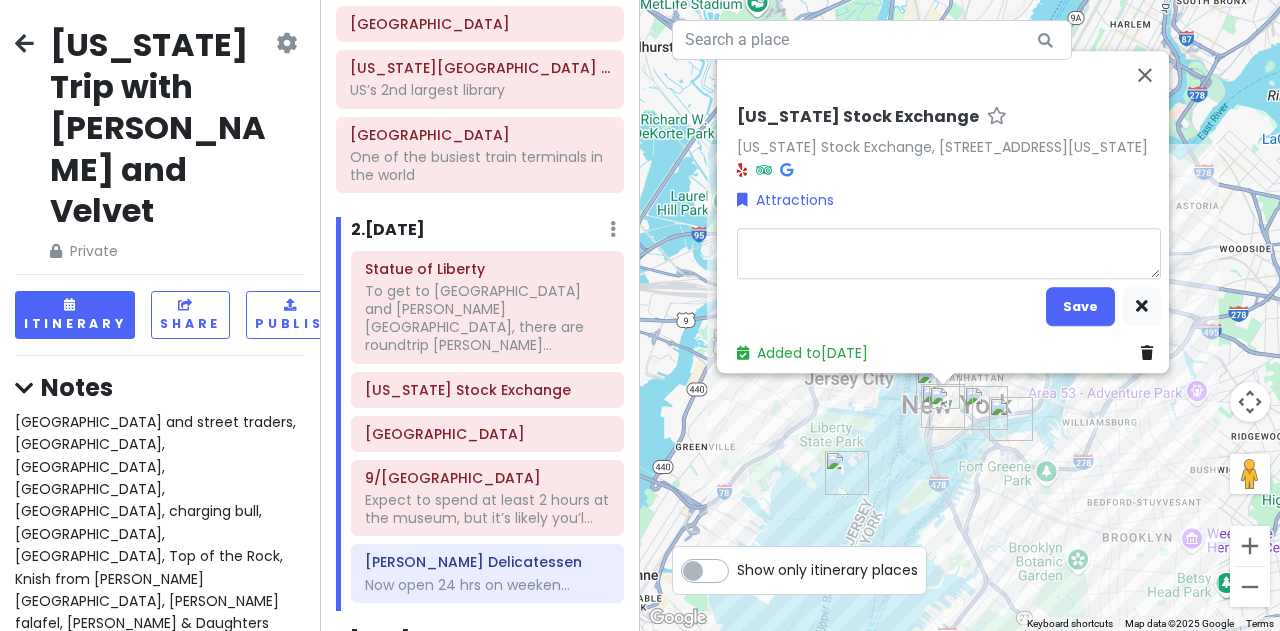 type on "x" 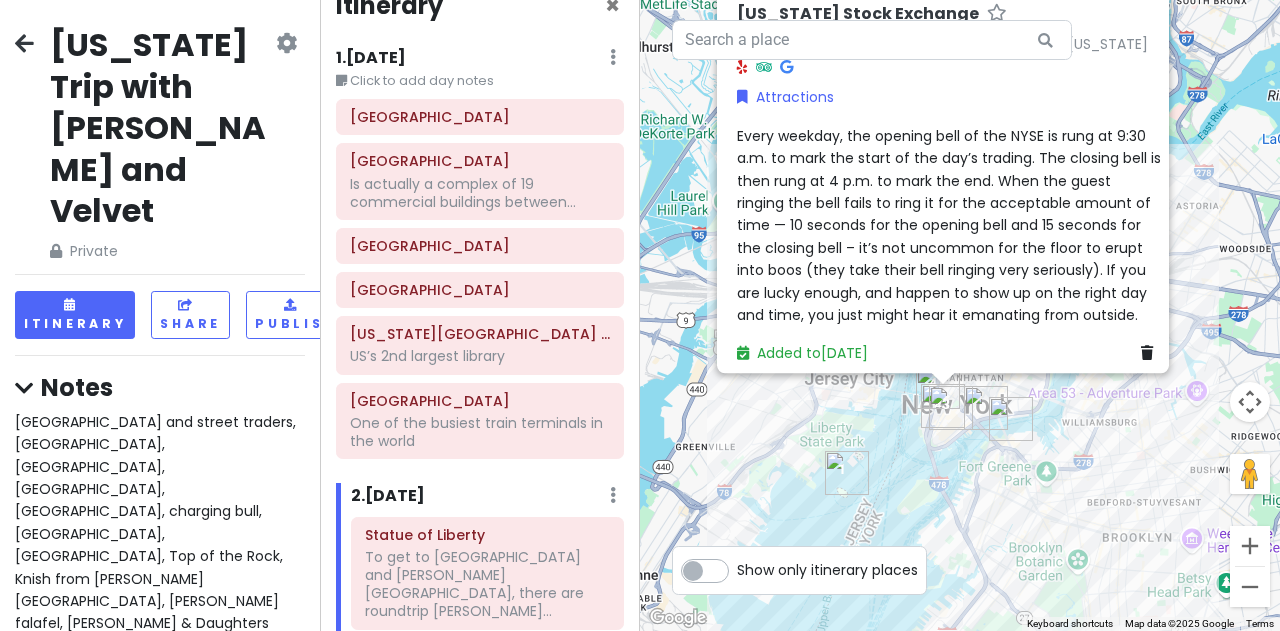 scroll, scrollTop: 0, scrollLeft: 0, axis: both 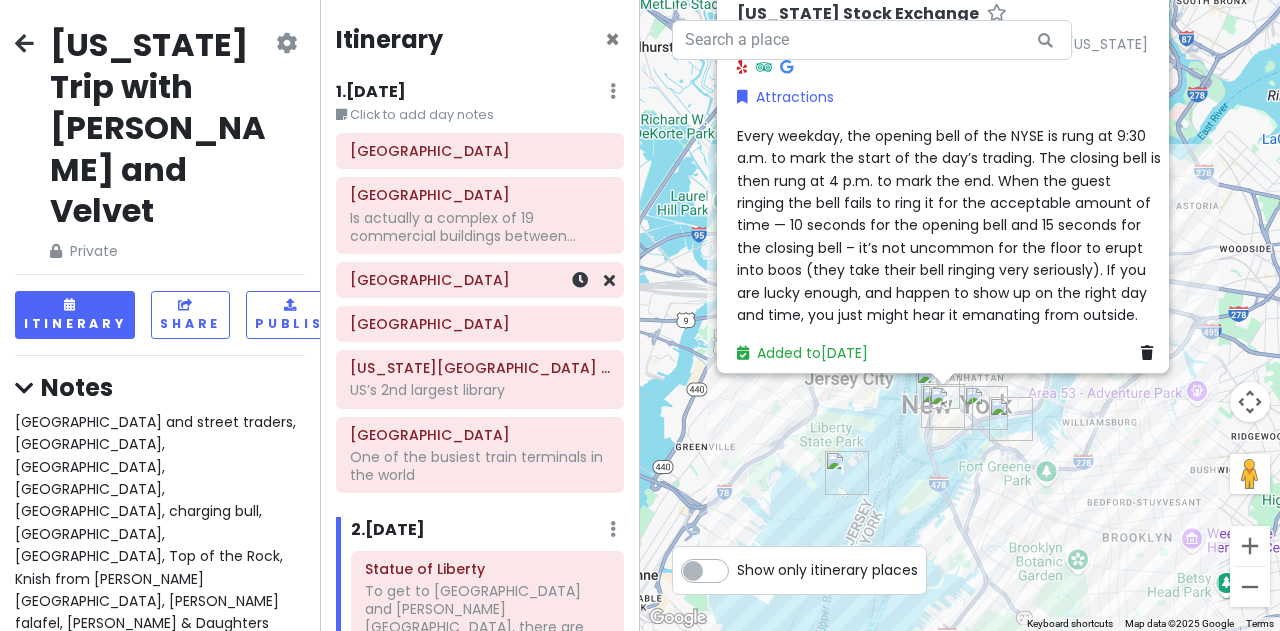 click on "[GEOGRAPHIC_DATA]" at bounding box center [480, 280] 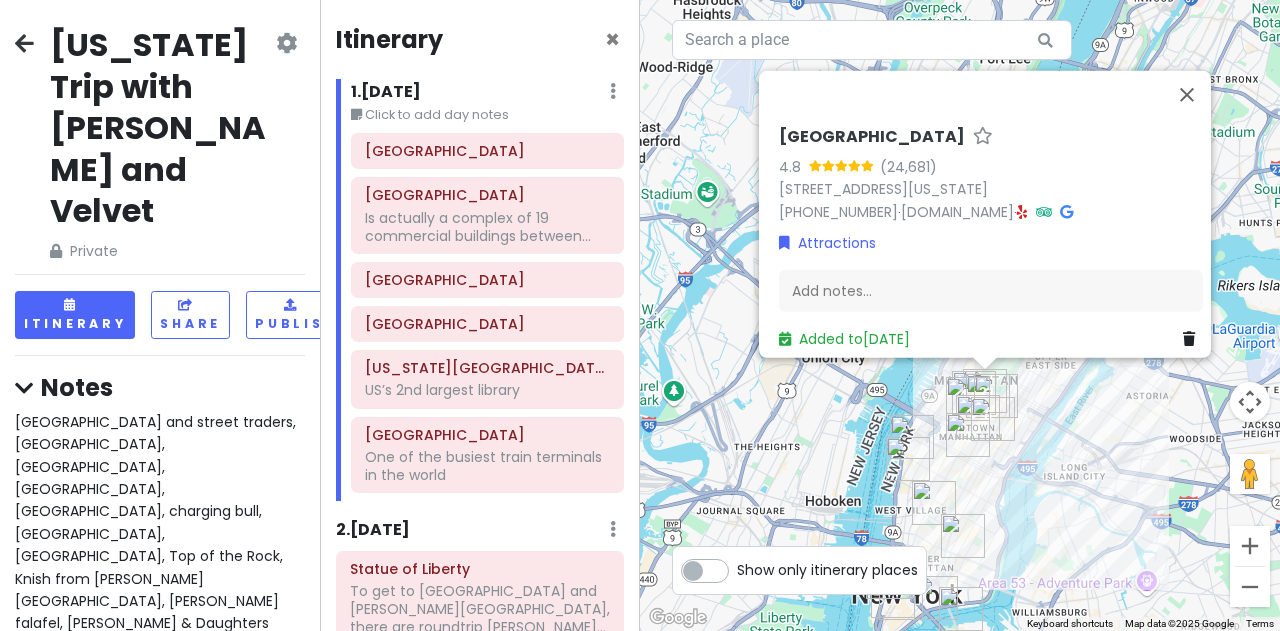 click on "Radio City Music Hall 4.8        (24,681) 1260 6th Ave, New York, NY 10020, USA (212) 465-6000   ·   www.msg.com   ·   Attractions Add notes... Added to  Sat 8/2" at bounding box center (991, 237) 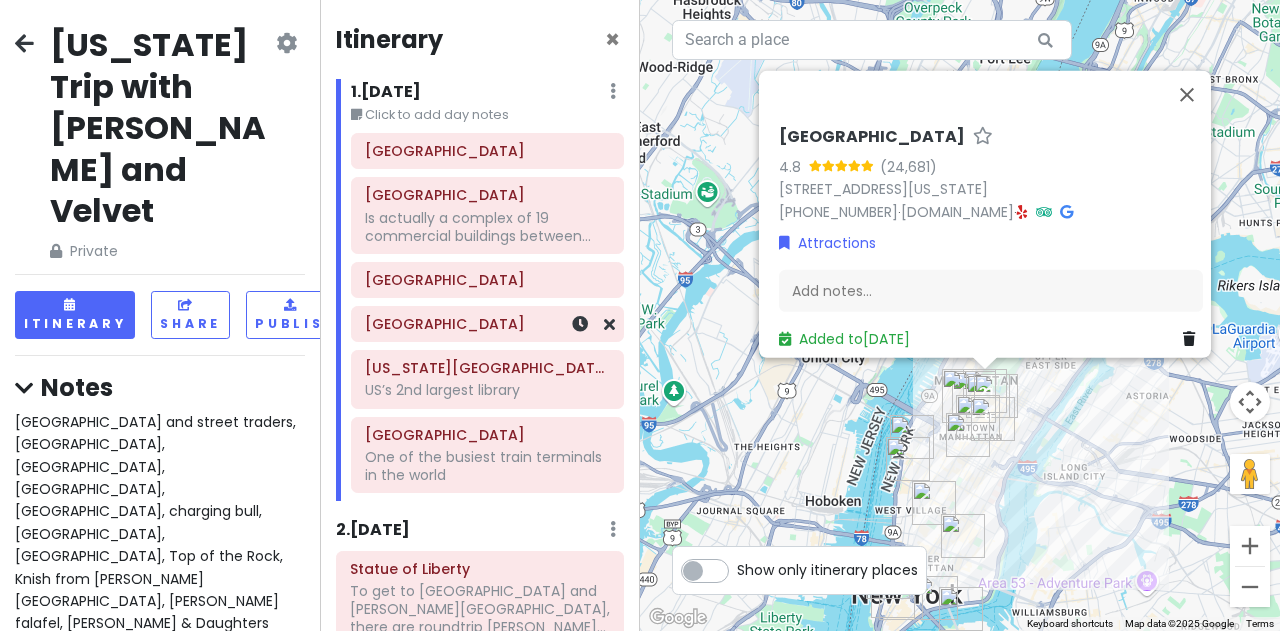 click on "[GEOGRAPHIC_DATA]" at bounding box center [487, 324] 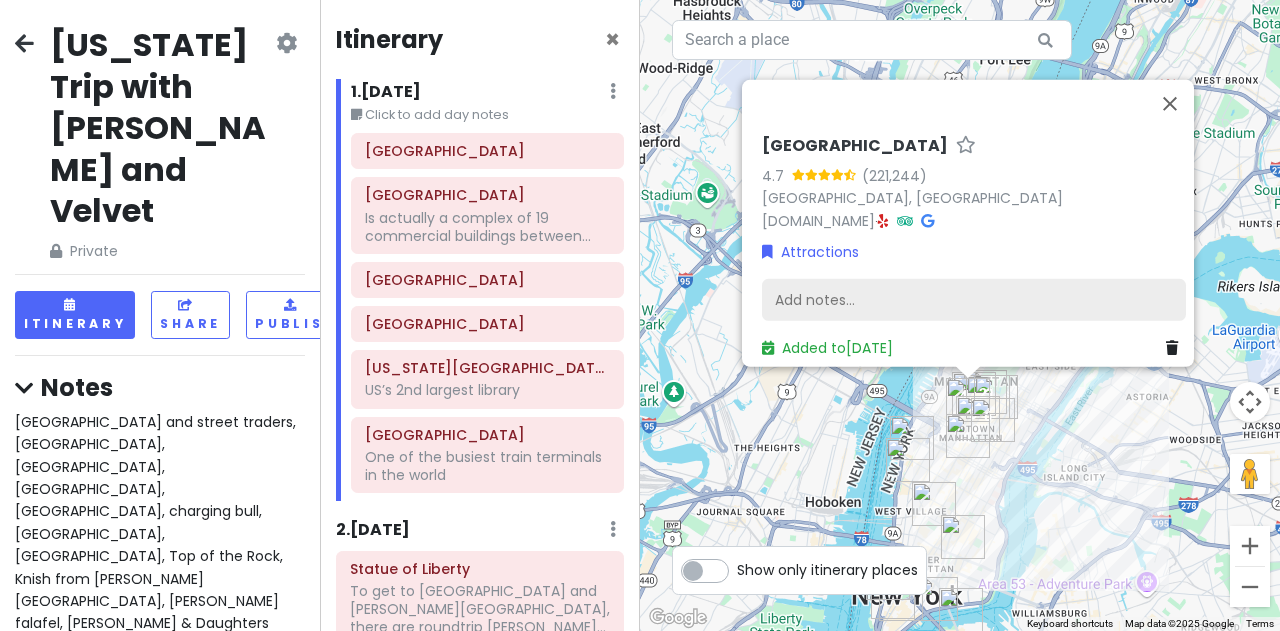 click on "Add notes..." at bounding box center (974, 300) 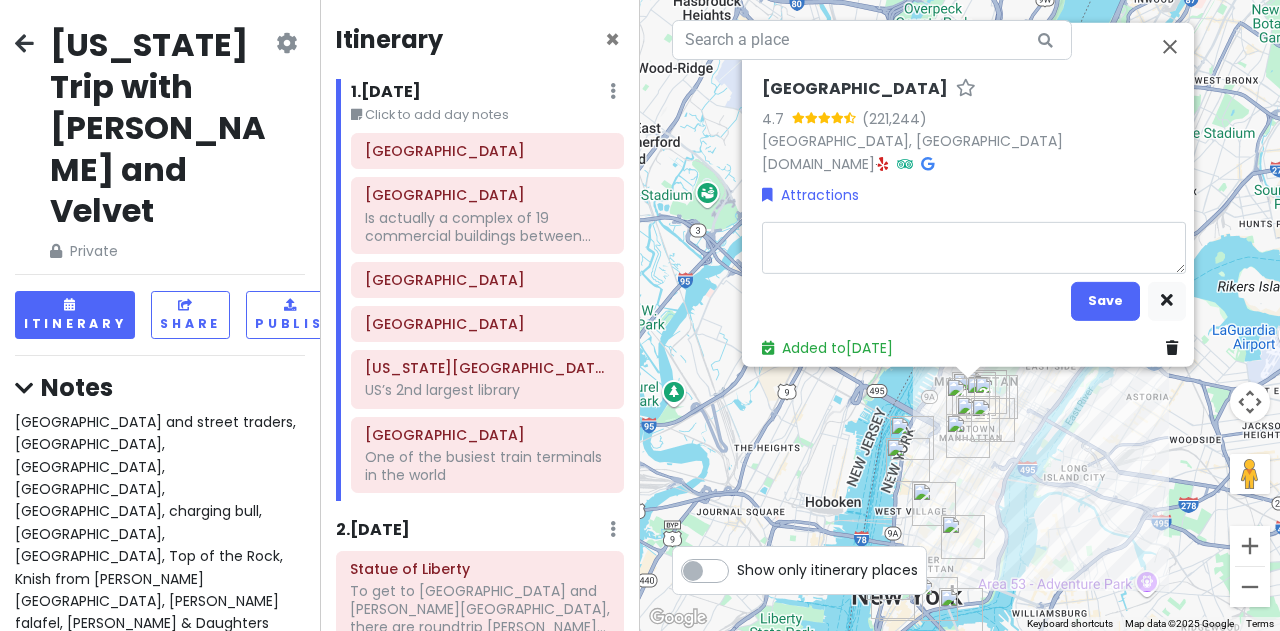 type on "x" 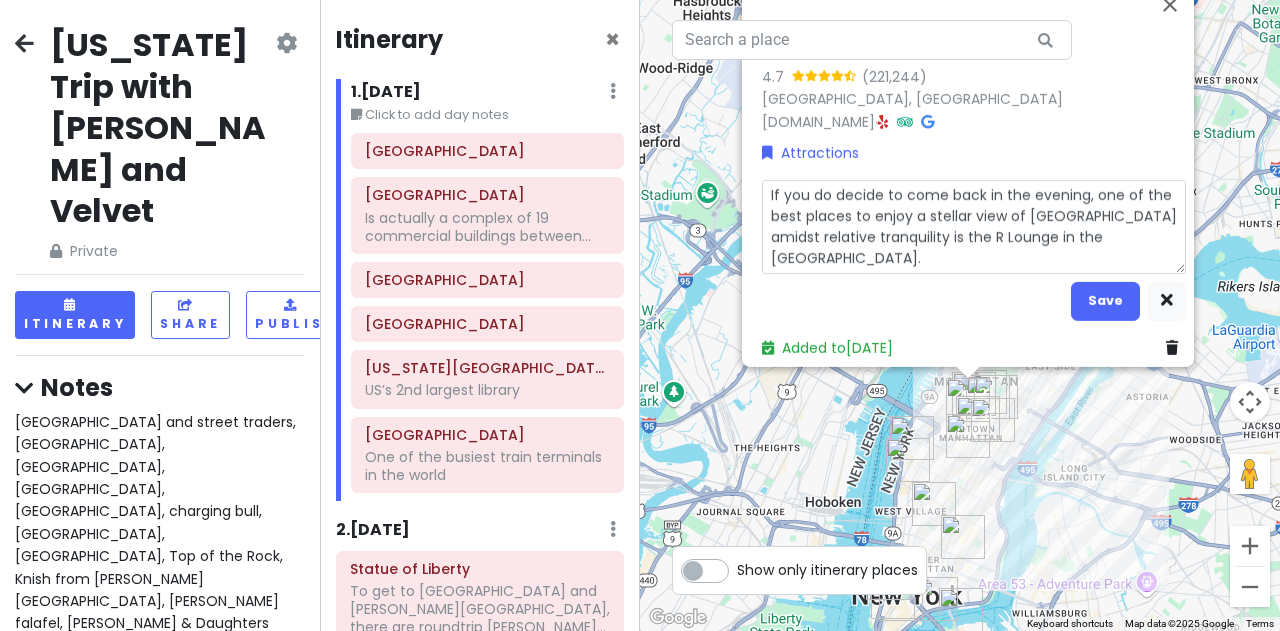 click on "If you do decide to come back in the evening, one of the best places to enjoy a stellar view of Times Square amidst relative tranquility is the R Lounge in the Renaissance Times Square Hotel." at bounding box center (974, 226) 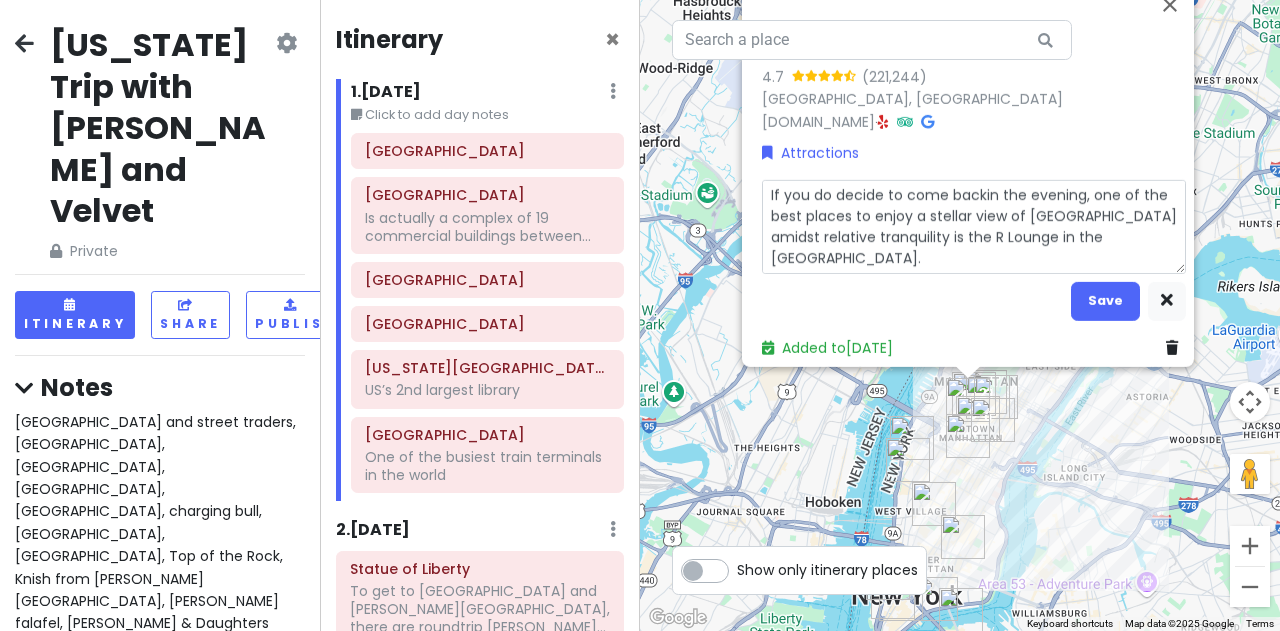 type on "x" 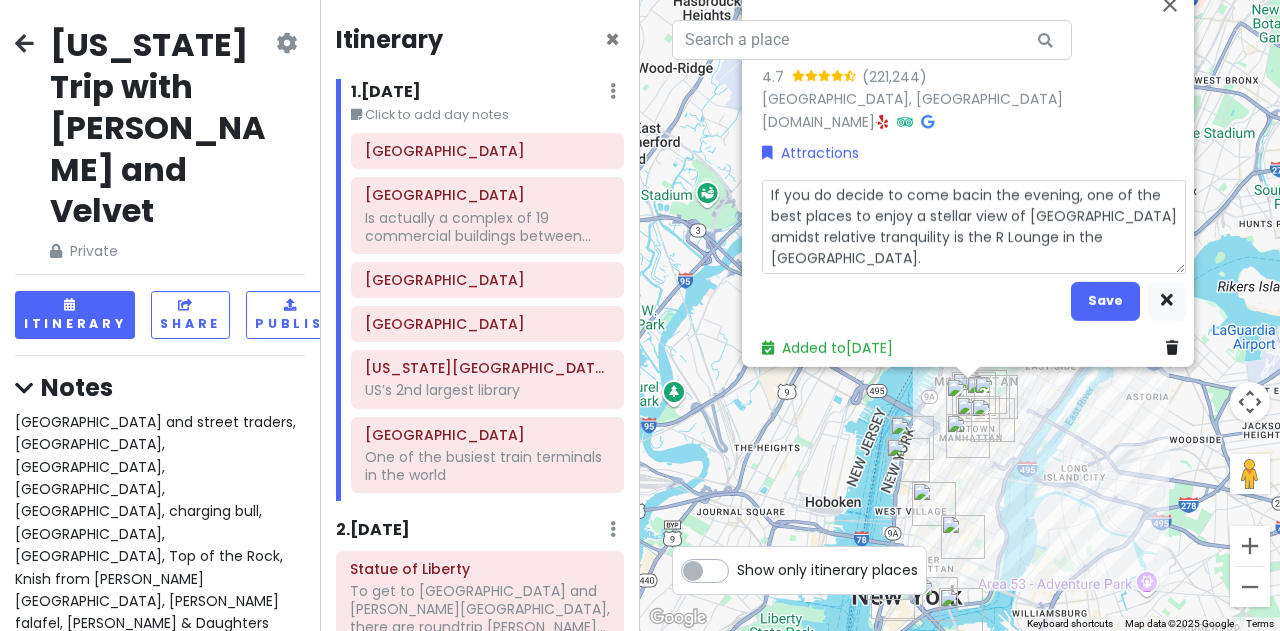 type on "x" 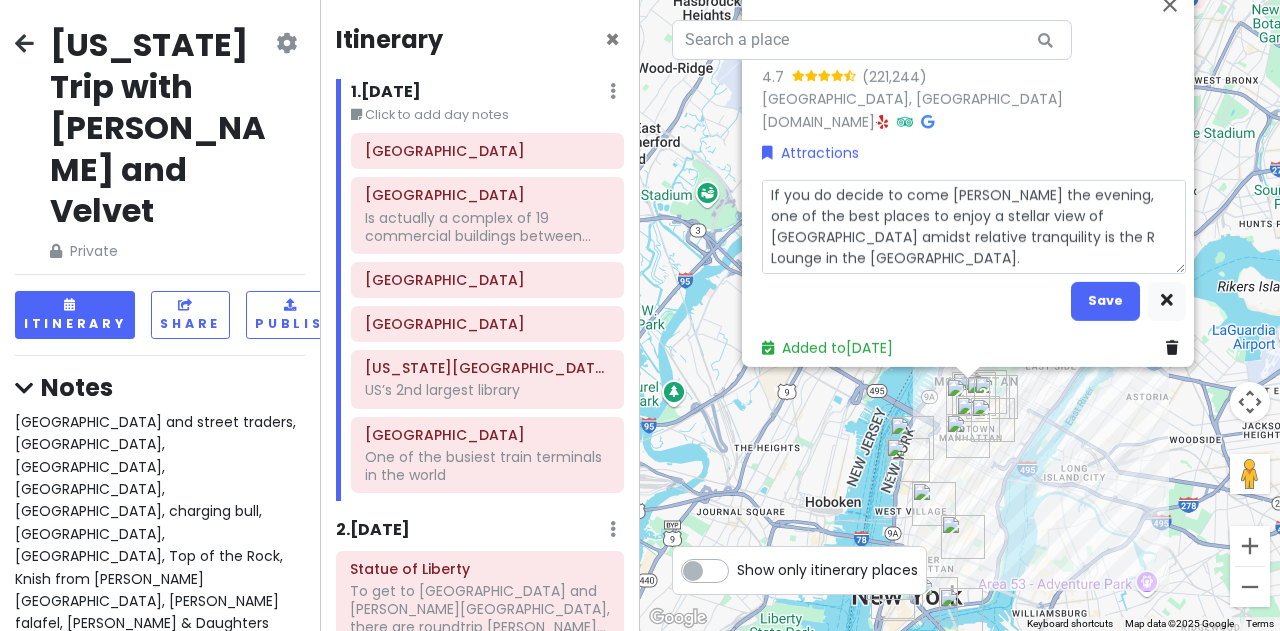 type on "x" 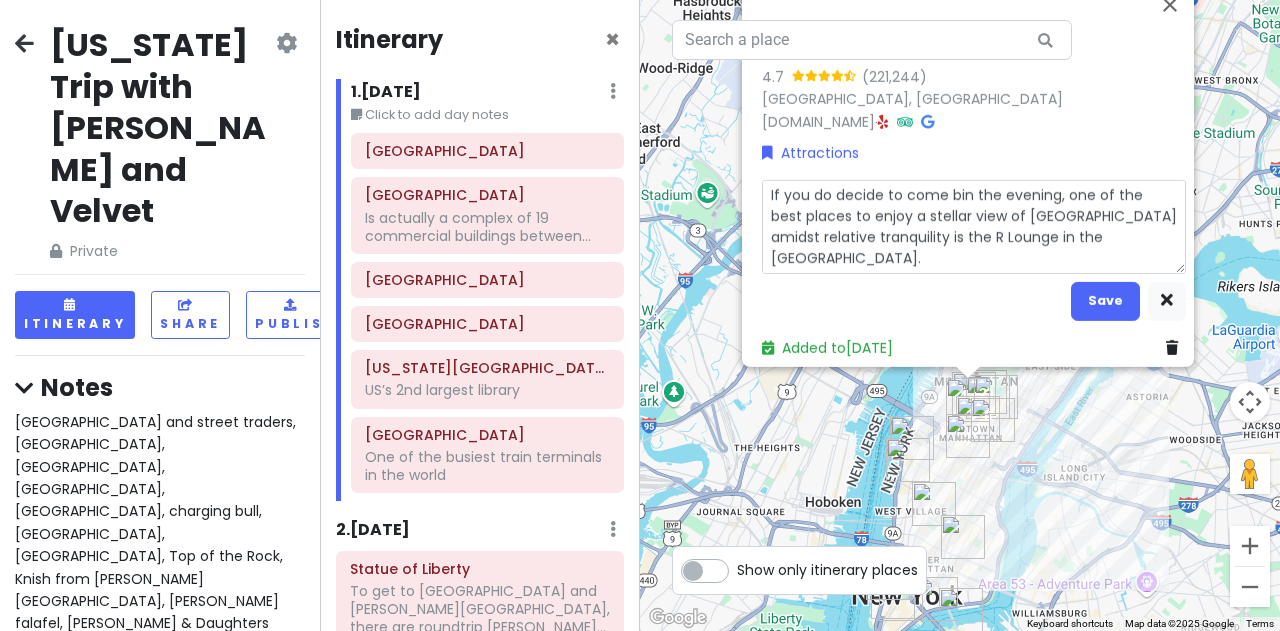 type on "x" 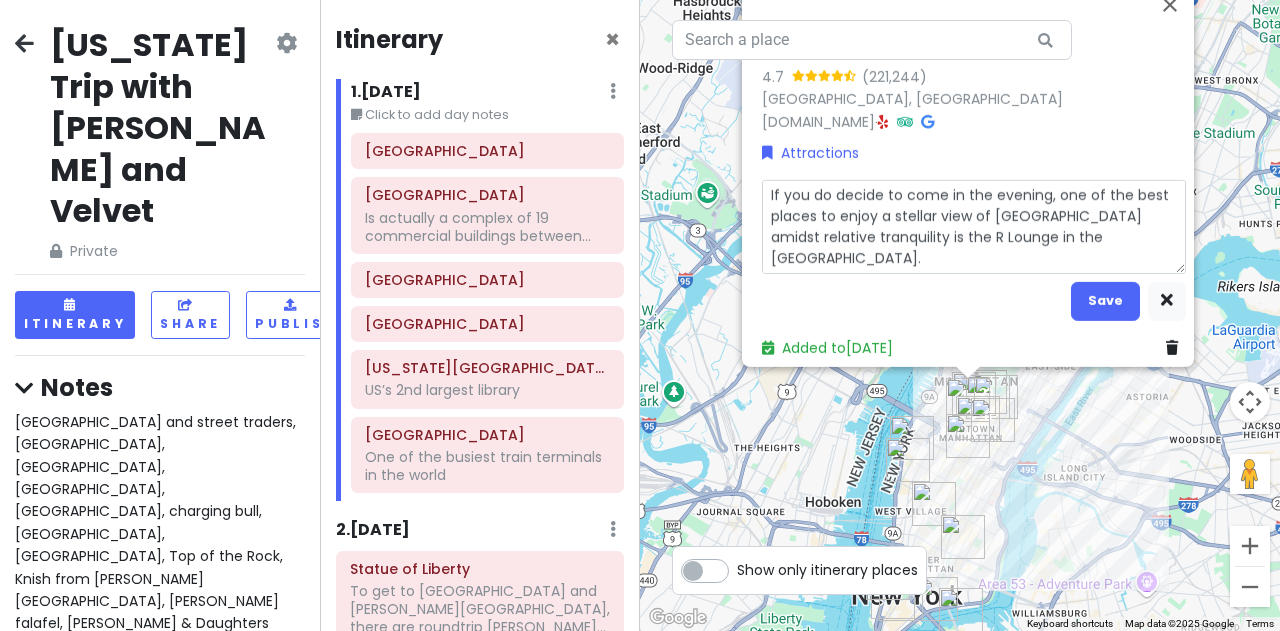 type on "x" 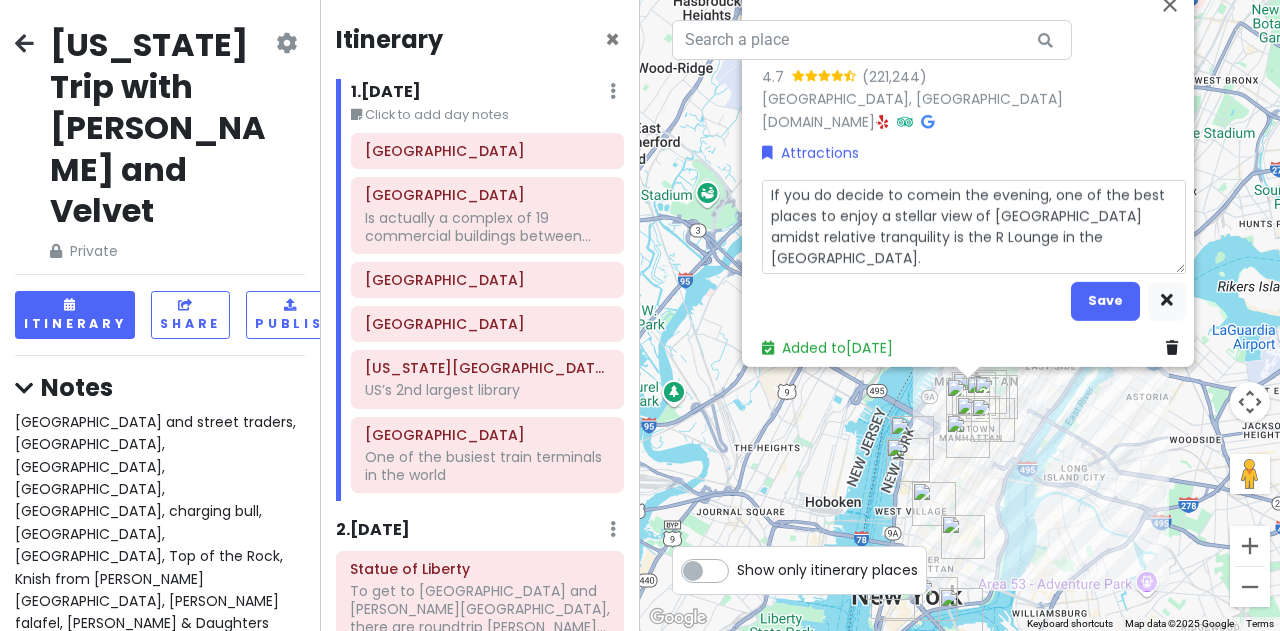 type on "x" 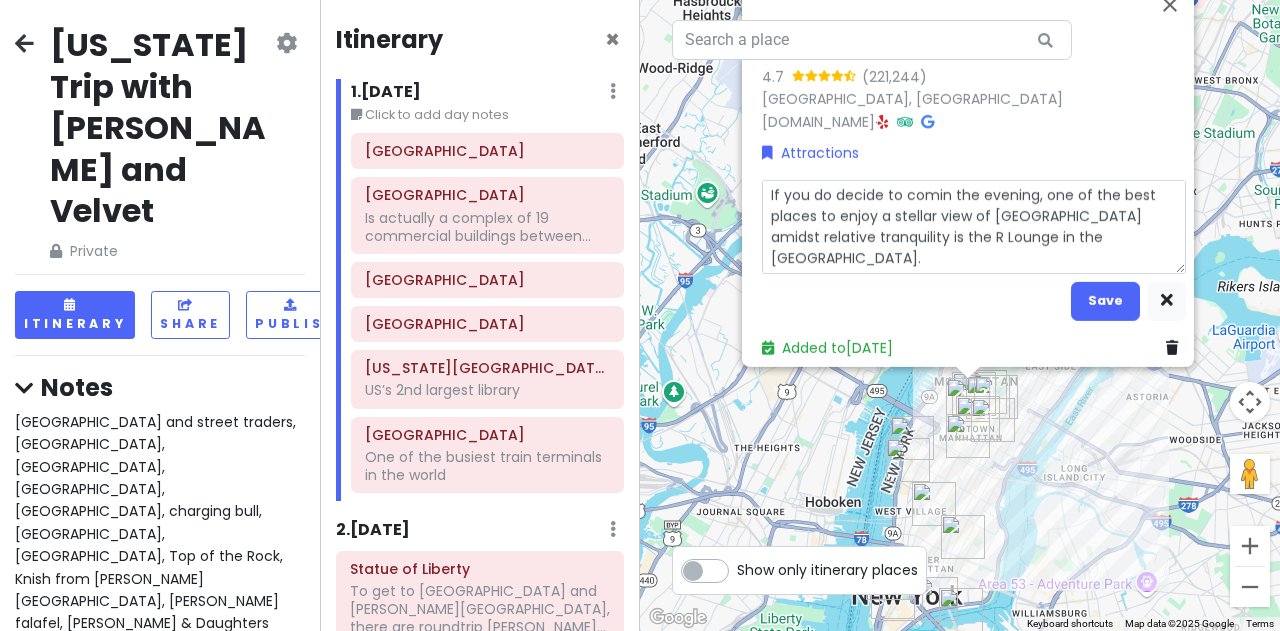 type on "x" 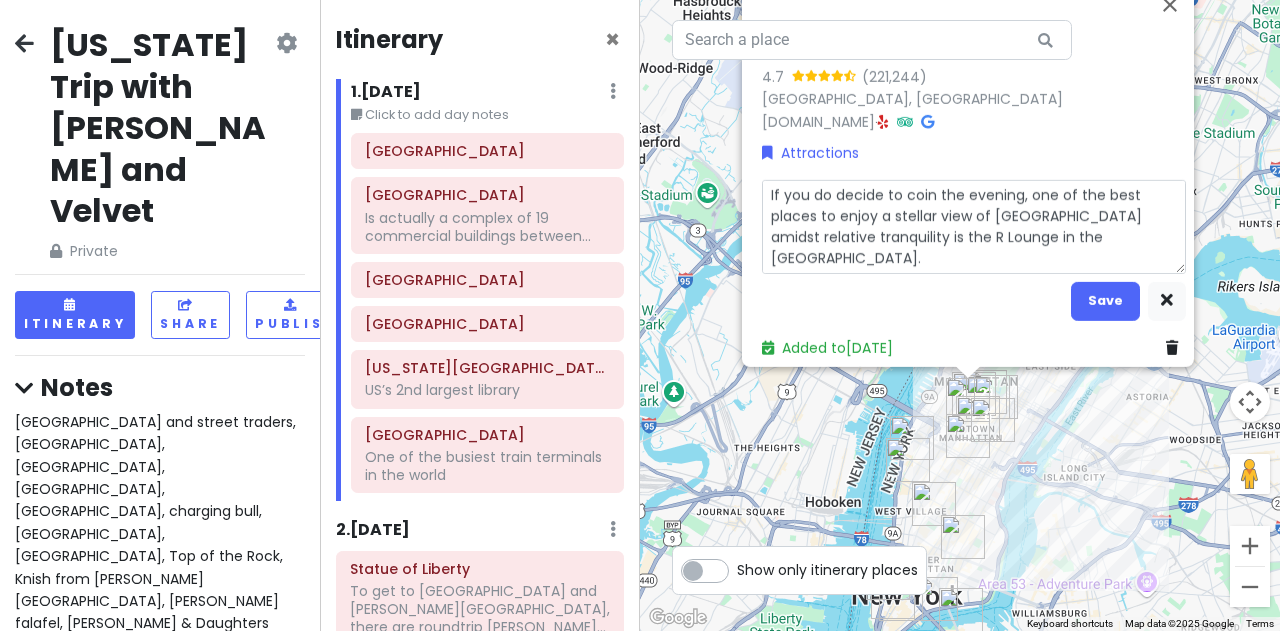 type on "x" 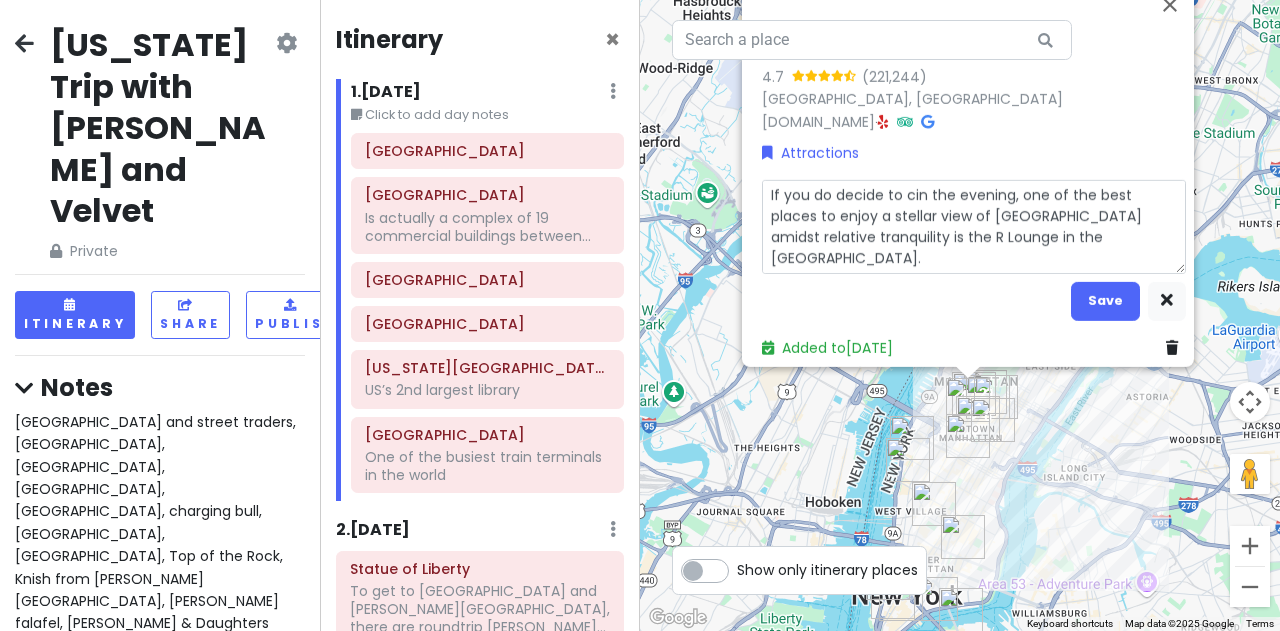 type on "x" 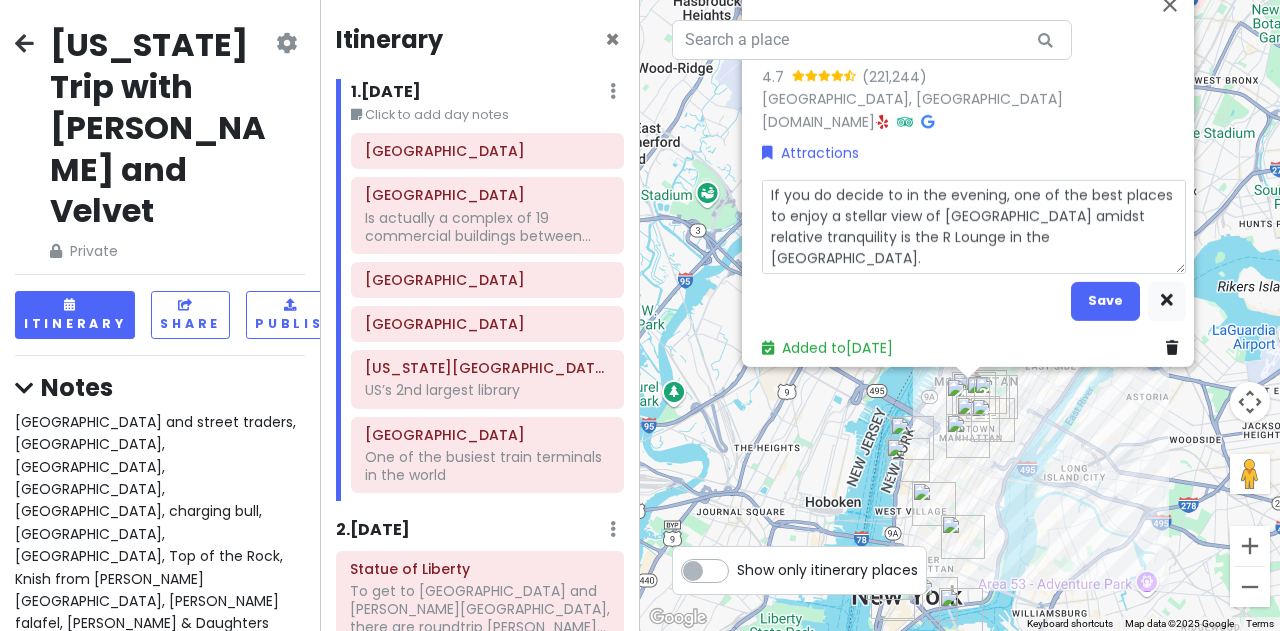 type on "x" 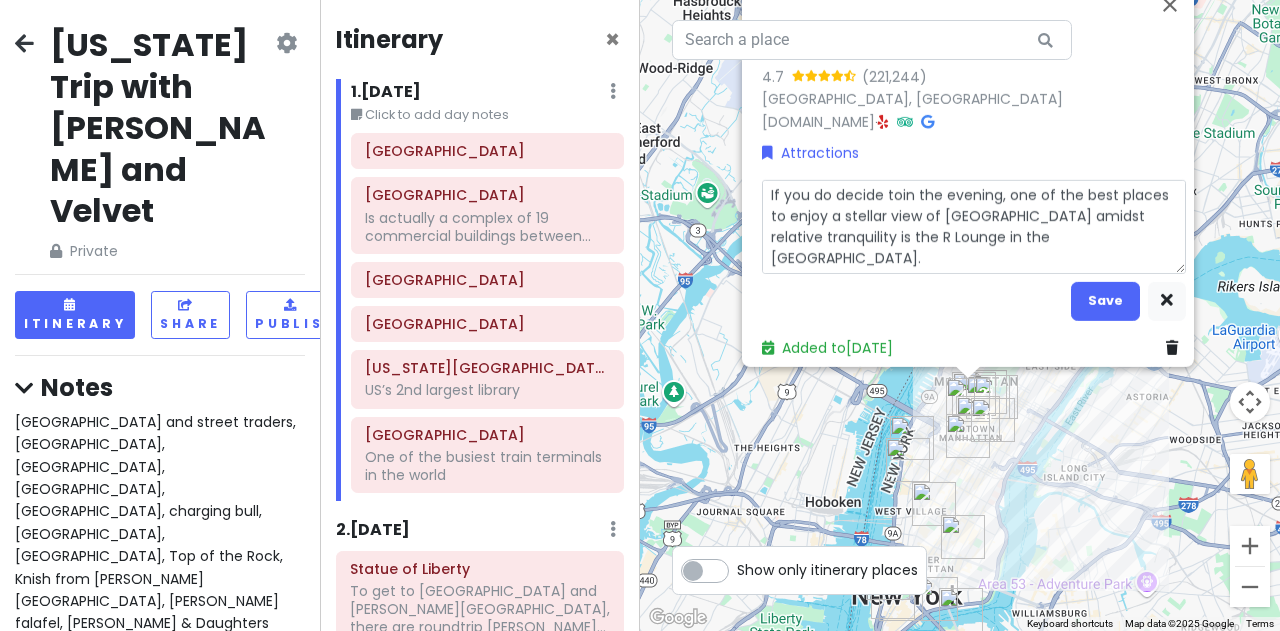 type on "x" 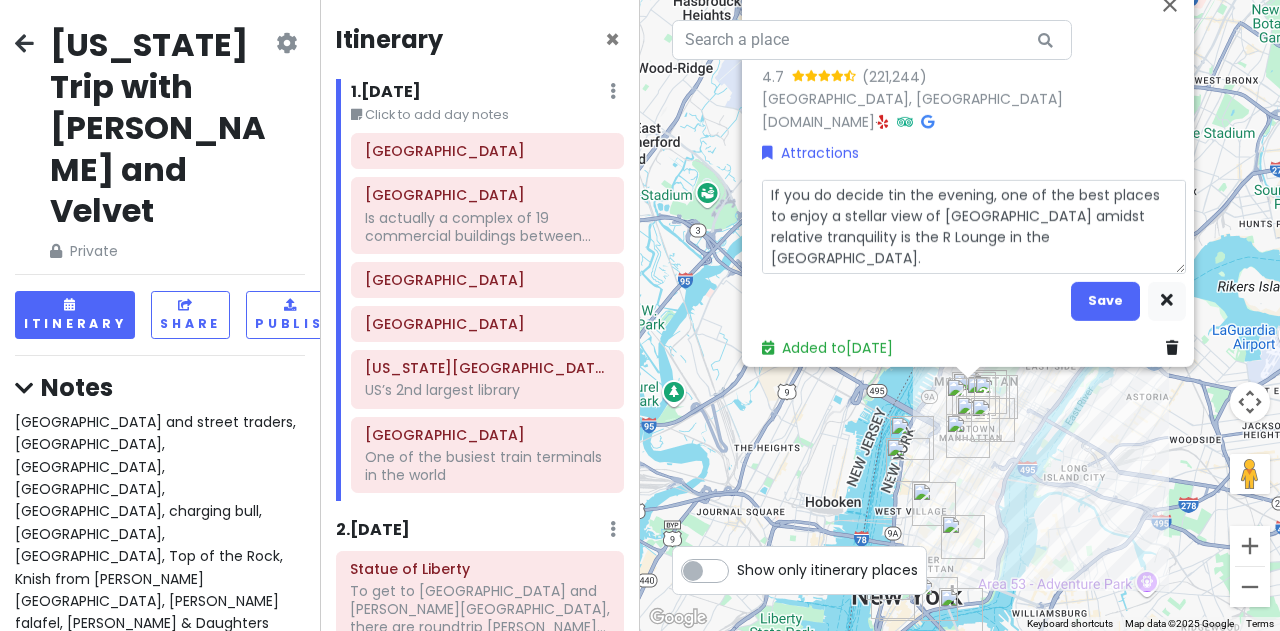type on "x" 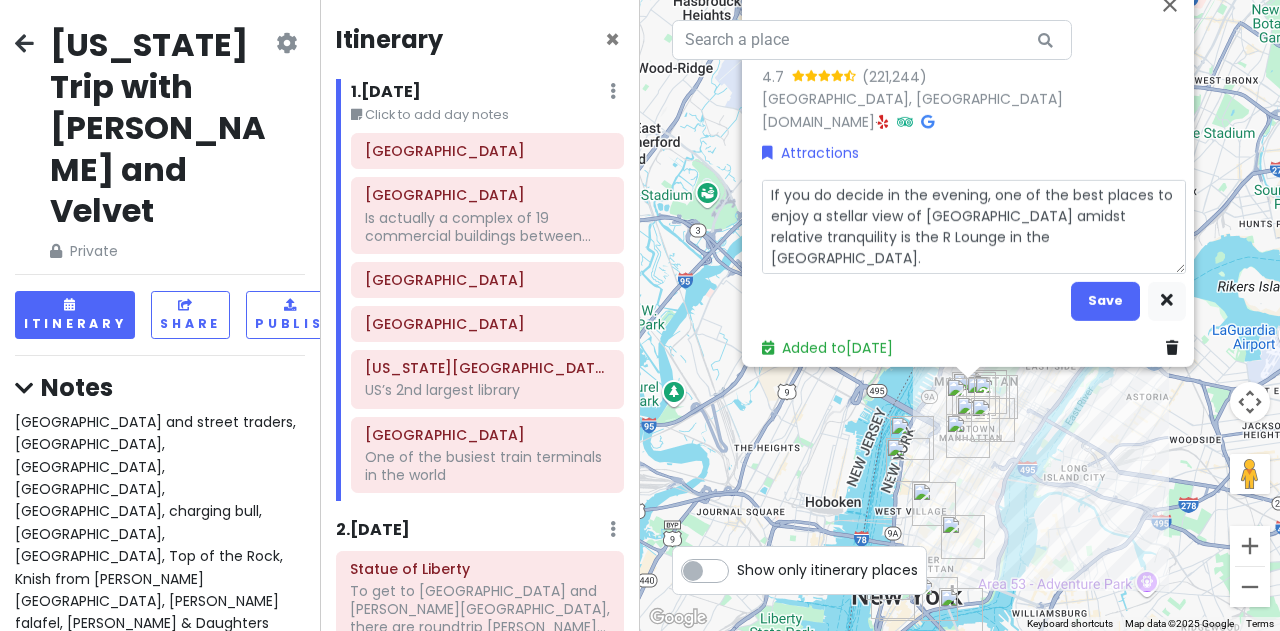 type on "x" 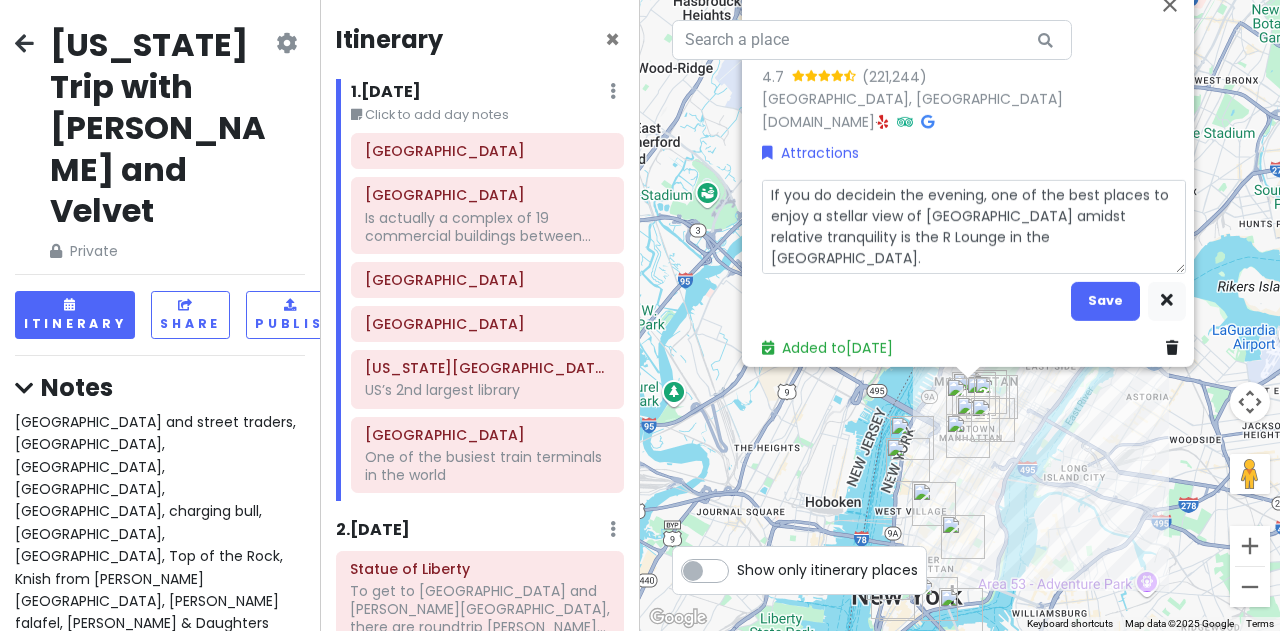 type on "x" 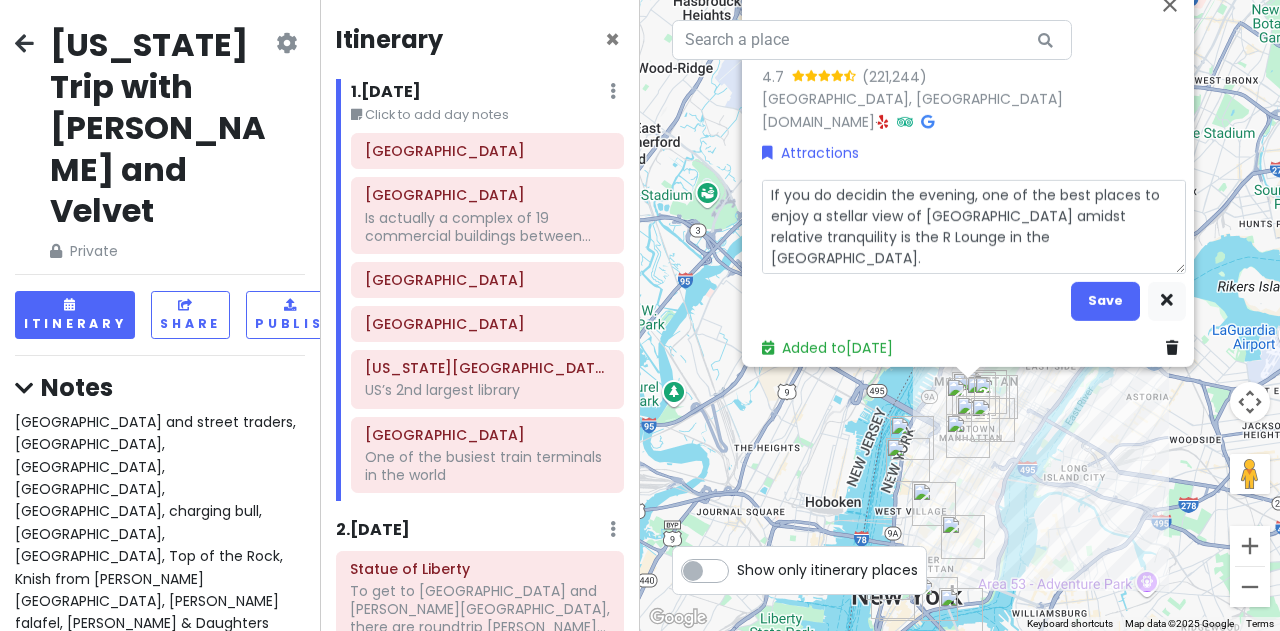 type on "x" 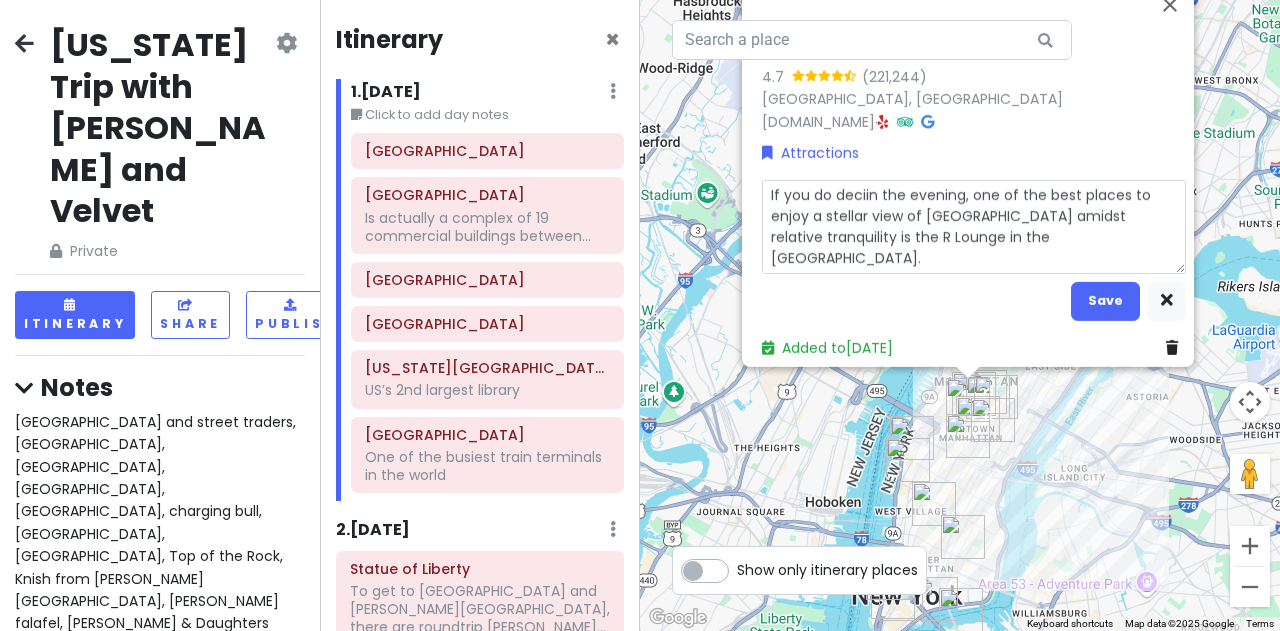 type on "x" 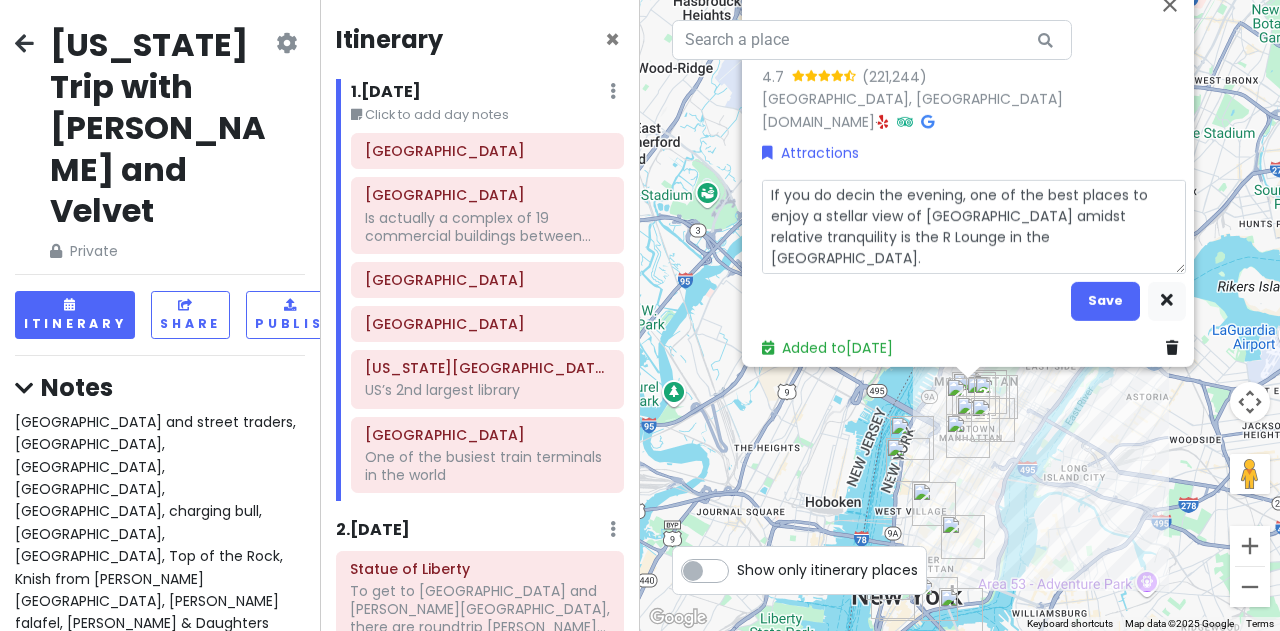 type on "x" 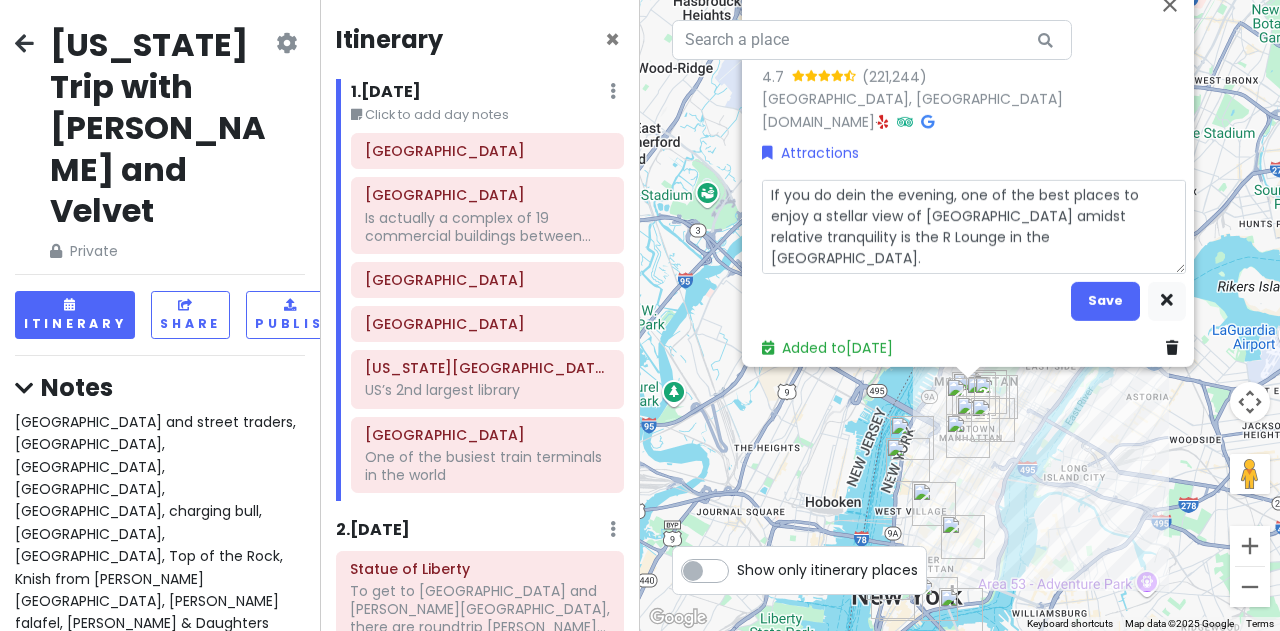 type on "x" 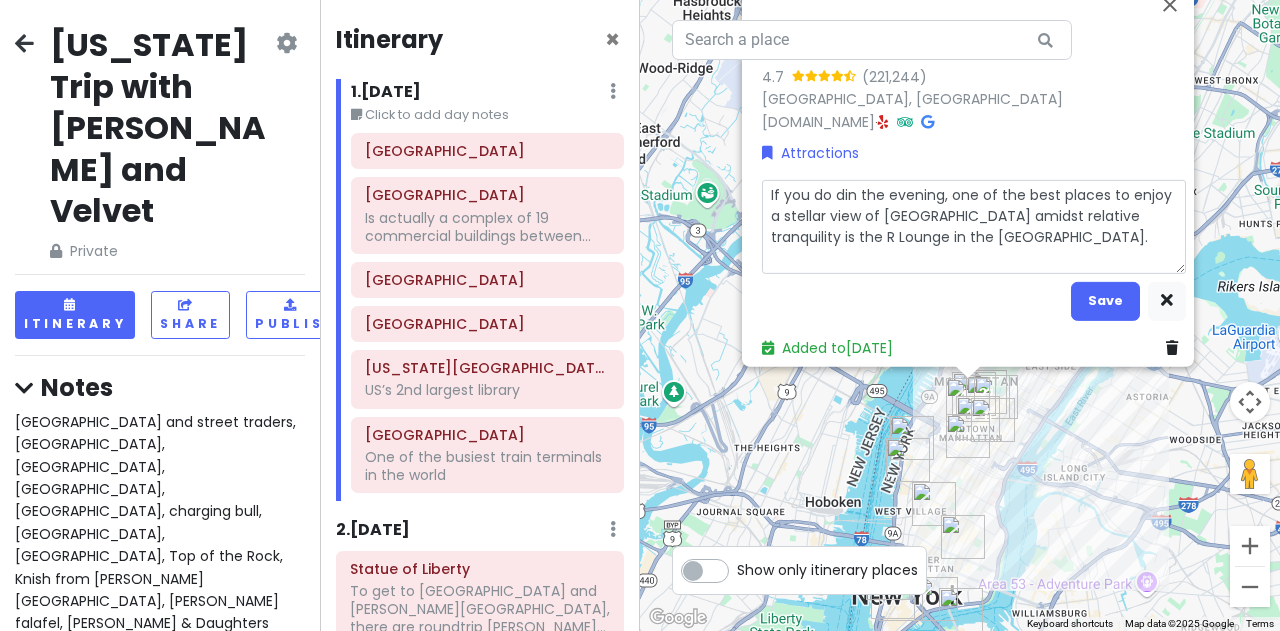 type on "x" 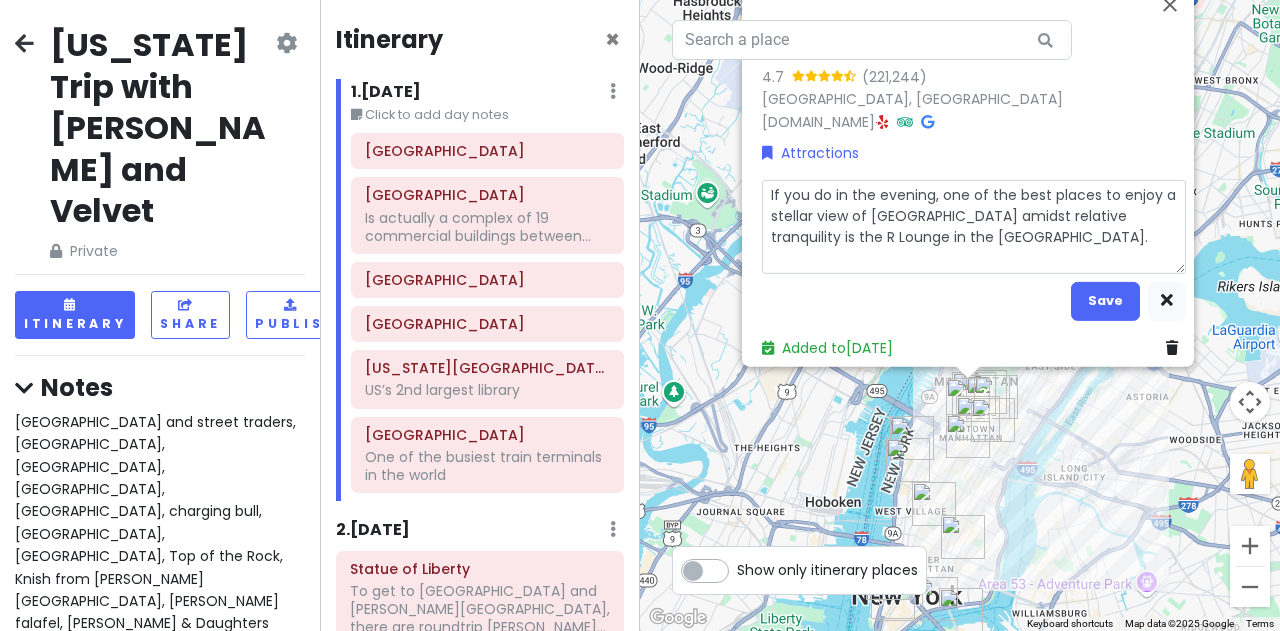 type on "x" 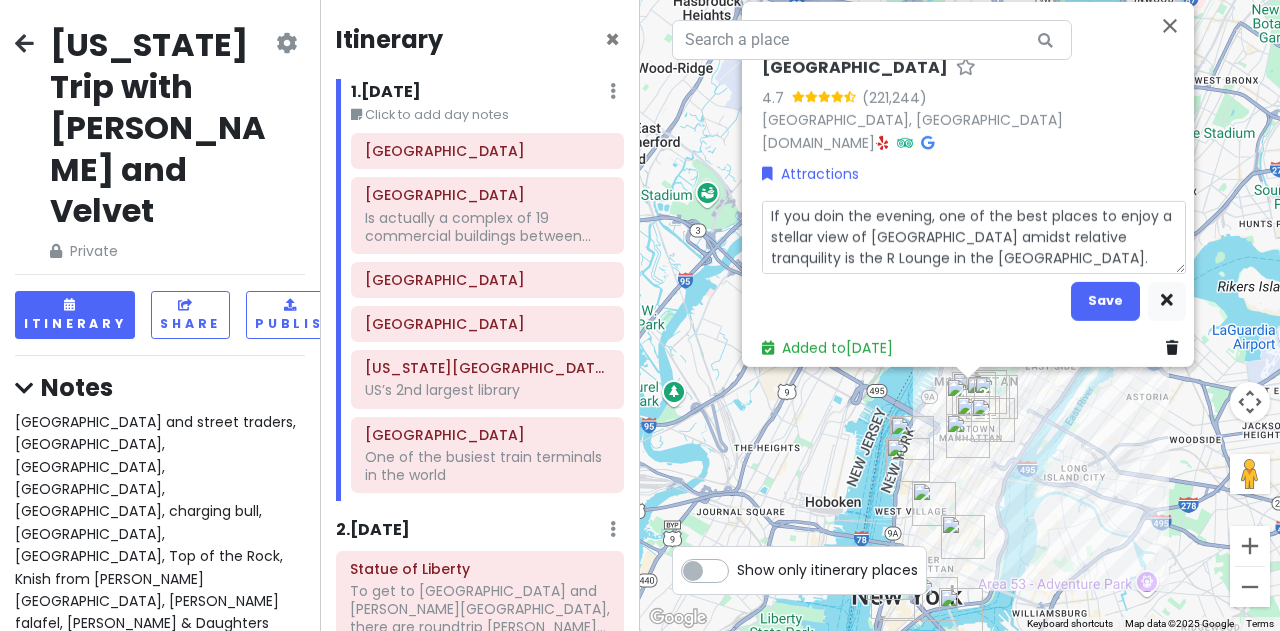 type on "x" 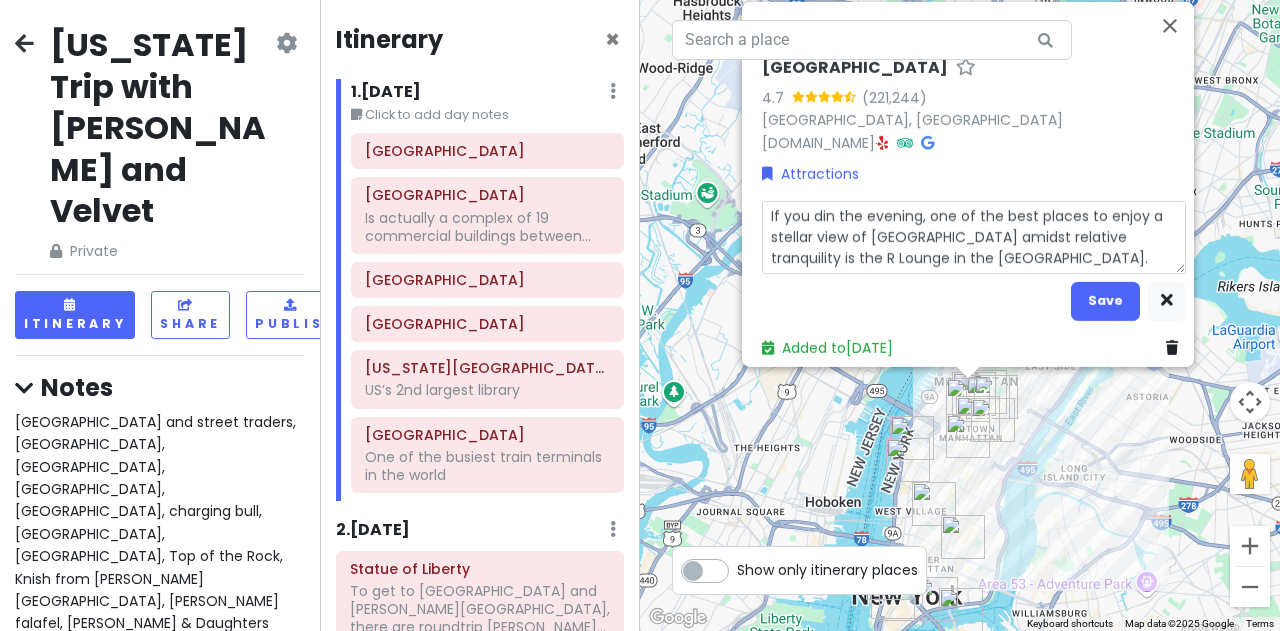 type on "x" 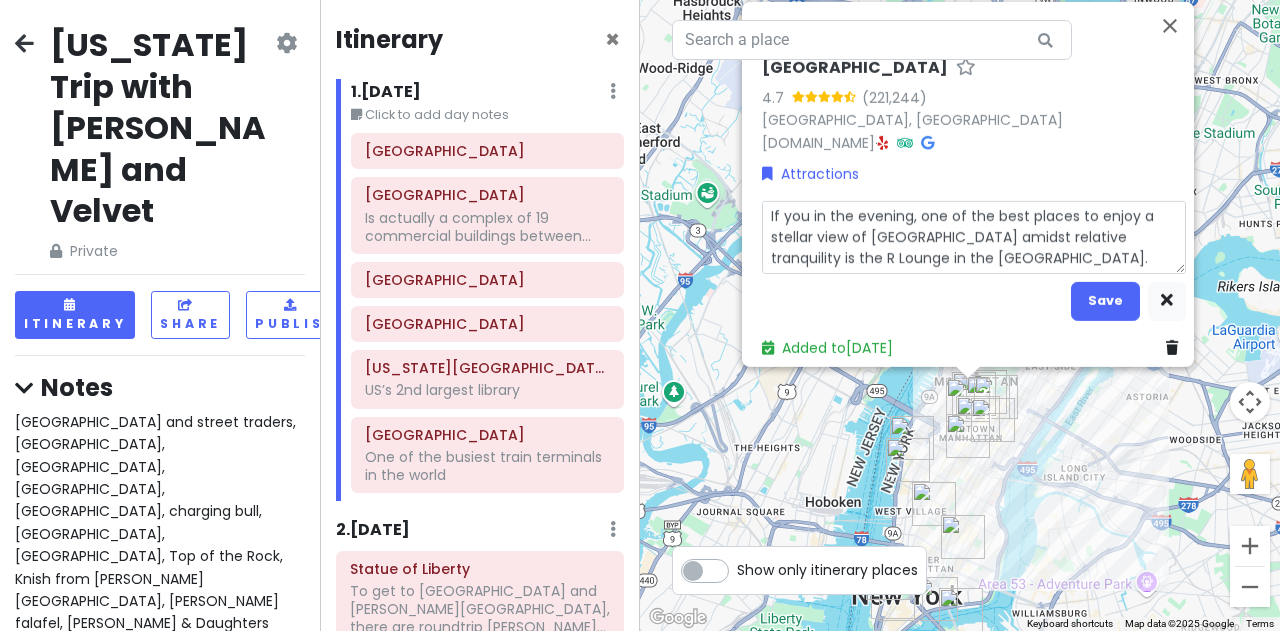 type on "x" 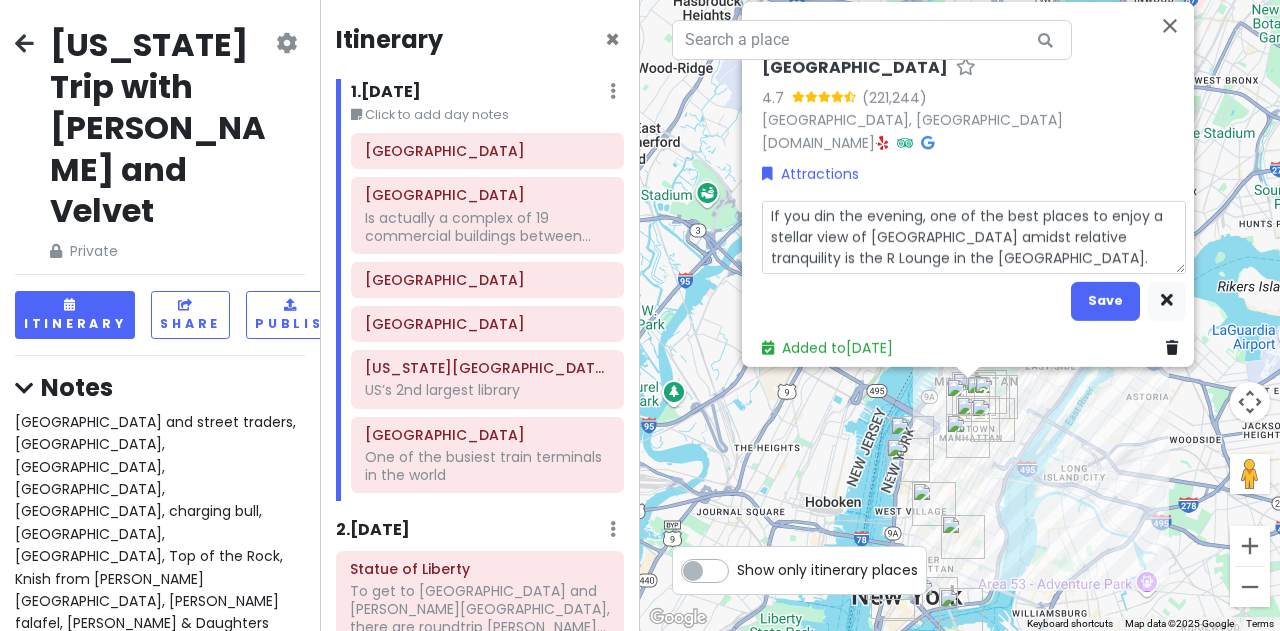 type on "x" 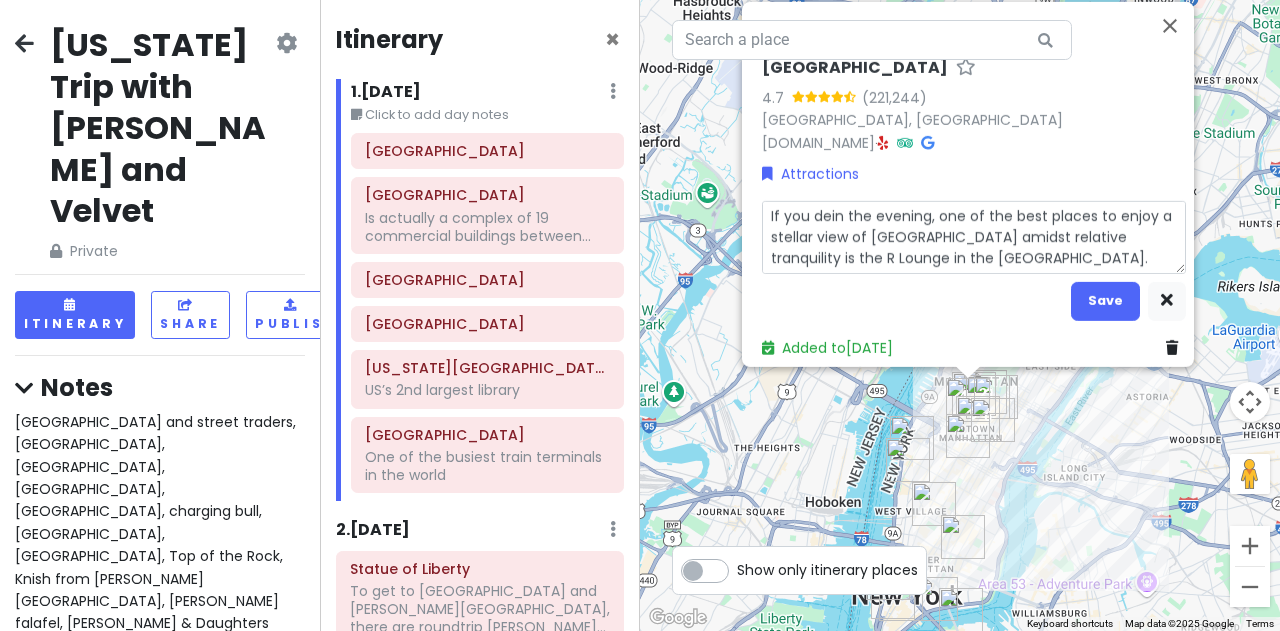 type on "x" 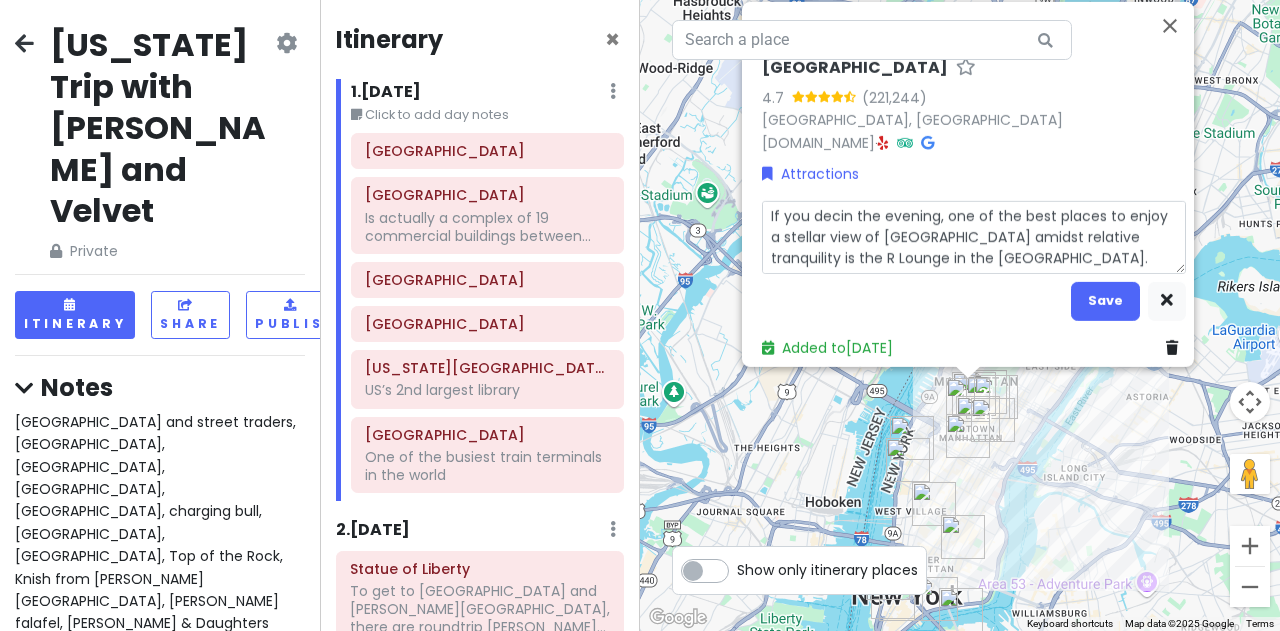 type on "If you deciin the evening, one of the best places to enjoy a stellar view of Times Square amidst relative tranquility is the R Lounge in the Renaissance Times Square Hotel." 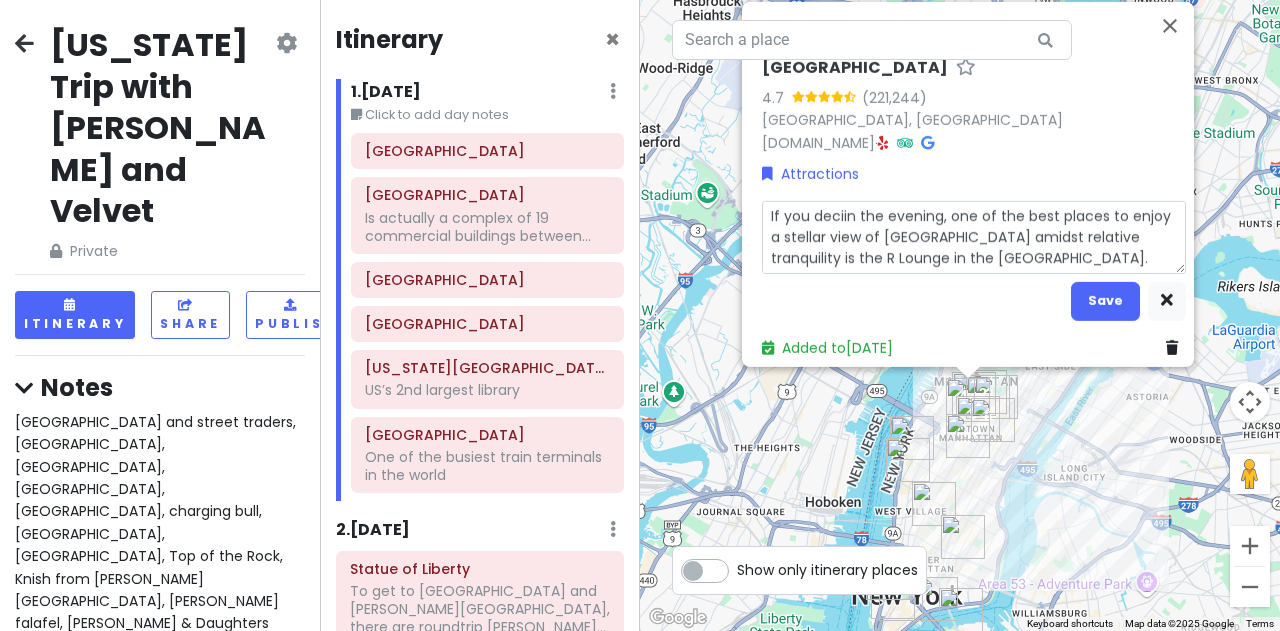 type on "x" 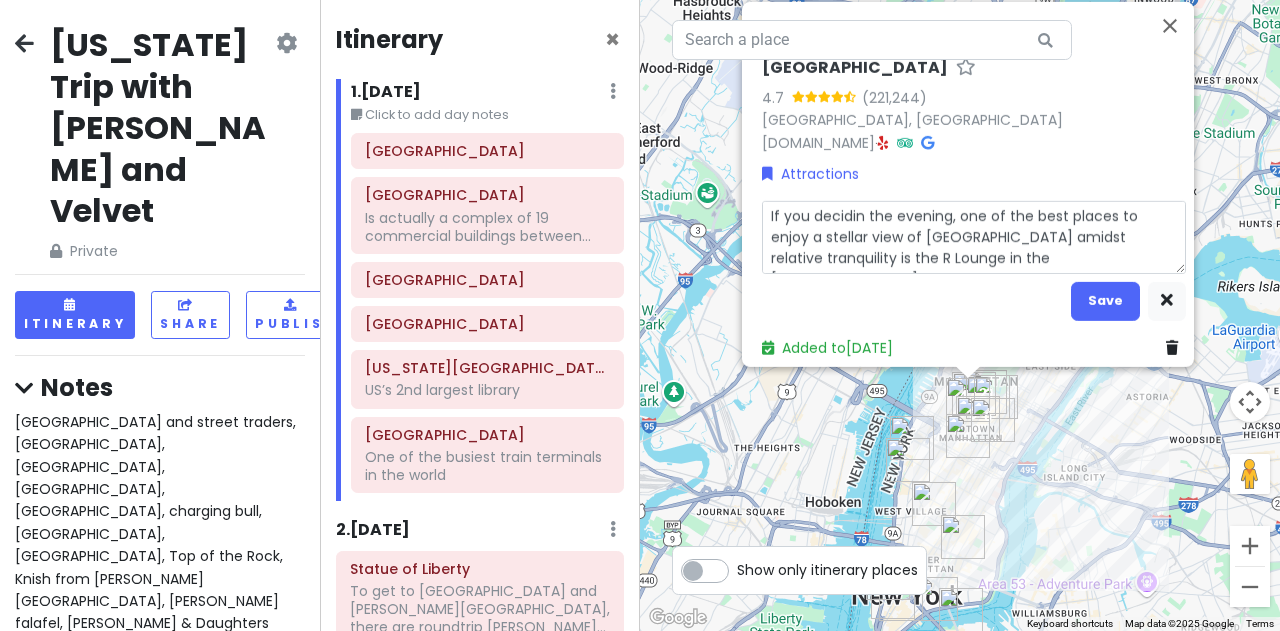 type on "x" 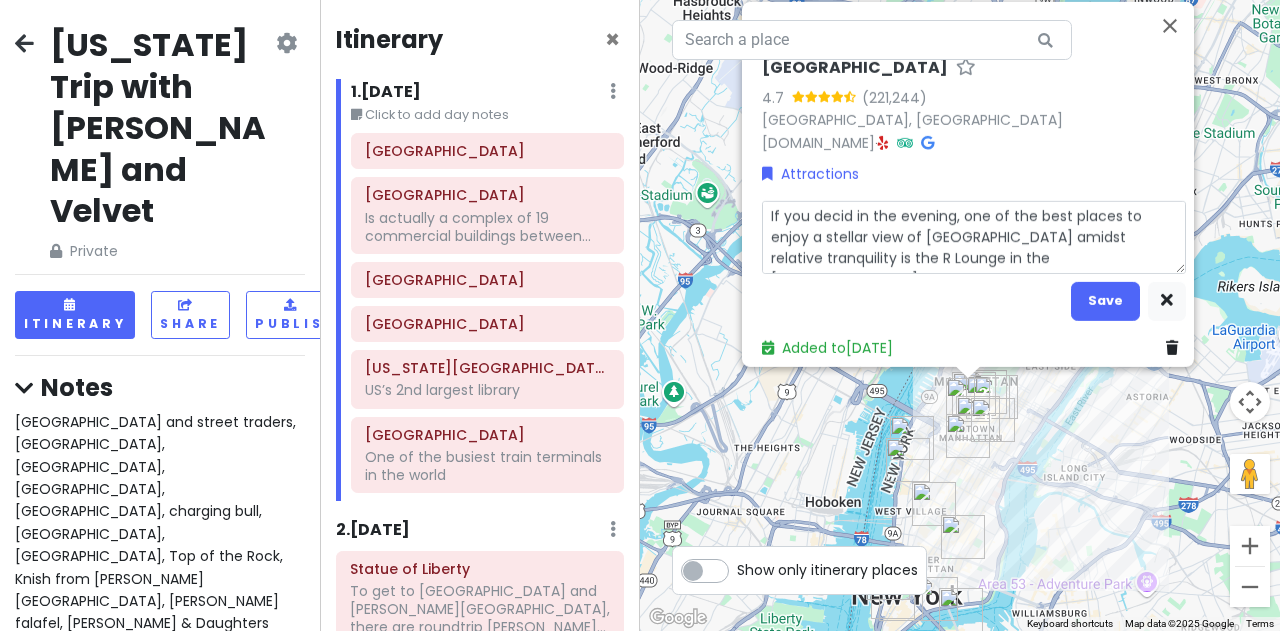 type on "x" 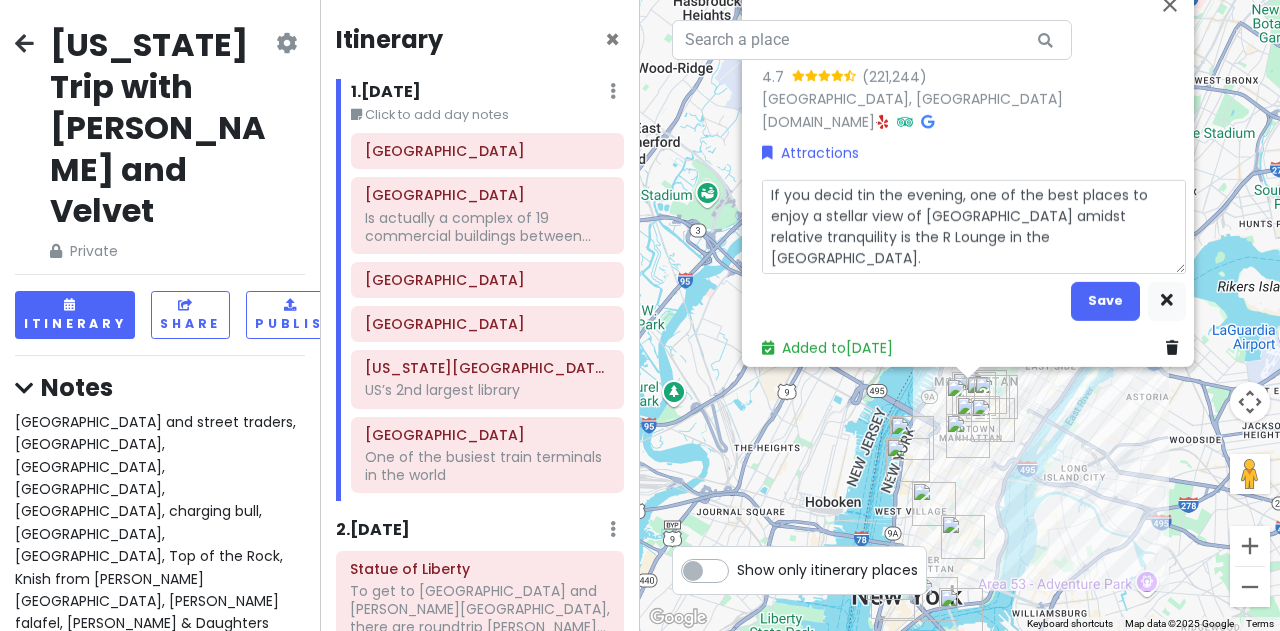 type on "x" 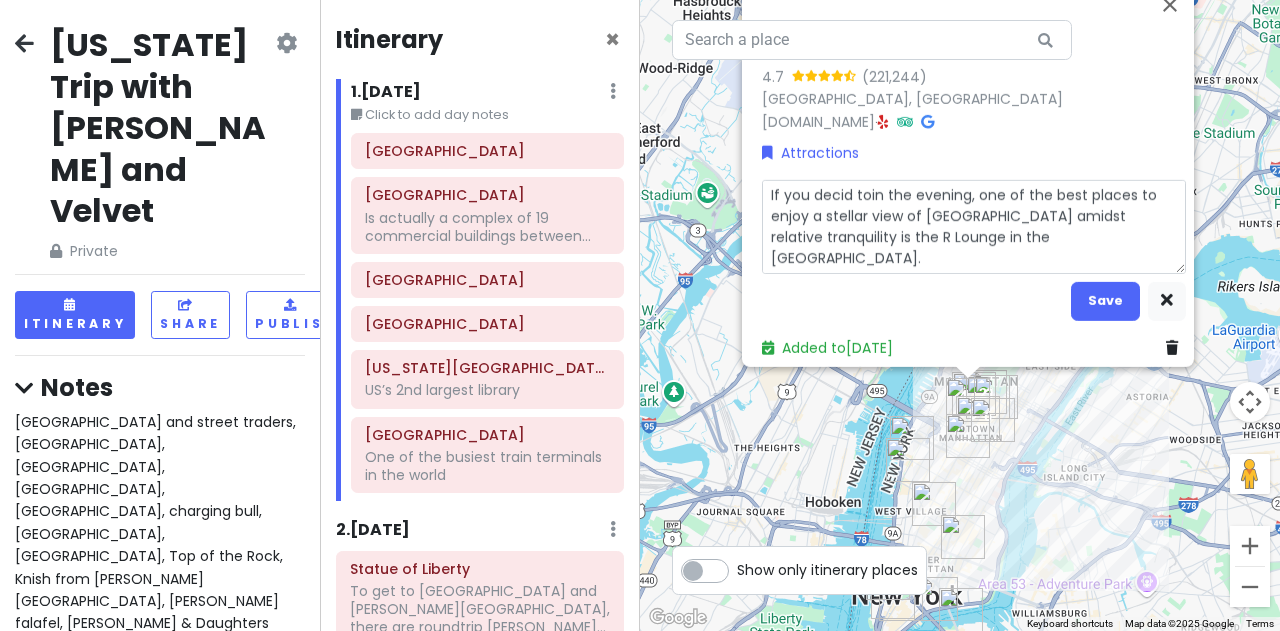 type on "x" 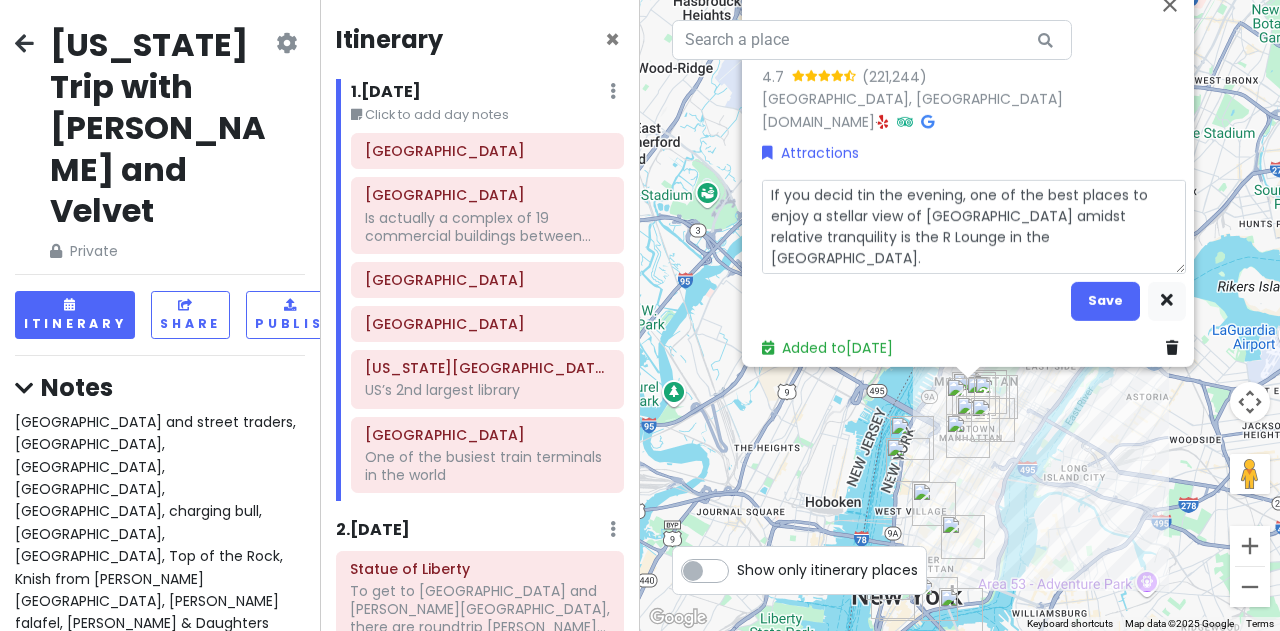 type on "x" 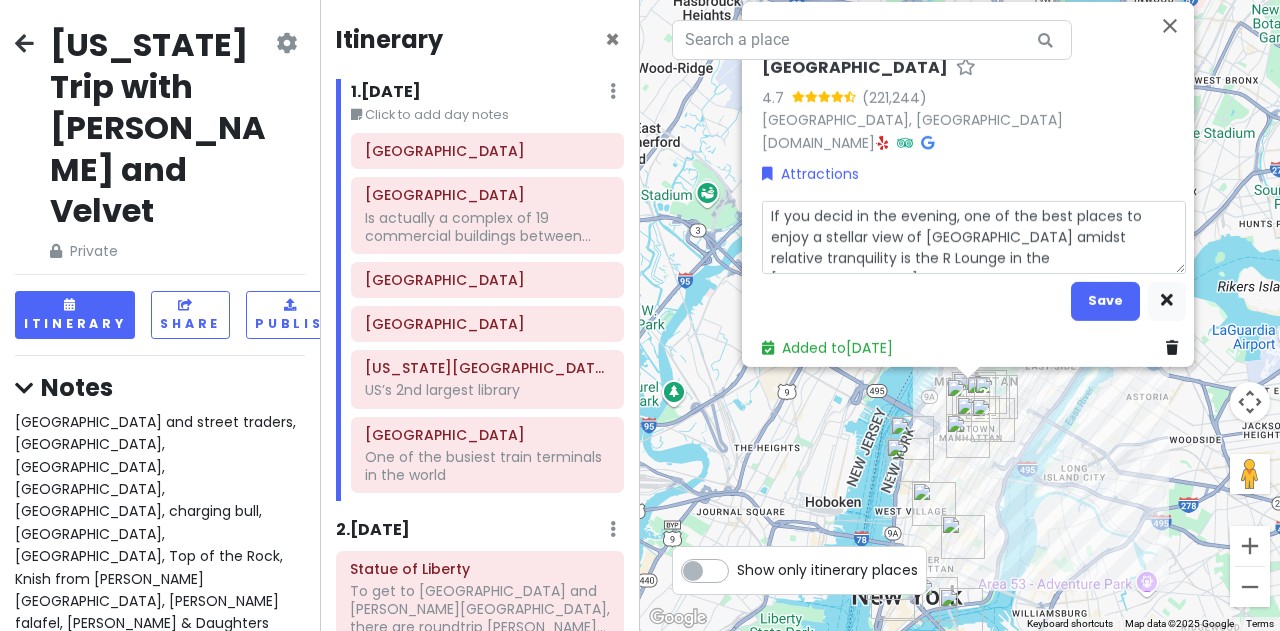 type on "x" 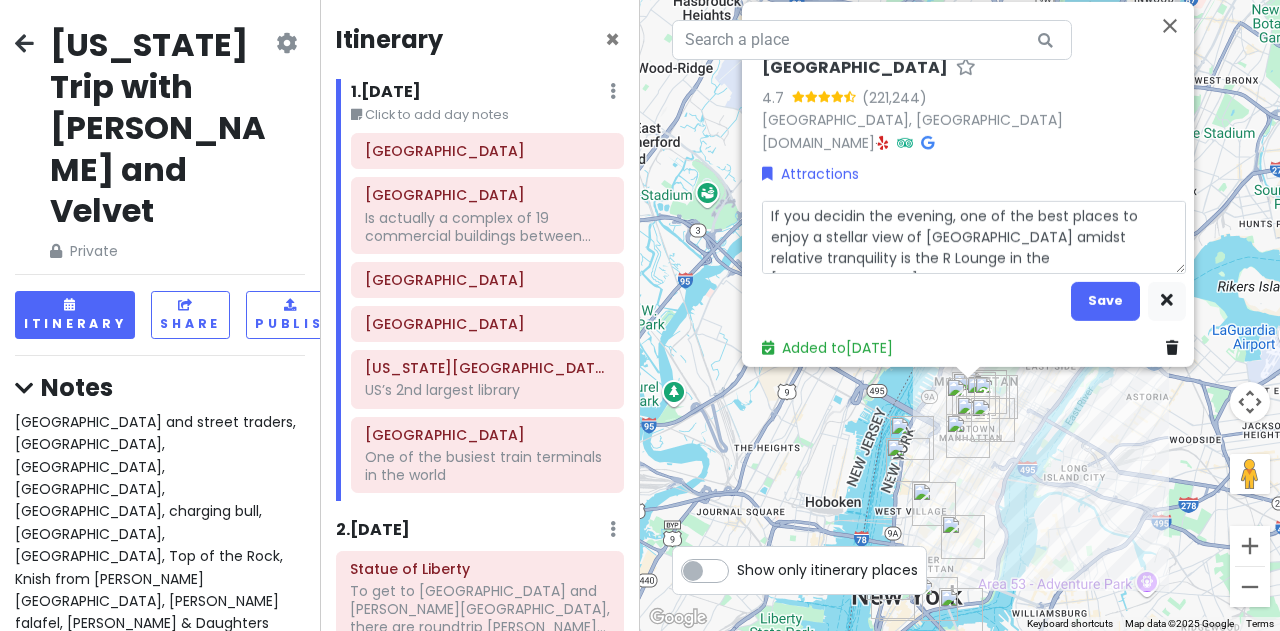 type on "x" 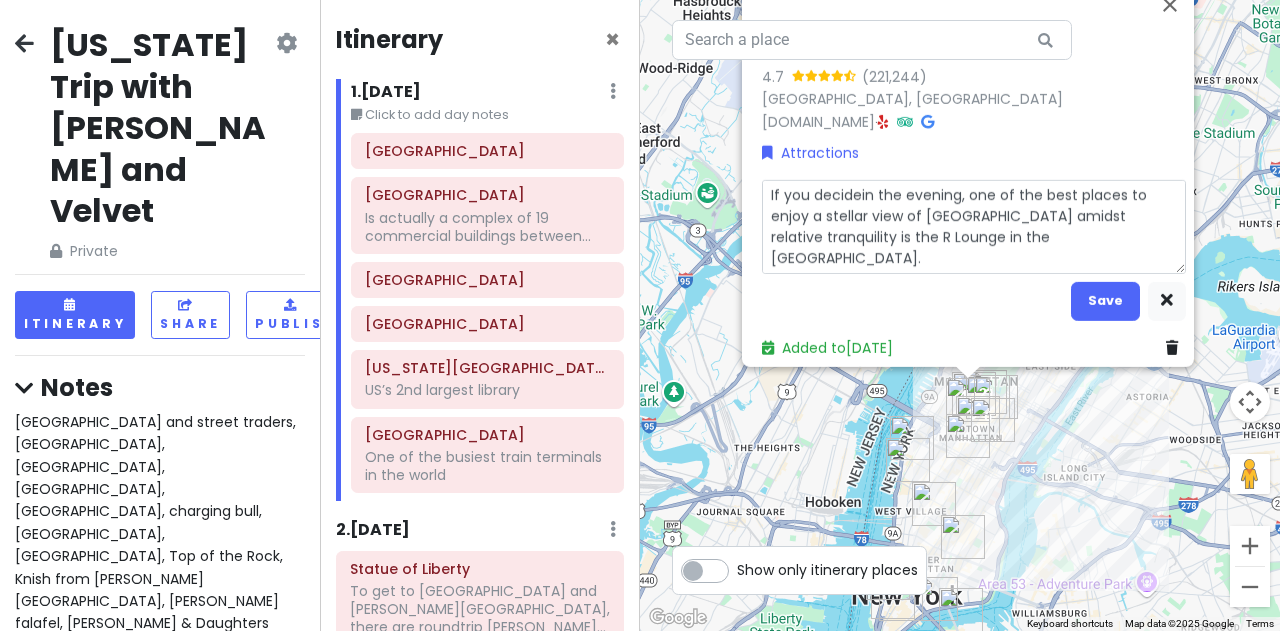 type on "x" 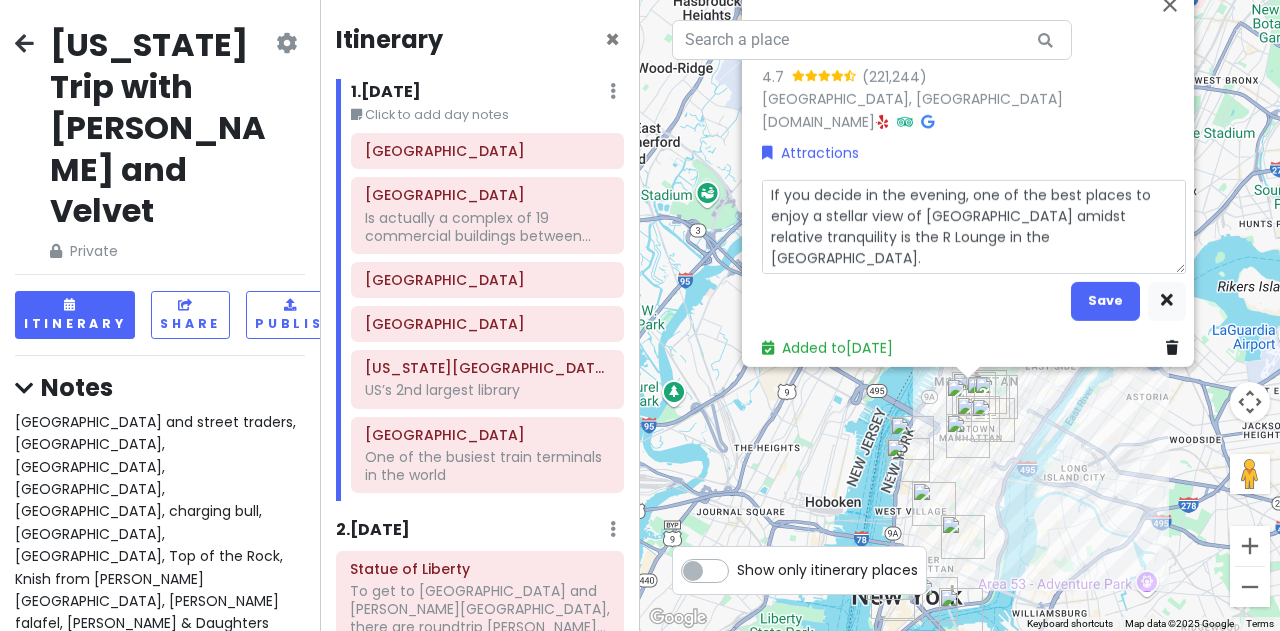 type on "x" 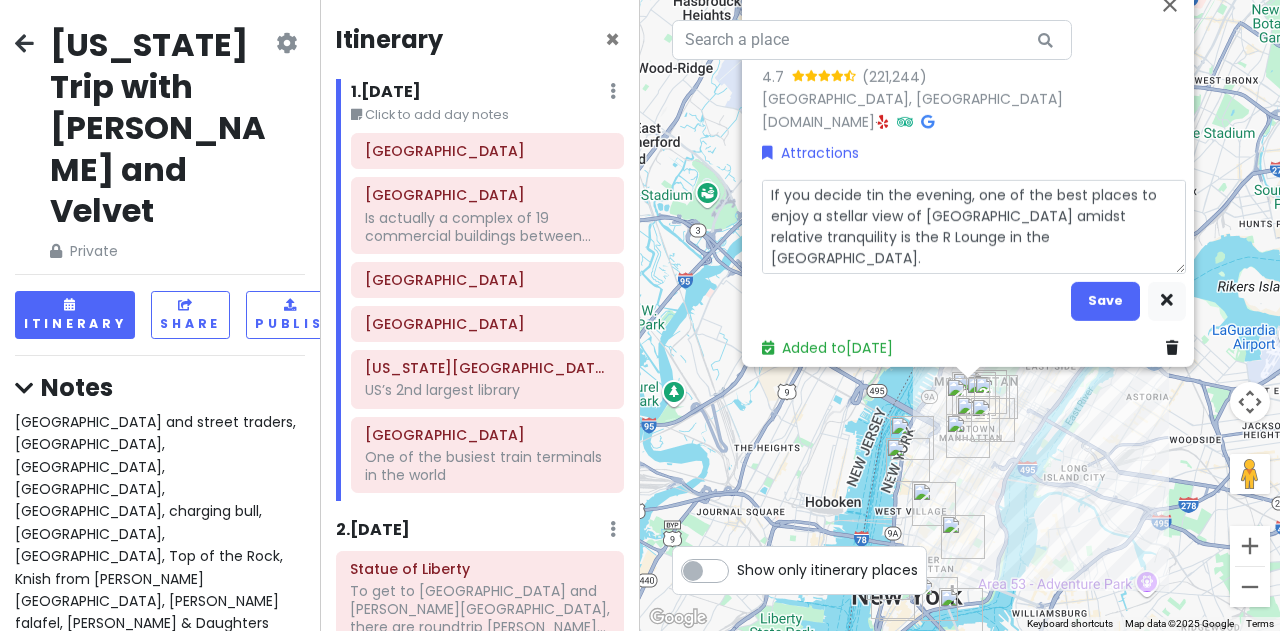 type on "x" 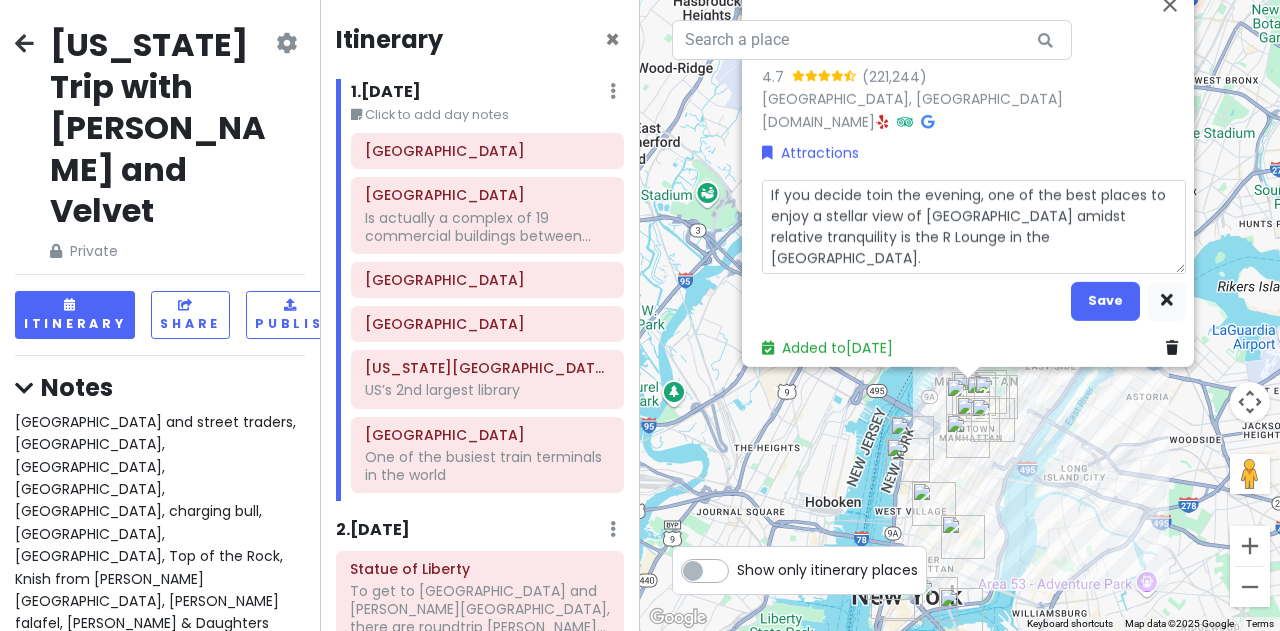 type on "x" 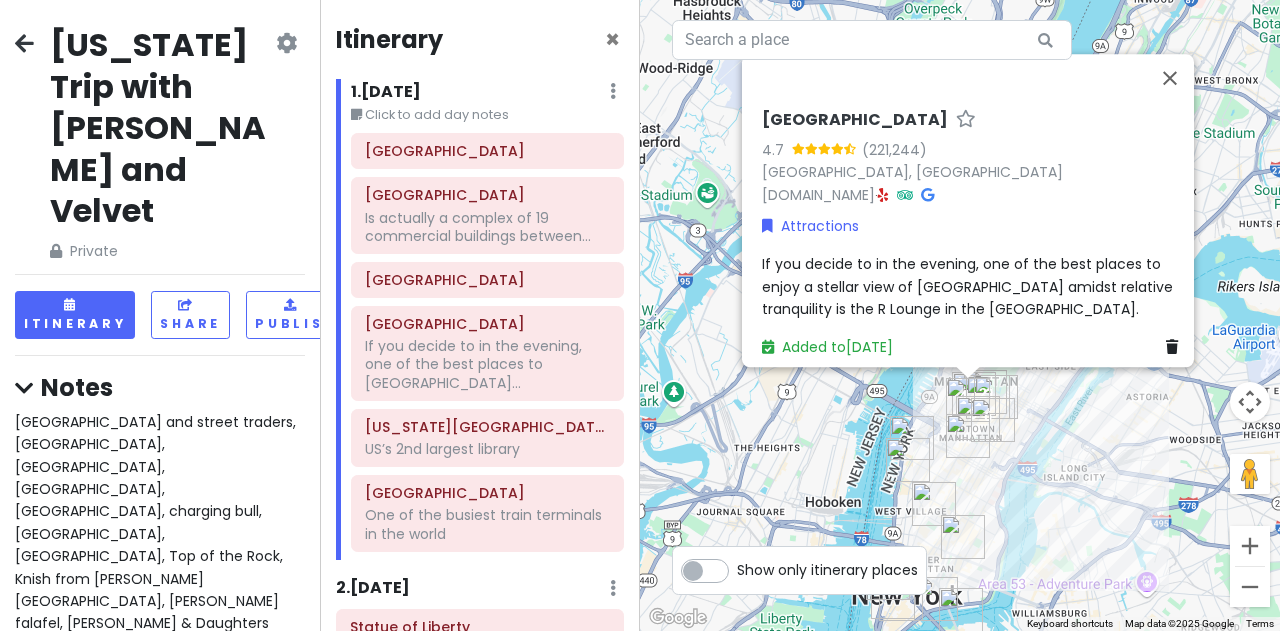 click on "If you decide to in the evening, one of the best places to enjoy a stellar view of Times Square amidst relative tranquility is the R Lounge in the Renaissance Times Square Hotel." at bounding box center (974, 286) 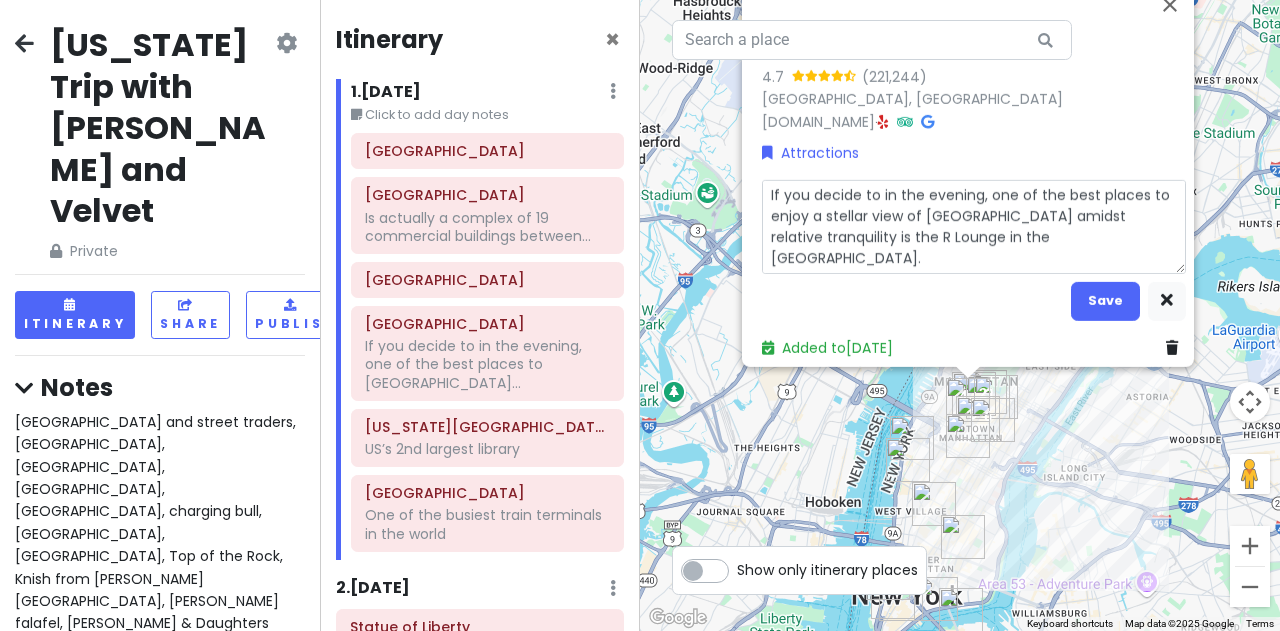 type on "x" 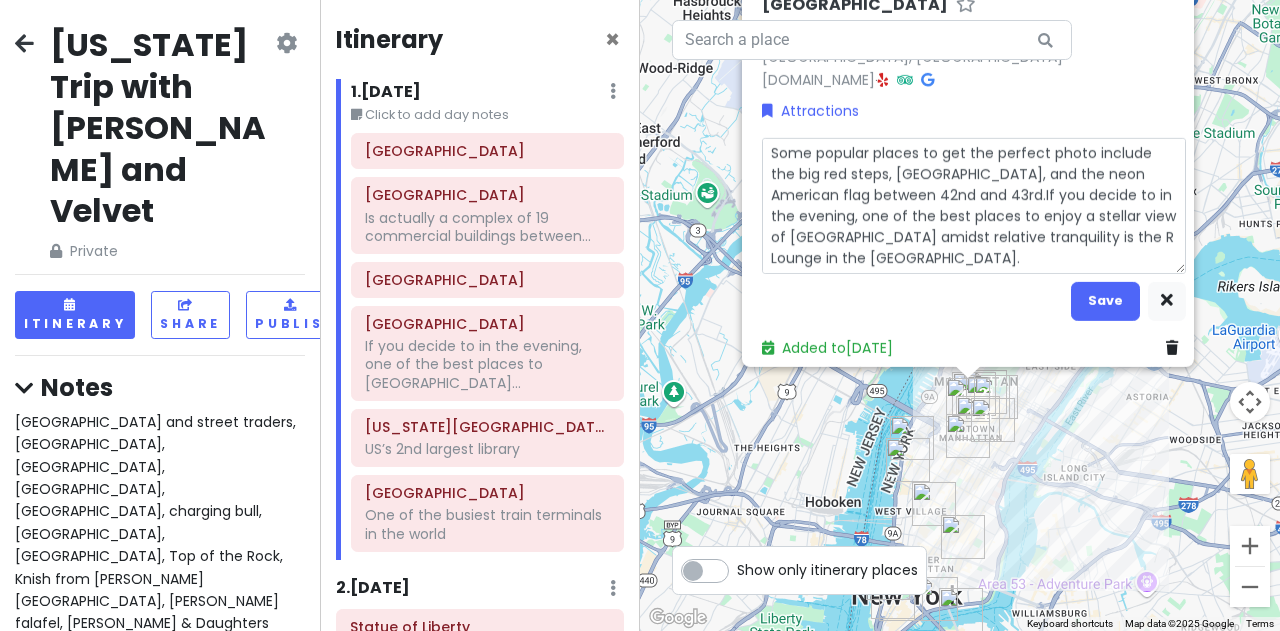 type on "x" 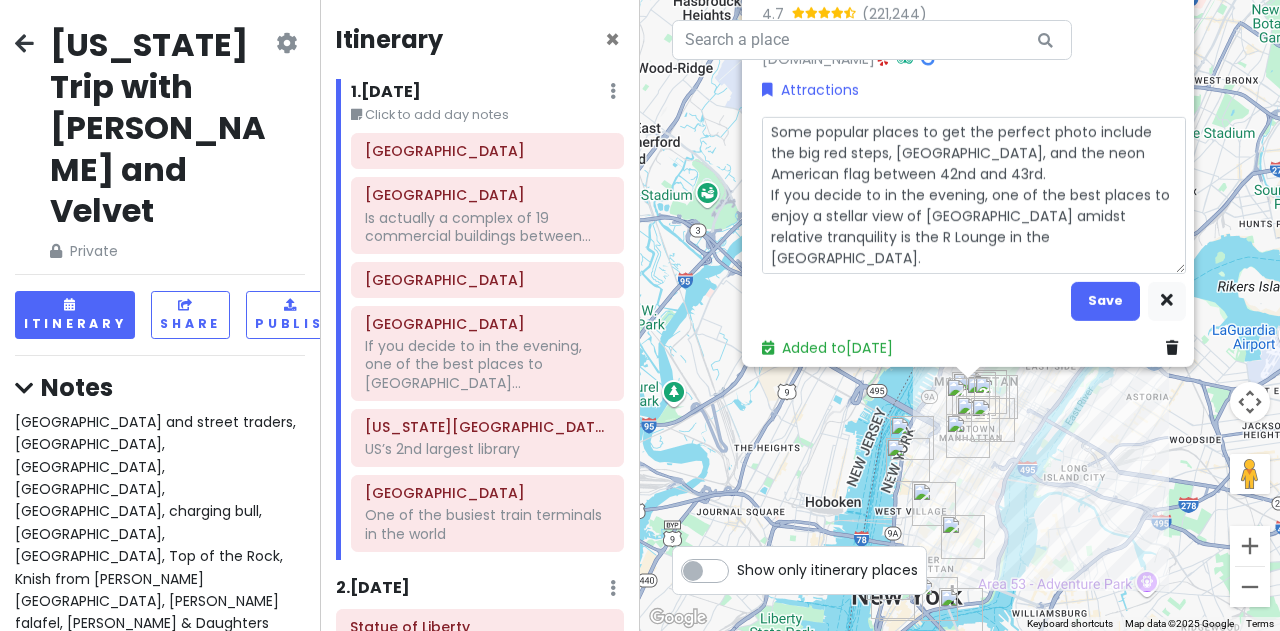 type on "x" 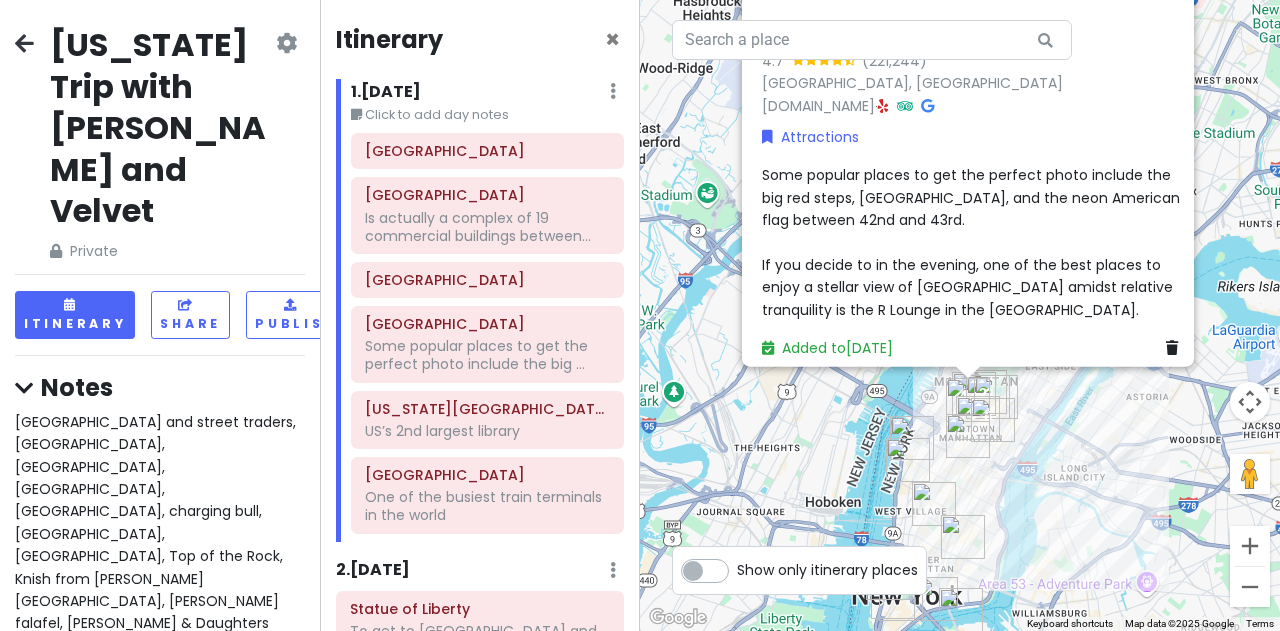 click on "Some popular places to get the perfect photo include the big red steps, 42nd Street, and the neon American flag between 42nd and 43rd.
If you decide to in the evening, one of the best places to enjoy a stellar view of Times Square amidst relative tranquility is the R Lounge in the Renaissance Times Square Hotel." at bounding box center (974, 241) 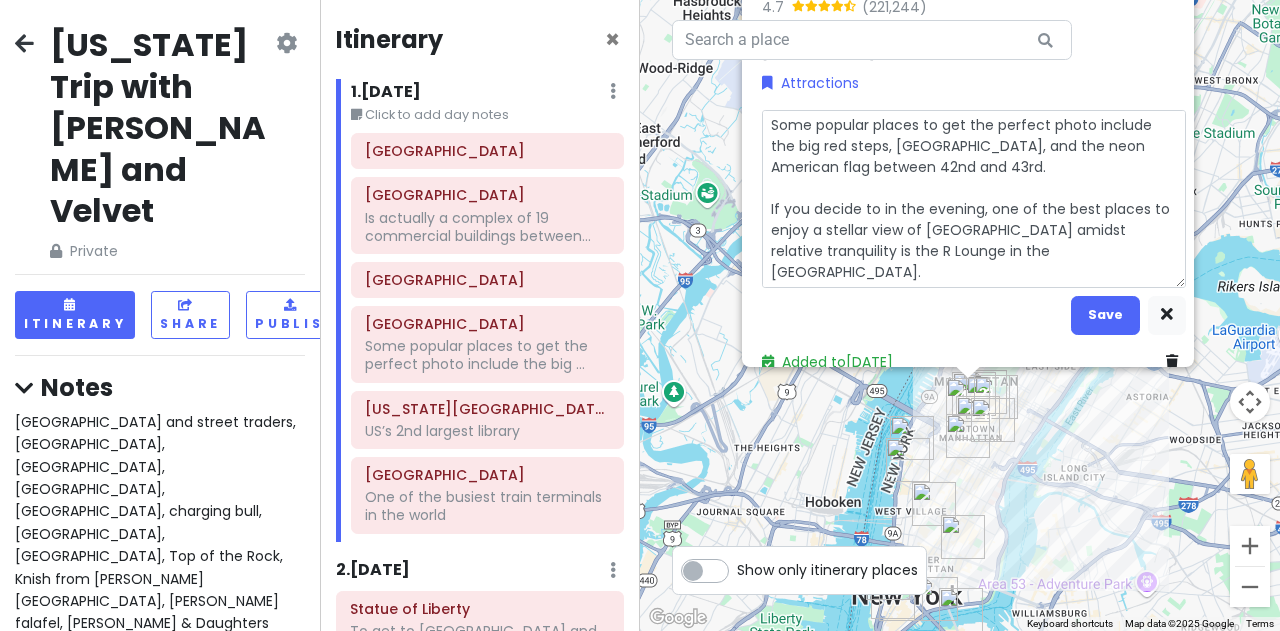 click on "Some popular places to get the perfect photo include the big red steps, 42nd Street, and the neon American flag between 42nd and 43rd.
If you decide to in the evening, one of the best places to enjoy a stellar view of Times Square amidst relative tranquility is the R Lounge in the Renaissance Times Square Hotel." at bounding box center (974, 198) 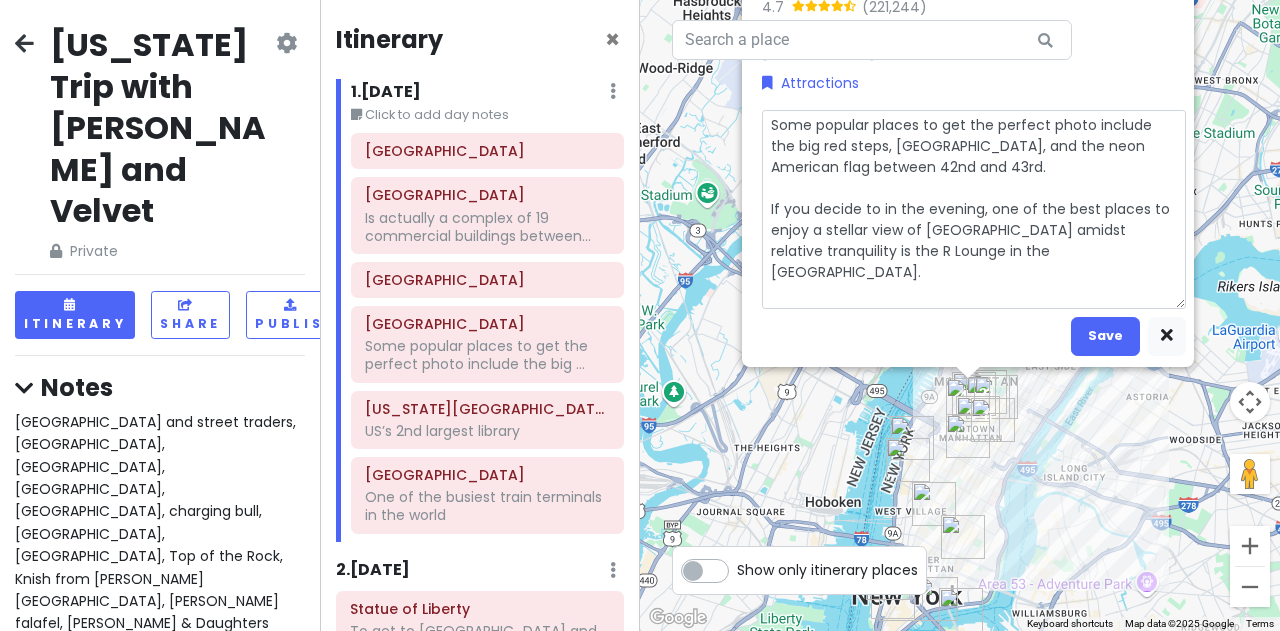 type on "x" 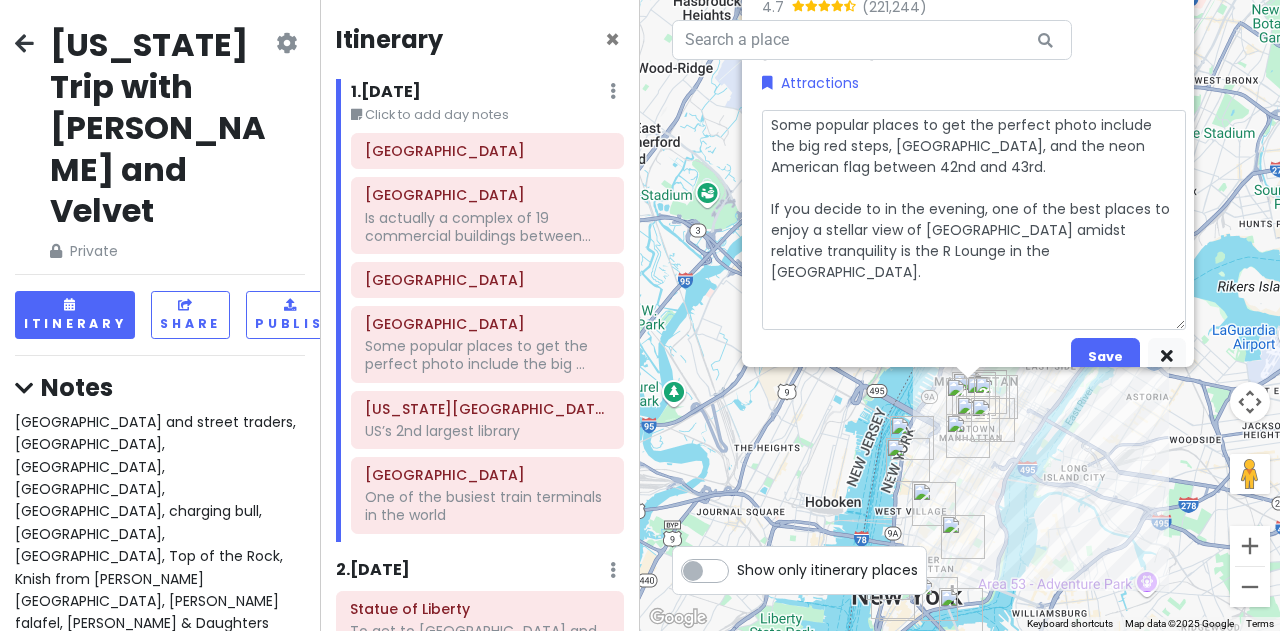 type on "x" 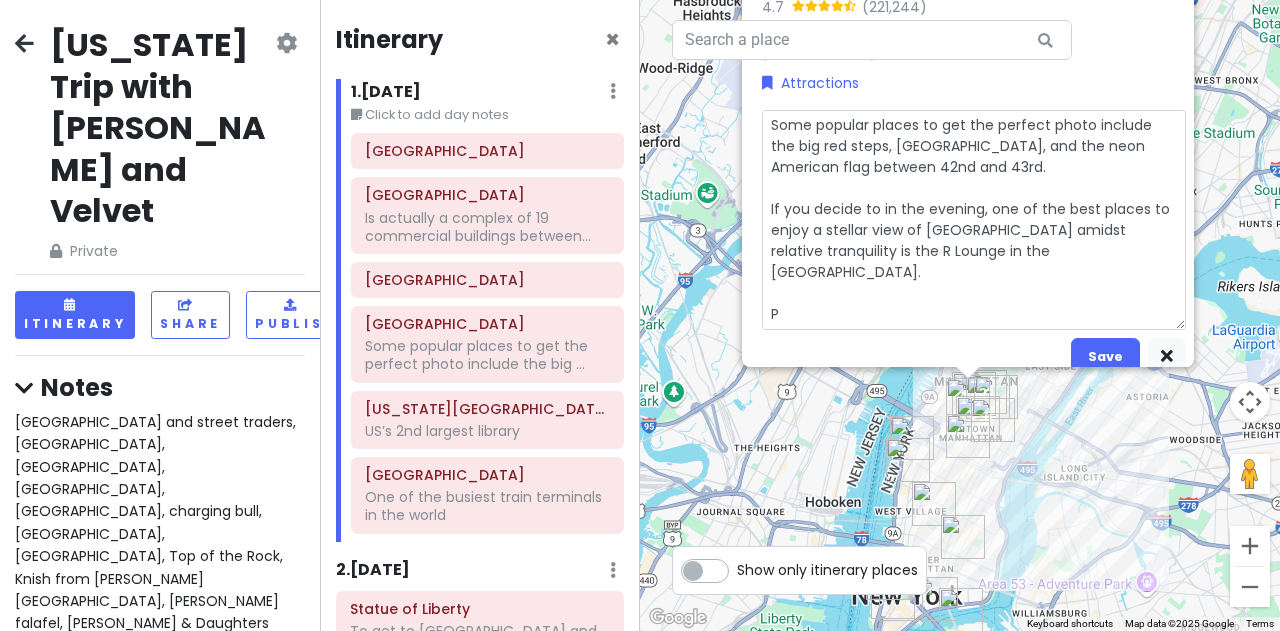 type on "x" 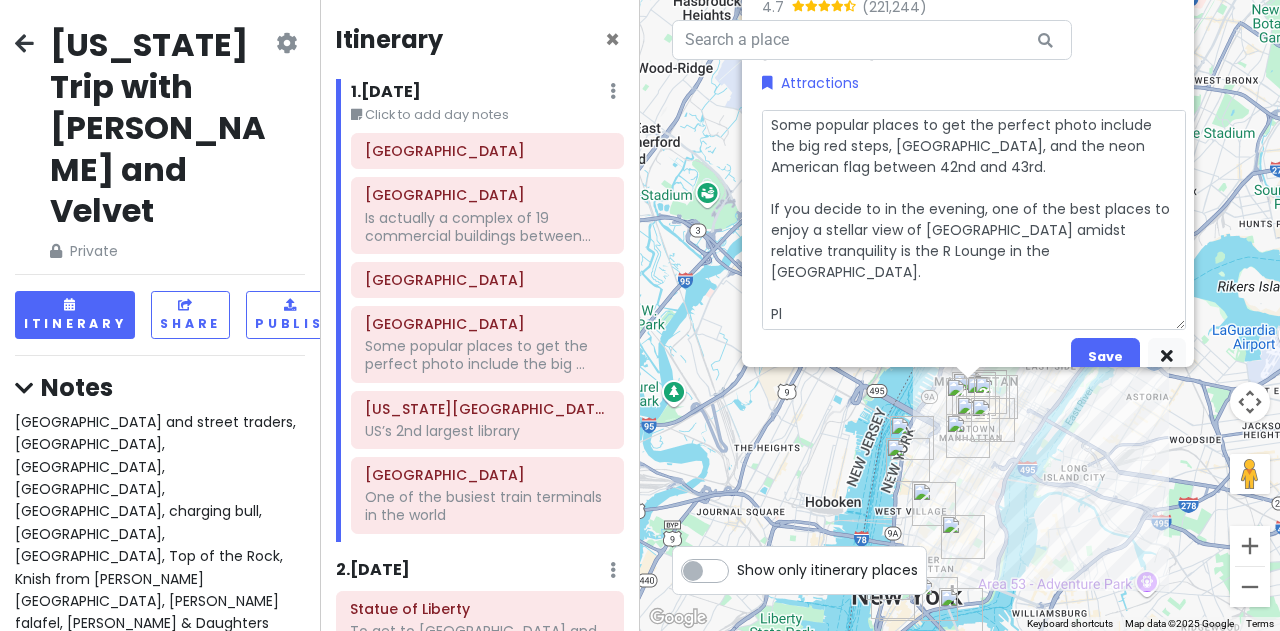 type on "Some popular places to get the perfect photo include the big red steps, 42nd Street, and the neon American flag between 42nd and 43rd.
If you decide to in the evening, one of the best places to enjoy a stellar view of Times Square amidst relative tranquility is the R Lounge in the Renaissance Times Square Hotel.
Pla" 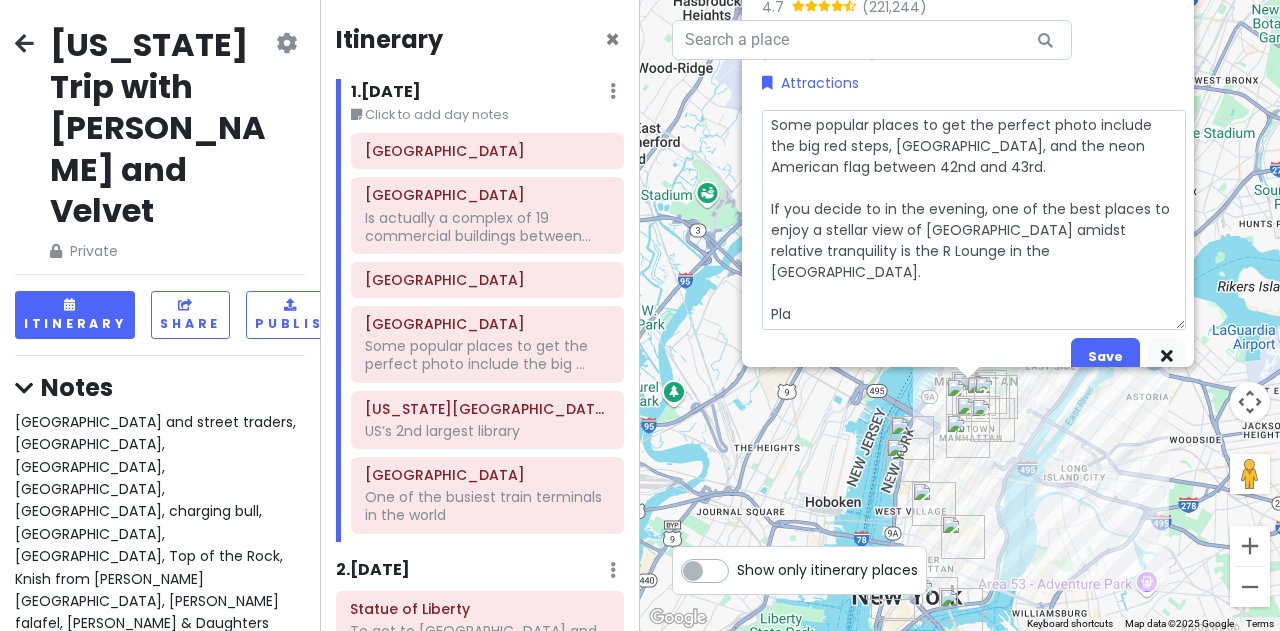 type on "x" 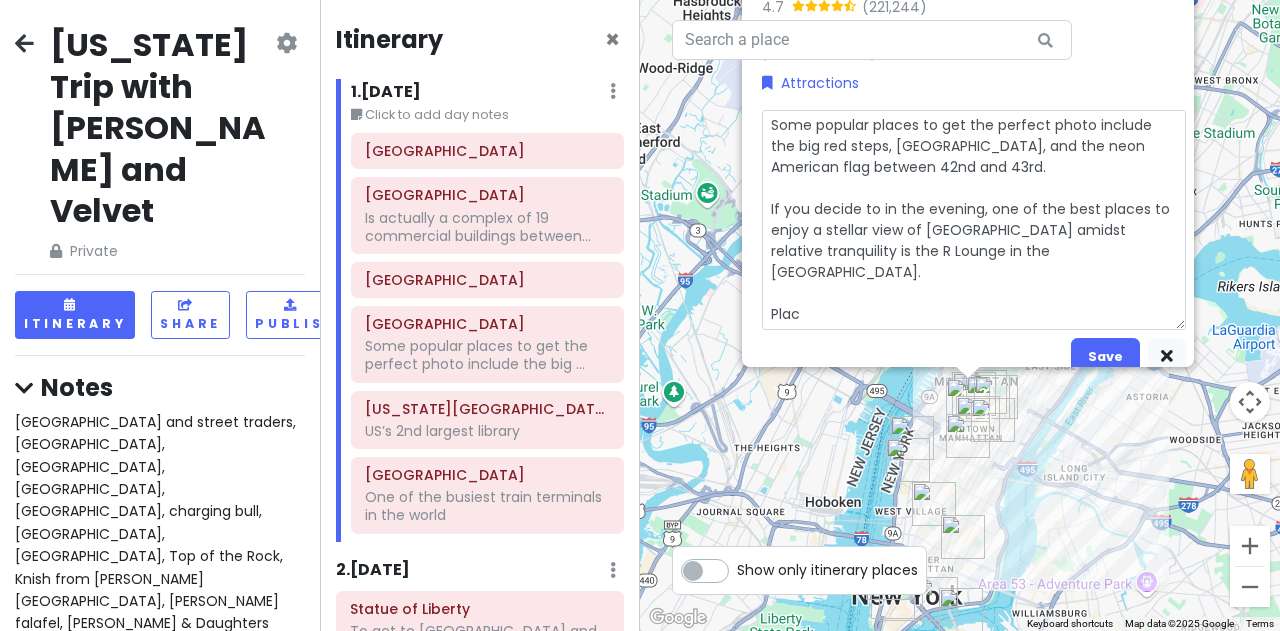 type on "x" 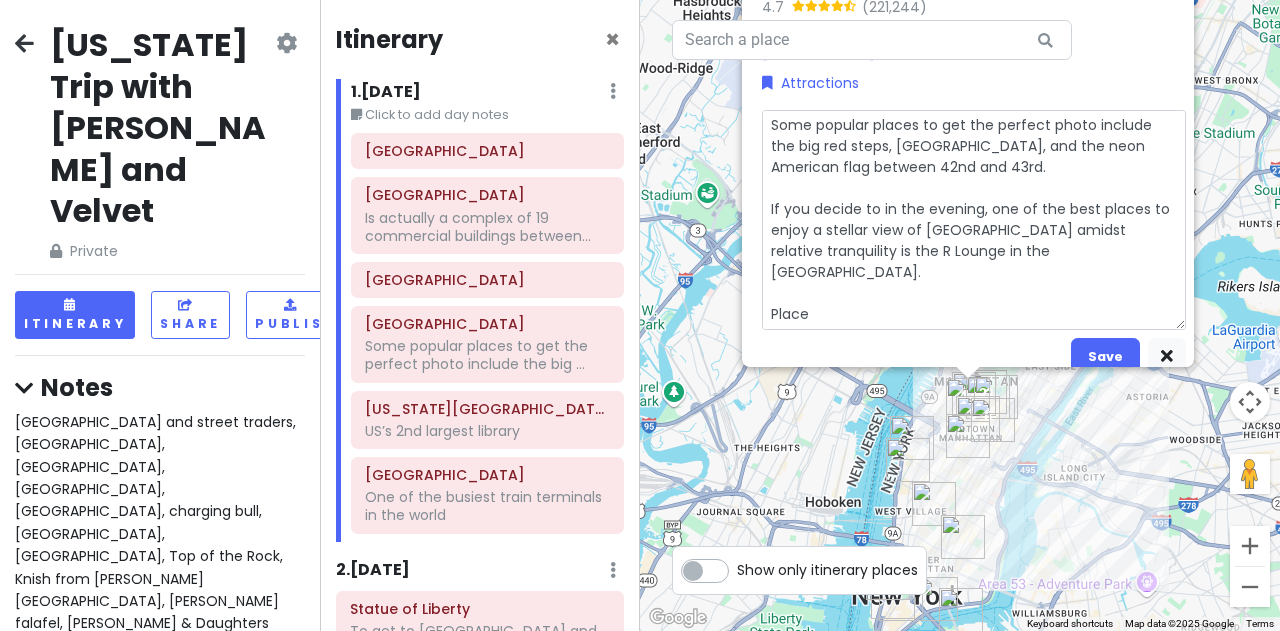 type on "x" 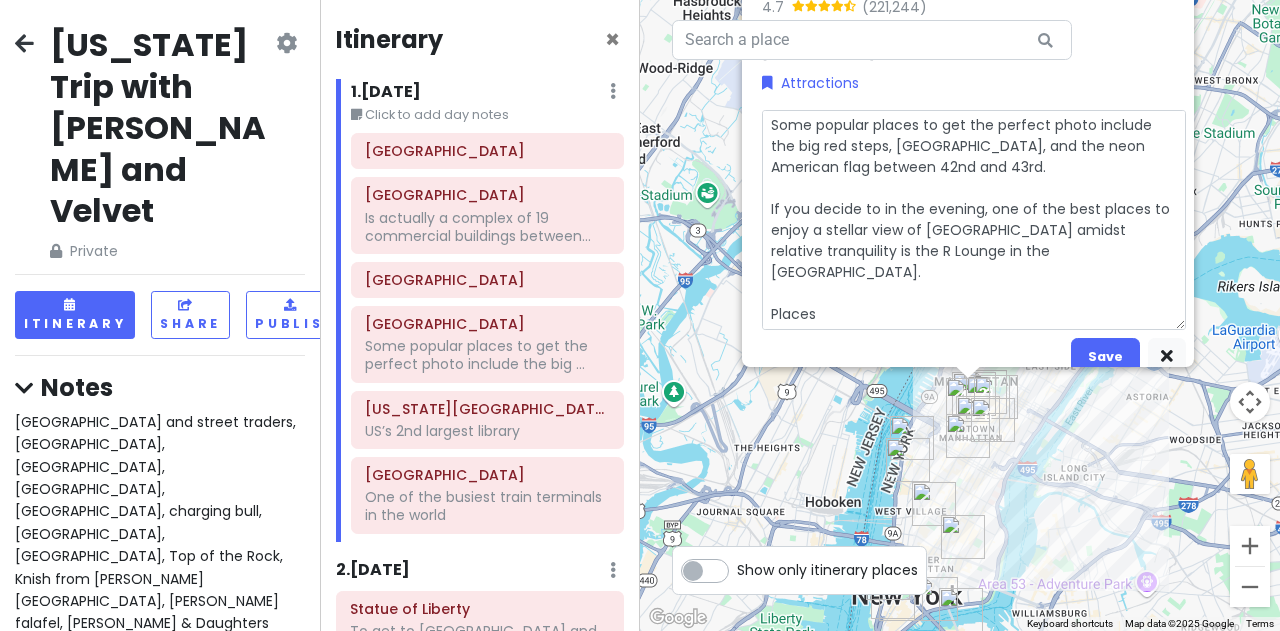 type on "x" 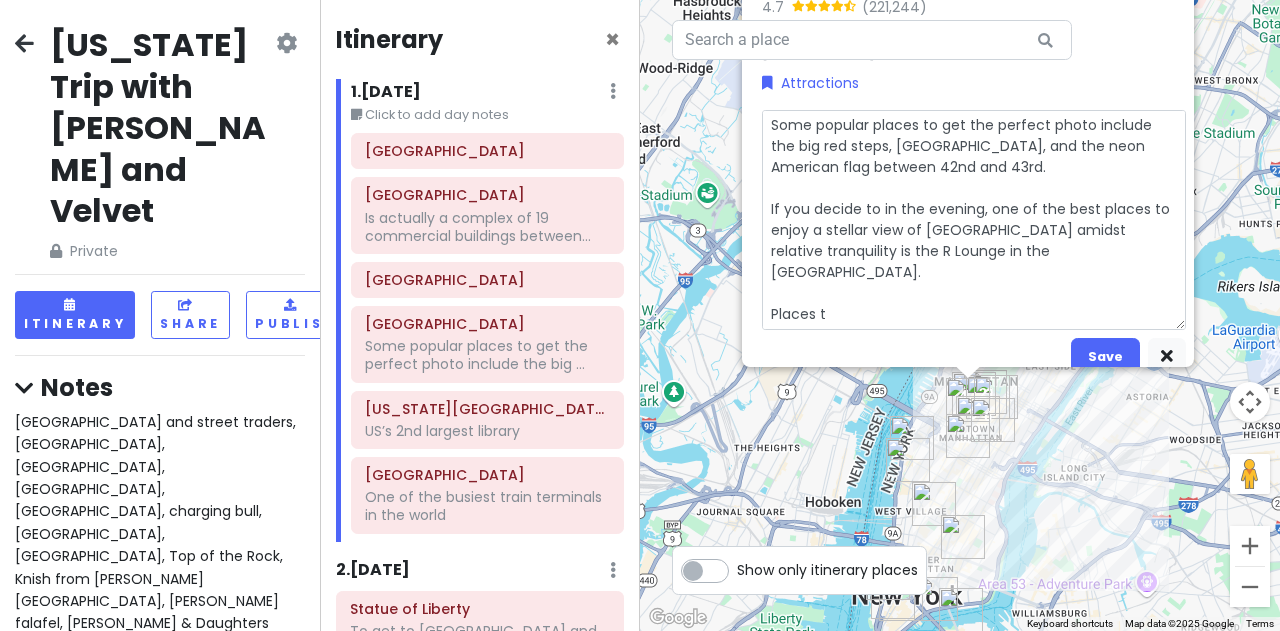 type on "x" 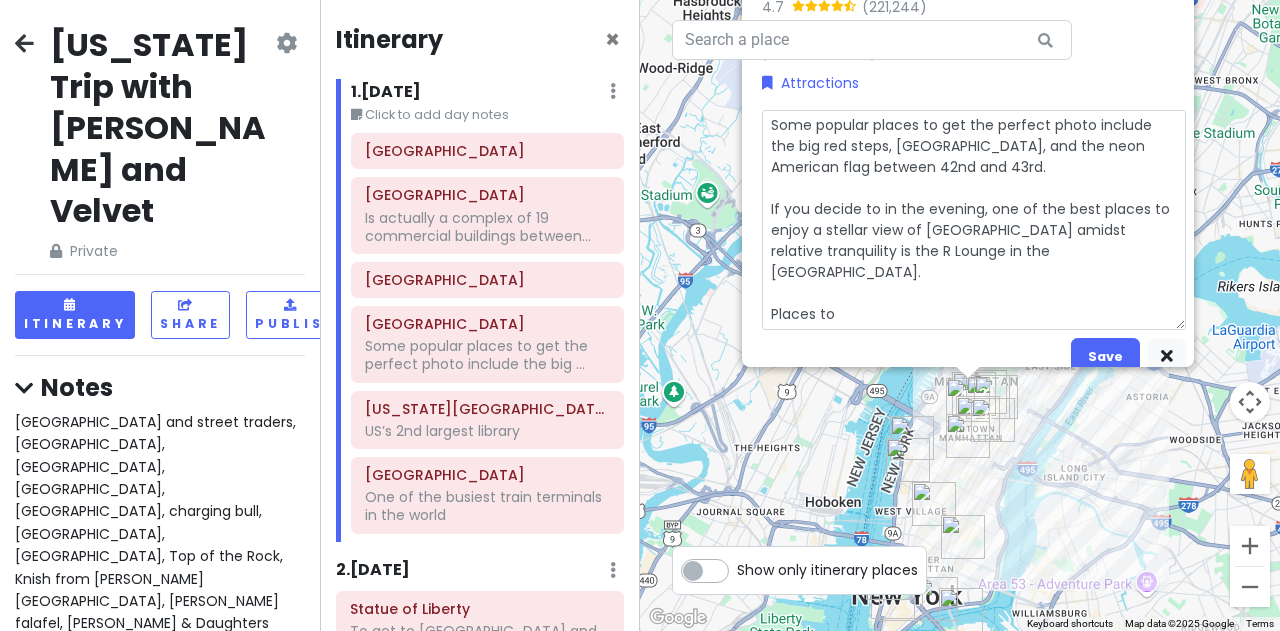 type on "Some popular places to get the perfect photo include the big red steps, 42nd Street, and the neon American flag between 42nd and 43rd.
If you decide to in the evening, one of the best places to enjoy a stellar view of Times Square amidst relative tranquility is the R Lounge in the Renaissance Times Square Hotel.
Places to" 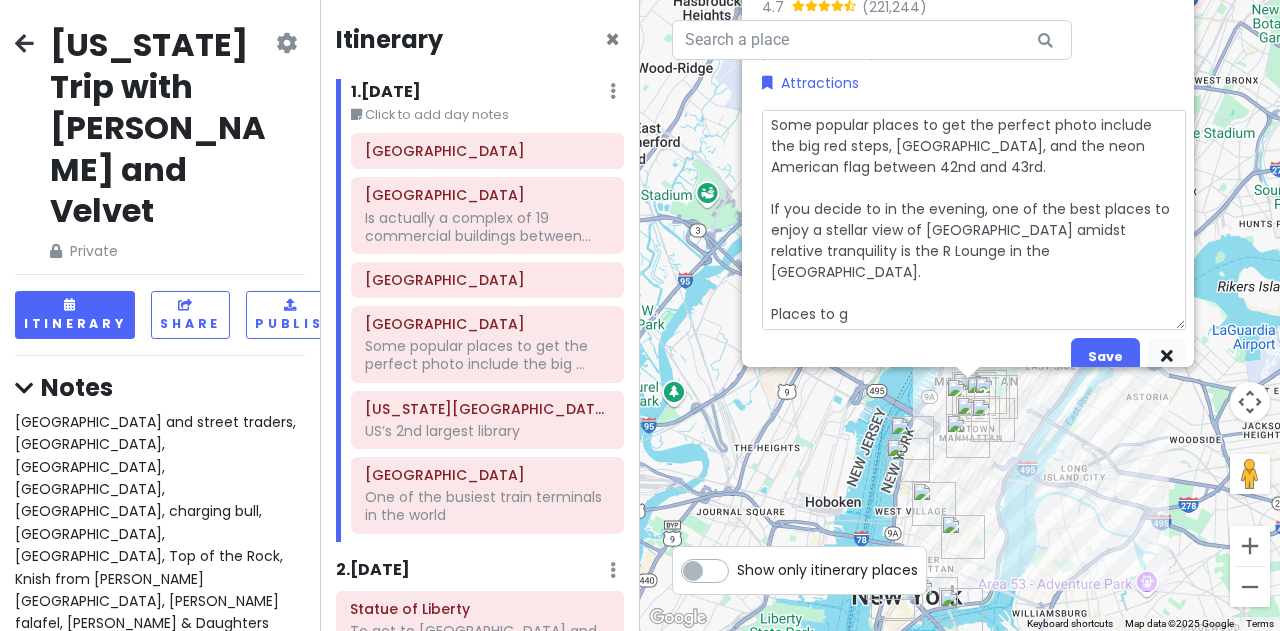 type on "x" 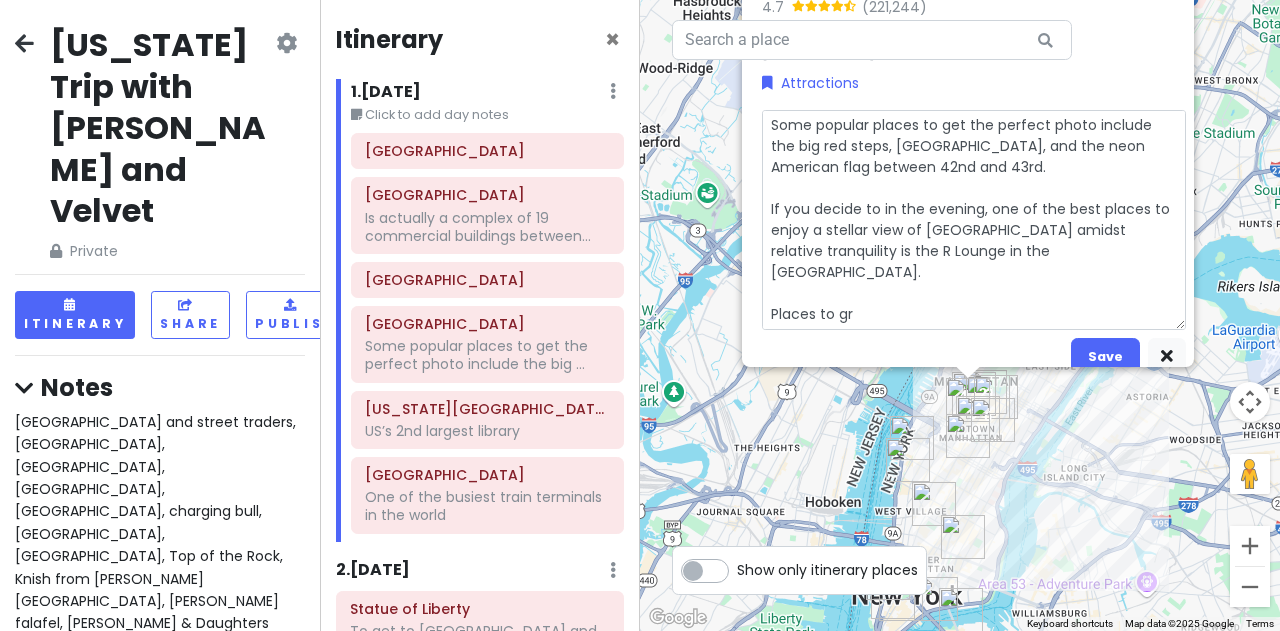 type on "x" 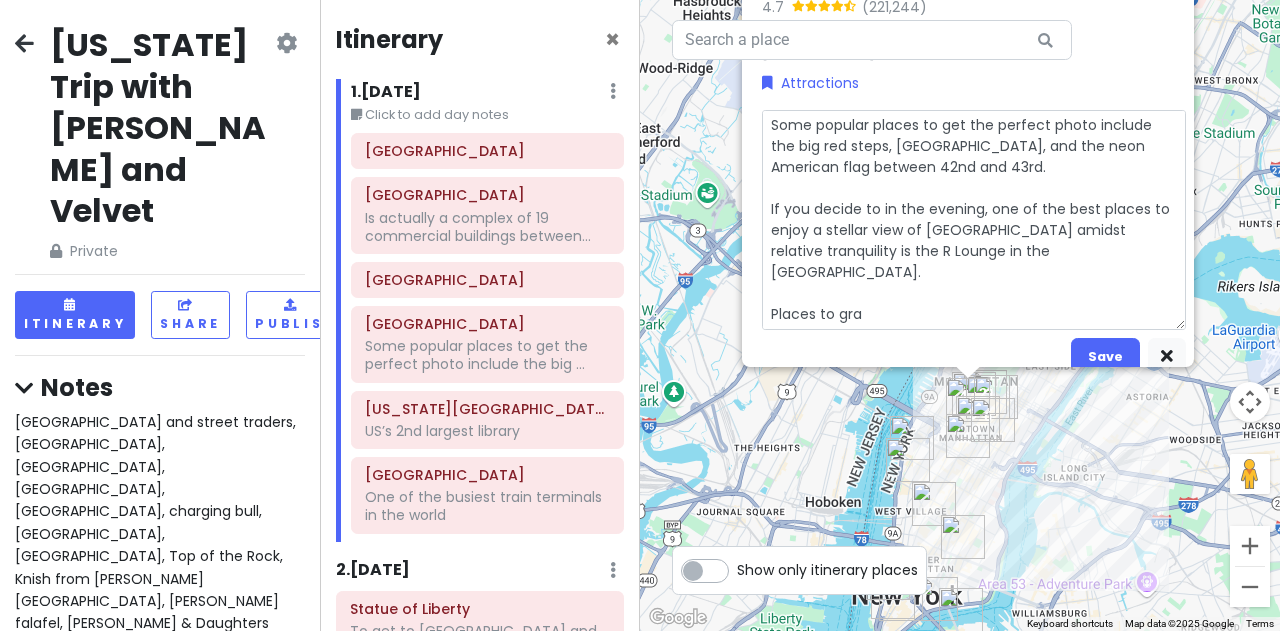 type on "Some popular places to get the perfect photo include the big red steps, 42nd Street, and the neon American flag between 42nd and 43rd.
If you decide to in the evening, one of the best places to enjoy a stellar view of Times Square amidst relative tranquility is the R Lounge in the Renaissance Times Square Hotel.
Places to grab" 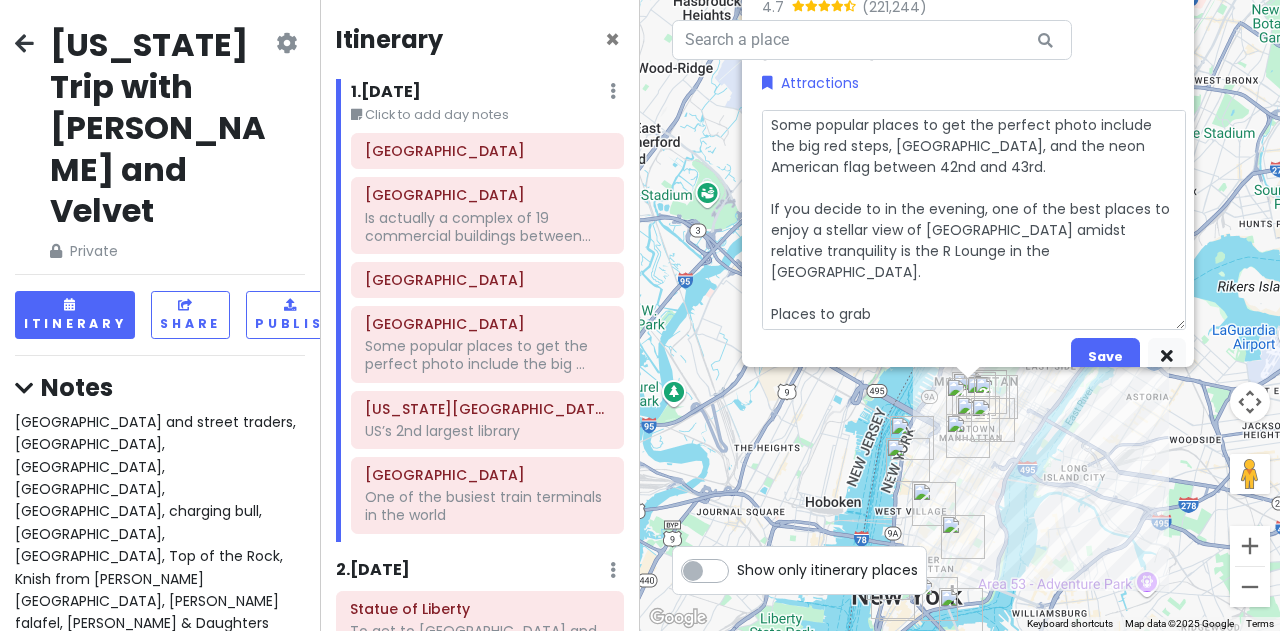 type on "x" 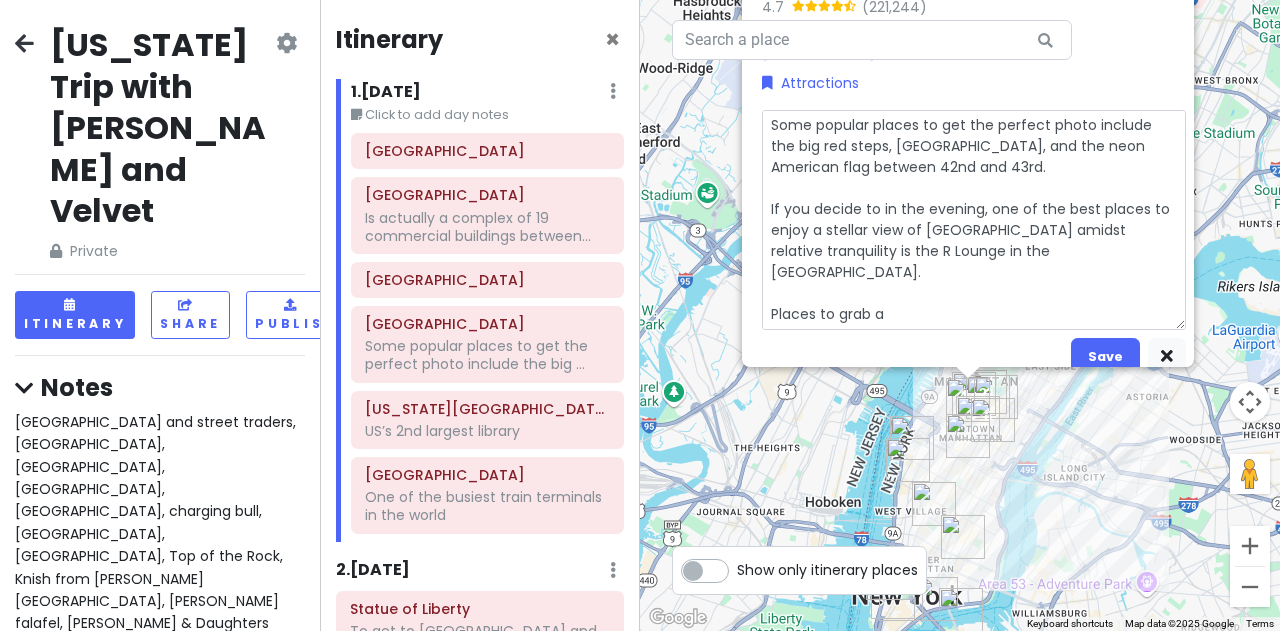 type on "Some popular places to get the perfect photo include the big red steps, 42nd Street, and the neon American flag between 42nd and 43rd.
If you decide to in the evening, one of the best places to enjoy a stellar view of Times Square amidst relative tranquility is the R Lounge in the Renaissance Times Square Hotel.
Places to grab a" 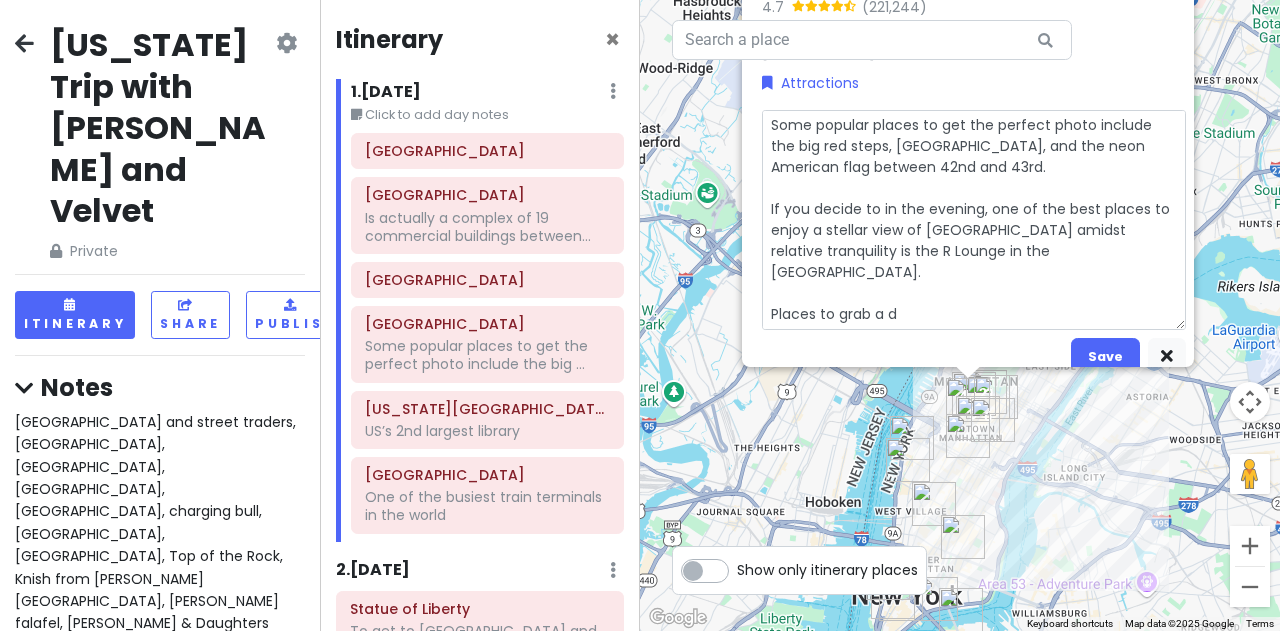 type on "x" 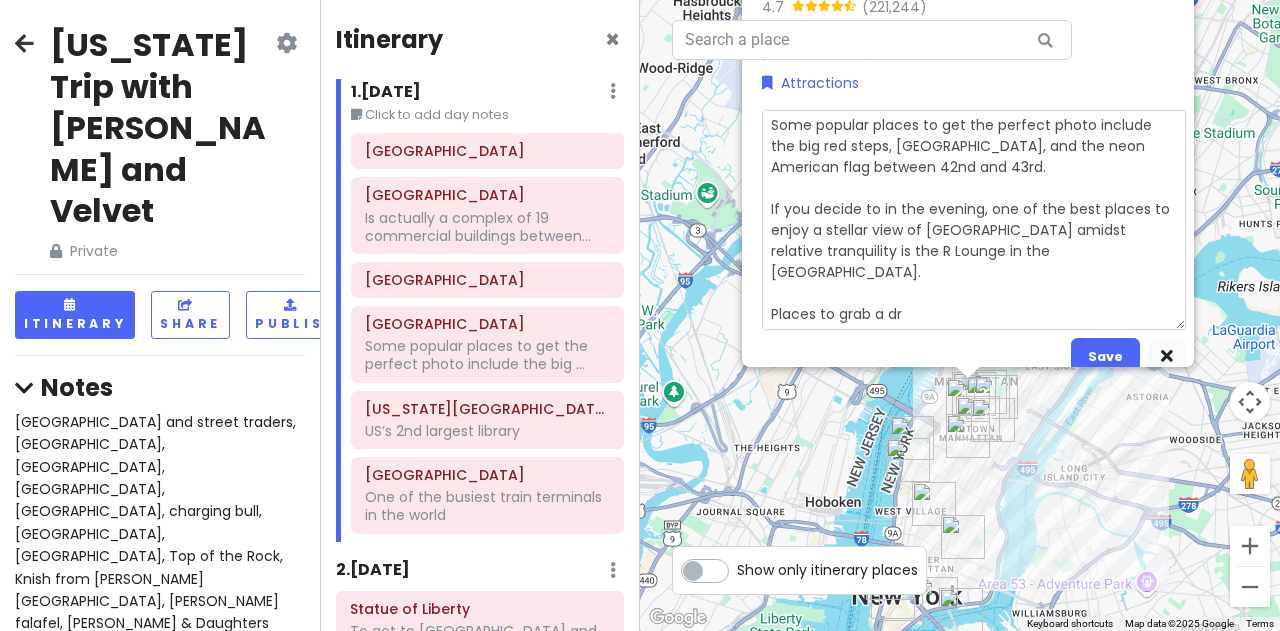 type on "x" 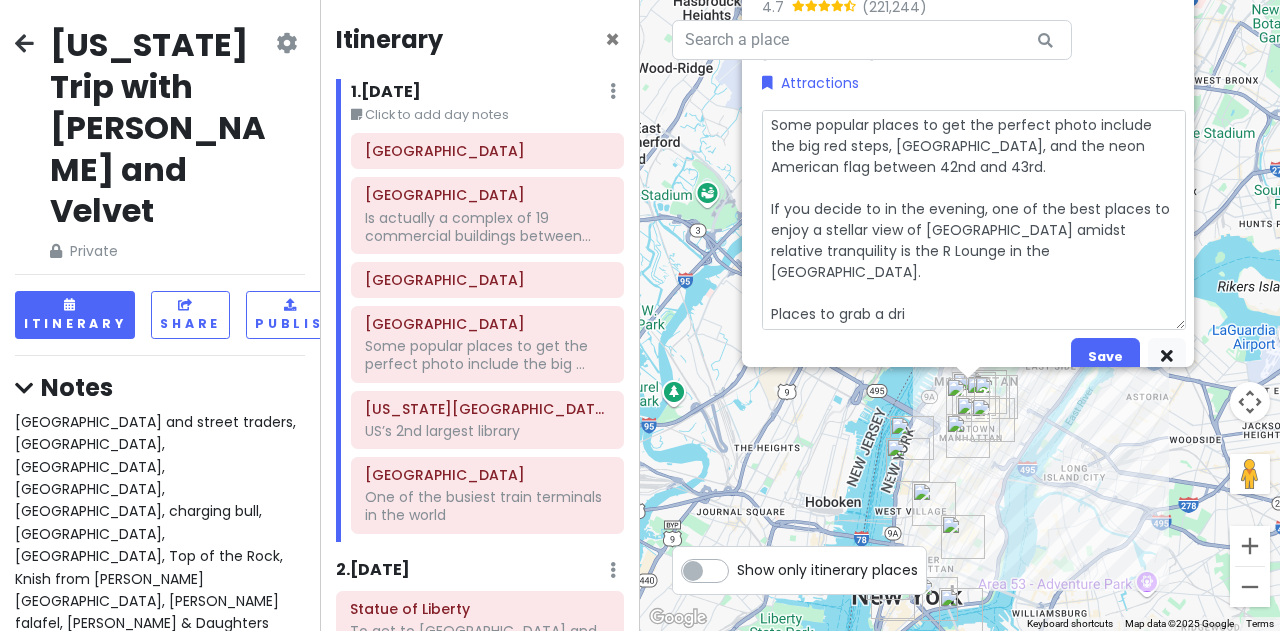 type on "x" 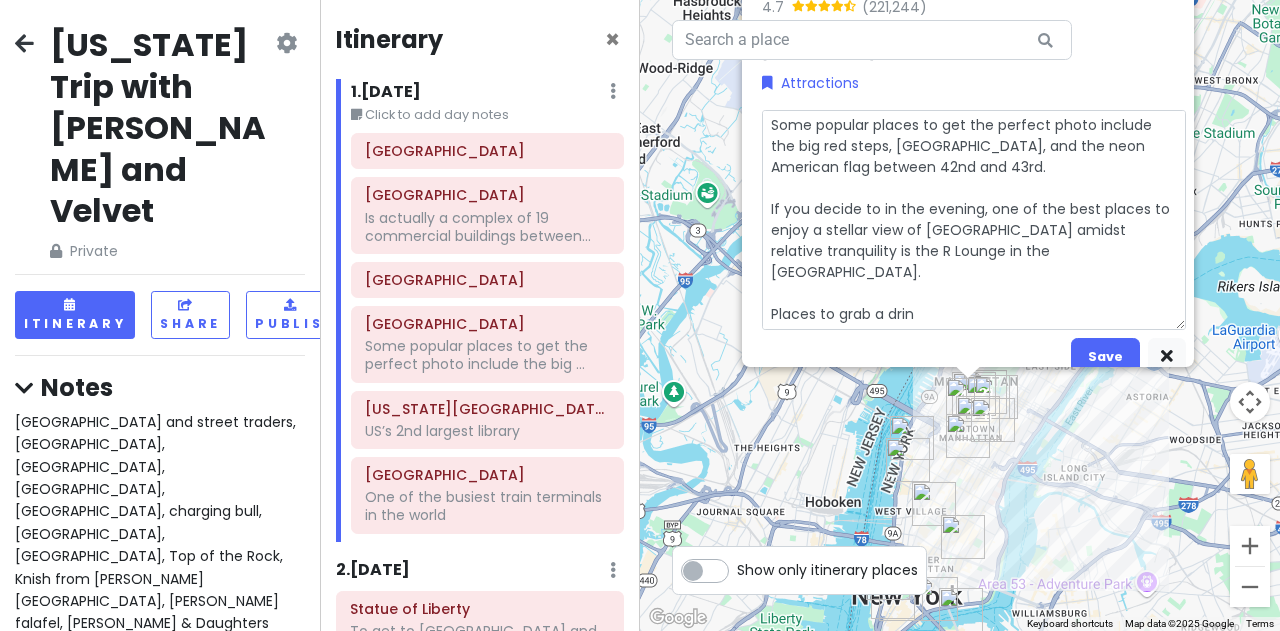type on "x" 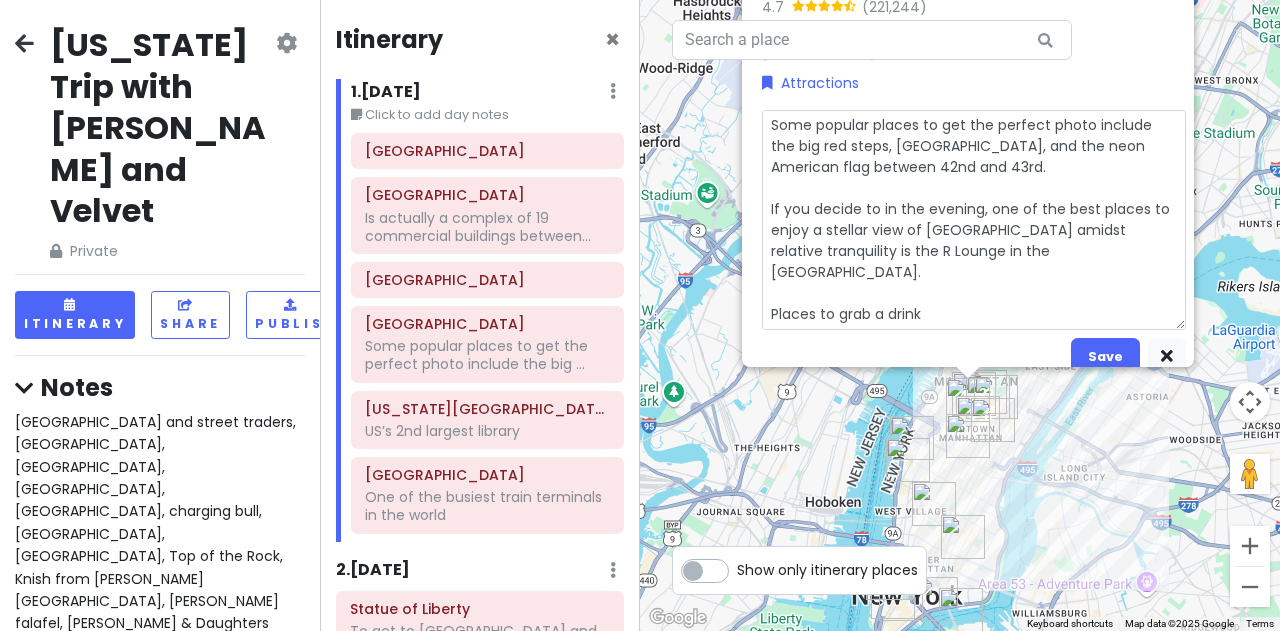 type on "x" 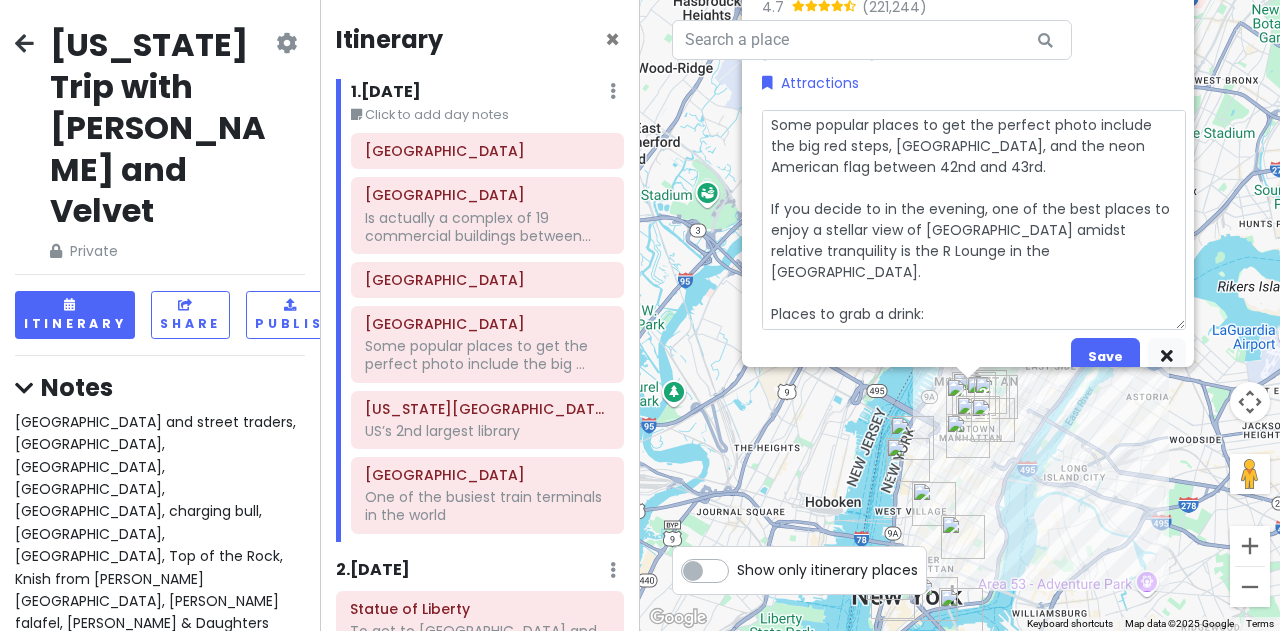 type on "x" 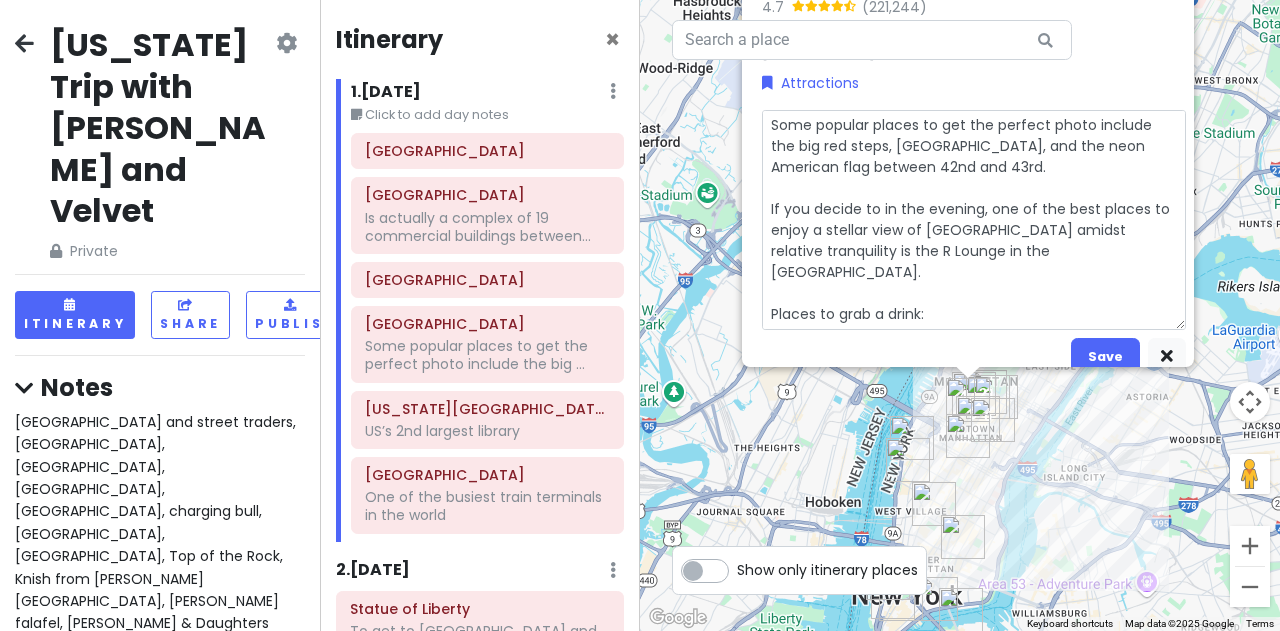 type on "x" 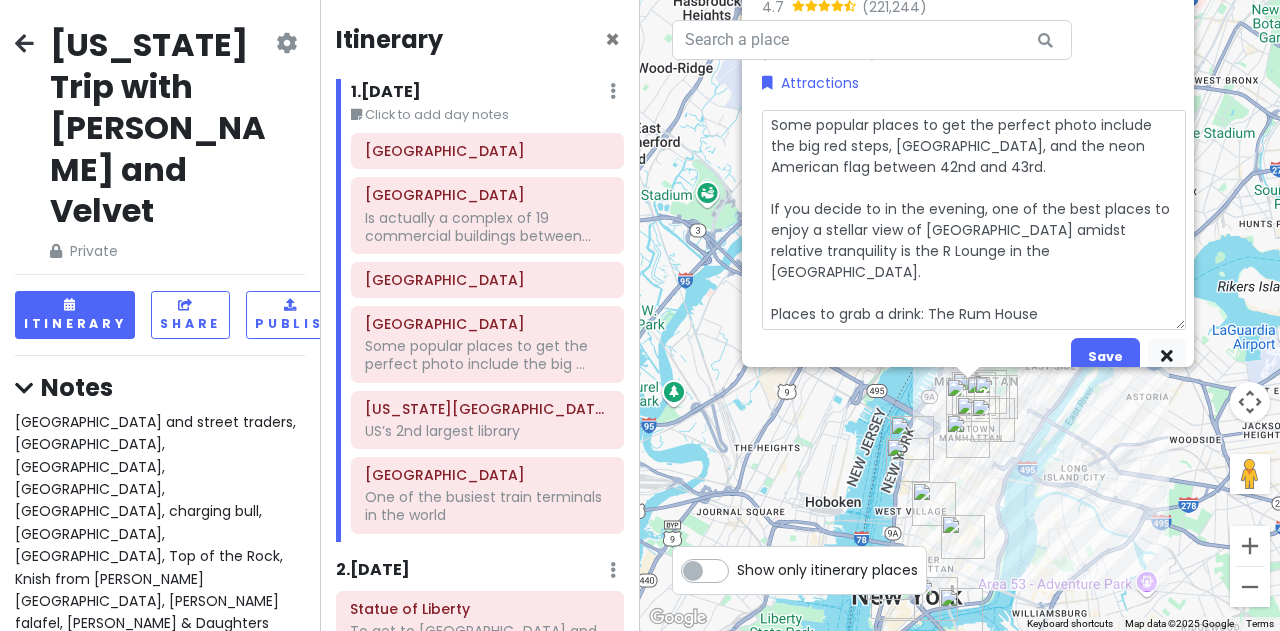 scroll, scrollTop: 115, scrollLeft: 0, axis: vertical 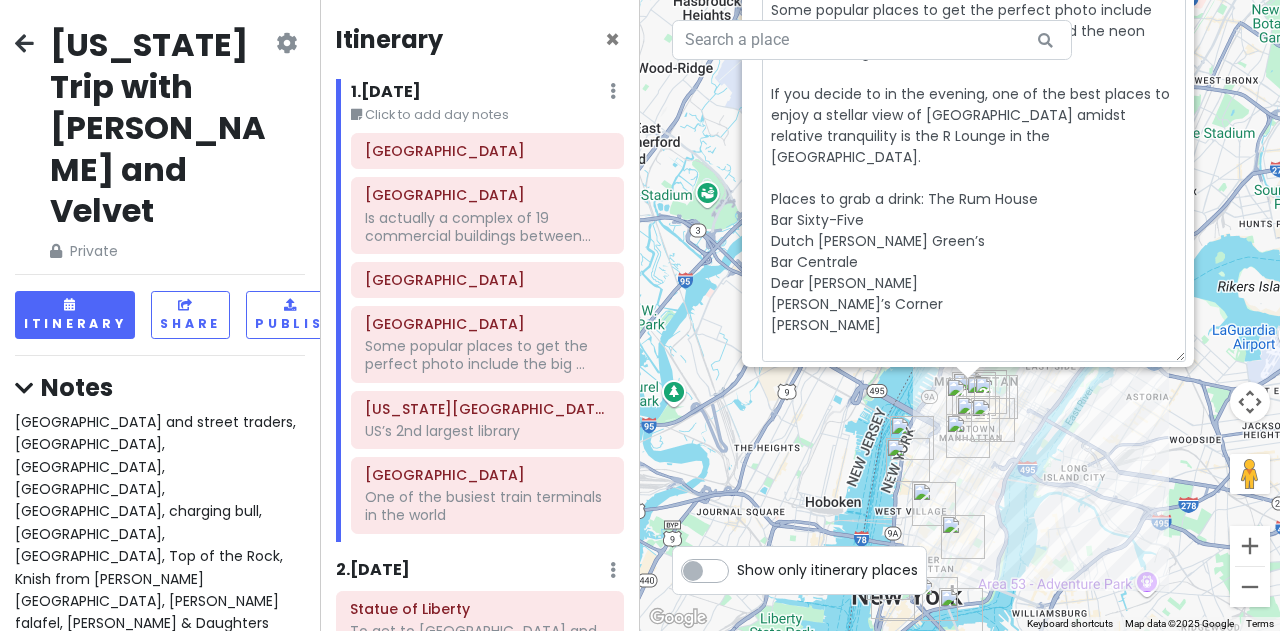 click on "Some popular places to get the perfect photo include the big red steps, 42nd Street, and the neon American flag between 42nd and 43rd.
If you decide to in the evening, one of the best places to enjoy a stellar view of Times Square amidst relative tranquility is the R Lounge in the Renaissance Times Square Hotel.
Places to grab a drink: The Rum House
Bar Sixty-Five
Dutch Freds
Haswell Green’s
Bar Centrale
Dear Irving
Jimmy’s Corner
McCoy’s" at bounding box center (974, 178) 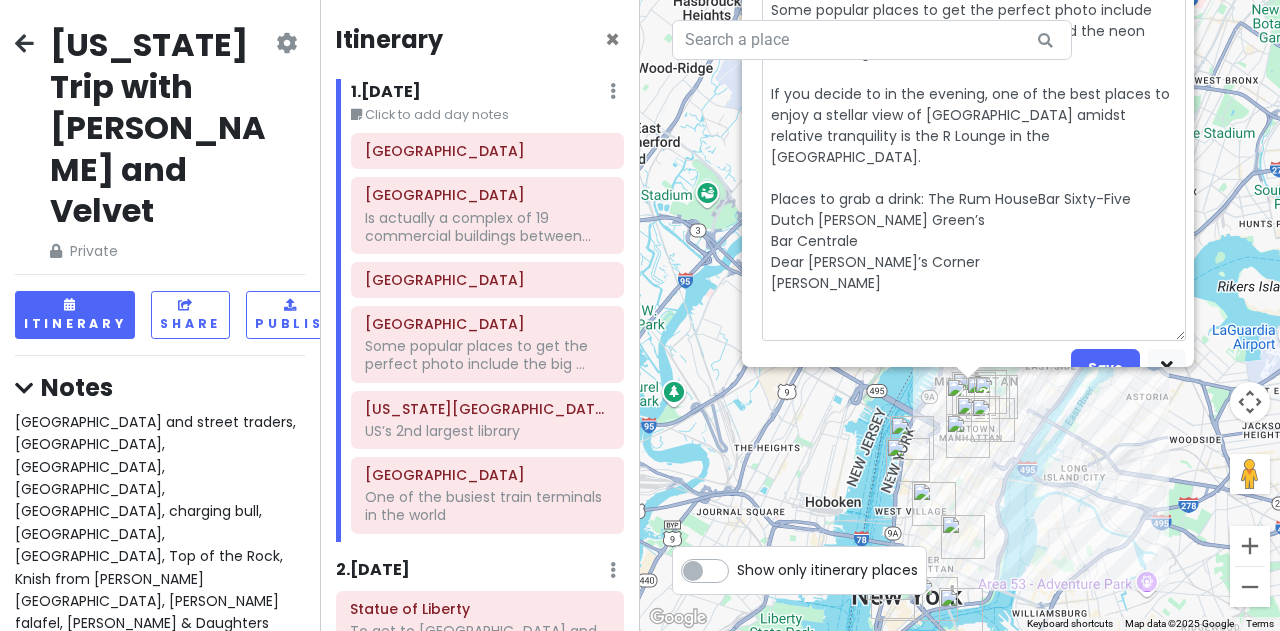 type on "x" 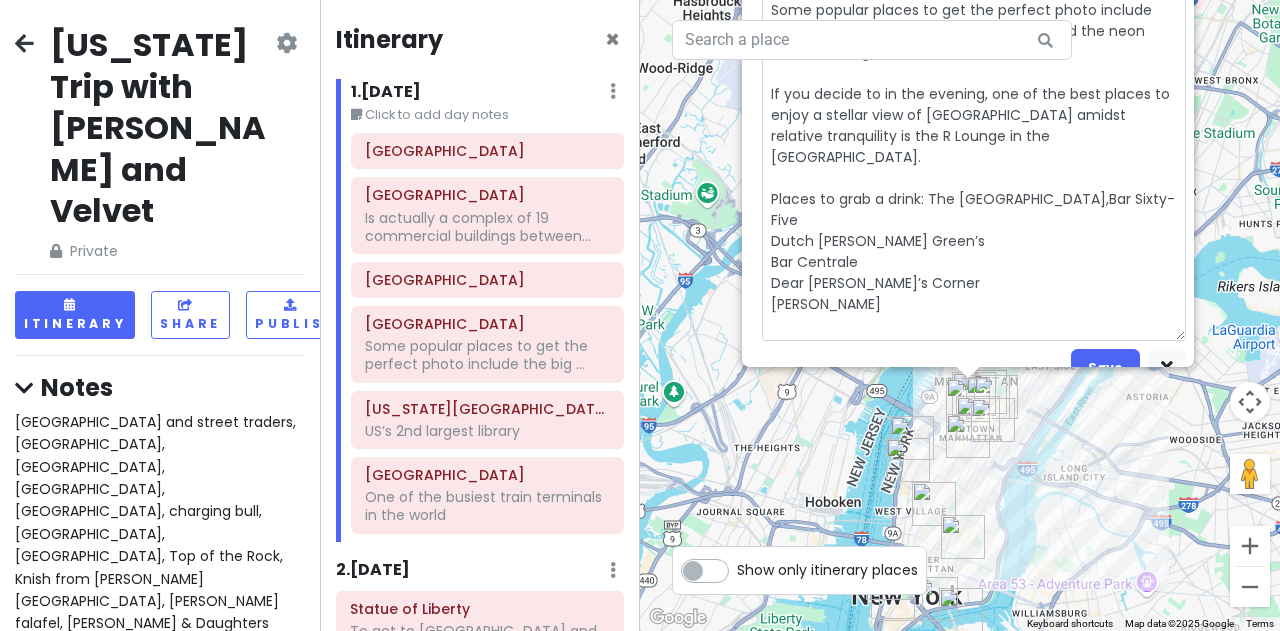 type on "x" 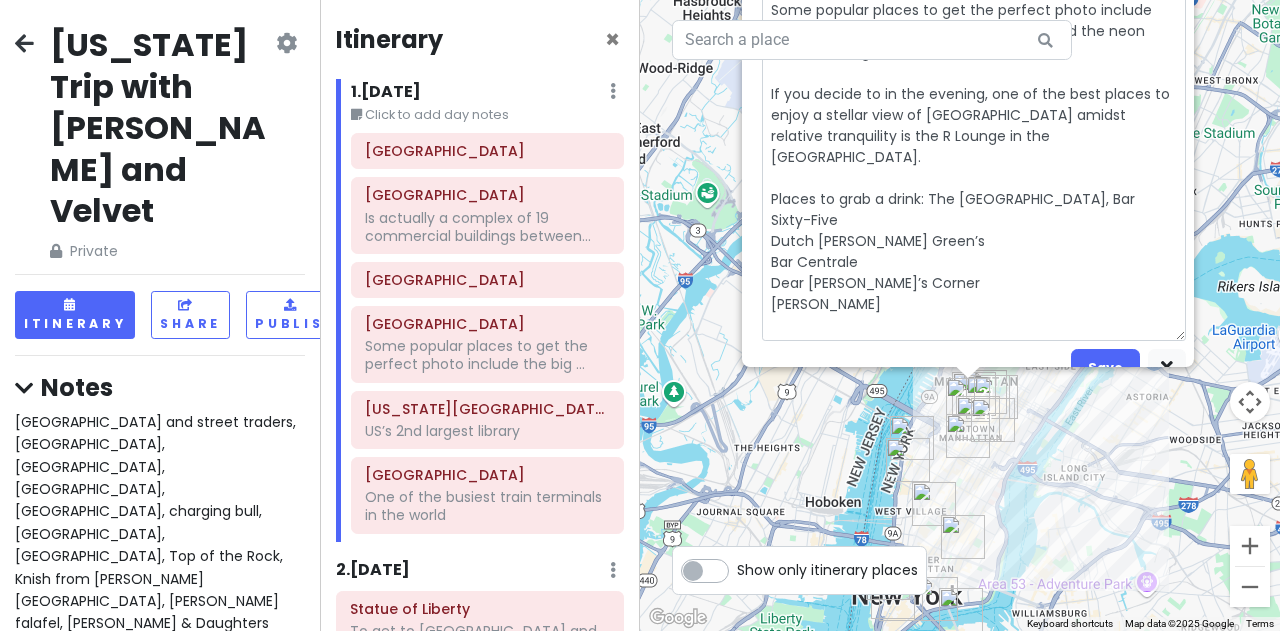 click on "Some popular places to get the perfect photo include the big red steps, 42nd Street, and the neon American flag between 42nd and 43rd.
If you decide to in the evening, one of the best places to enjoy a stellar view of Times Square amidst relative tranquility is the R Lounge in the Renaissance Times Square Hotel.
Places to grab a drink: The Rum House, Bar Sixty-Five
Dutch Freds
Haswell Green’s
Bar Centrale
Dear Irving
Jimmy’s Corner
McCoy’s" at bounding box center [974, 167] 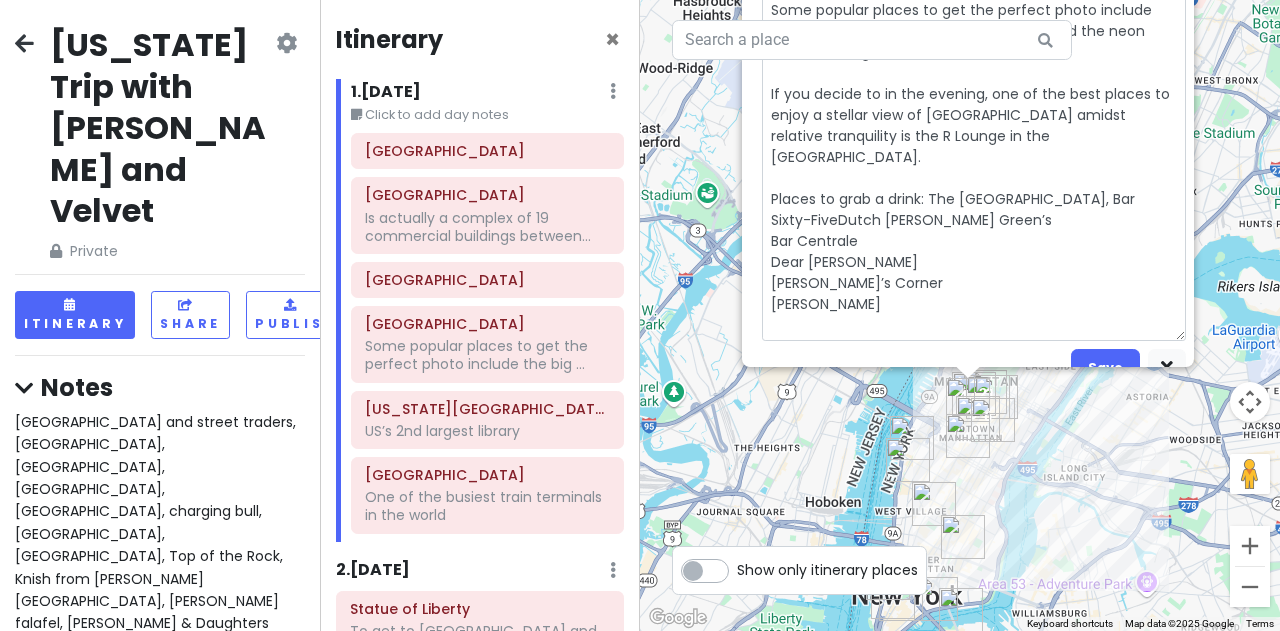 type on "x" 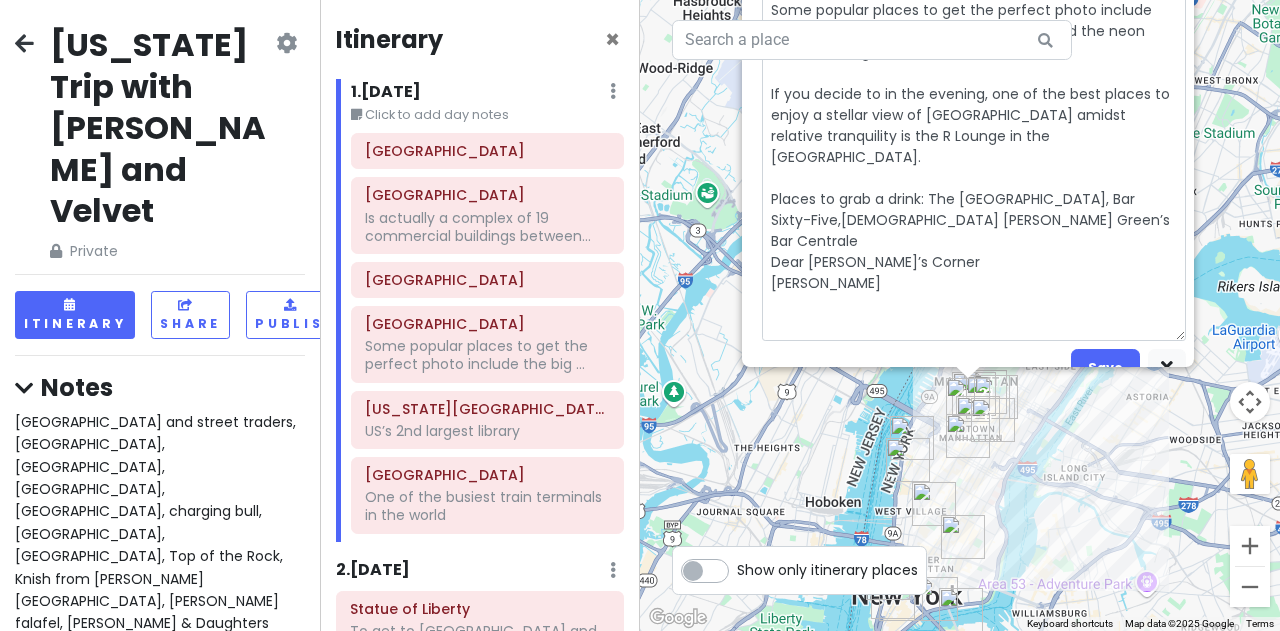 type on "x" 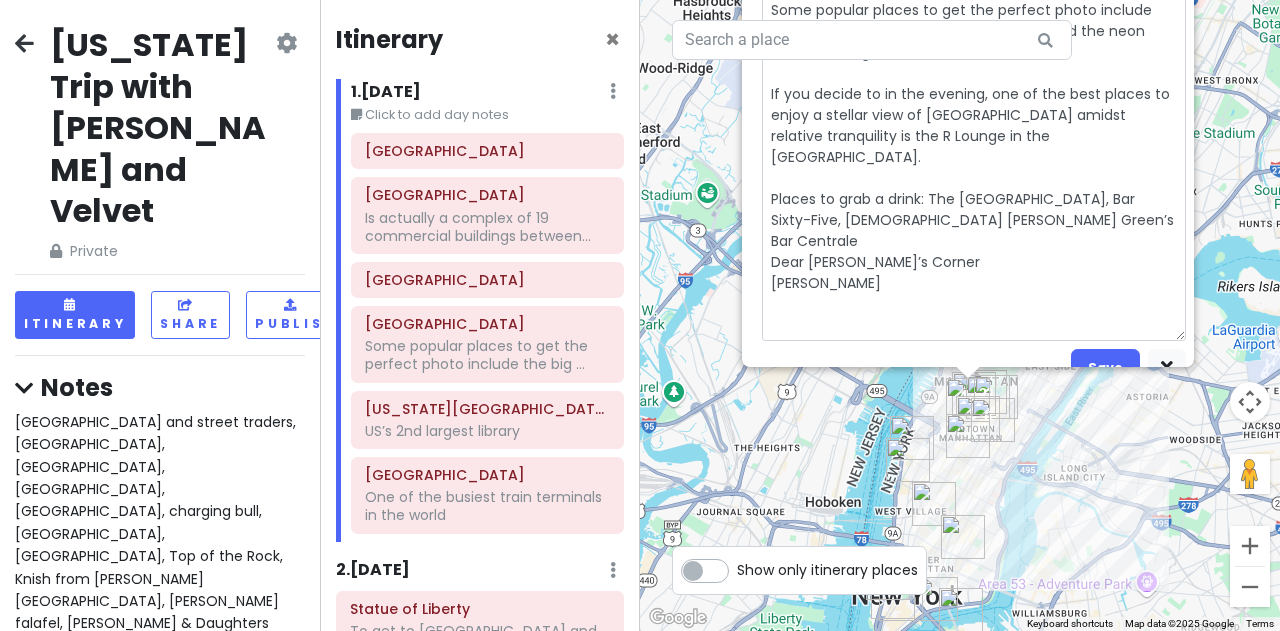 click on "Some popular places to get the perfect photo include the big red steps, 42nd Street, and the neon American flag between 42nd and 43rd.
If you decide to in the evening, one of the best places to enjoy a stellar view of Times Square amidst relative tranquility is the R Lounge in the Renaissance Times Square Hotel.
Places to grab a drink: The Rum House, Bar Sixty-Five, Dutch Freds
Haswell Green’s
Bar Centrale
Dear Irving
Jimmy’s Corner
McCoy’s" at bounding box center (974, 167) 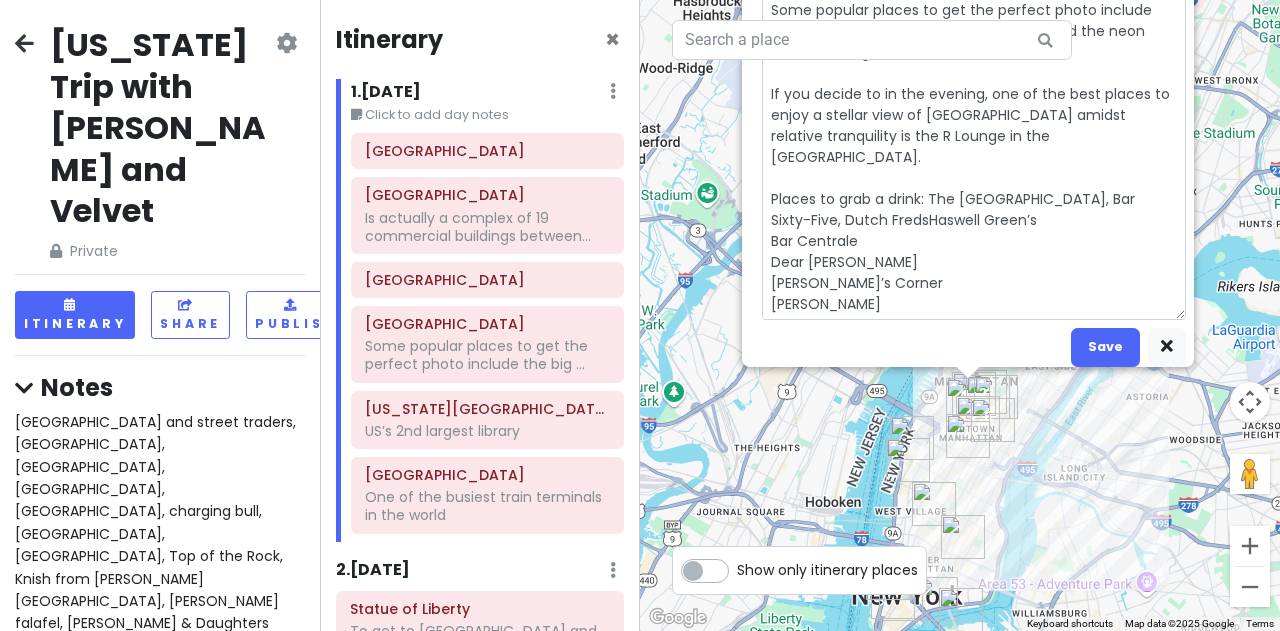 type on "x" 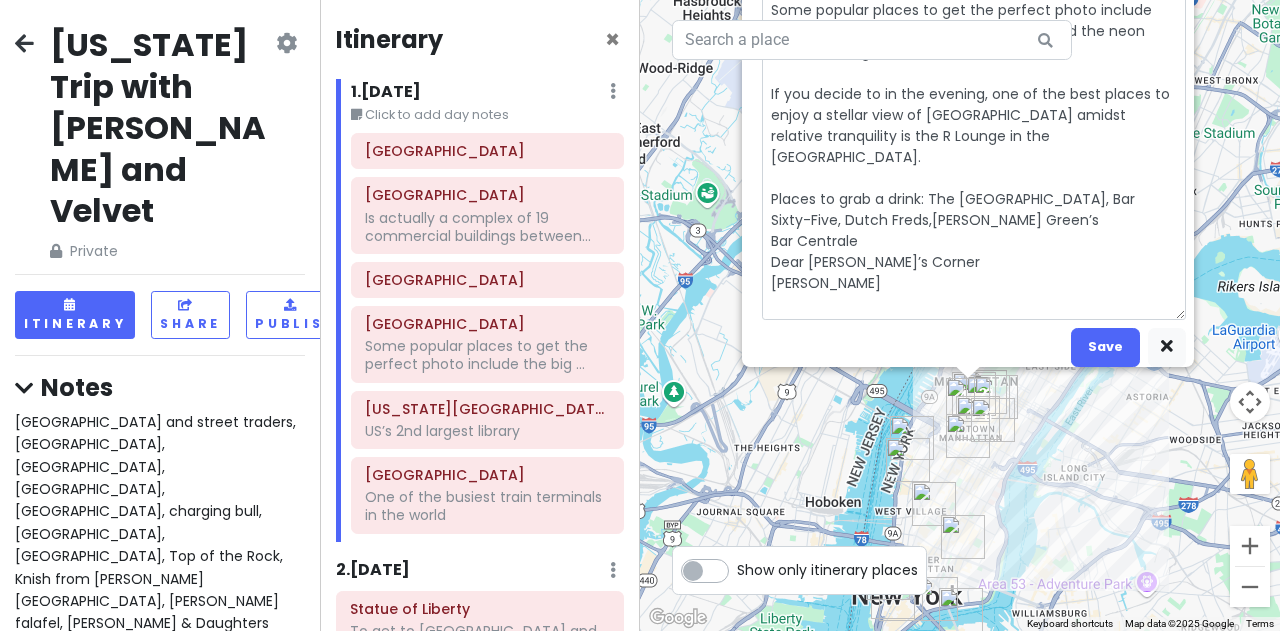 type on "x" 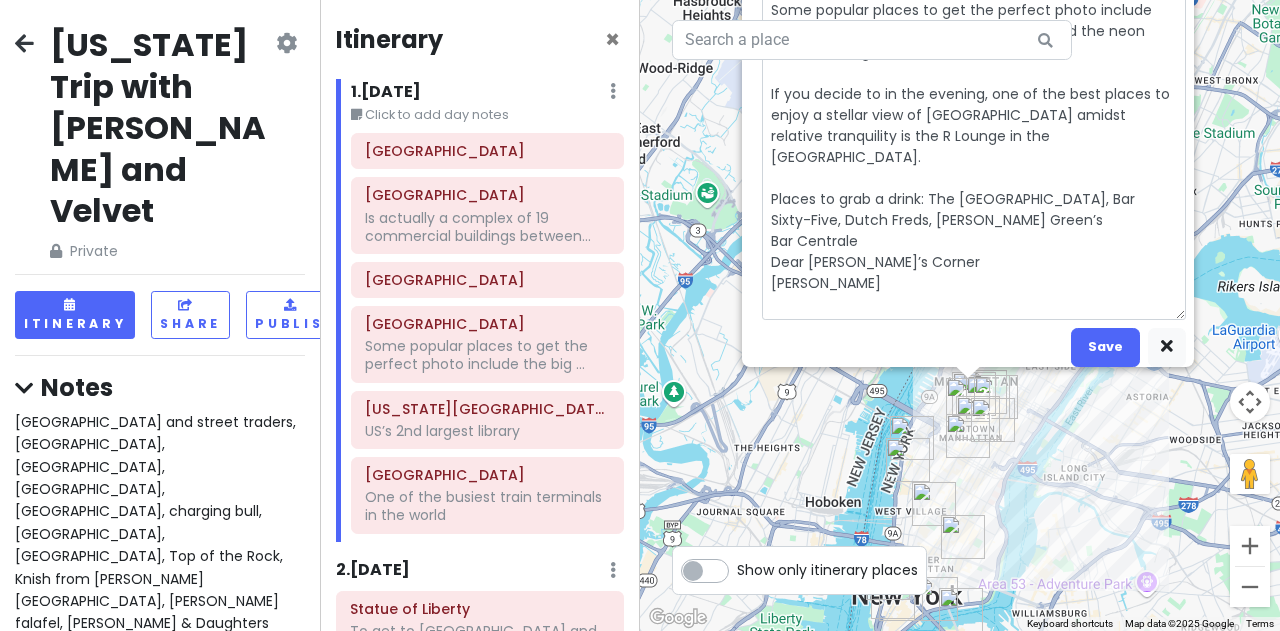click on "Some popular places to get the perfect photo include the big red steps, 42nd Street, and the neon American flag between 42nd and 43rd.
If you decide to in the evening, one of the best places to enjoy a stellar view of Times Square amidst relative tranquility is the R Lounge in the Renaissance Times Square Hotel.
Places to grab a drink: The Rum House, Bar Sixty-Five, Dutch Freds, Haswell Green’s
Bar Centrale
Dear Irving
Jimmy’s Corner
McCoy’s" at bounding box center [974, 157] 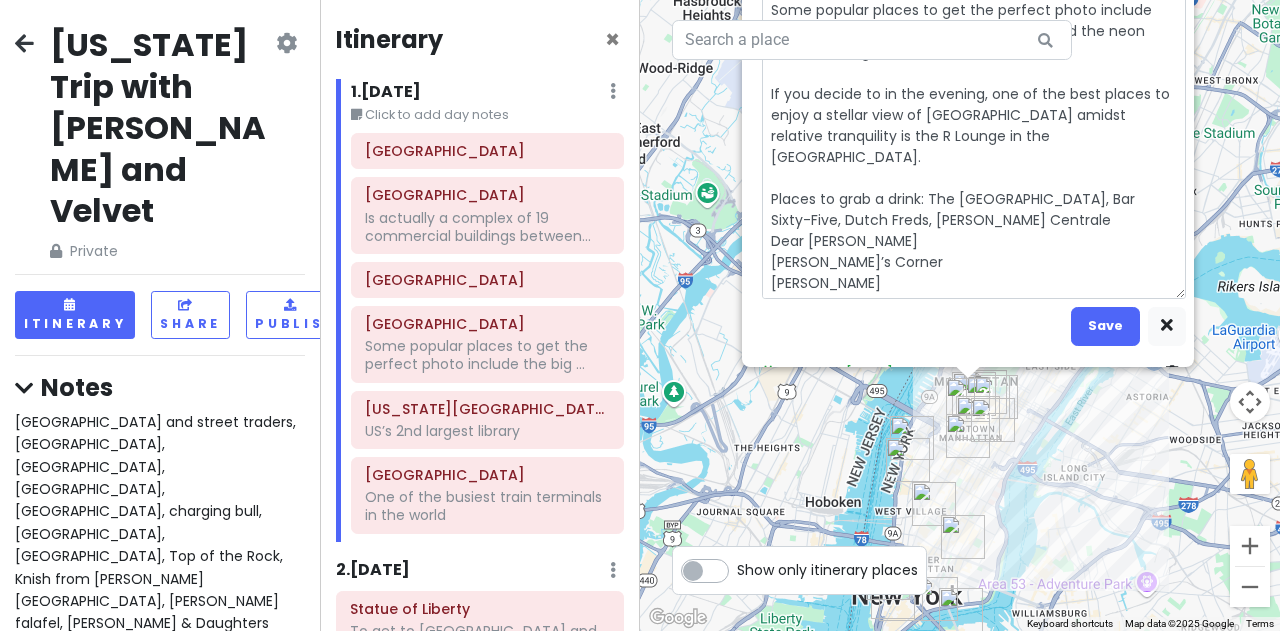 type on "x" 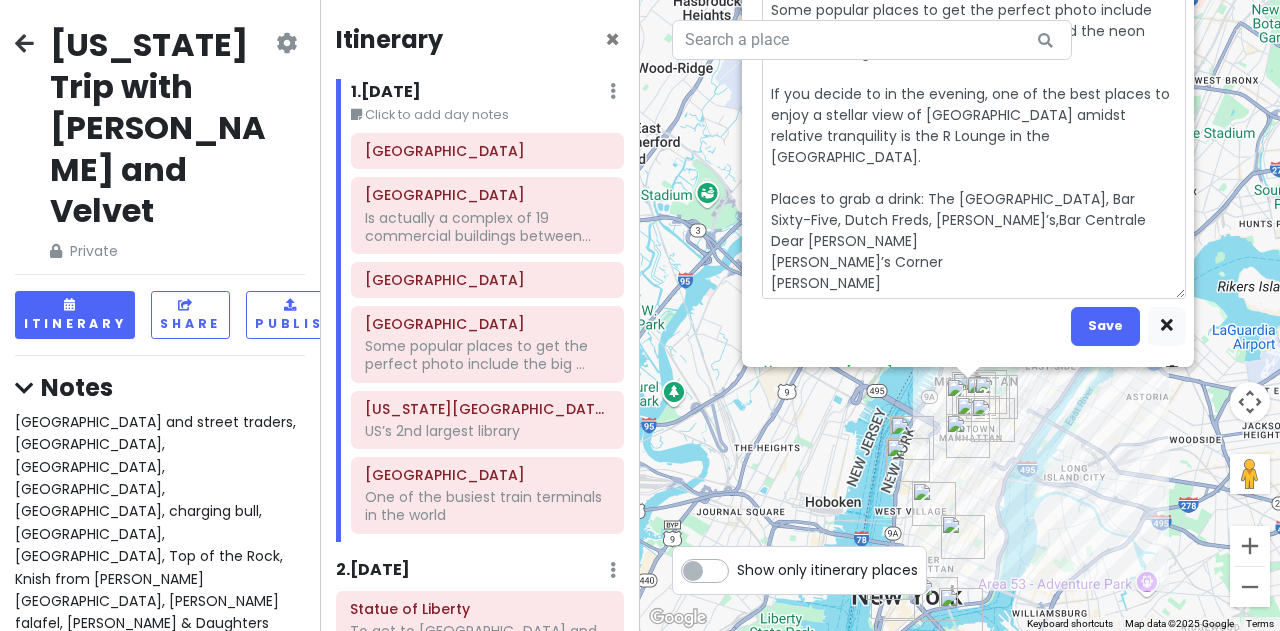 type on "x" 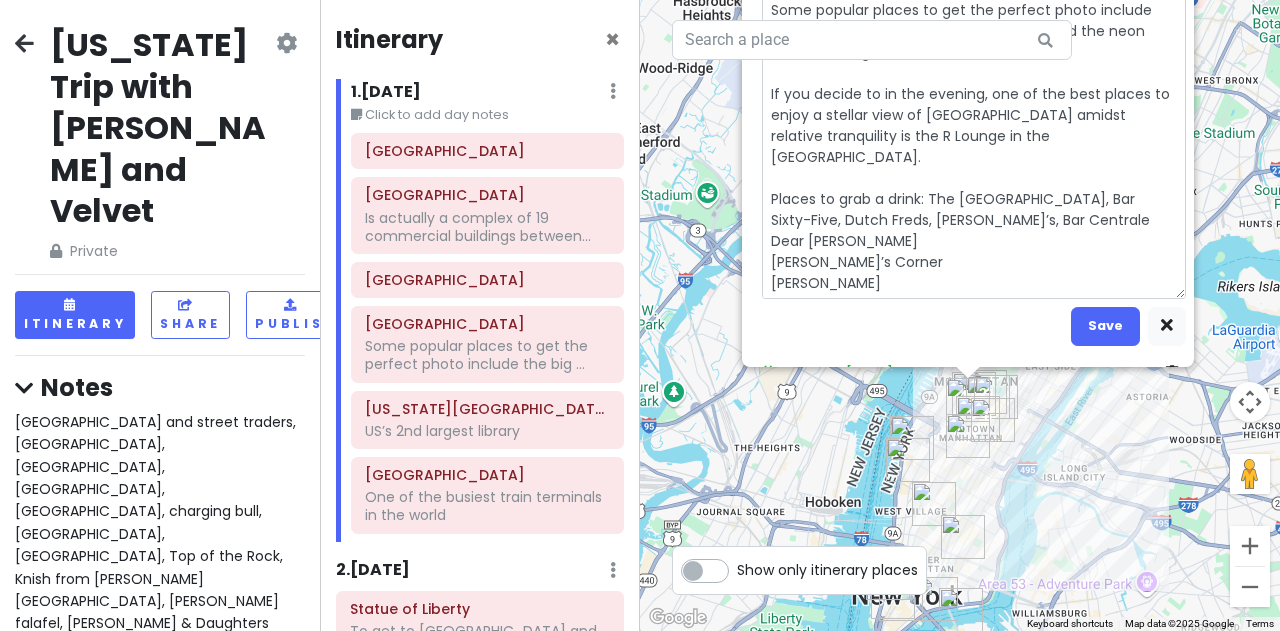 click on "Some popular places to get the perfect photo include the big red steps, 42nd Street, and the neon American flag between 42nd and 43rd.
If you decide to in the evening, one of the best places to enjoy a stellar view of Times Square amidst relative tranquility is the R Lounge in the Renaissance Times Square Hotel.
Places to grab a drink: The Rum House, Bar Sixty-Five, Dutch Freds, Haswell Green’s, Bar Centrale
Dear Irving
Jimmy’s Corner
McCoy’s" at bounding box center (974, 146) 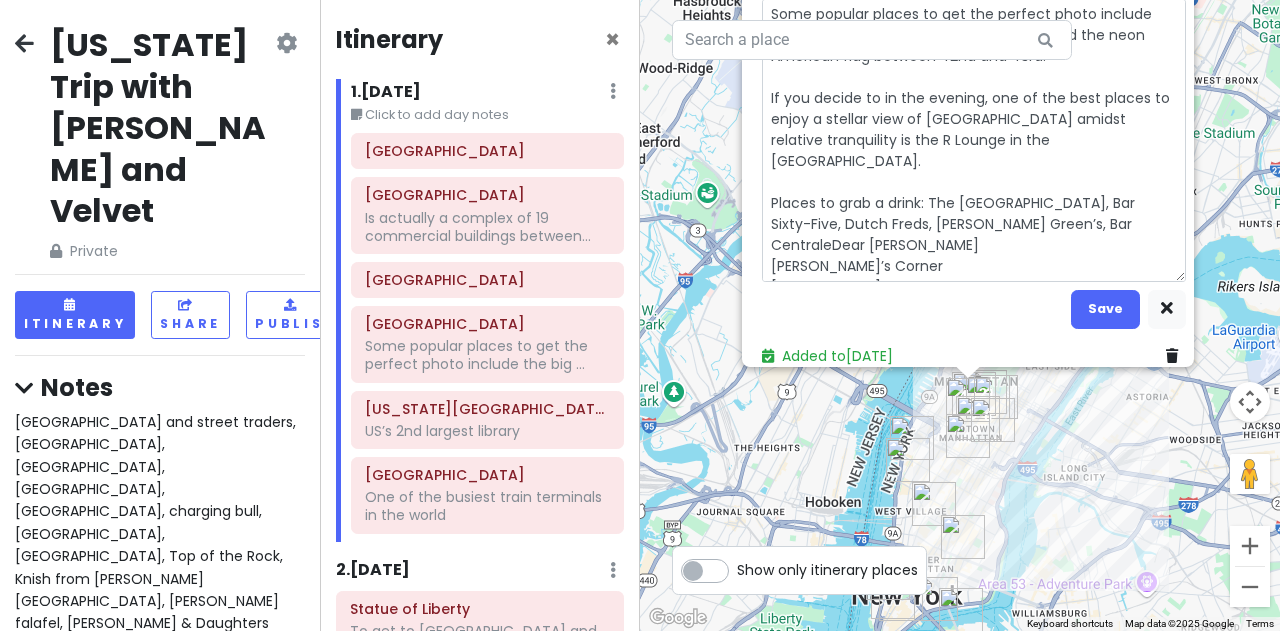type on "x" 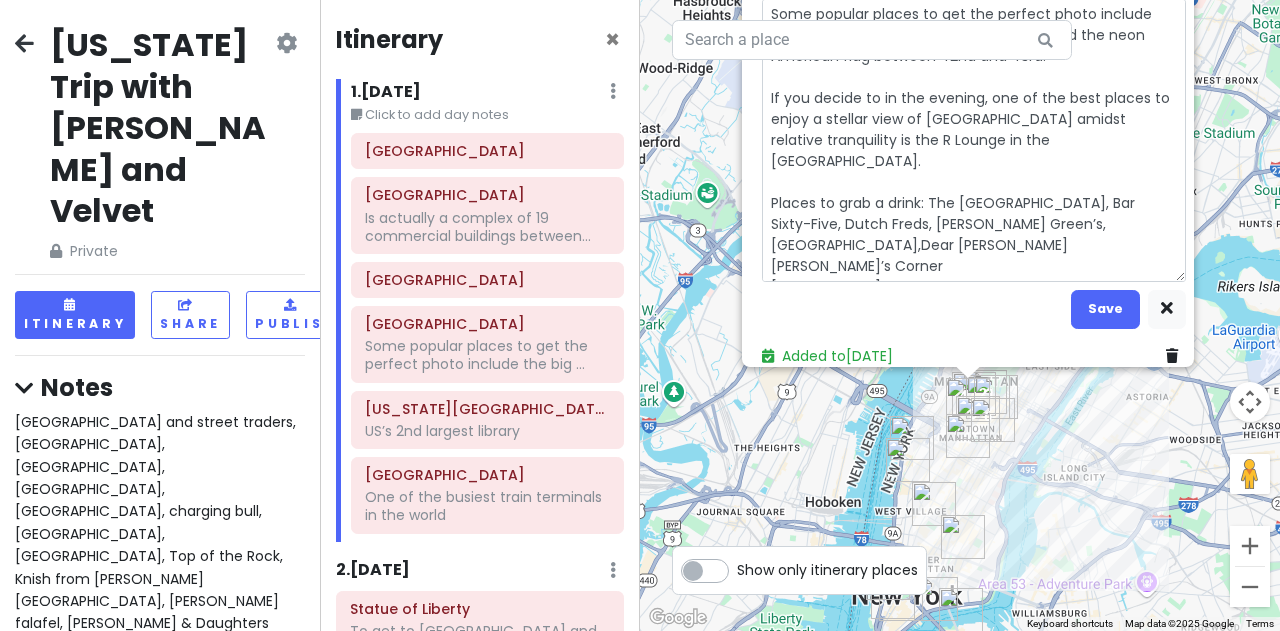type on "x" 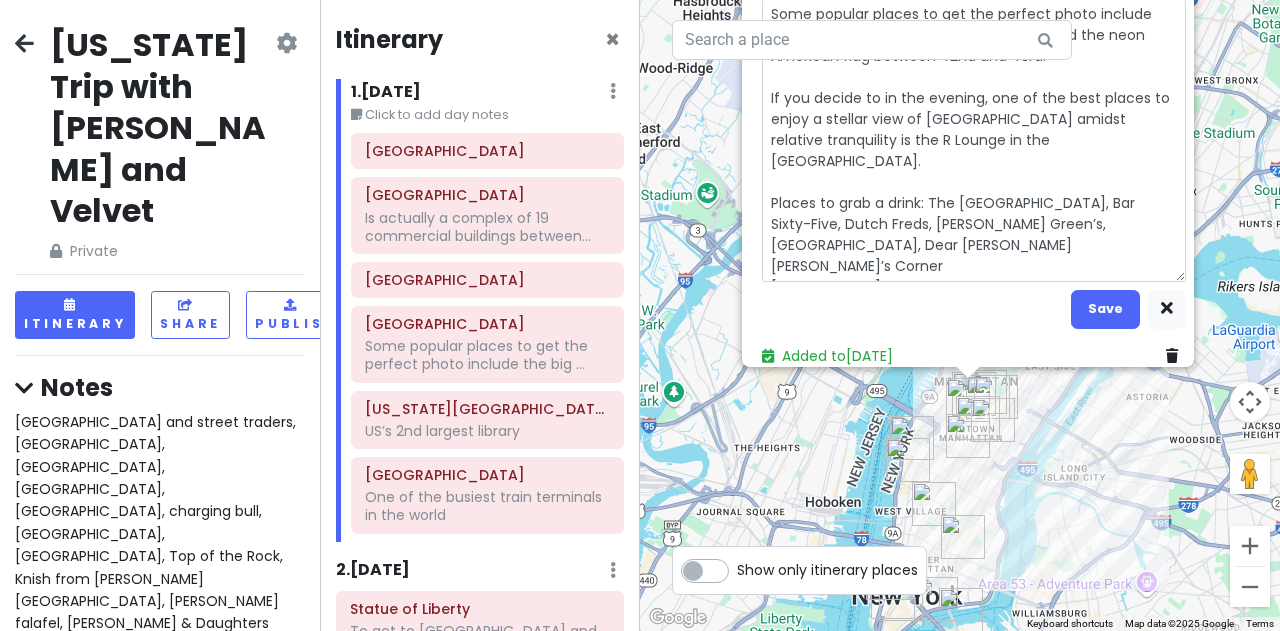 click on "Some popular places to get the perfect photo include the big red steps, 42nd Street, and the neon American flag between 42nd and 43rd.
If you decide to in the evening, one of the best places to enjoy a stellar view of Times Square amidst relative tranquility is the R Lounge in the Renaissance Times Square Hotel.
Places to grab a drink: The Rum House, Bar Sixty-Five, Dutch Freds, Haswell Green’s, Bar Centrale, Dear Irving
Jimmy’s Corner
McCoy’s" at bounding box center [974, 140] 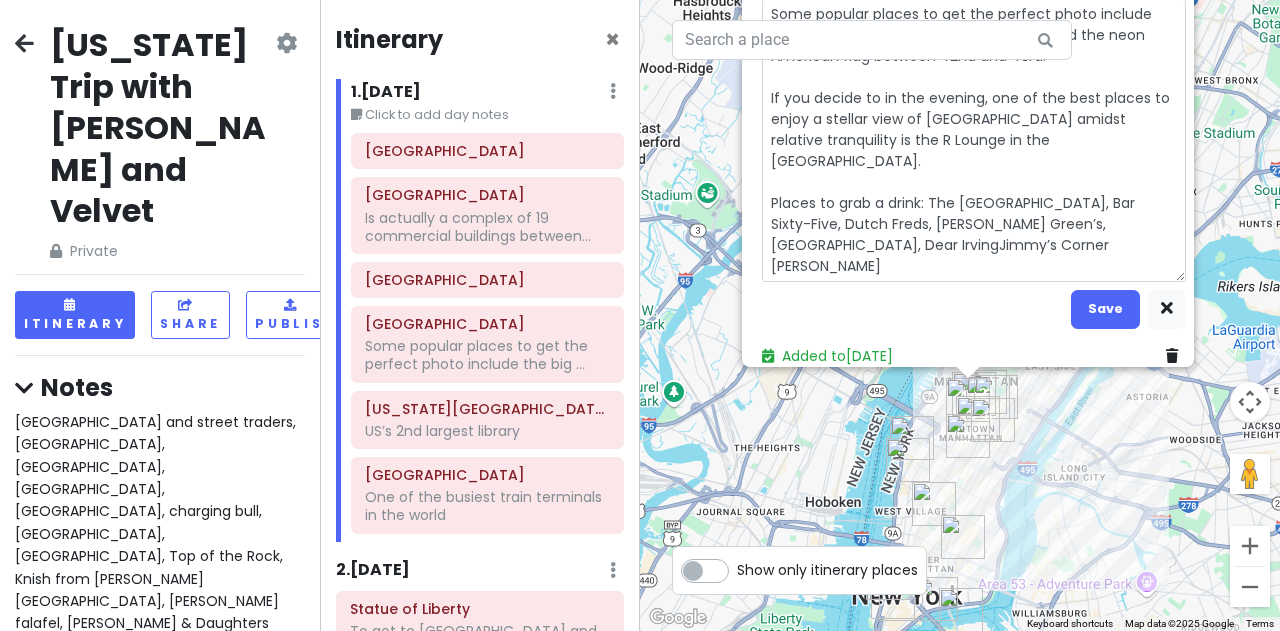 type on "x" 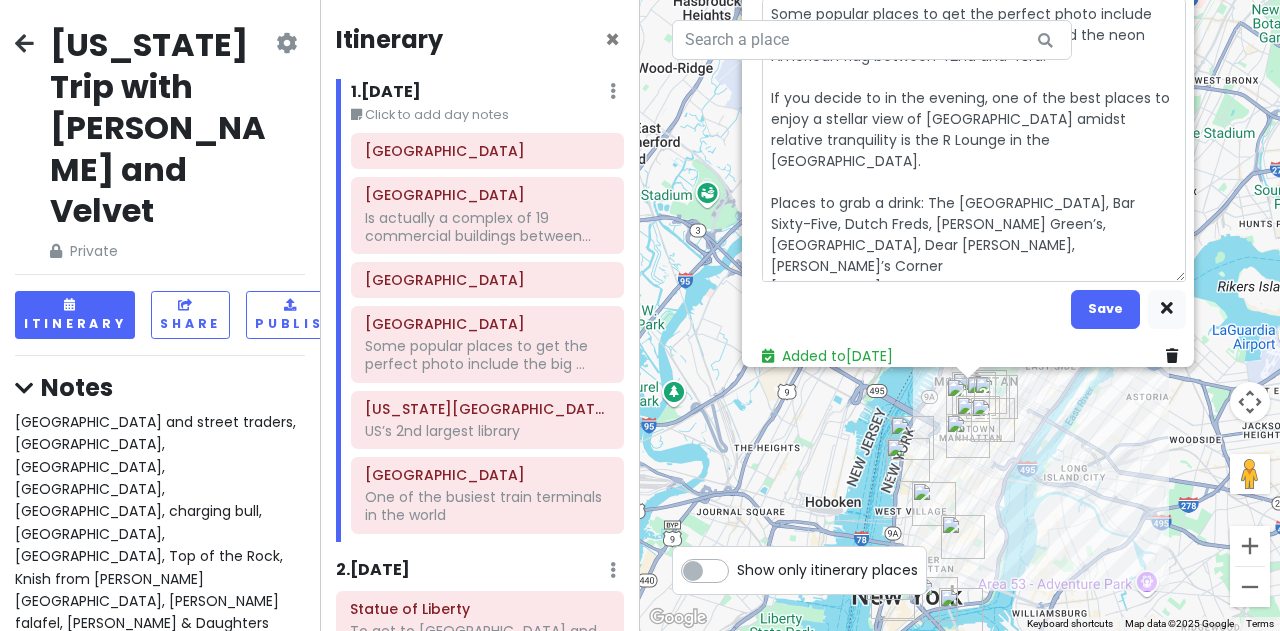 type on "x" 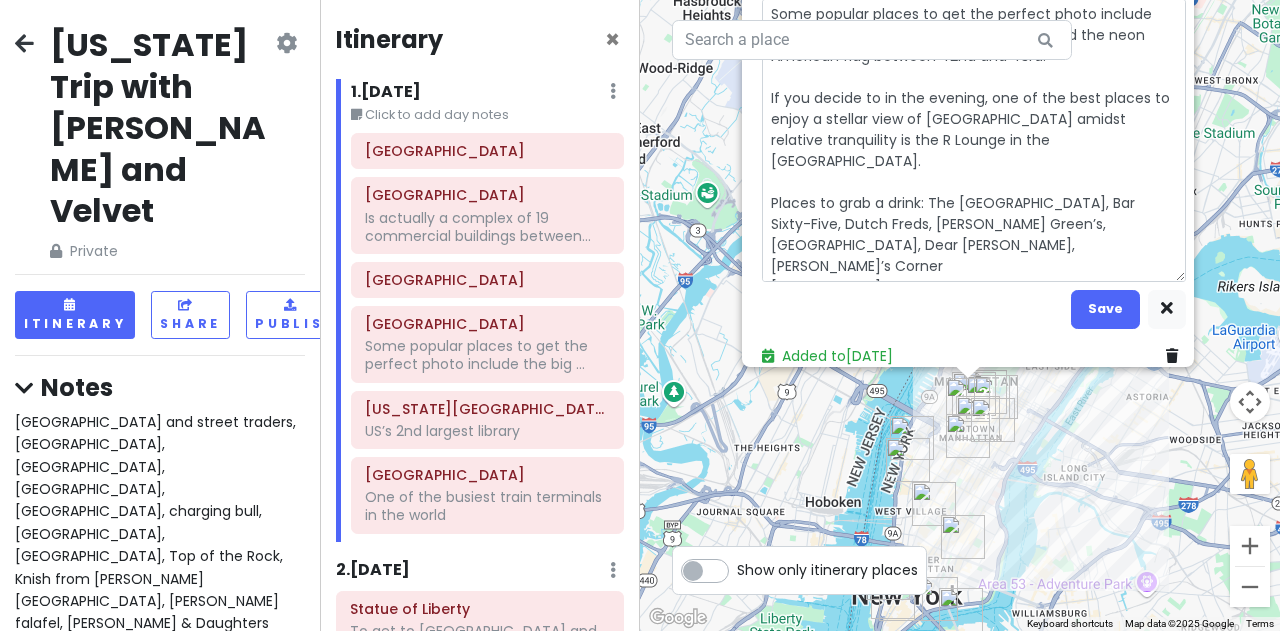 click on "Some popular places to get the perfect photo include the big red steps, 42nd Street, and the neon American flag between 42nd and 43rd.
If you decide to in the evening, one of the best places to enjoy a stellar view of Times Square amidst relative tranquility is the R Lounge in the Renaissance Times Square Hotel.
Places to grab a drink: The Rum House, Bar Sixty-Five, Dutch Freds, Haswell Green’s, Bar Centrale, Dear Irving, Jimmy’s Corner
McCoy’s" at bounding box center (974, 140) 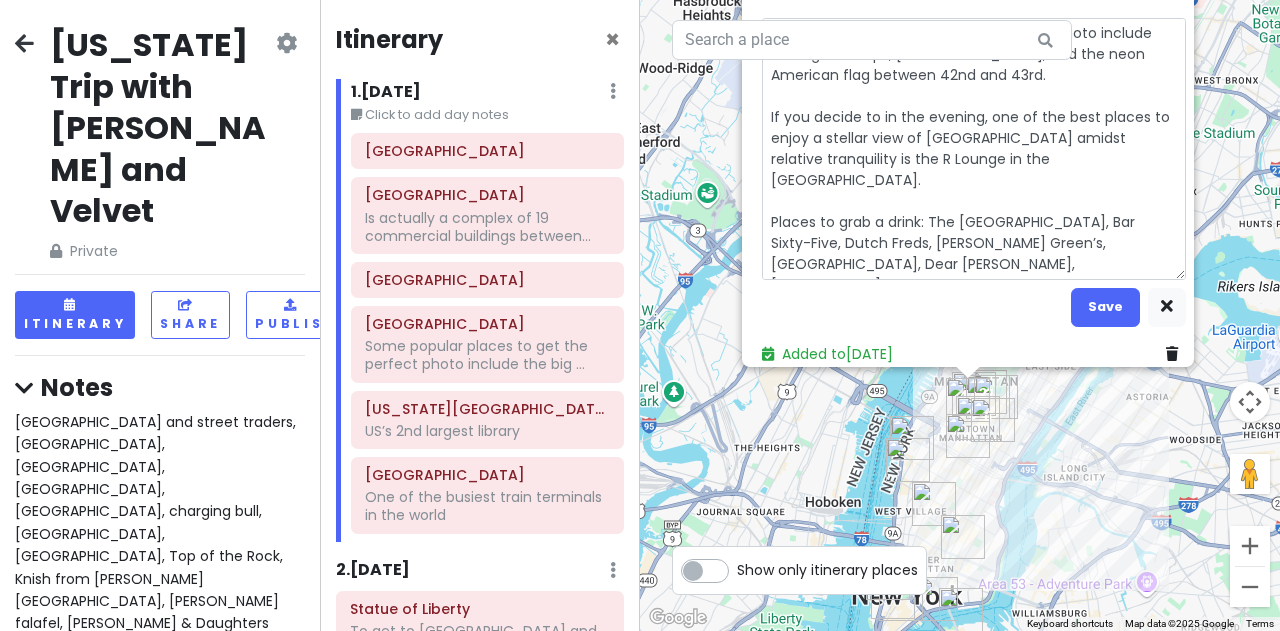 scroll, scrollTop: 104, scrollLeft: 0, axis: vertical 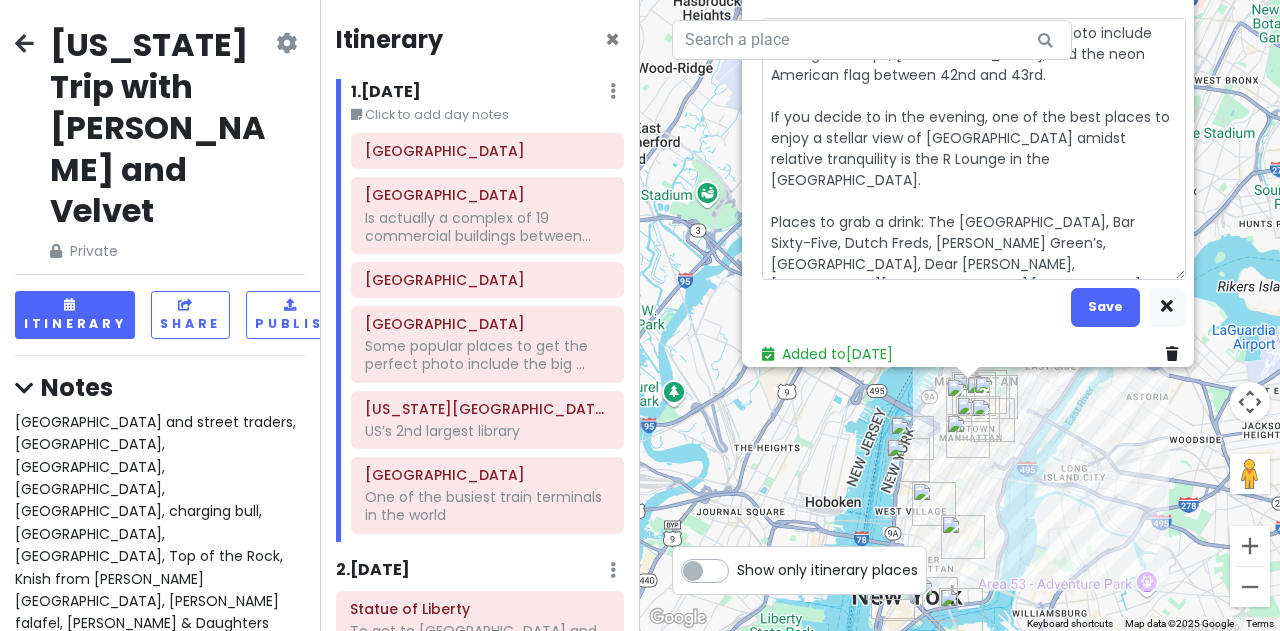 type on "x" 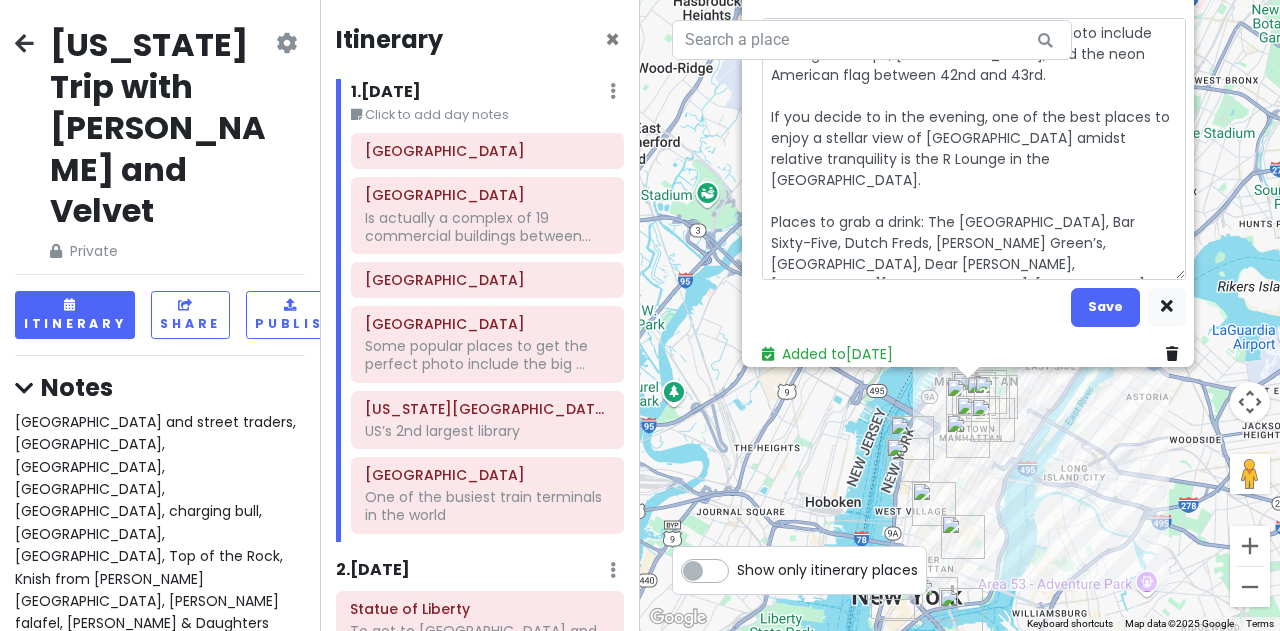 click on "Some popular places to get the perfect photo include the big red steps, 42nd Street, and the neon American flag between 42nd and 43rd.
If you decide to in the evening, one of the best places to enjoy a stellar view of Times Square amidst relative tranquility is the R Lounge in the Renaissance Times Square Hotel.
Places to grab a drink: The Rum House, Bar Sixty-Five, Dutch Freds, Haswell Green’s, Bar Centrale, Dear Irving, Jimmy’s Corner, McCoy’s" at bounding box center [974, 148] 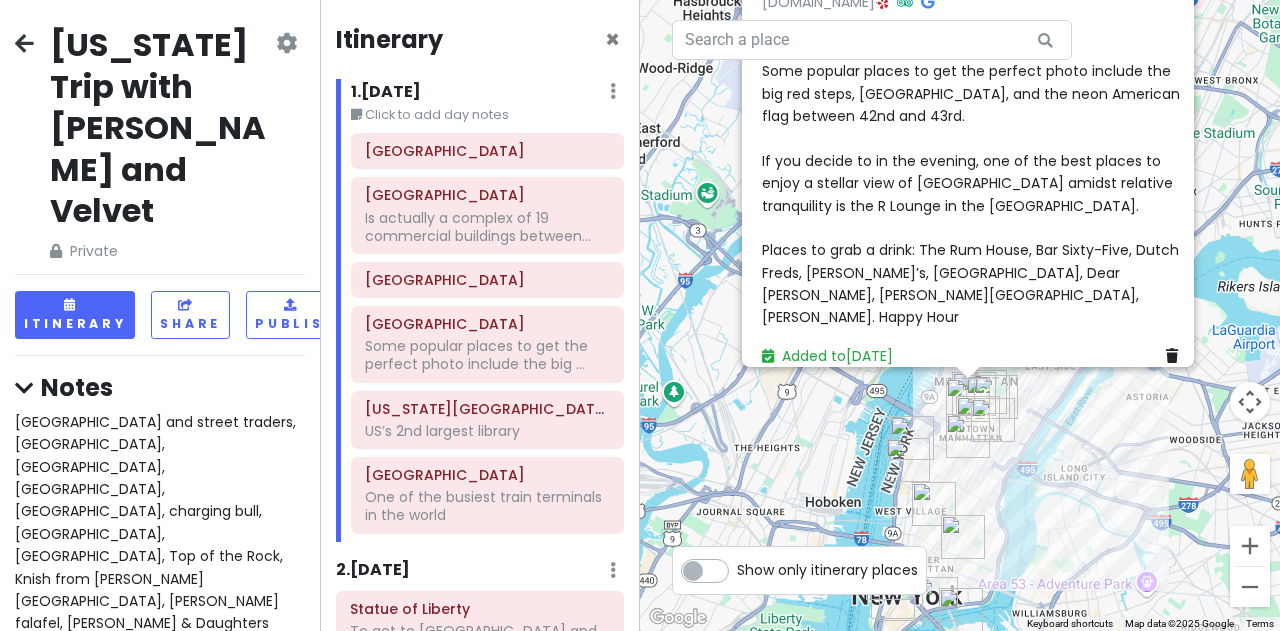 scroll, scrollTop: 69, scrollLeft: 0, axis: vertical 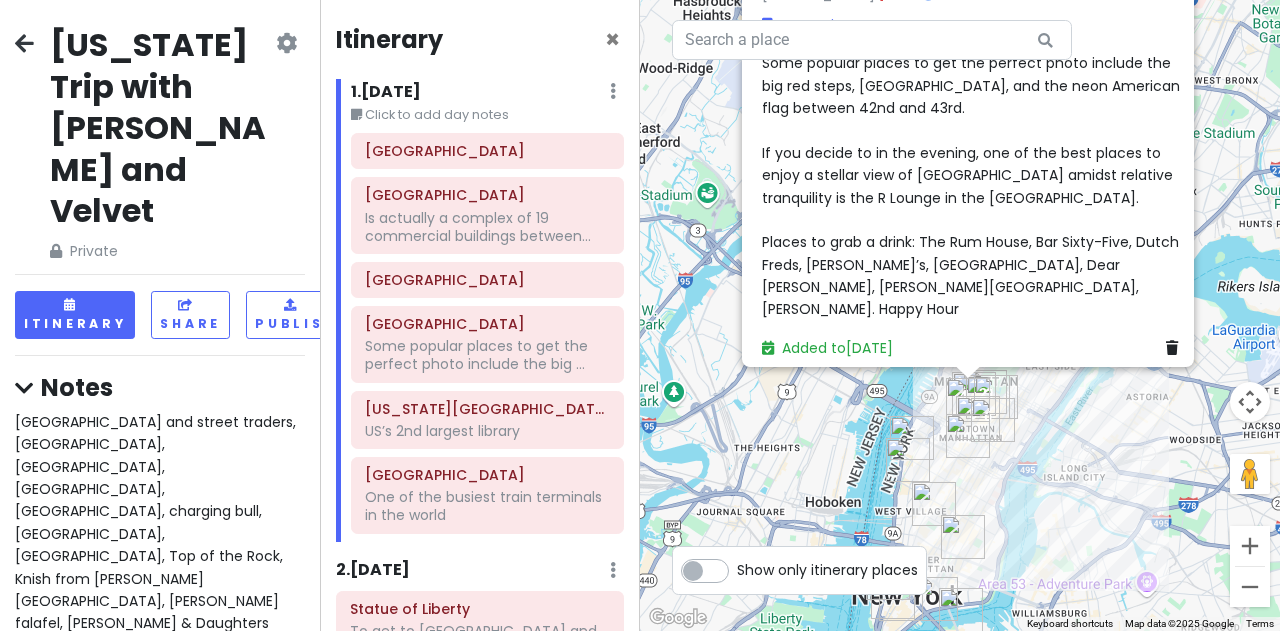 click on "Some popular places to get the perfect photo include the big red steps, 42nd Street, and the neon American flag between 42nd and 43rd.
If you decide to in the evening, one of the best places to enjoy a stellar view of Times Square amidst relative tranquility is the R Lounge in the Renaissance Times Square Hotel.
Places to grab a drink: The Rum House, Bar Sixty-Five, Dutch Freds, Haswell Green’s, Bar Centrale, Dear Irving, Jimmy’s Corner, McCoy’s. Happy Hour" at bounding box center (974, 186) 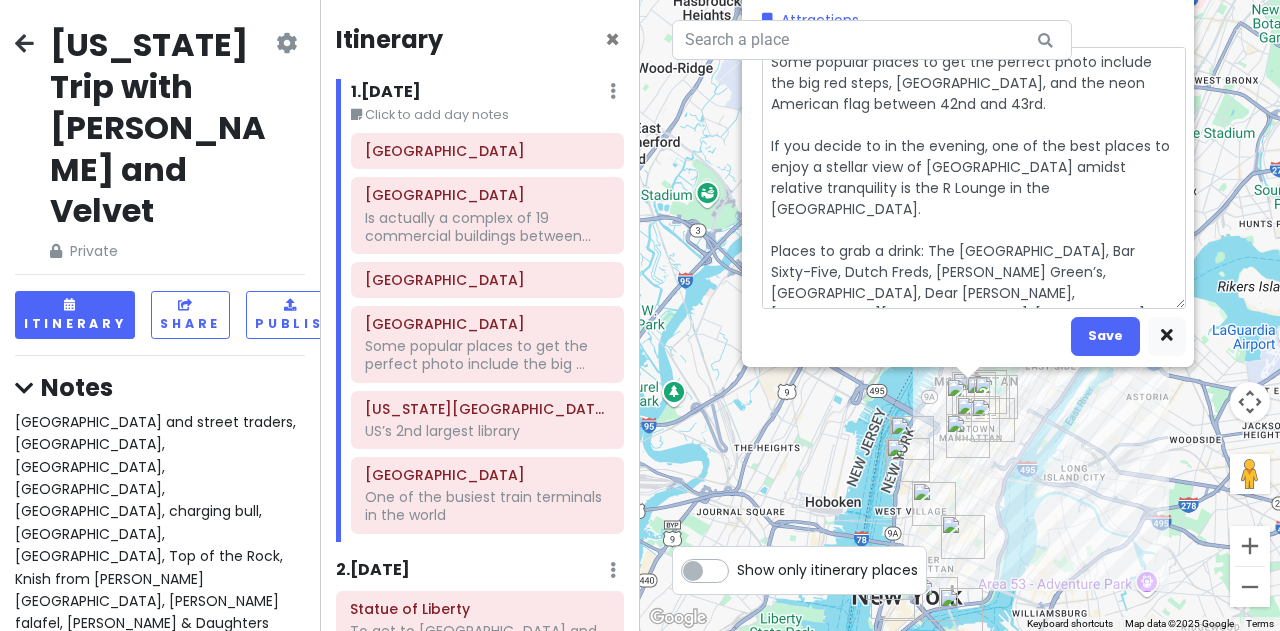 scroll, scrollTop: 104, scrollLeft: 0, axis: vertical 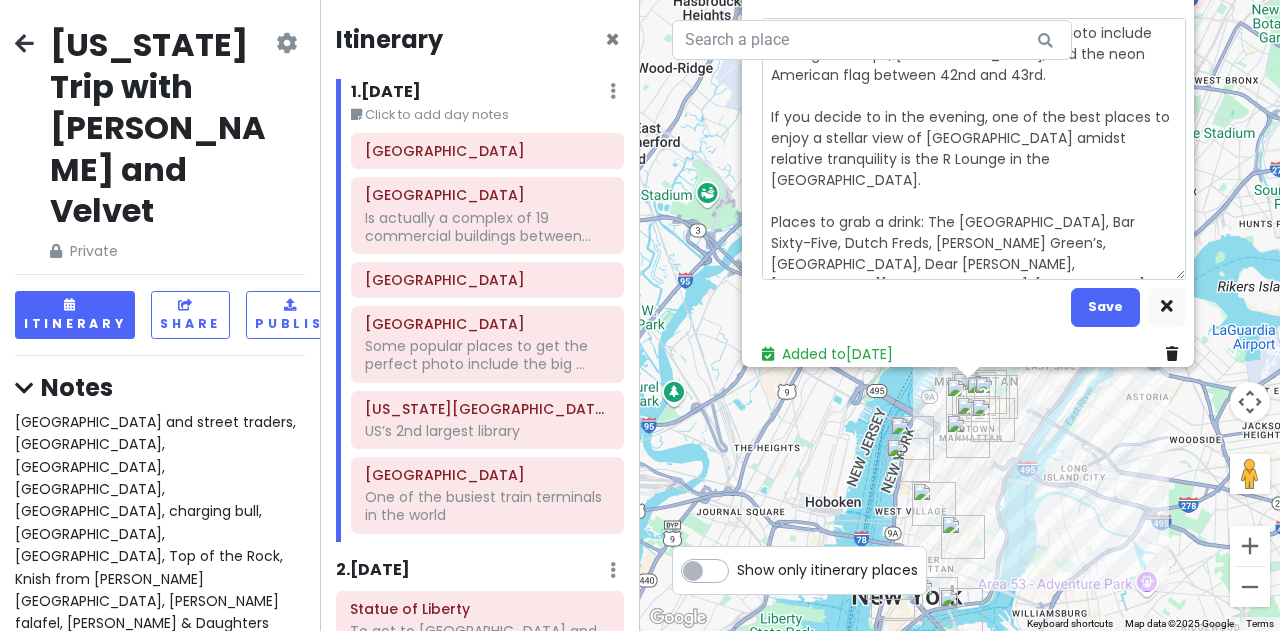 click on "Some popular places to get the perfect photo include the big red steps, 42nd Street, and the neon American flag between 42nd and 43rd.
If you decide to in the evening, one of the best places to enjoy a stellar view of Times Square amidst relative tranquility is the R Lounge in the Renaissance Times Square Hotel.
Places to grab a drink: The Rum House, Bar Sixty-Five, Dutch Freds, Haswell Green’s, Bar Centrale, Dear Irving, Jimmy’s Corner, McCoy’s. Happy Hour" at bounding box center [974, 148] 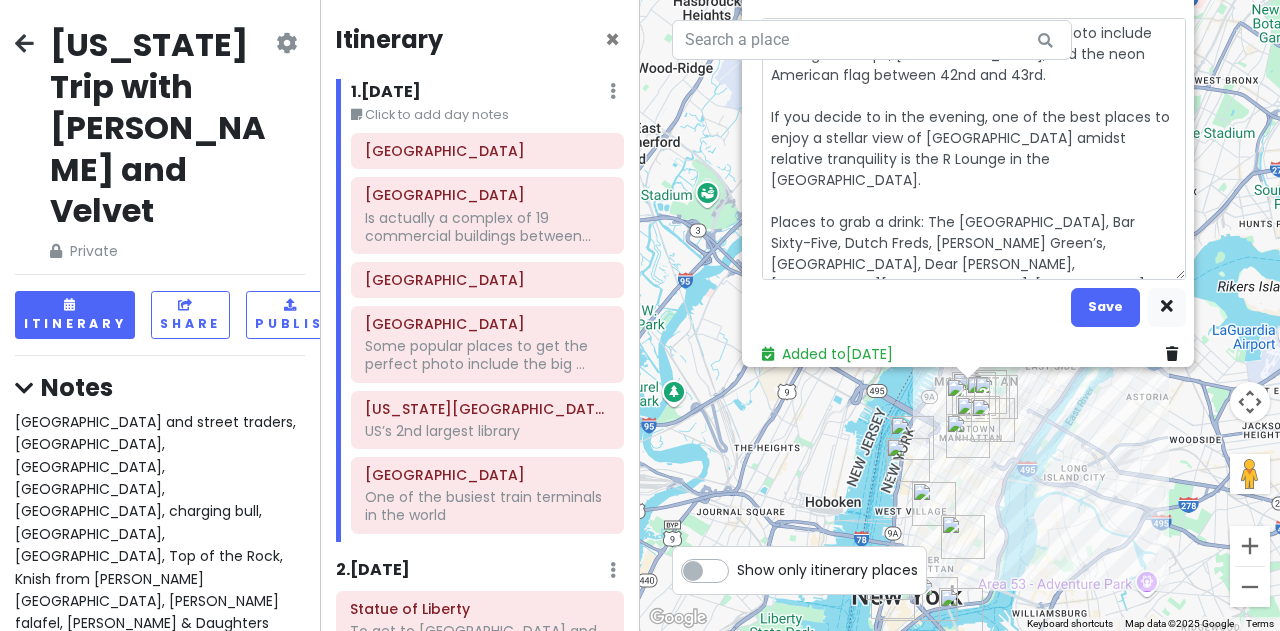 type on "x" 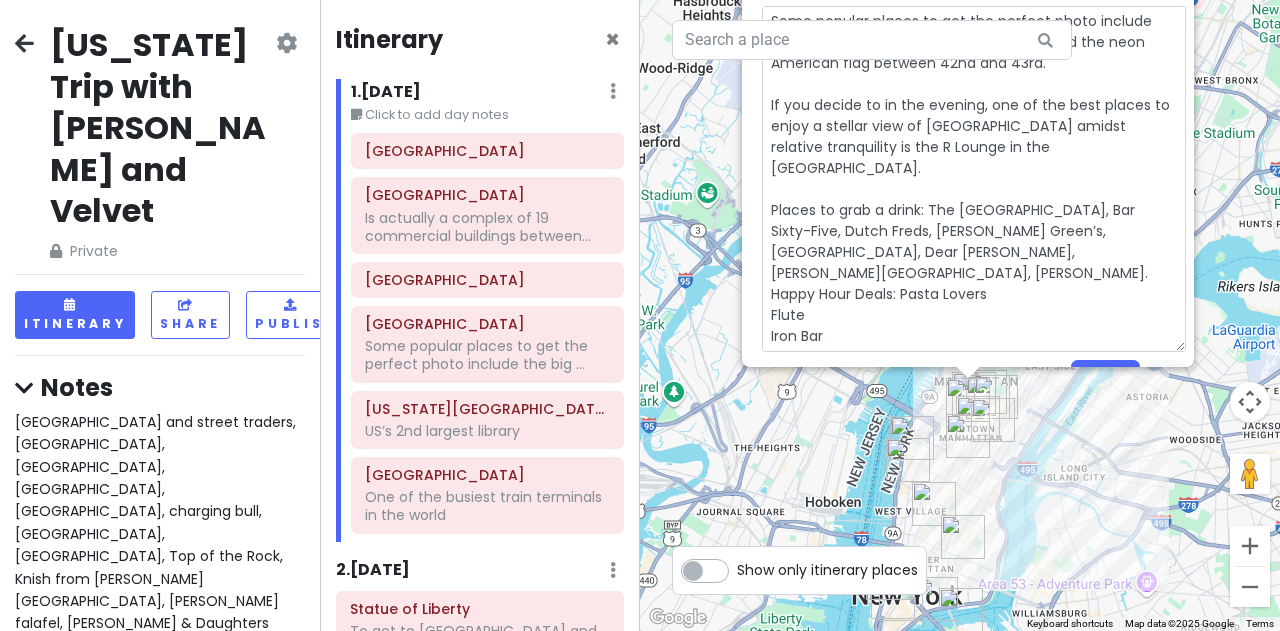 scroll, scrollTop: 16, scrollLeft: 0, axis: vertical 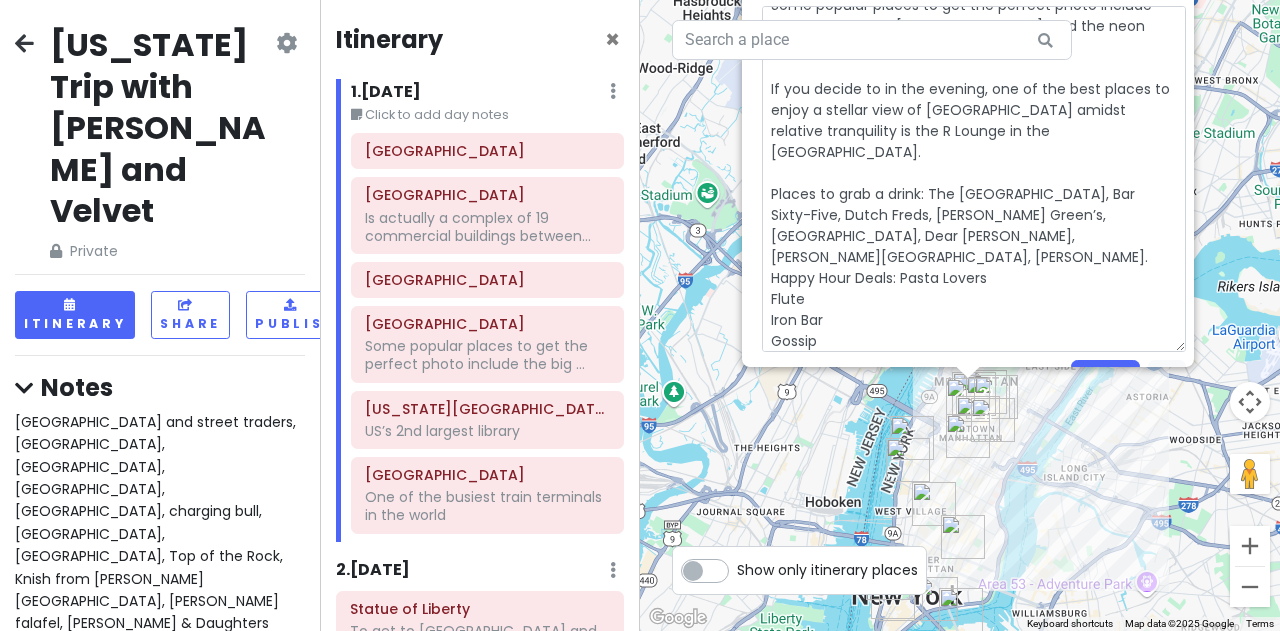 click on "Some popular places to get the perfect photo include the big red steps, 42nd Street, and the neon American flag between 42nd and 43rd.
If you decide to in the evening, one of the best places to enjoy a stellar view of Times Square amidst relative tranquility is the R Lounge in the Renaissance Times Square Hotel.
Places to grab a drink: The Rum House, Bar Sixty-Five, Dutch Freds, Haswell Green’s, Bar Centrale, Dear Irving, Jimmy’s Corner, McCoy’s. Happy Hour Deals: Pasta Lovers
Flute
Iron Bar
Gossip
The Rum House" at bounding box center [974, 178] 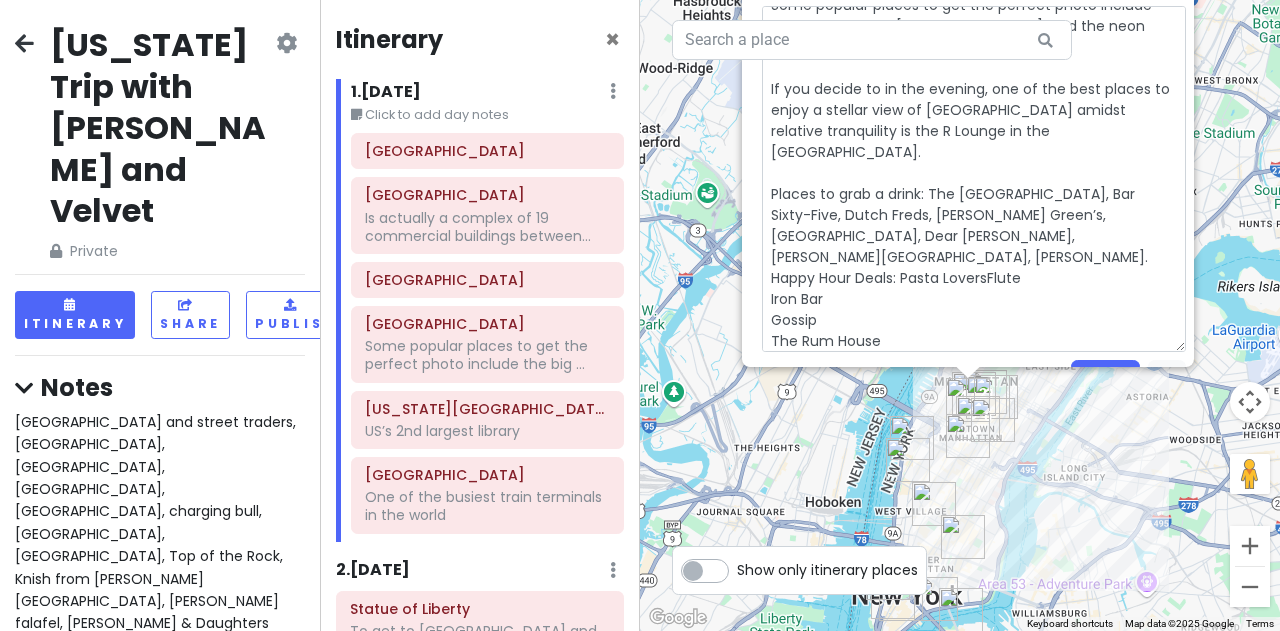 scroll, scrollTop: 0, scrollLeft: 0, axis: both 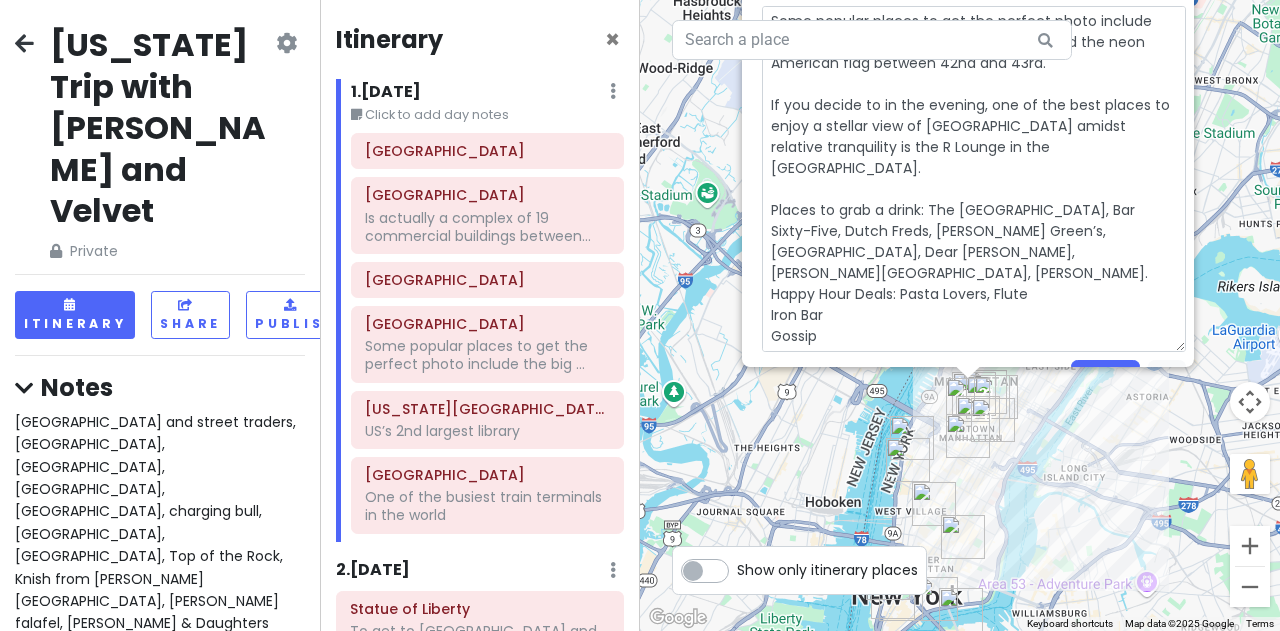 click on "Some popular places to get the perfect photo include the big red steps, 42nd Street, and the neon American flag between 42nd and 43rd.
If you decide to in the evening, one of the best places to enjoy a stellar view of Times Square amidst relative tranquility is the R Lounge in the Renaissance Times Square Hotel.
Places to grab a drink: The Rum House, Bar Sixty-Five, Dutch Freds, Haswell Green’s, Bar Centrale, Dear Irving, Jimmy’s Corner, McCoy’s. Happy Hour Deals: Pasta Lovers, Flute
Iron Bar
Gossip
The Rum House" at bounding box center (974, 178) 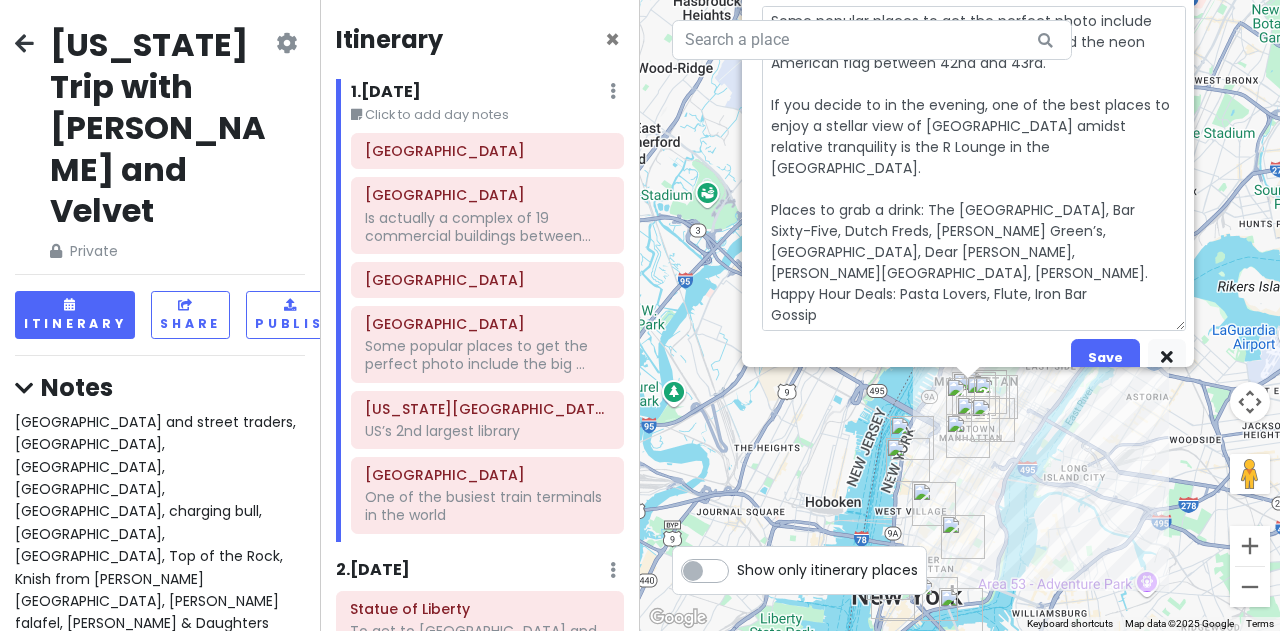 click on "Some popular places to get the perfect photo include the big red steps, 42nd Street, and the neon American flag between 42nd and 43rd.
If you decide to in the evening, one of the best places to enjoy a stellar view of Times Square amidst relative tranquility is the R Lounge in the Renaissance Times Square Hotel.
Places to grab a drink: The Rum House, Bar Sixty-Five, Dutch Freds, Haswell Green’s, Bar Centrale, Dear Irving, Jimmy’s Corner, McCoy’s. Happy Hour Deals: Pasta Lovers, Flute, Iron Bar
Gossip
The Rum House" at bounding box center [974, 168] 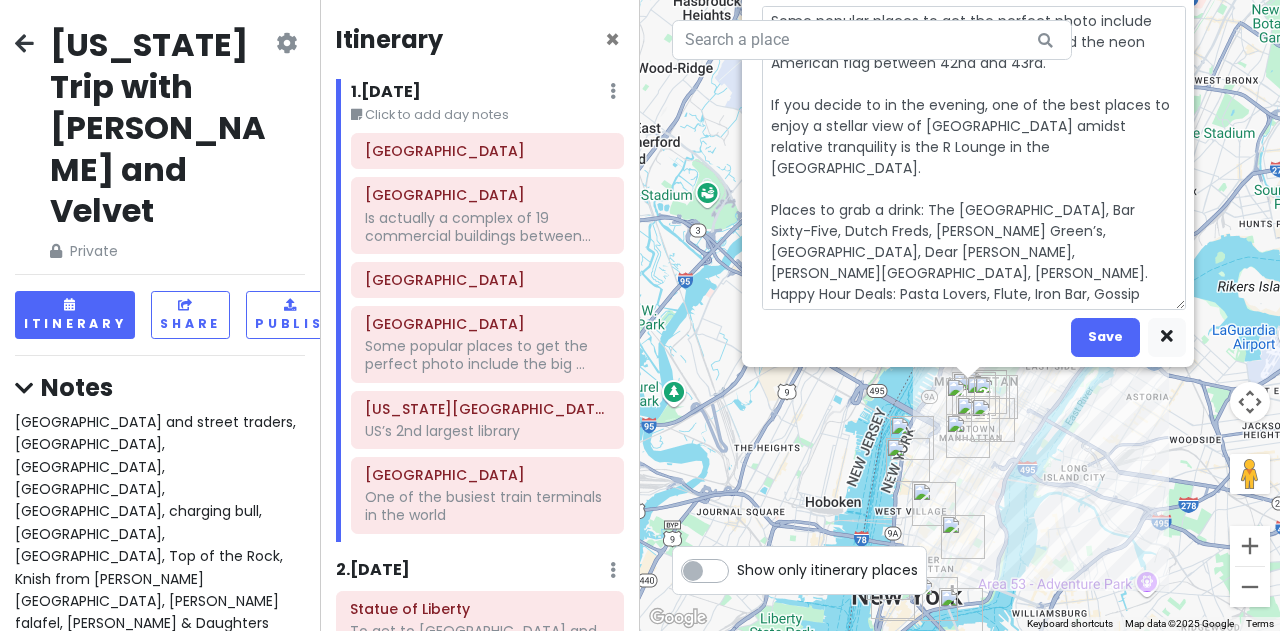 click on "Some popular places to get the perfect photo include the big red steps, 42nd Street, and the neon American flag between 42nd and 43rd.
If you decide to in the evening, one of the best places to enjoy a stellar view of Times Square amidst relative tranquility is the R Lounge in the Renaissance Times Square Hotel.
Places to grab a drink: The Rum House, Bar Sixty-Five, Dutch Freds, Haswell Green’s, Bar Centrale, Dear Irving, Jimmy’s Corner, McCoy’s. Happy Hour Deals: Pasta Lovers, Flute, Iron Bar, Gossip
The Rum House" at bounding box center [974, 157] 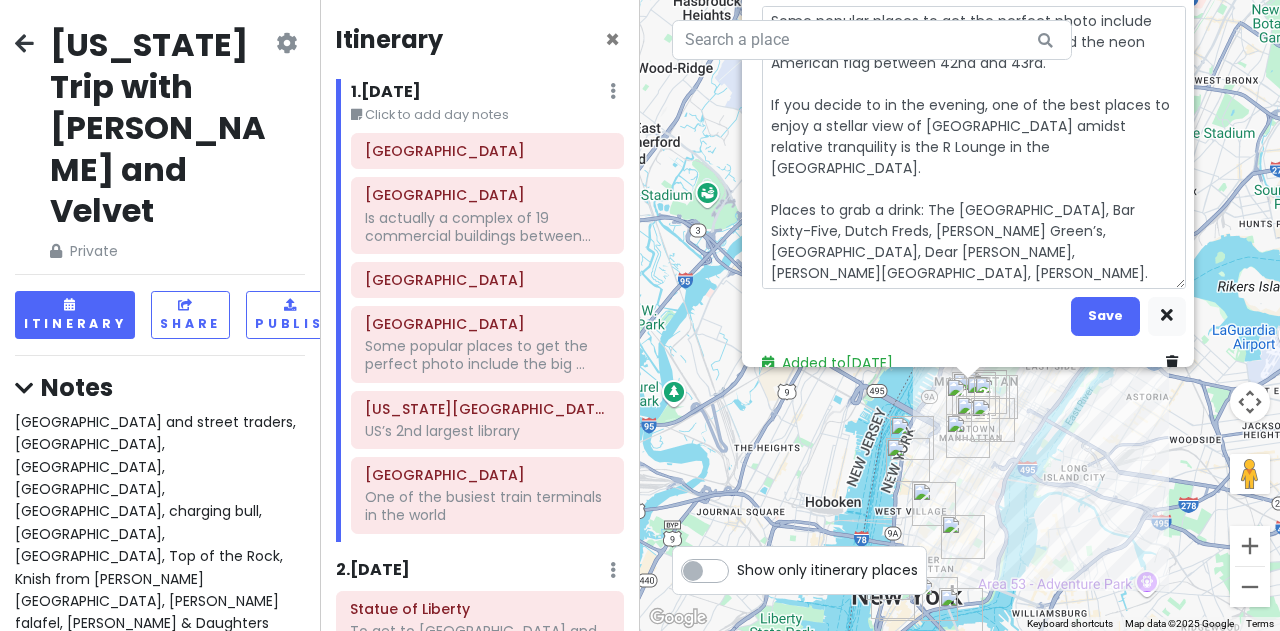 scroll, scrollTop: 121, scrollLeft: 0, axis: vertical 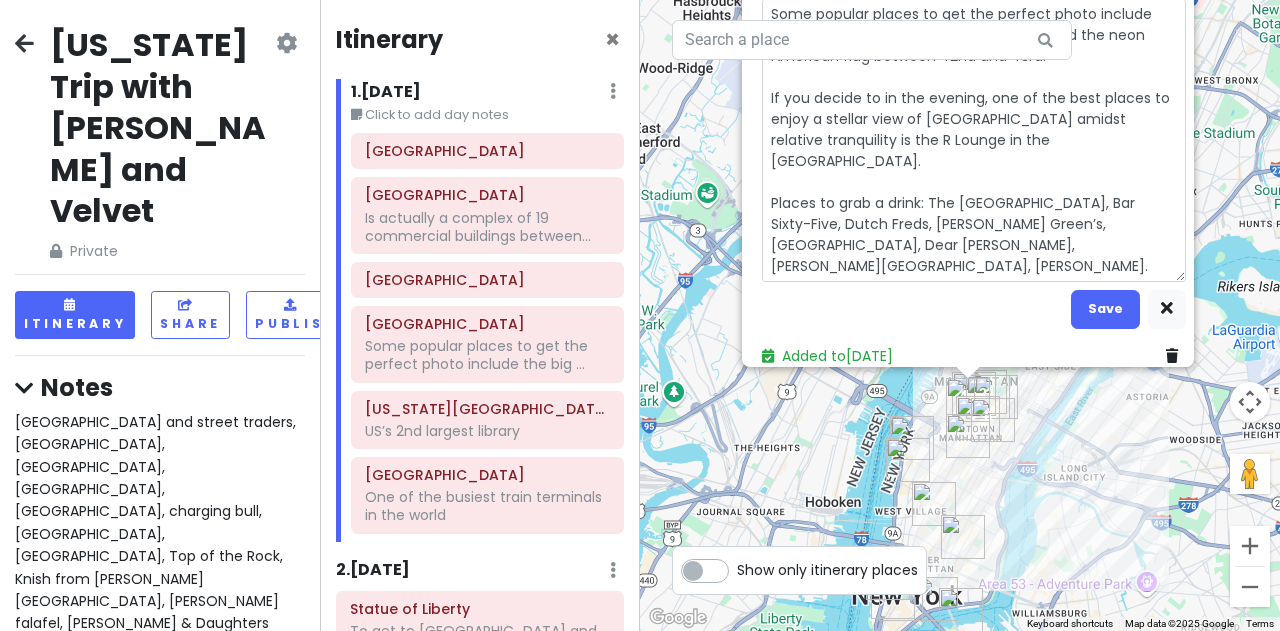click on "Some popular places to get the perfect photo include the big red steps, 42nd Street, and the neon American flag between 42nd and 43rd.
If you decide to in the evening, one of the best places to enjoy a stellar view of Times Square amidst relative tranquility is the R Lounge in the Renaissance Times Square Hotel.
Places to grab a drink: The Rum House, Bar Sixty-Five, Dutch Freds, Haswell Green’s, Bar Centrale, Dear Irving, Jimmy’s Corner, McCoy’s. Happy Hour Deals: Pasta Lovers, Flute, Iron Bar, Gossip, The Rum House" at bounding box center [974, 140] 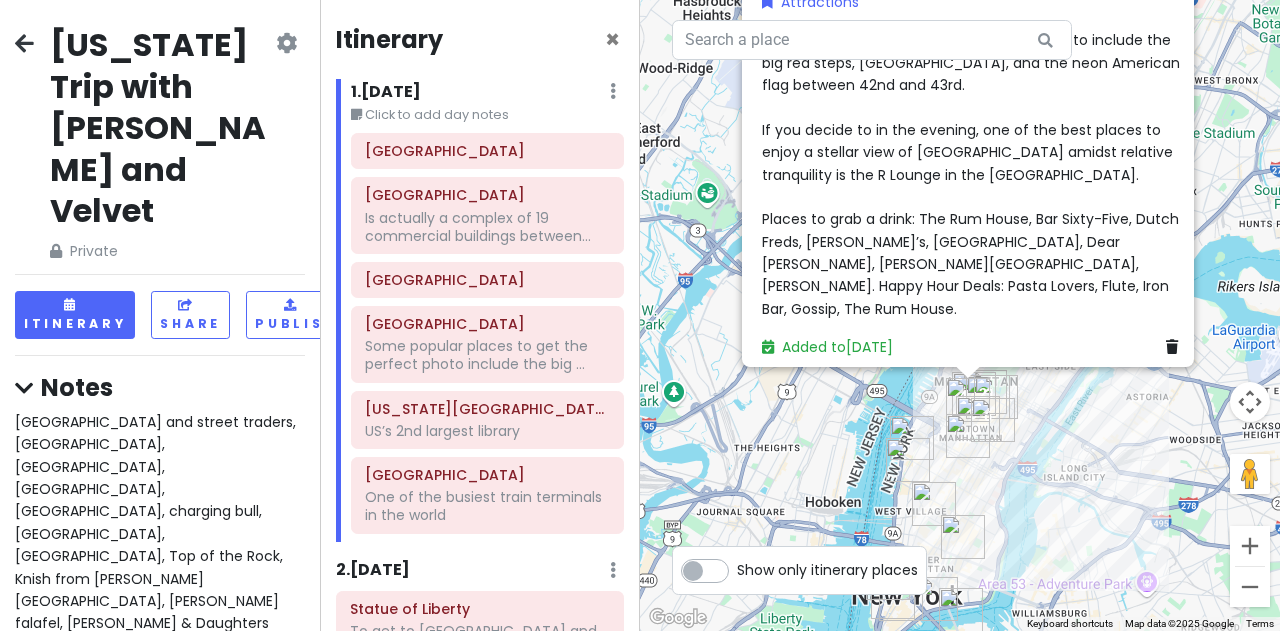 scroll, scrollTop: 92, scrollLeft: 0, axis: vertical 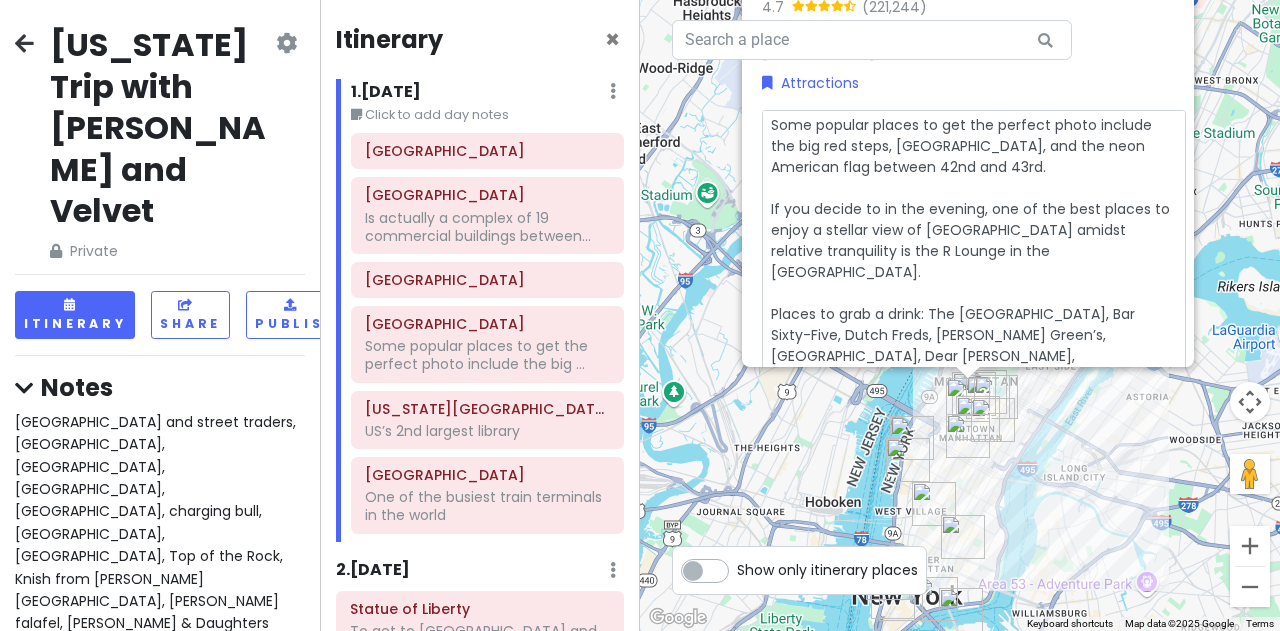 click on "Some popular places to get the perfect photo include the big red steps, 42nd Street, and the neon American flag between 42nd and 43rd.
If you decide to in the evening, one of the best places to enjoy a stellar view of Times Square amidst relative tranquility is the R Lounge in the Renaissance Times Square Hotel.
Places to grab a drink: The Rum House, Bar Sixty-Five, Dutch Freds, Haswell Green’s, Bar Centrale, Dear Irving, Jimmy’s Corner, McCoy’s. Happy Hour Deals: Pasta Lovers, Flute, Iron Bar, Gossip, The Rum House." at bounding box center [974, 251] 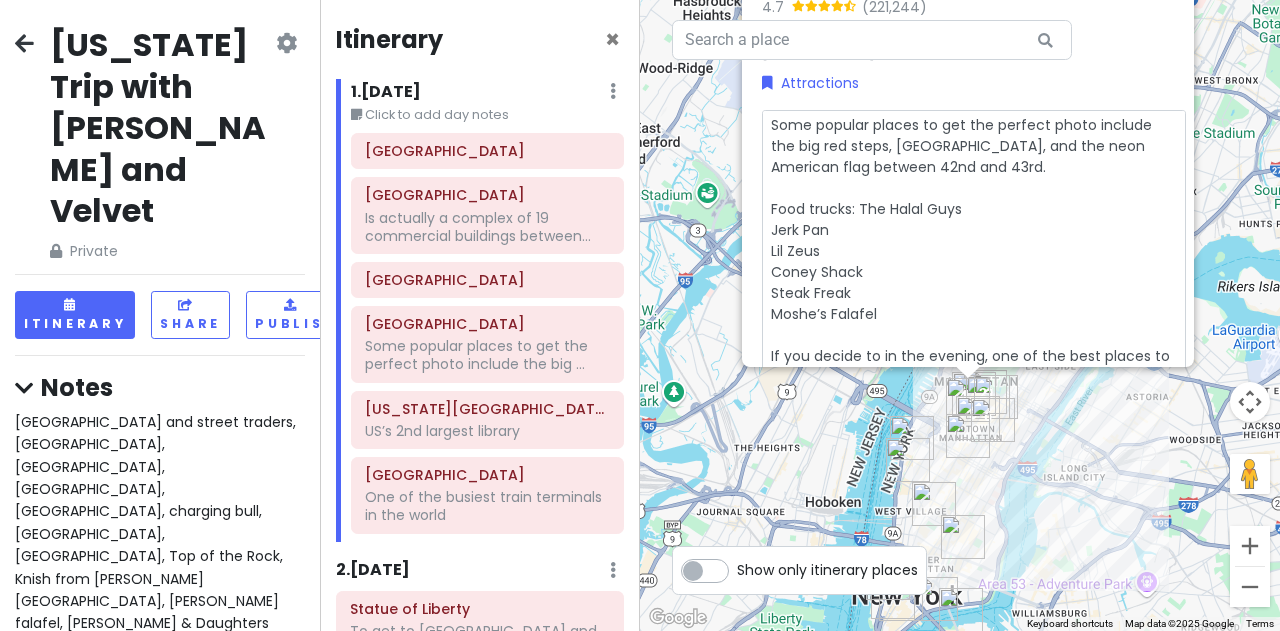 click on "Some popular places to get the perfect photo include the big red steps, 42nd Street, and the neon American flag between 42nd and 43rd.
Food trucks: The Halal Guys
Jerk Pan
Lil Zeus
Coney Shack
Steak Freak
Moshe’s Falafel
If you decide to in the evening, one of the best places to enjoy a stellar view of Times Square amidst relative tranquility is the R Lounge in the Renaissance Times Square Hotel.
Places to grab a drink: The Rum House, Bar Sixty-Five, Dutch Freds, Haswell Green’s, Bar Centrale, Dear Irving, Jimmy’s Corner, McCoy’s. Happy Hour Deals: Pasta Lovers, Flute, Iron Bar, Gossip, The Rum House." at bounding box center [974, 324] 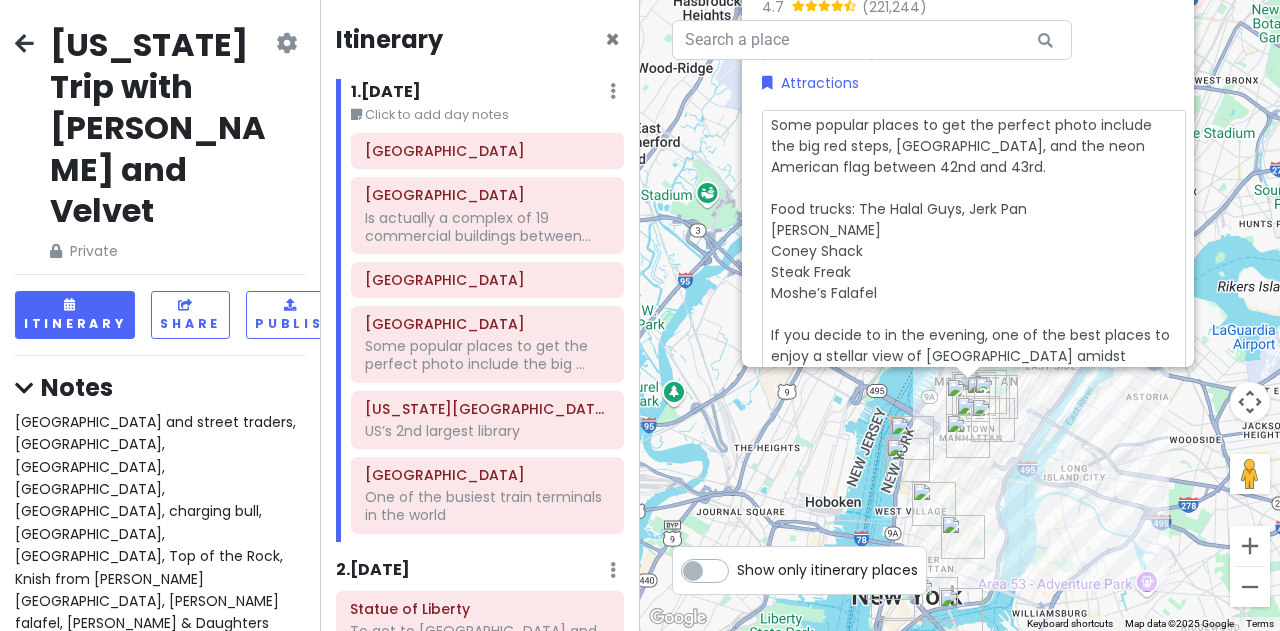 click on "Some popular places to get the perfect photo include the big red steps, 42nd Street, and the neon American flag between 42nd and 43rd.
Food trucks: The Halal Guys, Jerk Pan
Lil Zeus
Coney Shack
Steak Freak
Moshe’s Falafel
If you decide to in the evening, one of the best places to enjoy a stellar view of Times Square amidst relative tranquility is the R Lounge in the Renaissance Times Square Hotel.
Places to grab a drink: The Rum House, Bar Sixty-Five, Dutch Freds, Haswell Green’s, Bar Centrale, Dear Irving, Jimmy’s Corner, McCoy’s. Happy Hour Deals: Pasta Lovers, Flute, Iron Bar, Gossip, The Rum House." at bounding box center (974, 314) 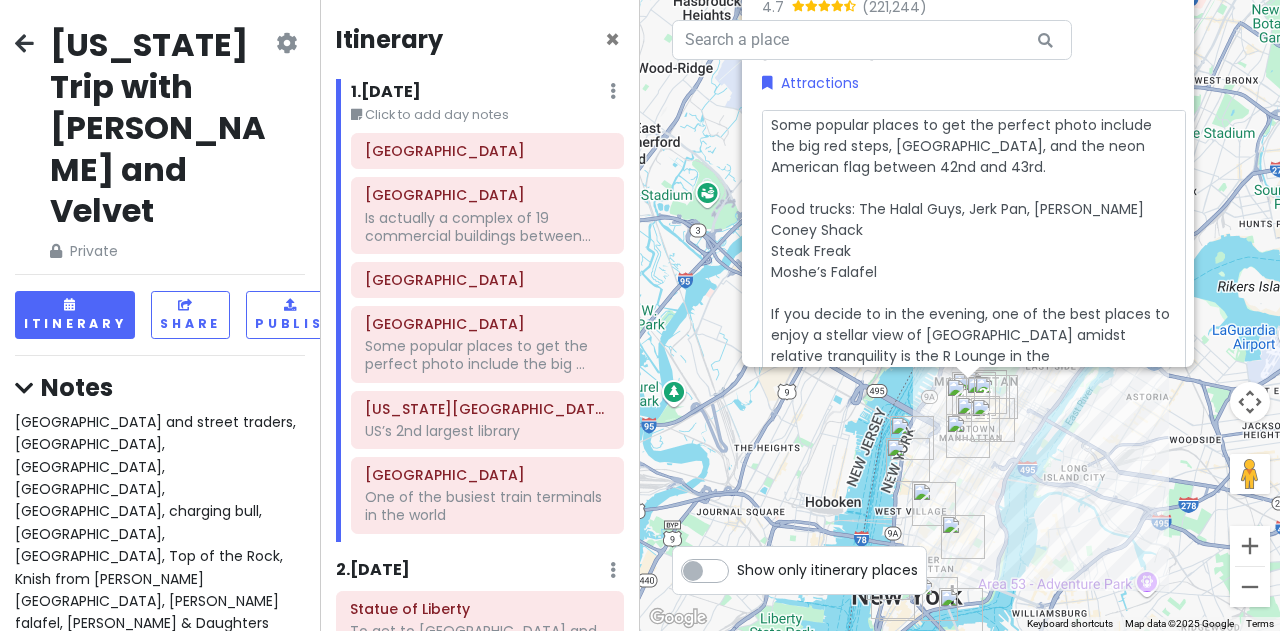 click on "Some popular places to get the perfect photo include the big red steps, 42nd Street, and the neon American flag between 42nd and 43rd.
Food trucks: The Halal Guys, Jerk Pan, Lil Zeus
Coney Shack
Steak Freak
Moshe’s Falafel
If you decide to in the evening, one of the best places to enjoy a stellar view of Times Square amidst relative tranquility is the R Lounge in the Renaissance Times Square Hotel.
Places to grab a drink: The Rum House, Bar Sixty-Five, Dutch Freds, Haswell Green’s, Bar Centrale, Dear Irving, Jimmy’s Corner, McCoy’s. Happy Hour Deals: Pasta Lovers, Flute, Iron Bar, Gossip, The Rum House." at bounding box center (974, 303) 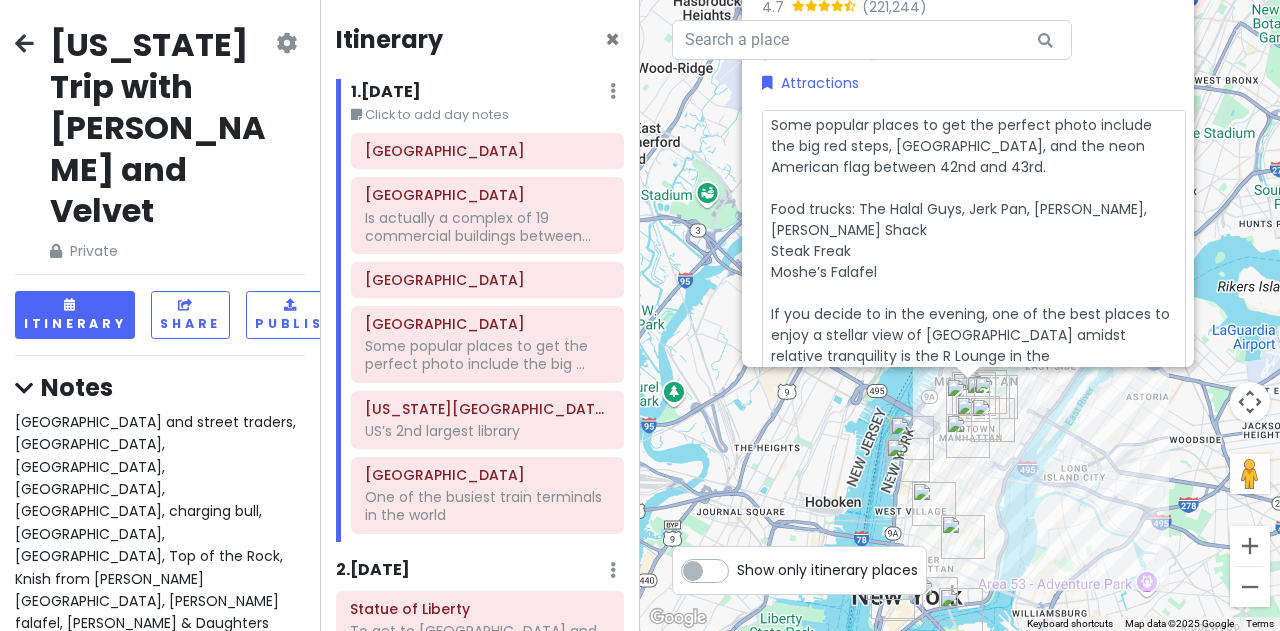 click on "Some popular places to get the perfect photo include the big red steps, 42nd Street, and the neon American flag between 42nd and 43rd.
Food trucks: The Halal Guys, Jerk Pan, Lil Zeus, Coney Shack
Steak Freak
Moshe’s Falafel
If you decide to in the evening, one of the best places to enjoy a stellar view of Times Square amidst relative tranquility is the R Lounge in the Renaissance Times Square Hotel.
Places to grab a drink: The Rum House, Bar Sixty-Five, Dutch Freds, Haswell Green’s, Bar Centrale, Dear Irving, Jimmy’s Corner, McCoy’s. Happy Hour Deals: Pasta Lovers, Flute, Iron Bar, Gossip, The Rum House." at bounding box center [974, 303] 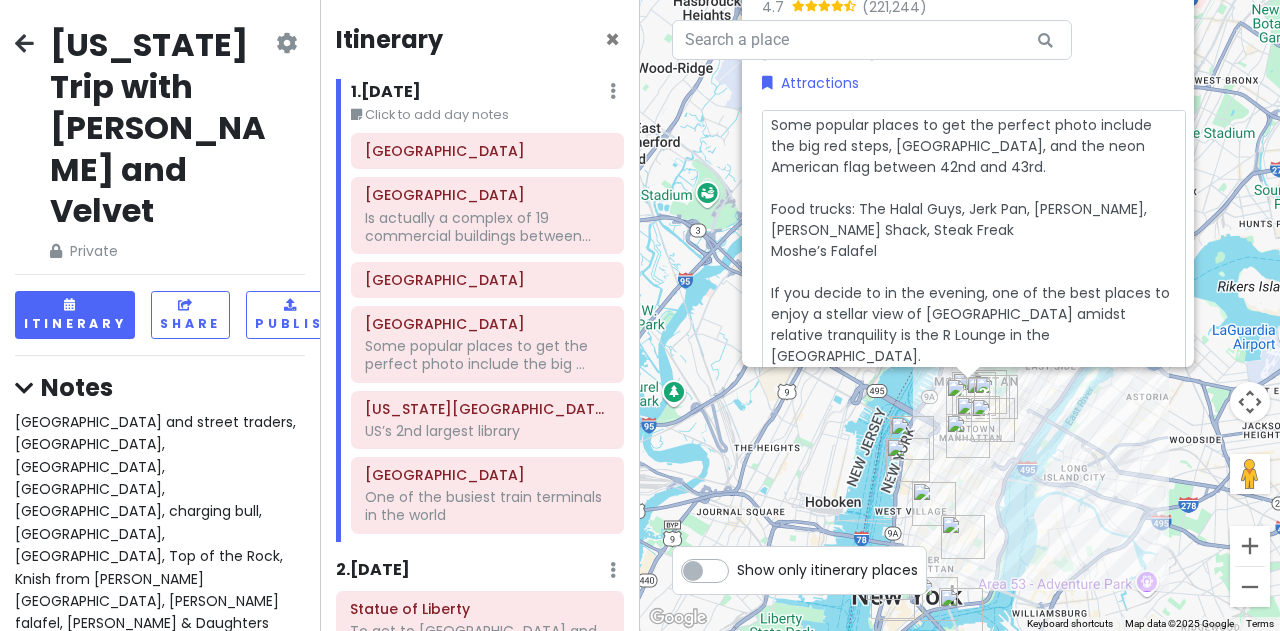 click on "Some popular places to get the perfect photo include the big red steps, 42nd Street, and the neon American flag between 42nd and 43rd.
Food trucks: The Halal Guys, Jerk Pan, Lil Zeus, Coney Shack, Steak Freak
Moshe’s Falafel
If you decide to in the evening, one of the best places to enjoy a stellar view of Times Square amidst relative tranquility is the R Lounge in the Renaissance Times Square Hotel.
Places to grab a drink: The Rum House, Bar Sixty-Five, Dutch Freds, Haswell Green’s, Bar Centrale, Dear Irving, Jimmy’s Corner, McCoy’s. Happy Hour Deals: Pasta Lovers, Flute, Iron Bar, Gossip, The Rum House." at bounding box center [974, 293] 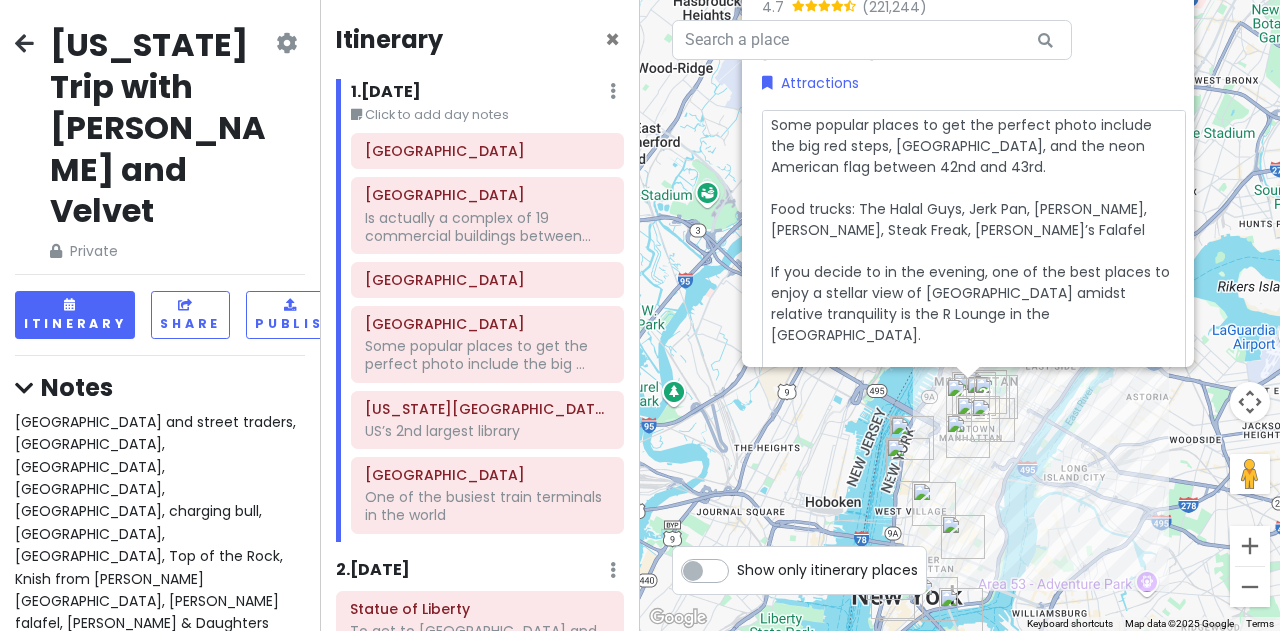 click on "Some popular places to get the perfect photo include the big red steps, 42nd Street, and the neon American flag between 42nd and 43rd.
Food trucks: The Halal Guys, Jerk Pan, Lil Zeus, Coney Shack, Steak Freak, Moshe’s Falafel
If you decide to in the evening, one of the best places to enjoy a stellar view of Times Square amidst relative tranquility is the R Lounge in the Renaissance Times Square Hotel.
Places to grab a drink: The Rum House, Bar Sixty-Five, Dutch Freds, Haswell Green’s, Bar Centrale, Dear Irving, Jimmy’s Corner, McCoy’s. Happy Hour Deals: Pasta Lovers, Flute, Iron Bar, Gossip, The Rum House." at bounding box center [974, 282] 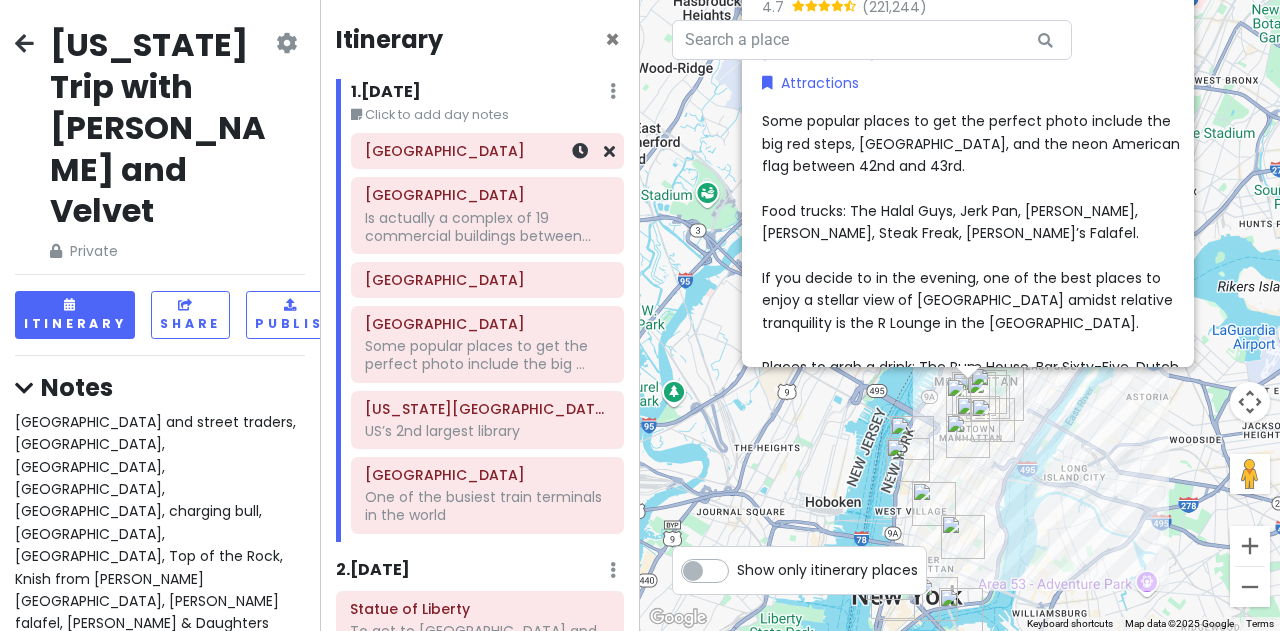 click on "[GEOGRAPHIC_DATA]" at bounding box center (487, 151) 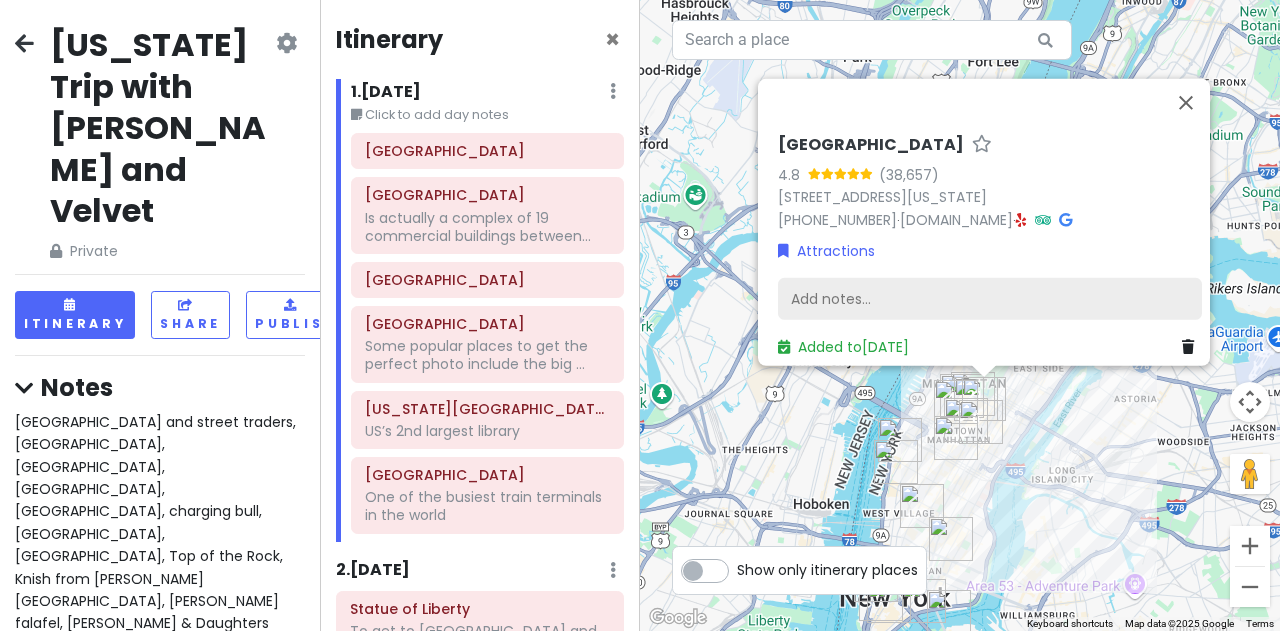 click on "Add notes..." at bounding box center (990, 299) 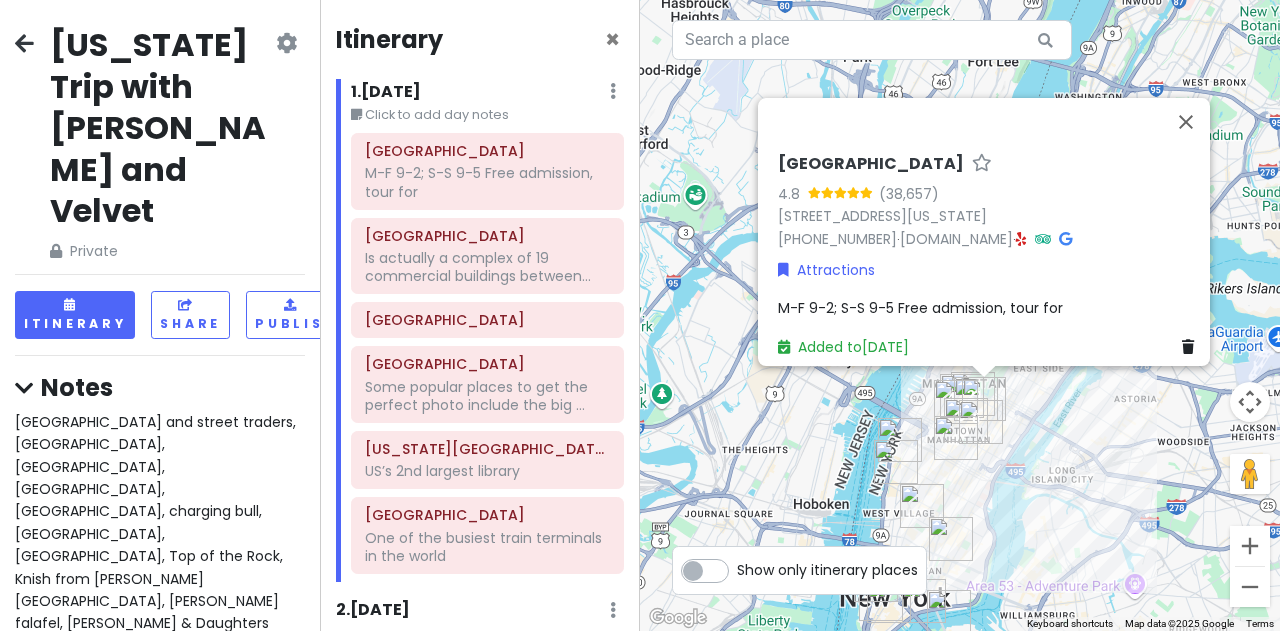 click on "M-F 9-2; S-S 9-5 Free admission, tour for" at bounding box center [920, 308] 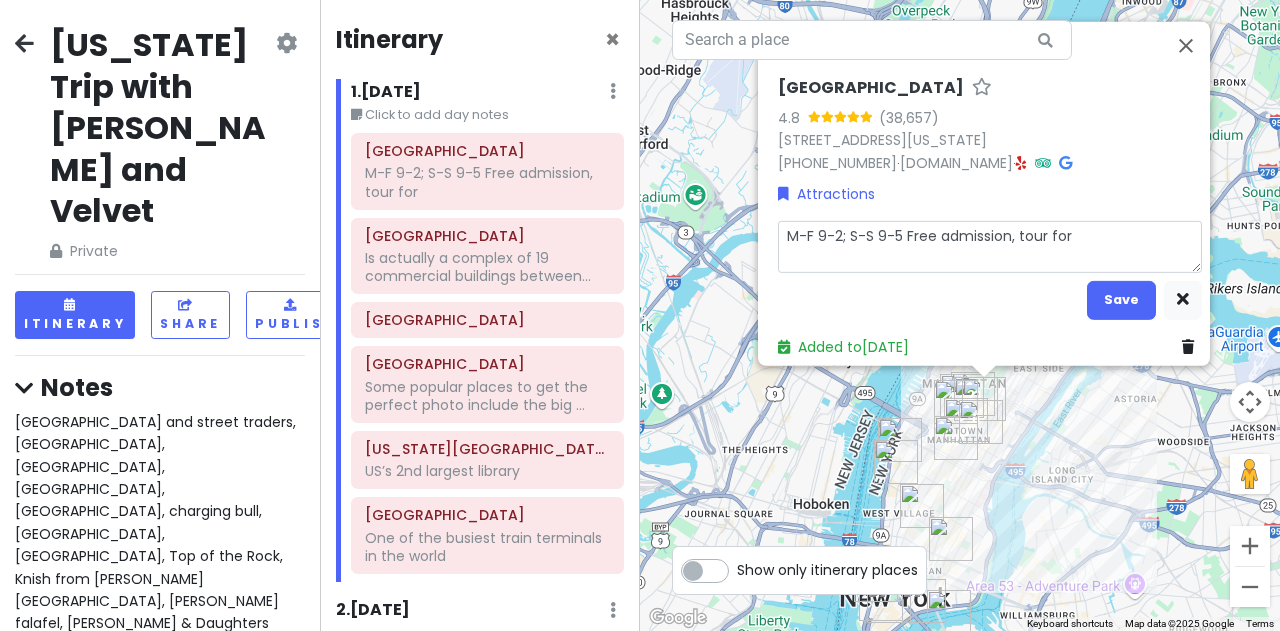 click on "M-F 9-2; S-S 9-5 Free admission, tour for" at bounding box center [990, 246] 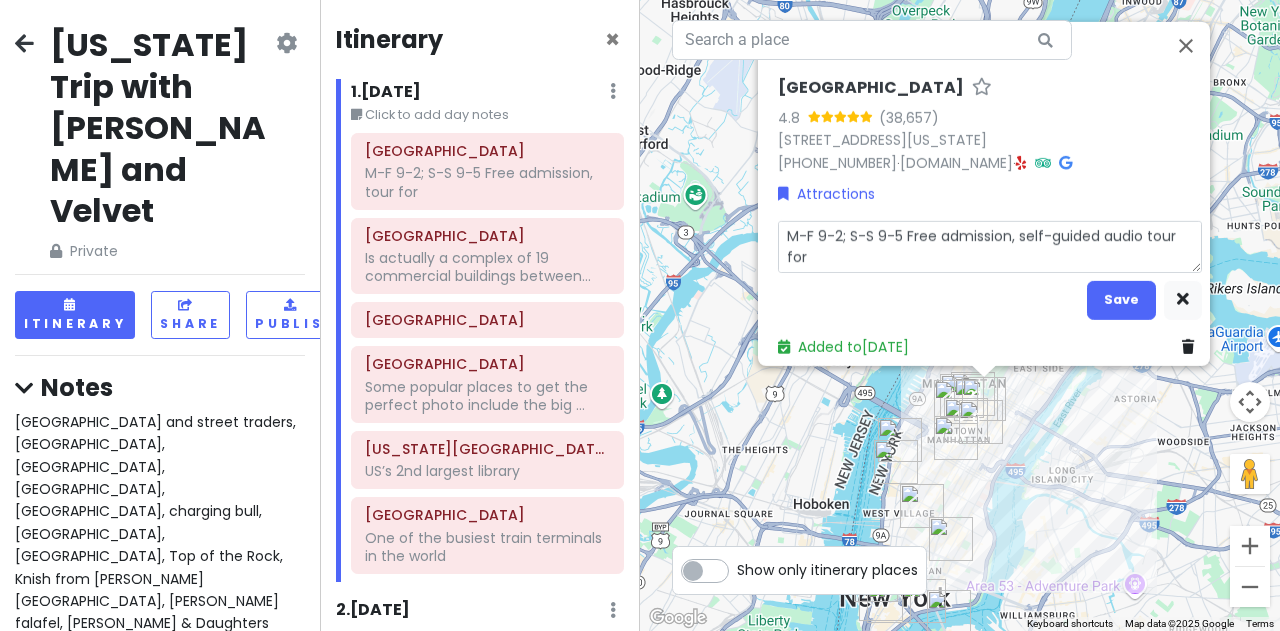 click on "M-F 9-2; S-S 9-5 Free admission, self-guided audio tour for" at bounding box center [990, 246] 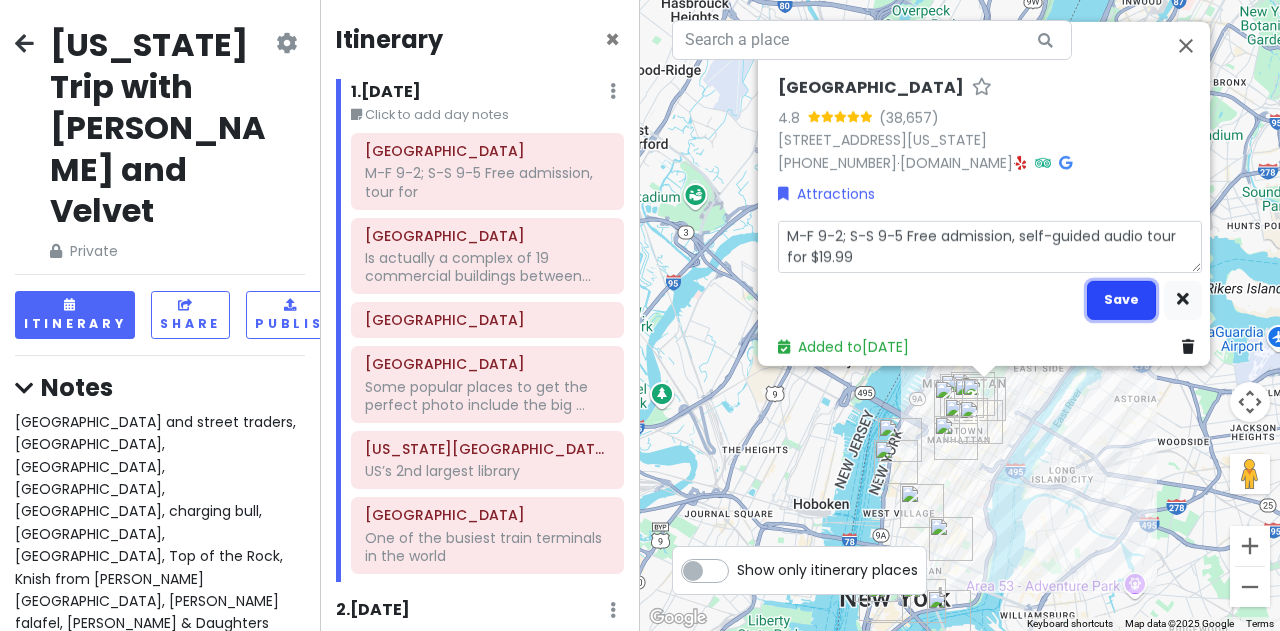 click on "Save" at bounding box center (1121, 299) 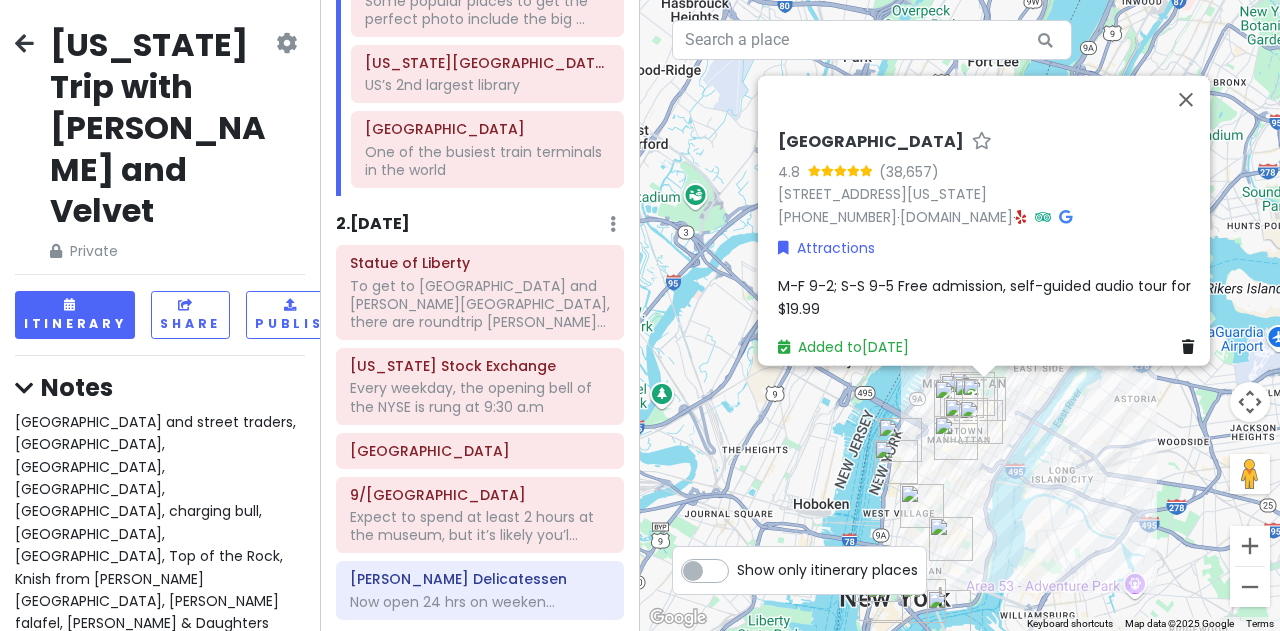 scroll, scrollTop: 500, scrollLeft: 0, axis: vertical 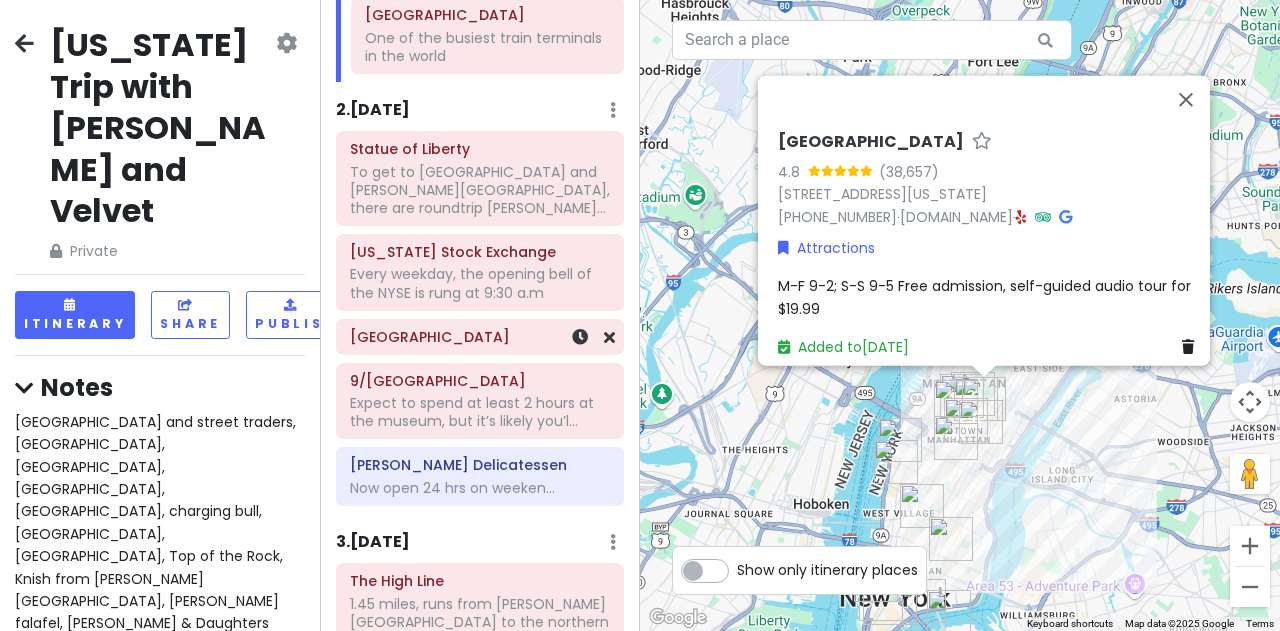 click on "[GEOGRAPHIC_DATA]" at bounding box center [480, 337] 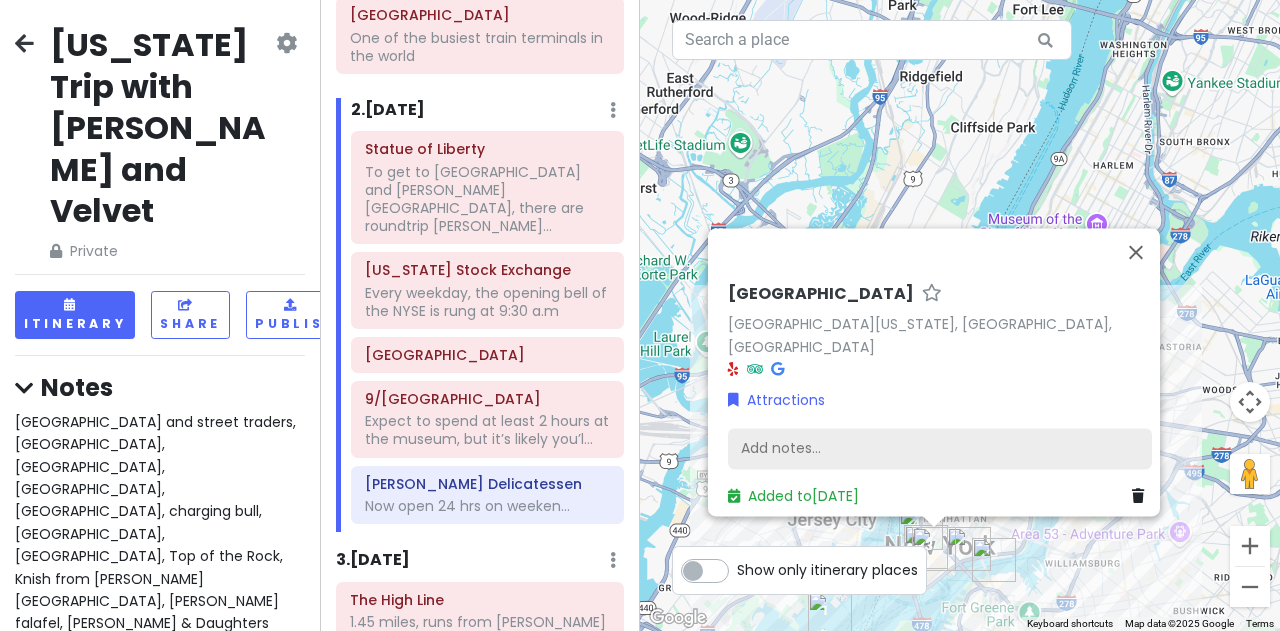 click on "Add notes..." at bounding box center (940, 449) 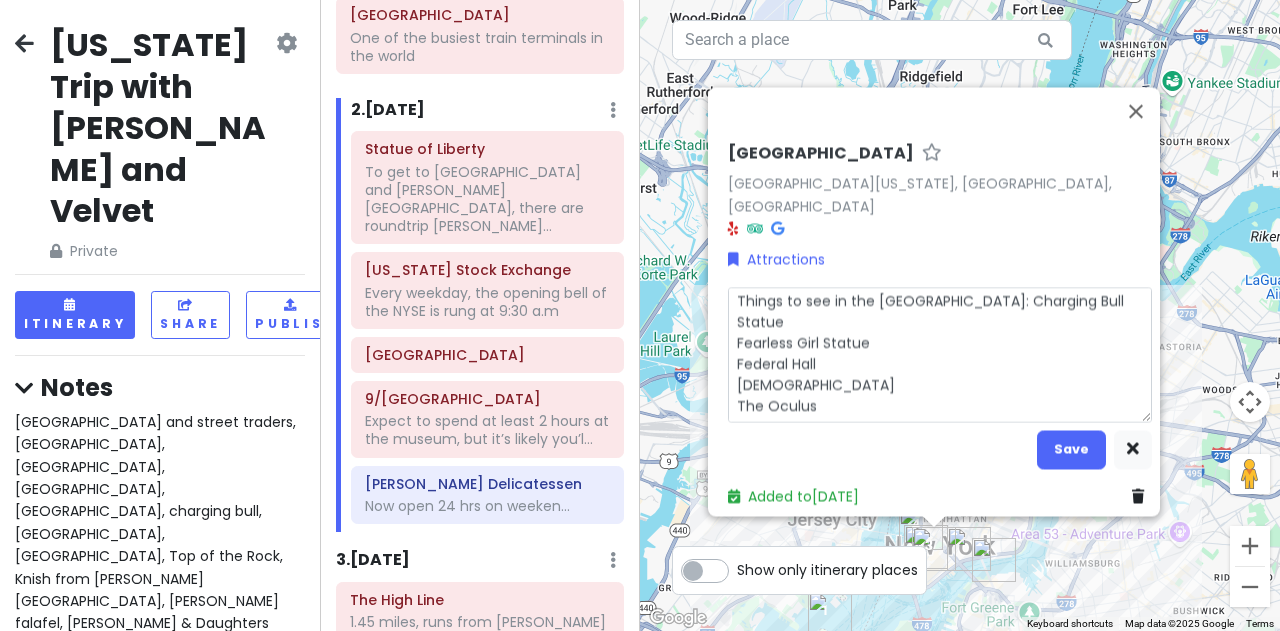 scroll, scrollTop: 0, scrollLeft: 0, axis: both 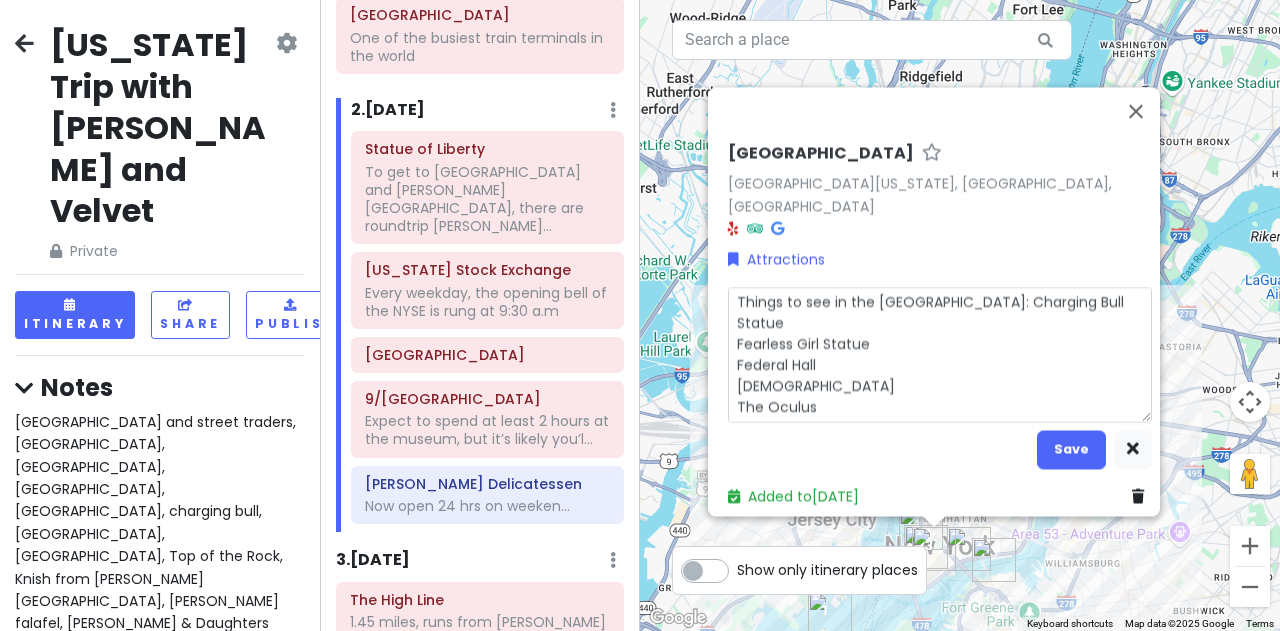 click on "Things to see in the Financial District: Charging Bull Statue
Fearless Girl Statue
Federal Hall
Trinity Church
The Oculus" at bounding box center (940, 354) 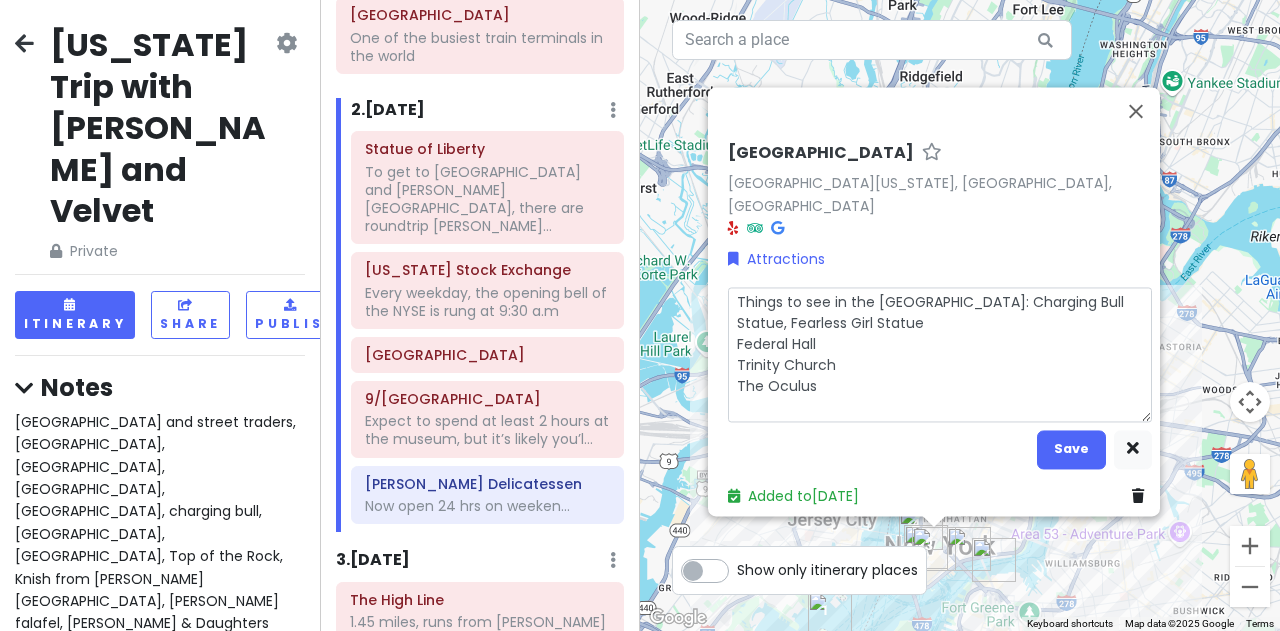 click on "Things to see in the Financial District: Charging Bull Statue, Fearless Girl Statue
Federal Hall
Trinity Church
The Oculus" at bounding box center (940, 354) 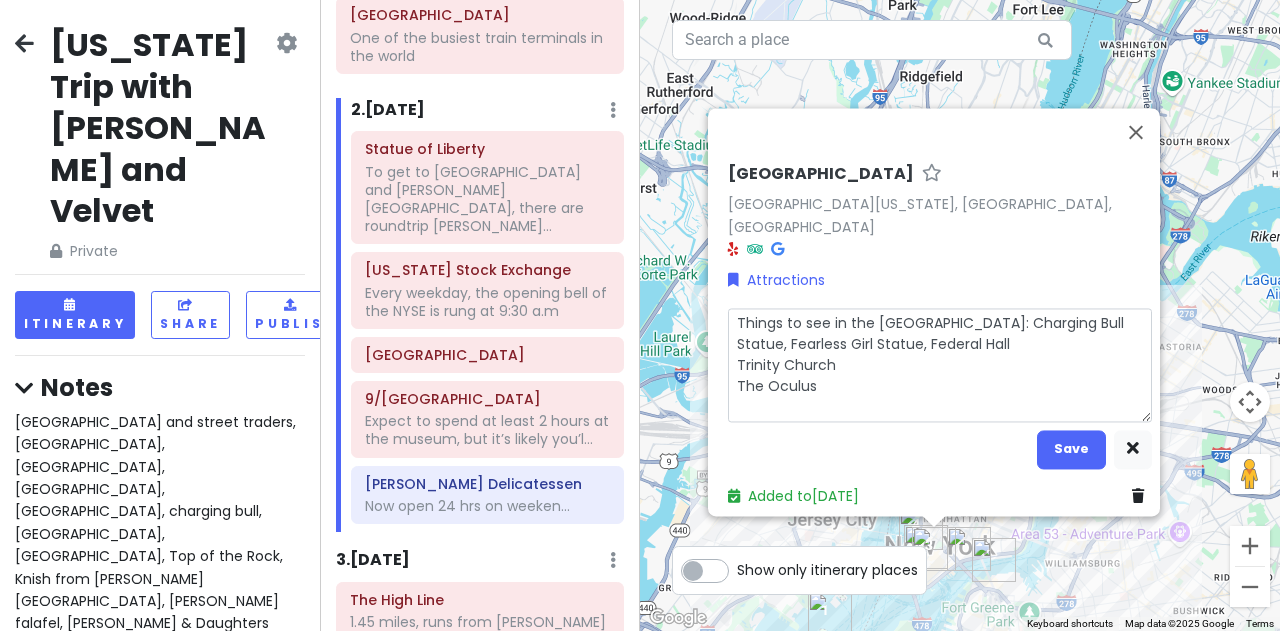 click on "Things to see in the Financial District: Charging Bull Statue, Fearless Girl Statue, Federal Hall
Trinity Church
The Oculus" at bounding box center [940, 365] 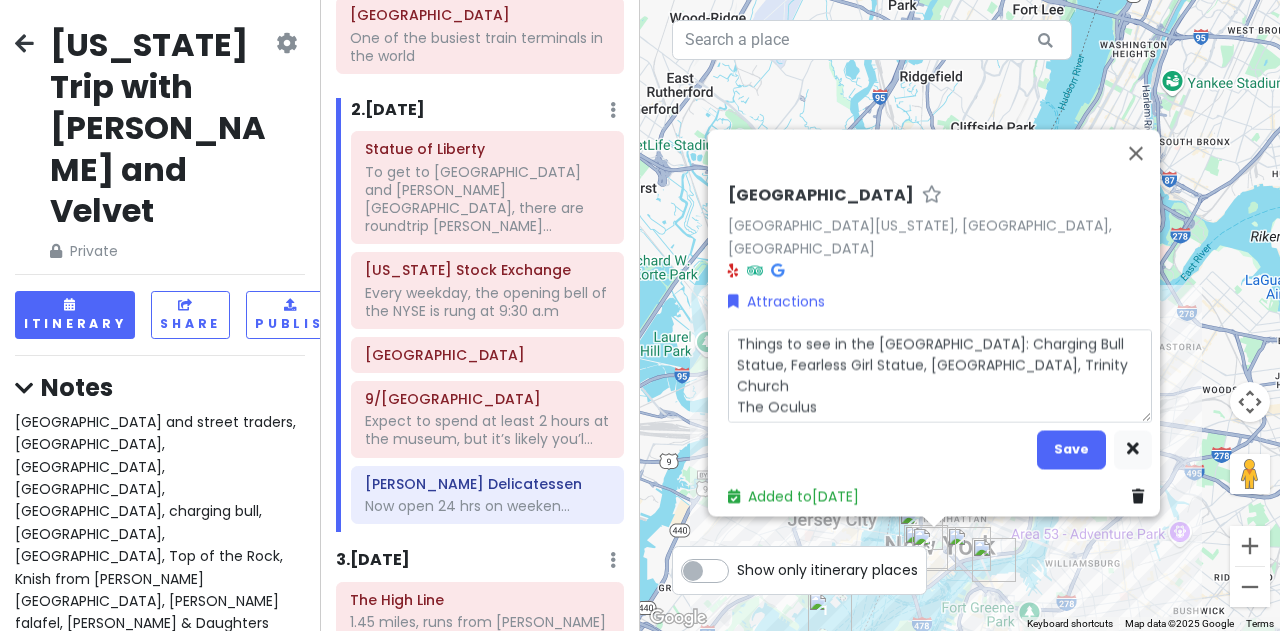 click on "Things to see in the Financial District: Charging Bull Statue, Fearless Girl Statue, Federal Hall, Trinity Church
The Oculus" at bounding box center [940, 375] 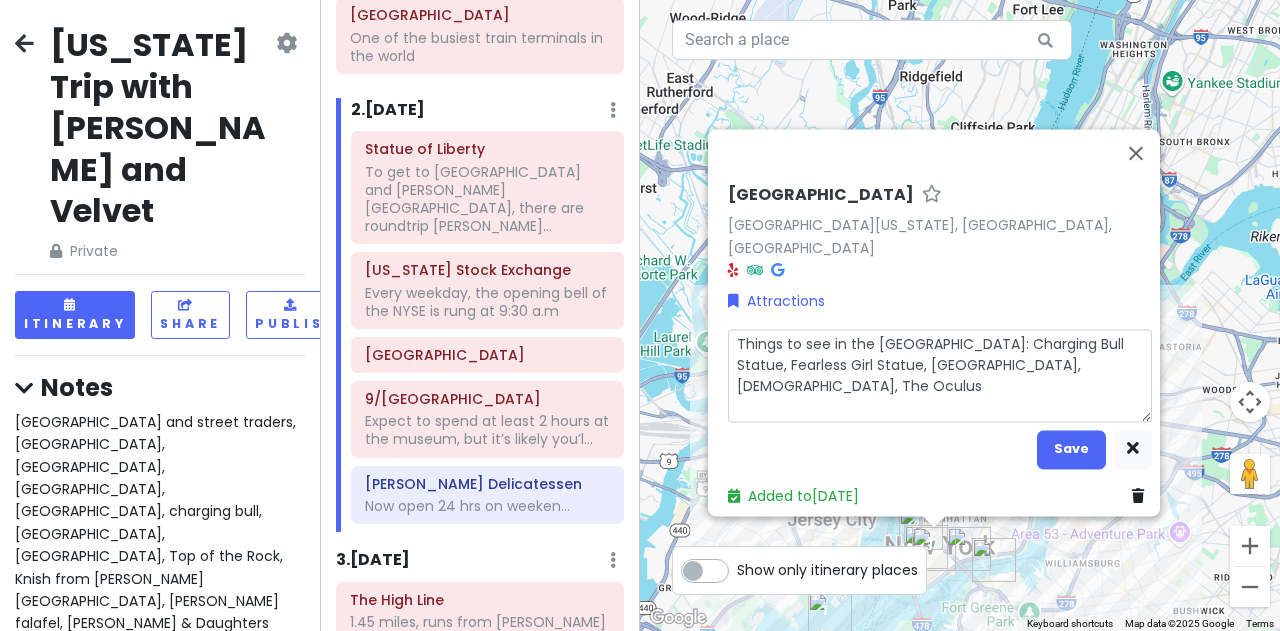 click on "Things to see in the Financial District: Charging Bull Statue, Fearless Girl Statue, Federal Hall, Trinity Church, The Oculus" at bounding box center [940, 375] 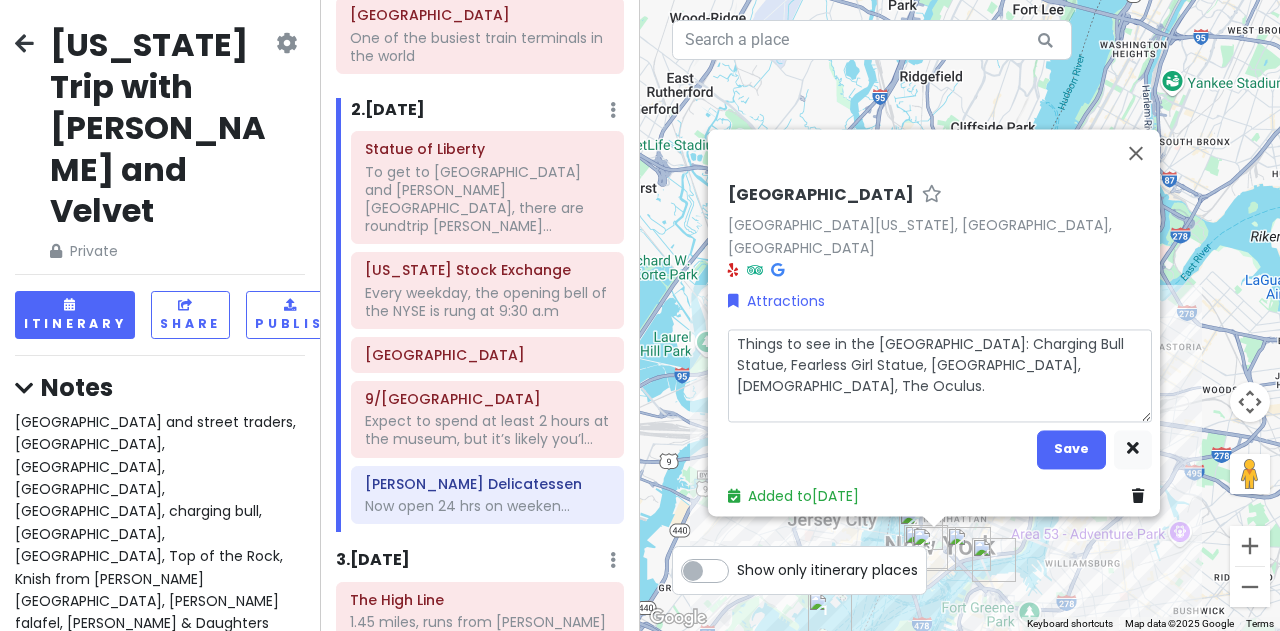 click on "Things to see in the Financial District: Charging Bull Statue, Fearless Girl Statue, Federal Hall, Trinity Church, The Oculus." at bounding box center [940, 375] 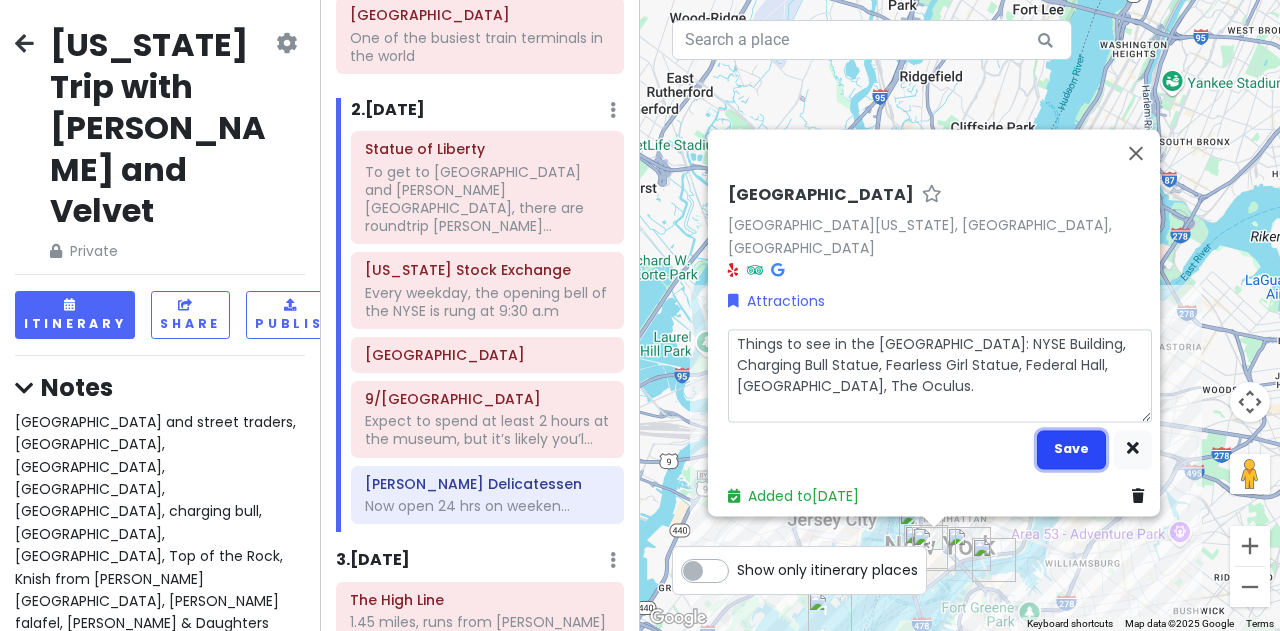 click on "Save" at bounding box center [1071, 449] 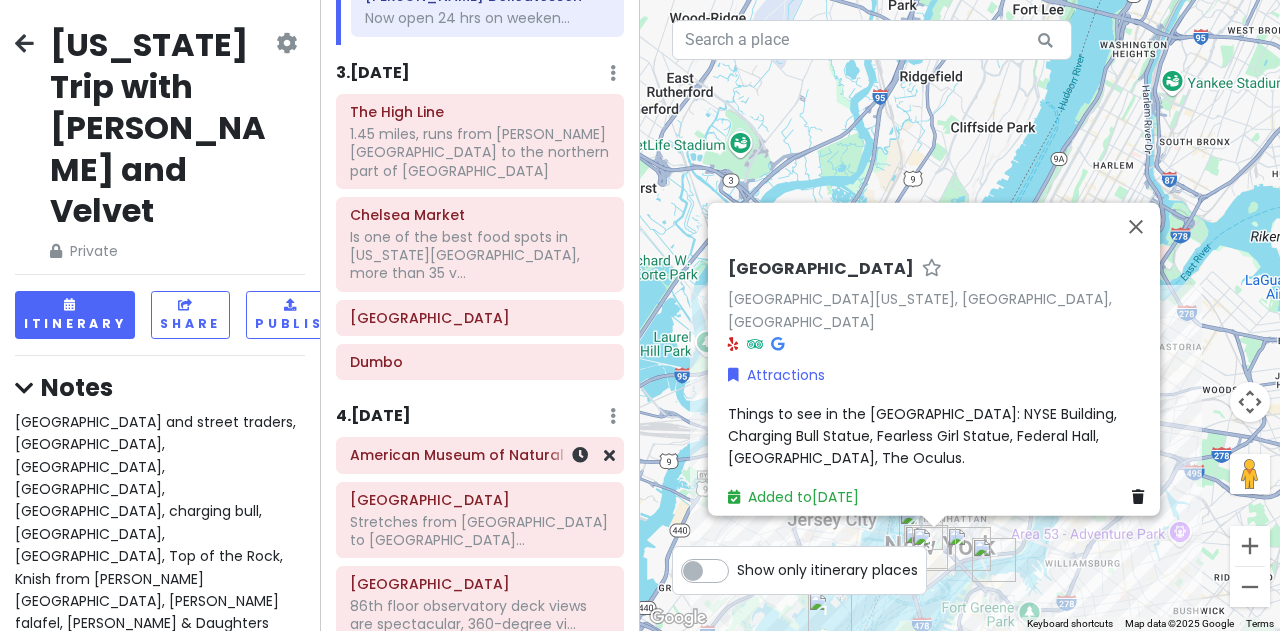 scroll, scrollTop: 946, scrollLeft: 0, axis: vertical 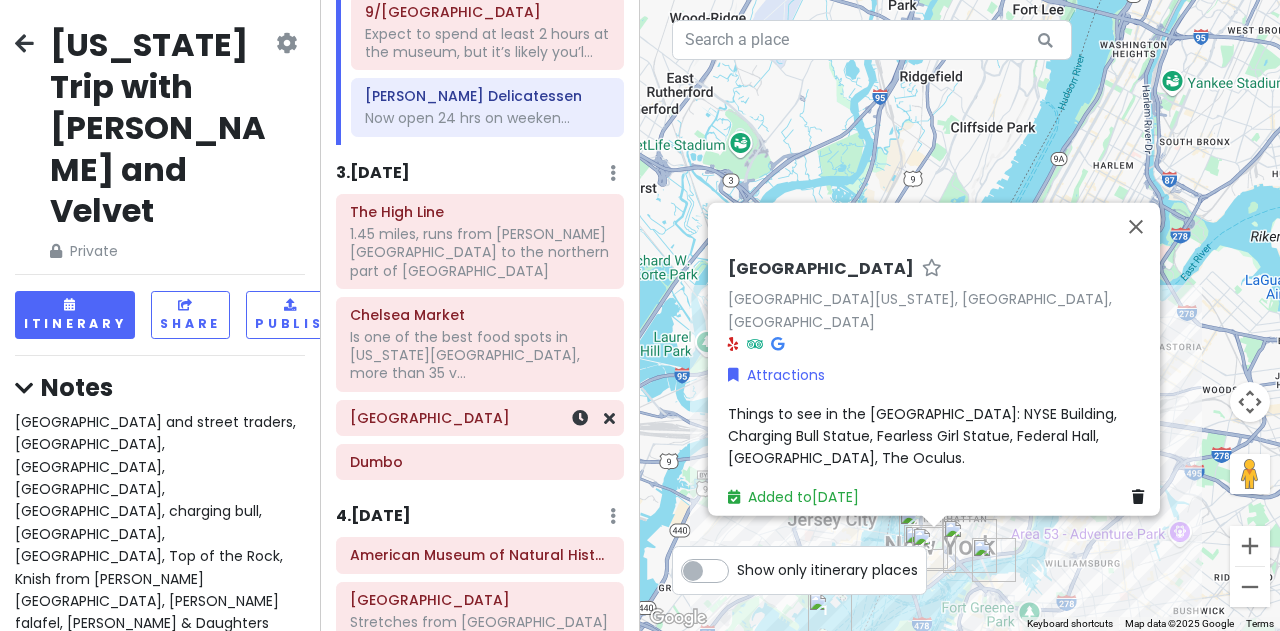 click on "[GEOGRAPHIC_DATA]" at bounding box center (480, 418) 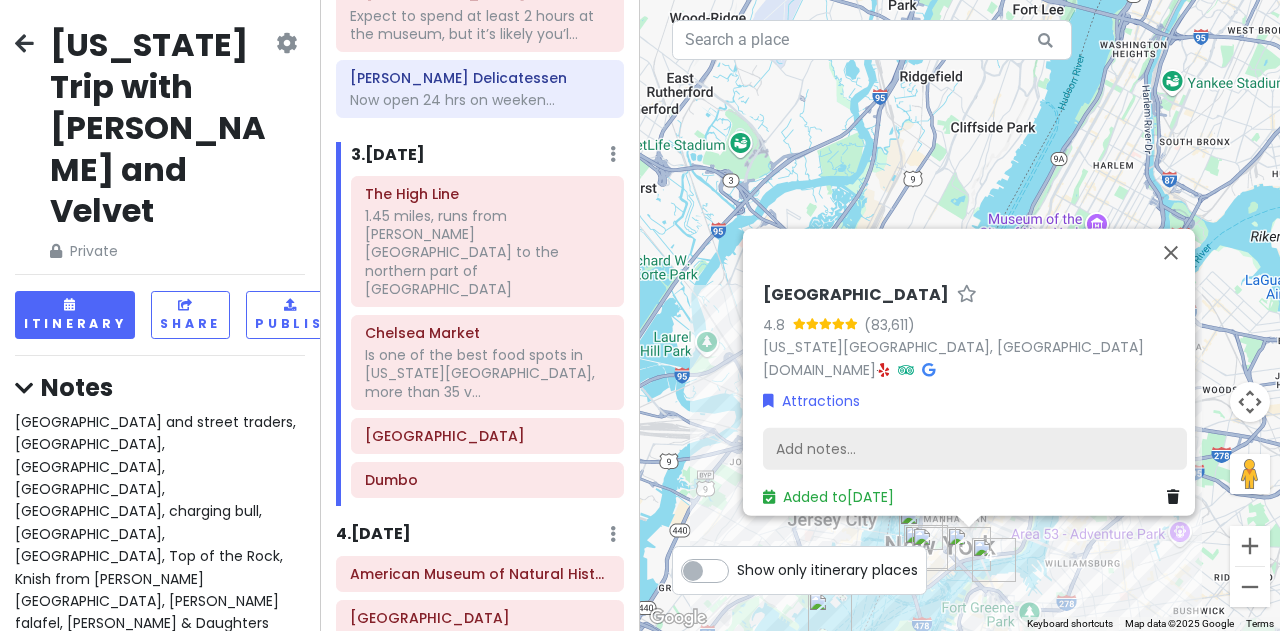 click on "Add notes..." at bounding box center [975, 449] 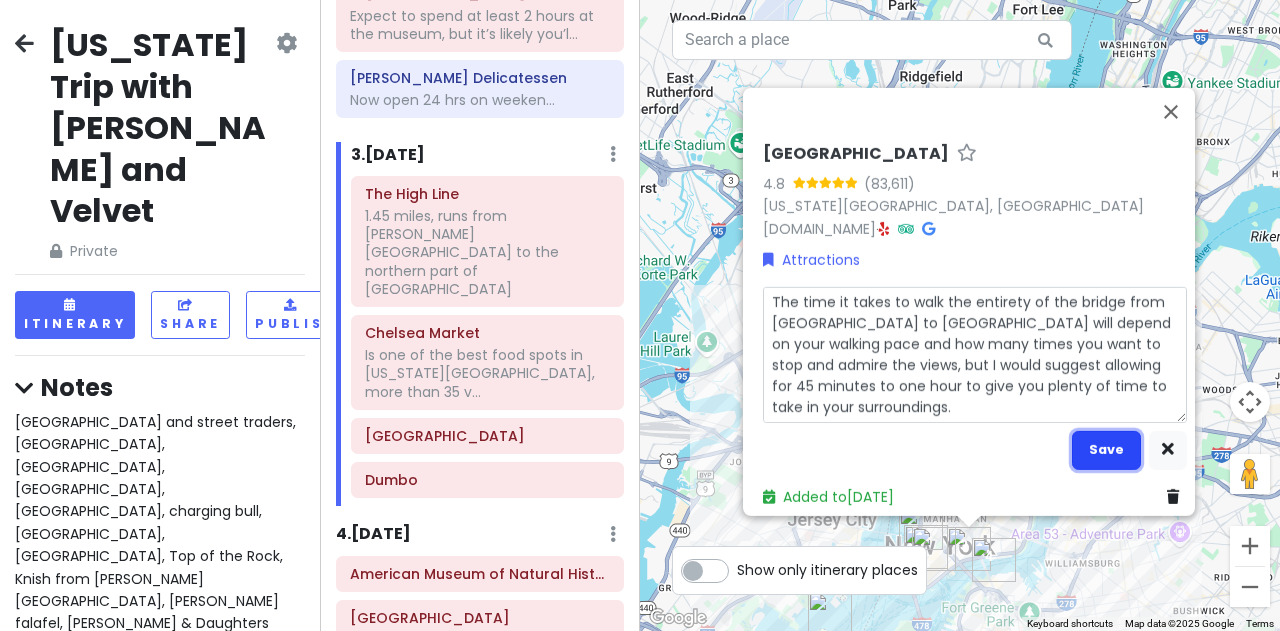 click on "Save" at bounding box center (1106, 449) 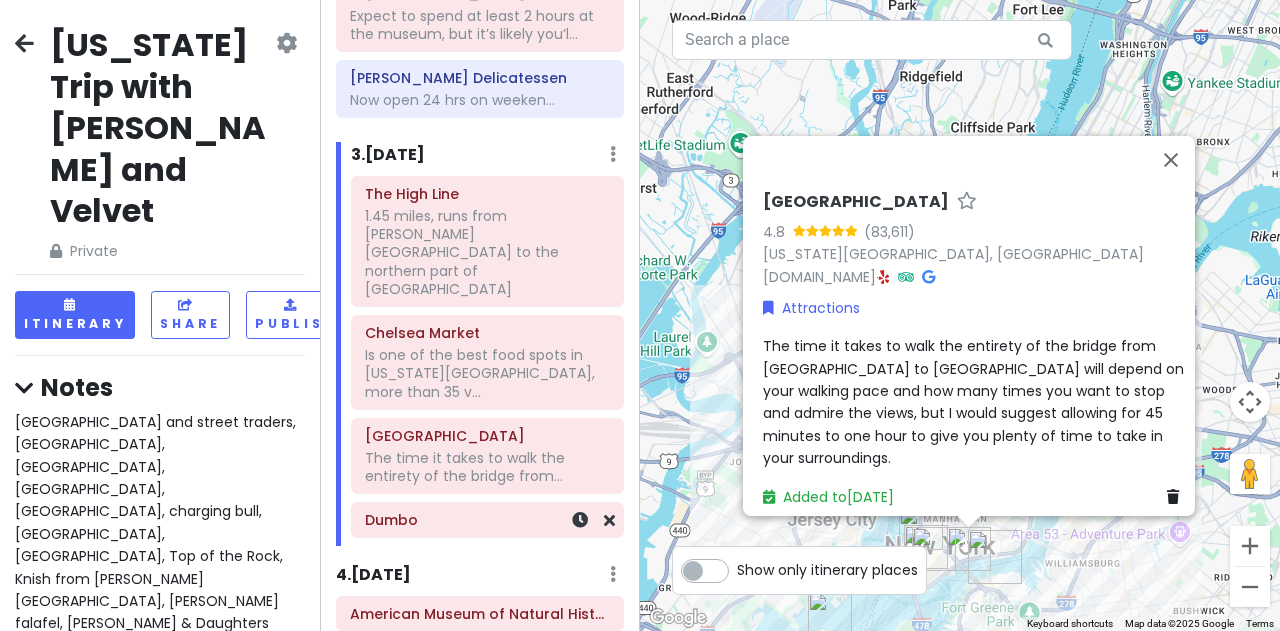 click on "Dumbo" at bounding box center (487, 520) 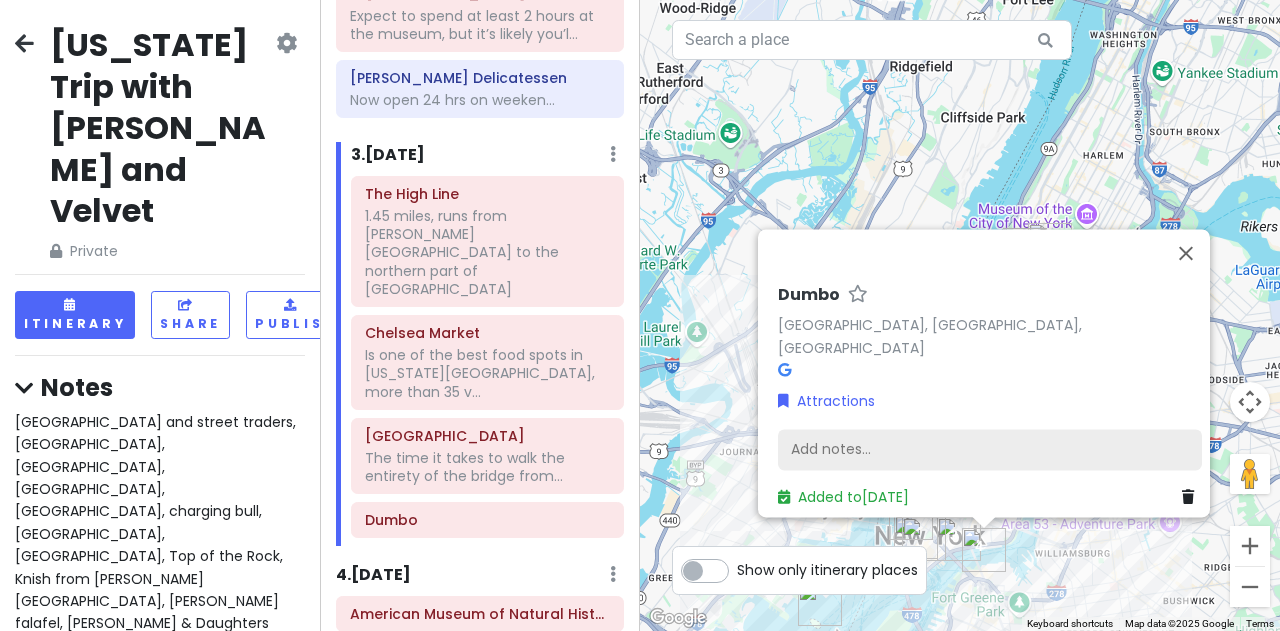 click on "Add notes..." at bounding box center [990, 450] 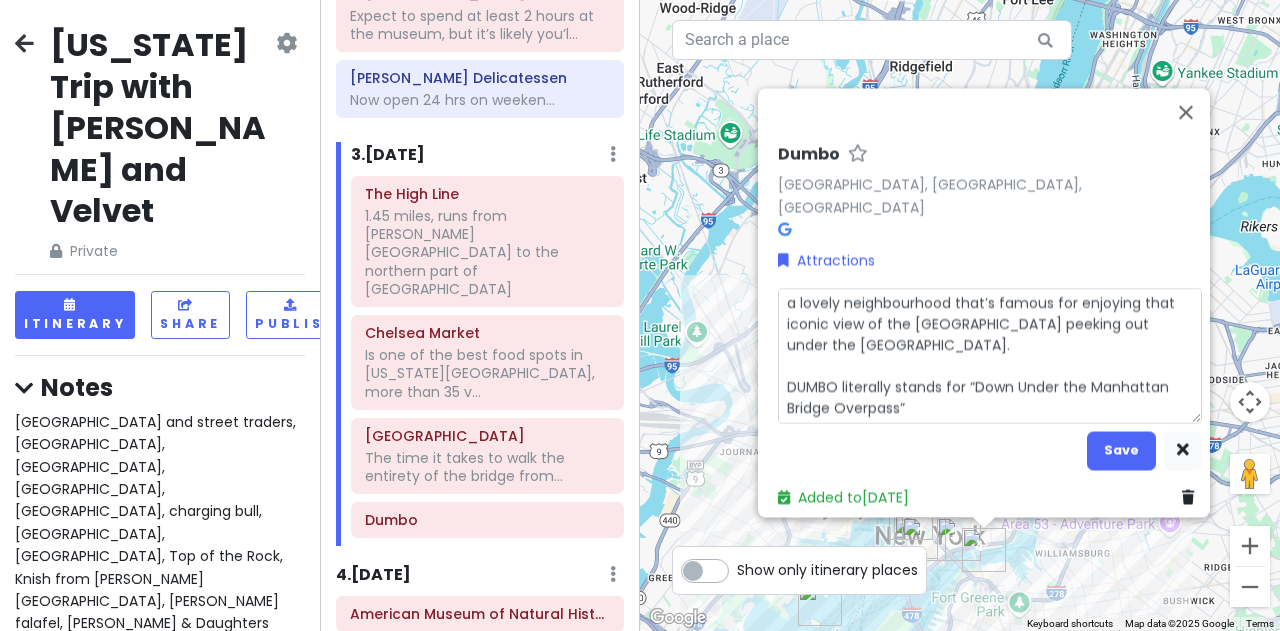 drag, startPoint x: 943, startPoint y: 333, endPoint x: 737, endPoint y: 285, distance: 211.51833 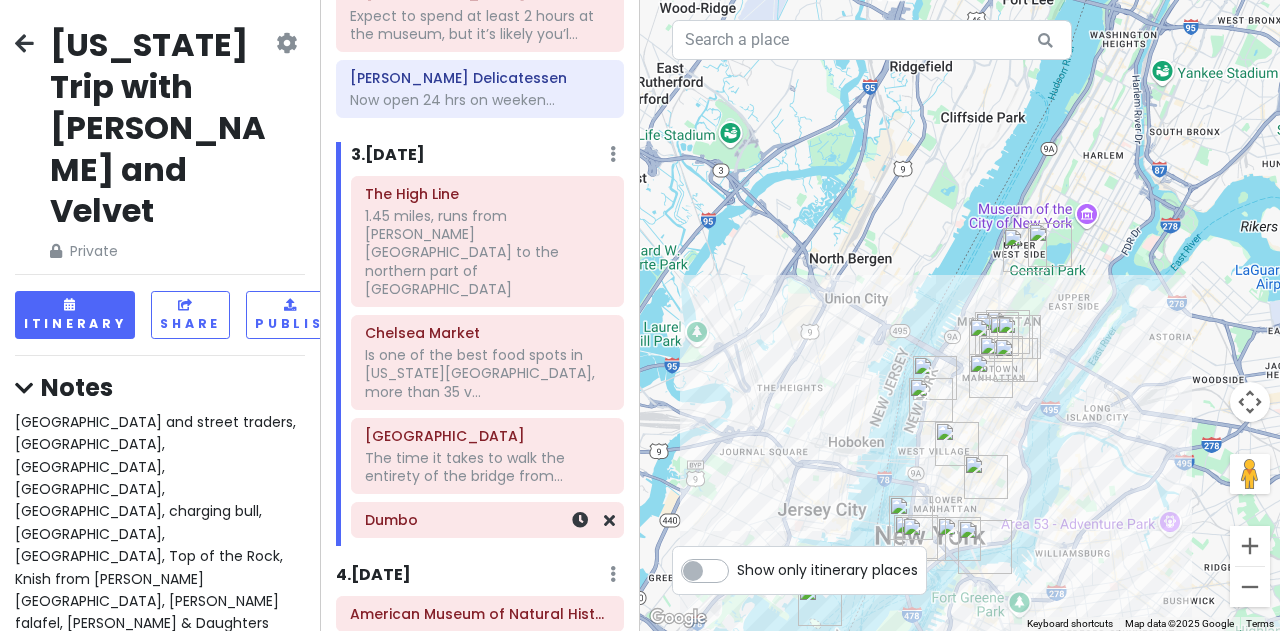 click on "Dumbo" at bounding box center [487, 520] 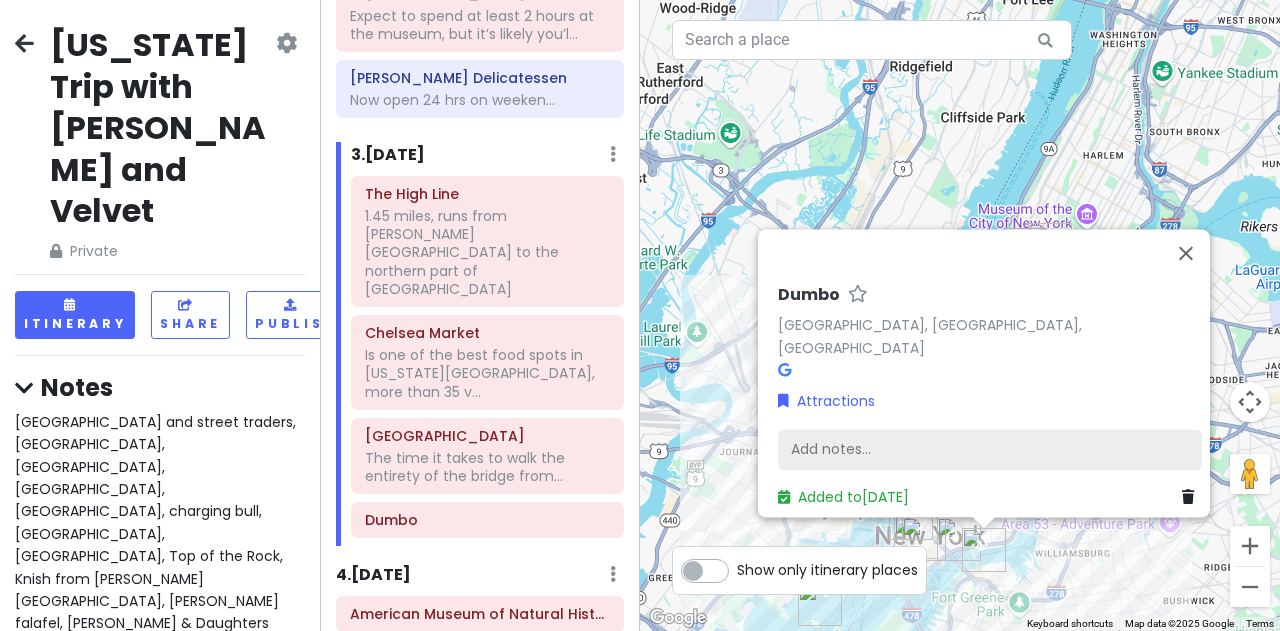 click on "Add notes..." at bounding box center (990, 450) 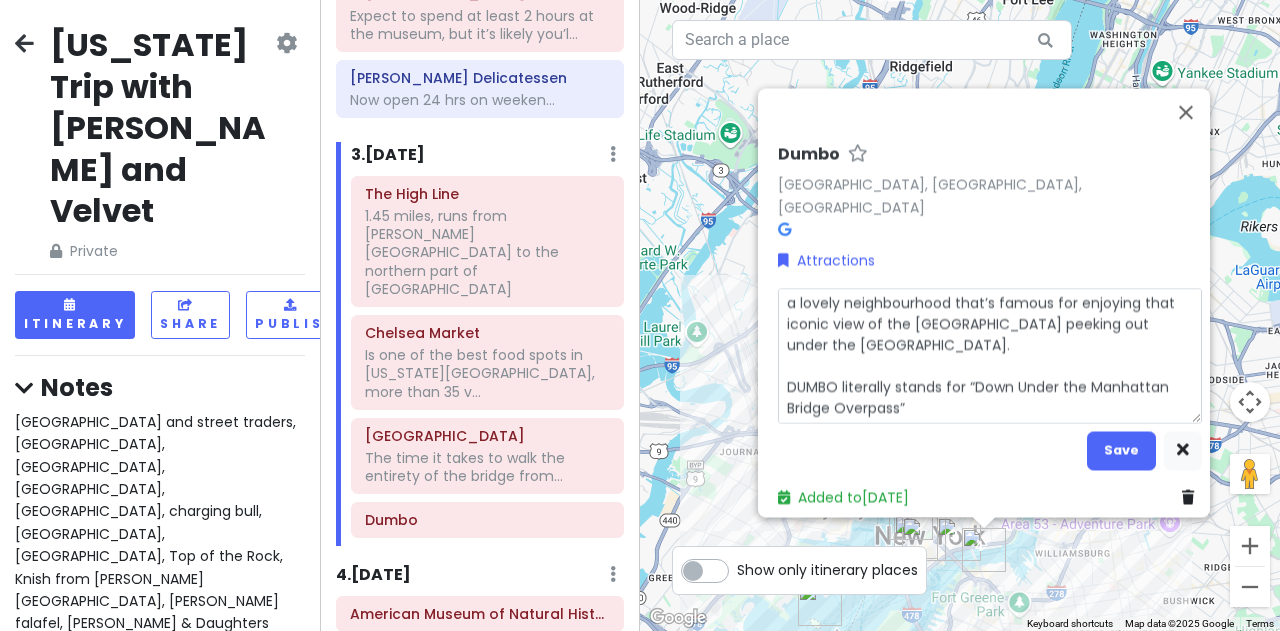 drag, startPoint x: 776, startPoint y: 293, endPoint x: 955, endPoint y: 335, distance: 183.86136 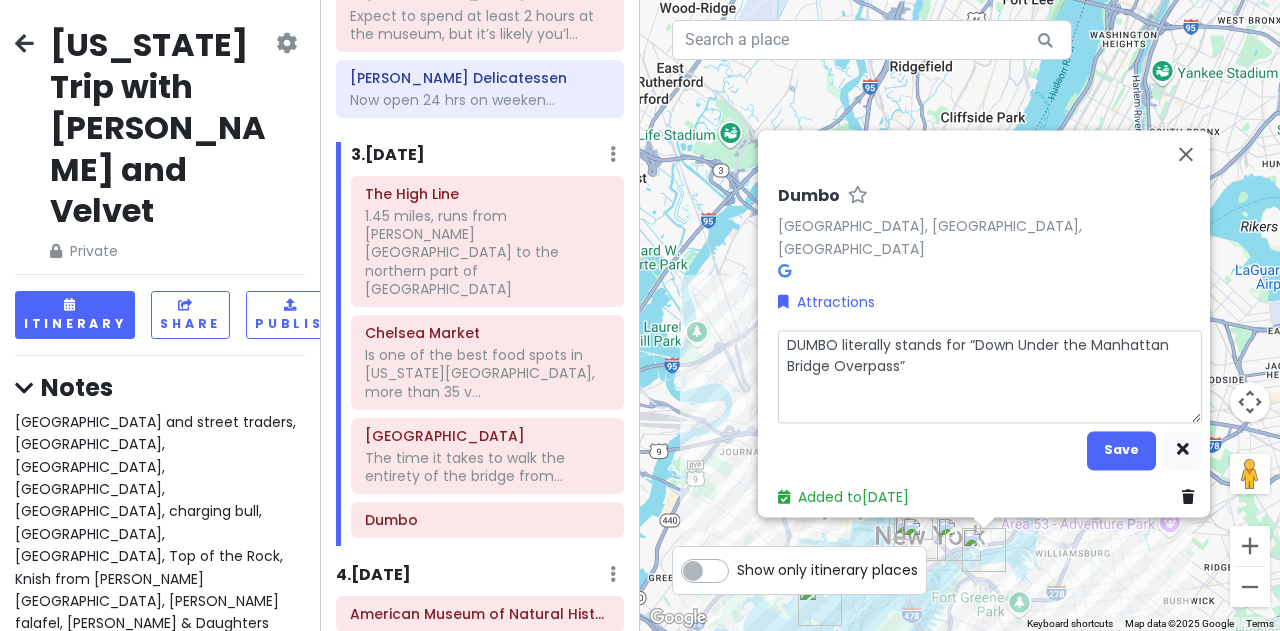 click on "DUMBO literally stands for “Down Under the Manhattan Bridge Overpass”" at bounding box center [990, 376] 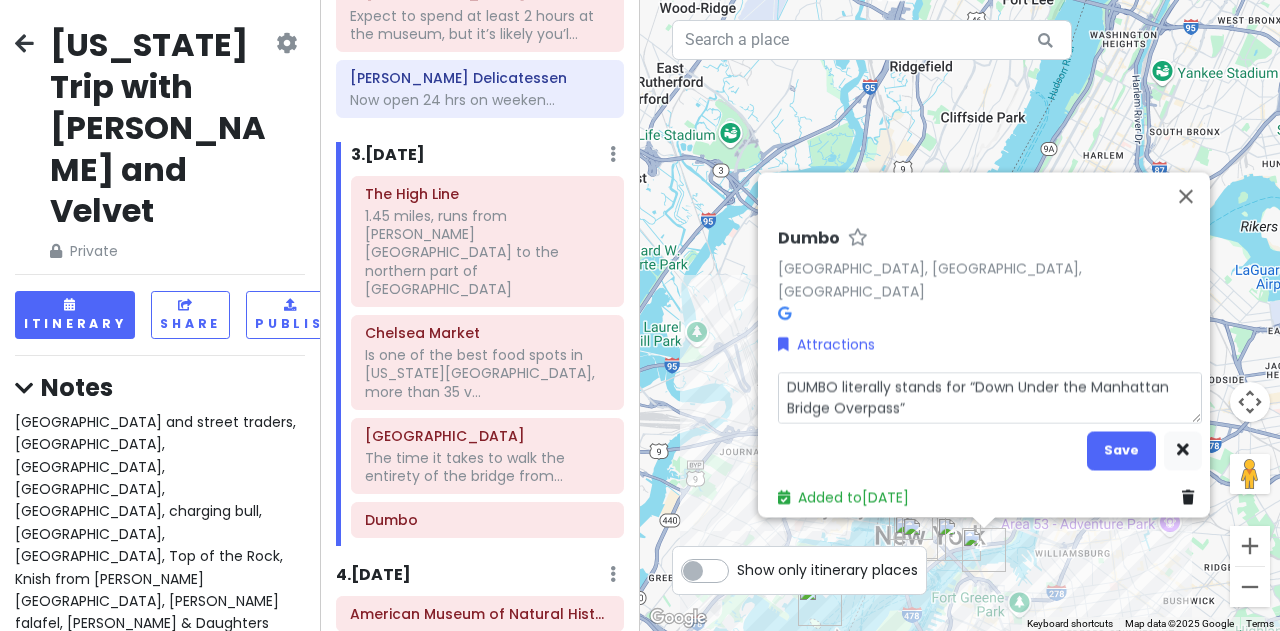 click on "DUMBO literally stands for “Down Under the Manhattan Bridge Overpass”" at bounding box center [990, 397] 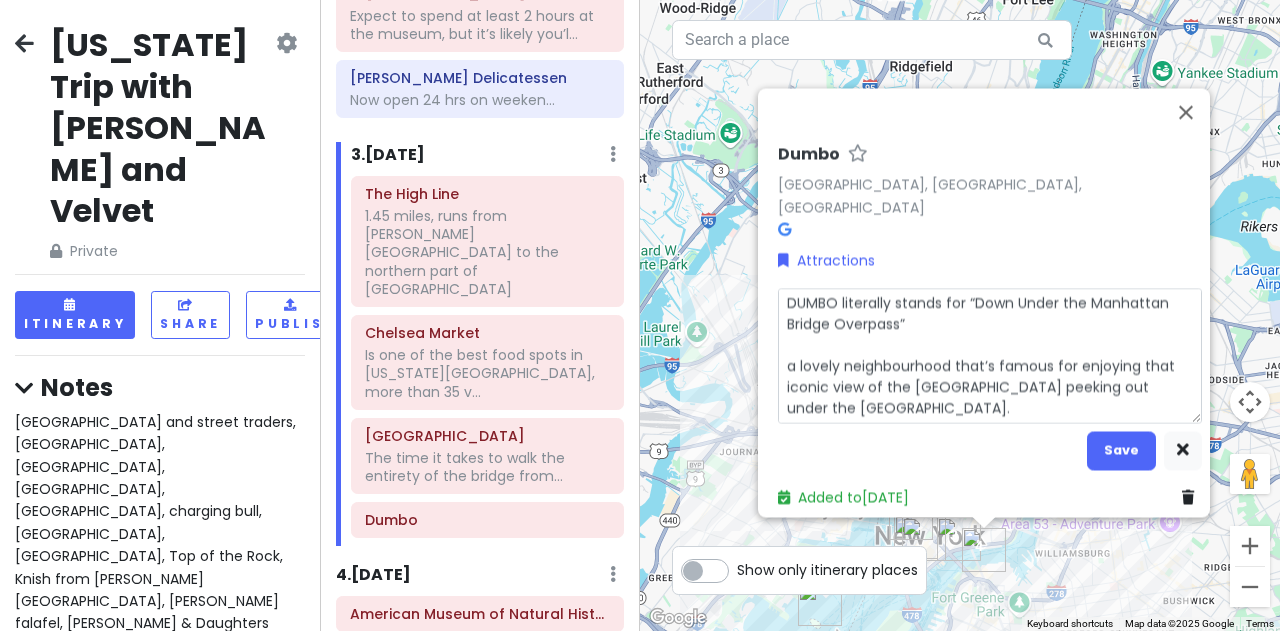 click on "DUMBO literally stands for “Down Under the Manhattan Bridge Overpass”
a lovely neighbourhood that’s famous for enjoying that iconic view of the Empire State Building peeking out under the Manhattan Bridge." at bounding box center [990, 355] 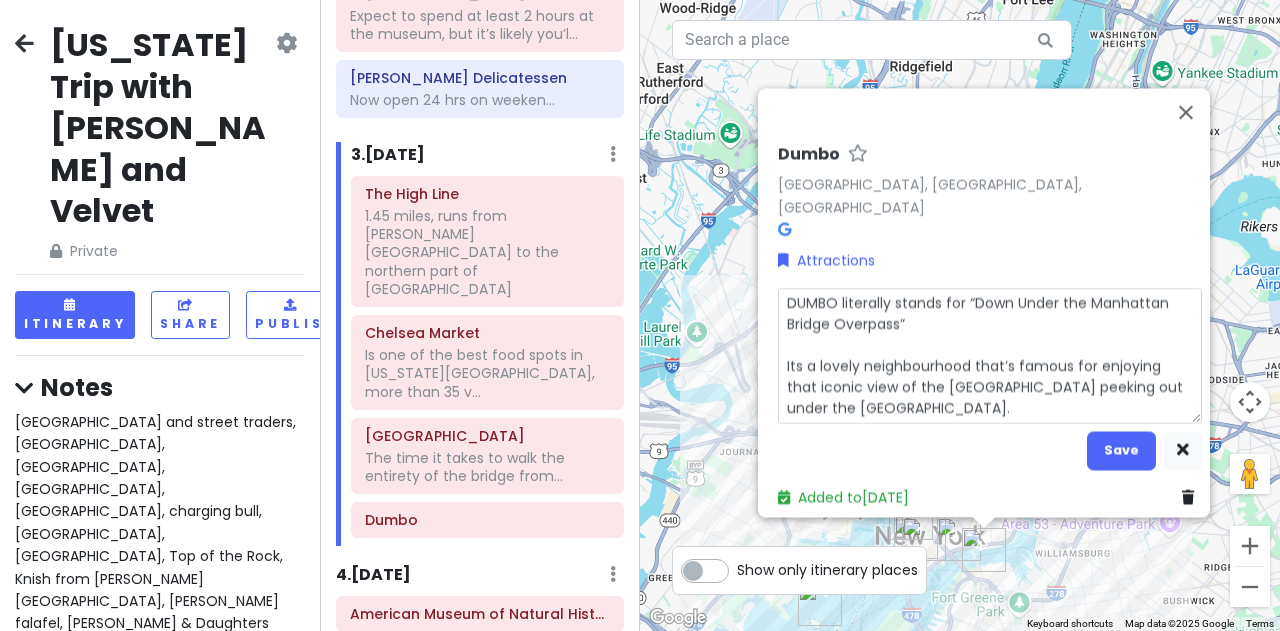 click on "DUMBO literally stands for “Down Under the Manhattan Bridge Overpass”
Its a lovely neighbourhood that’s famous for enjoying that iconic view of the Empire State Building peeking out under the Manhattan Bridge." at bounding box center [990, 355] 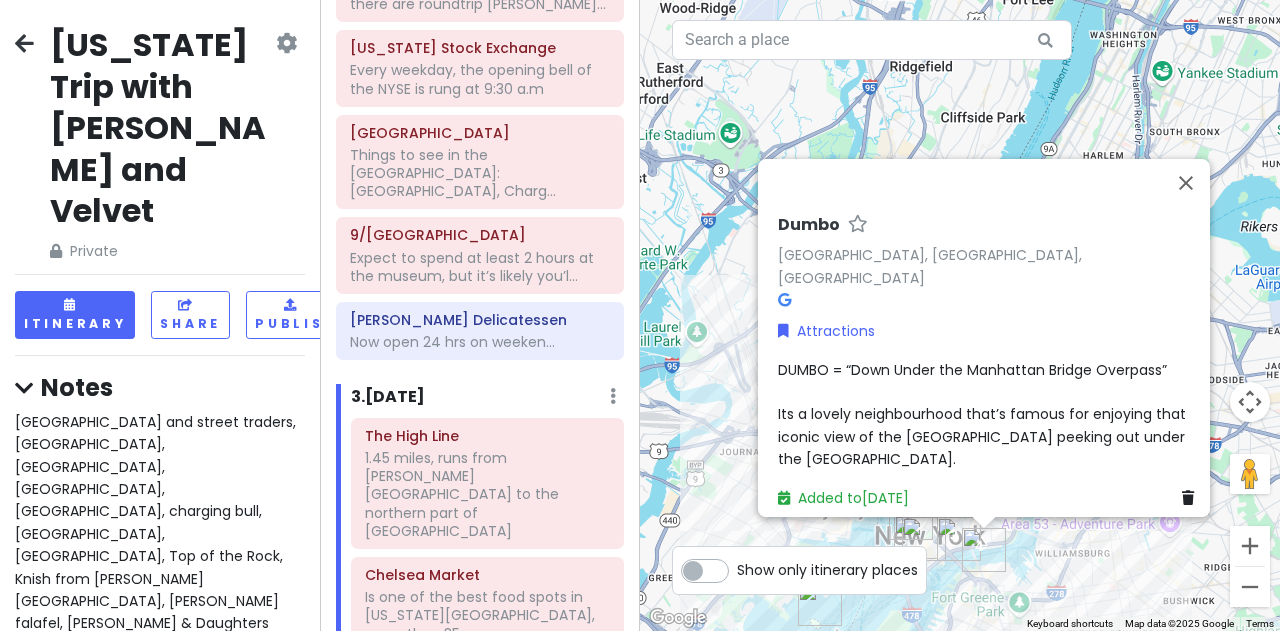 scroll, scrollTop: 527, scrollLeft: 0, axis: vertical 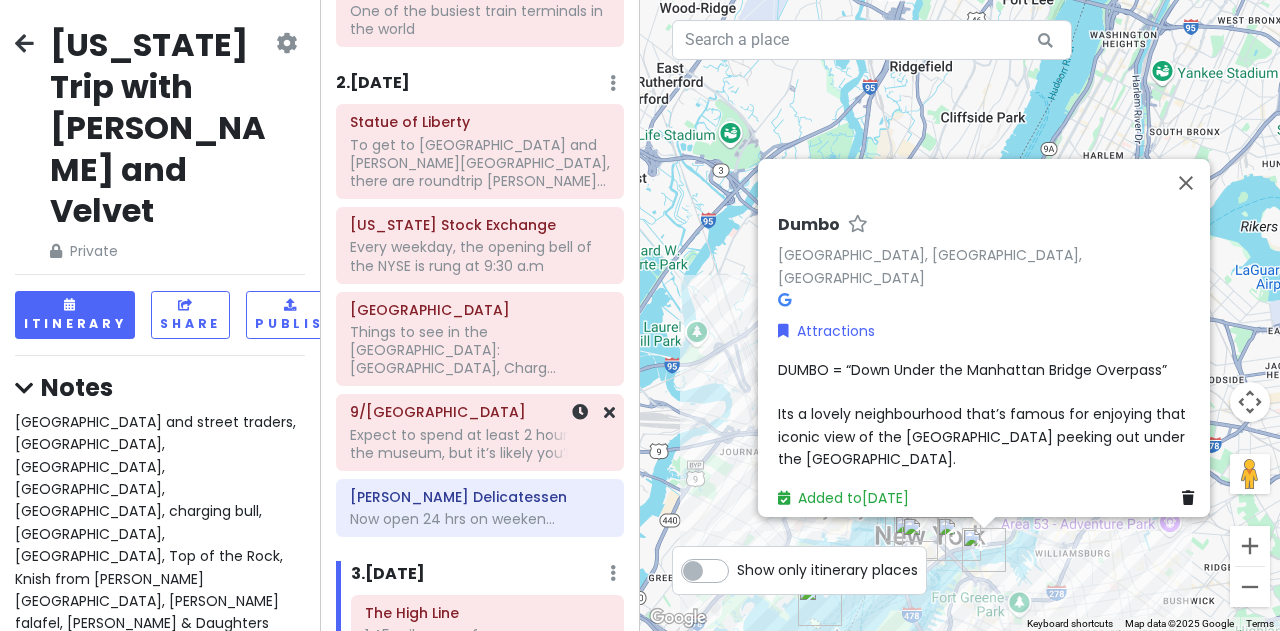 click on "Expect to spend at least 2 hours at the museum, but it’s likely you’l..." at bounding box center (480, -345) 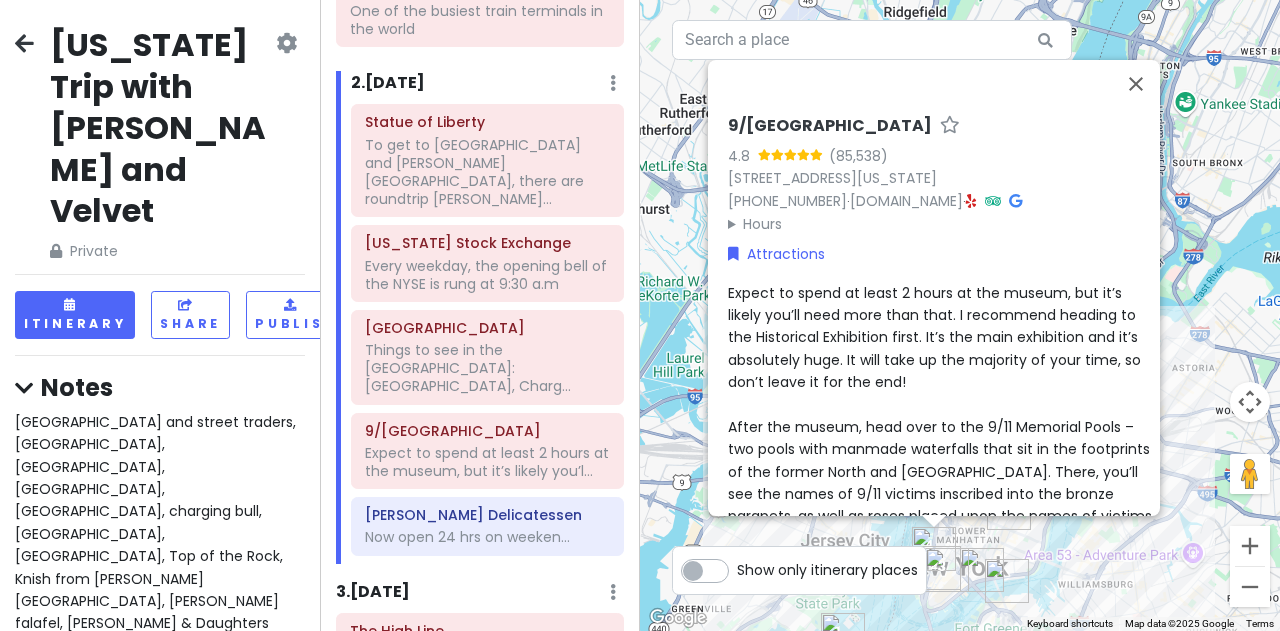 click on "Expect to spend at least 2 hours at the museum, but it’s likely you’ll need more than that. I recommend heading to the Historical Exhibition first. It’s the main exhibition and it’s absolutely huge. It will take up the majority of your time, so don’t leave it for the end!
After the museum, head over to the 9/11 Memorial Pools – two pools with manmade waterfalls that sit in the footprints of the former North and South Towers. There, you’ll see the names of 9/11 victims inscribed into the bronze parapets, as well as roses placed upon the names of victims who’d have their birthday on your visit day" at bounding box center [942, 415] 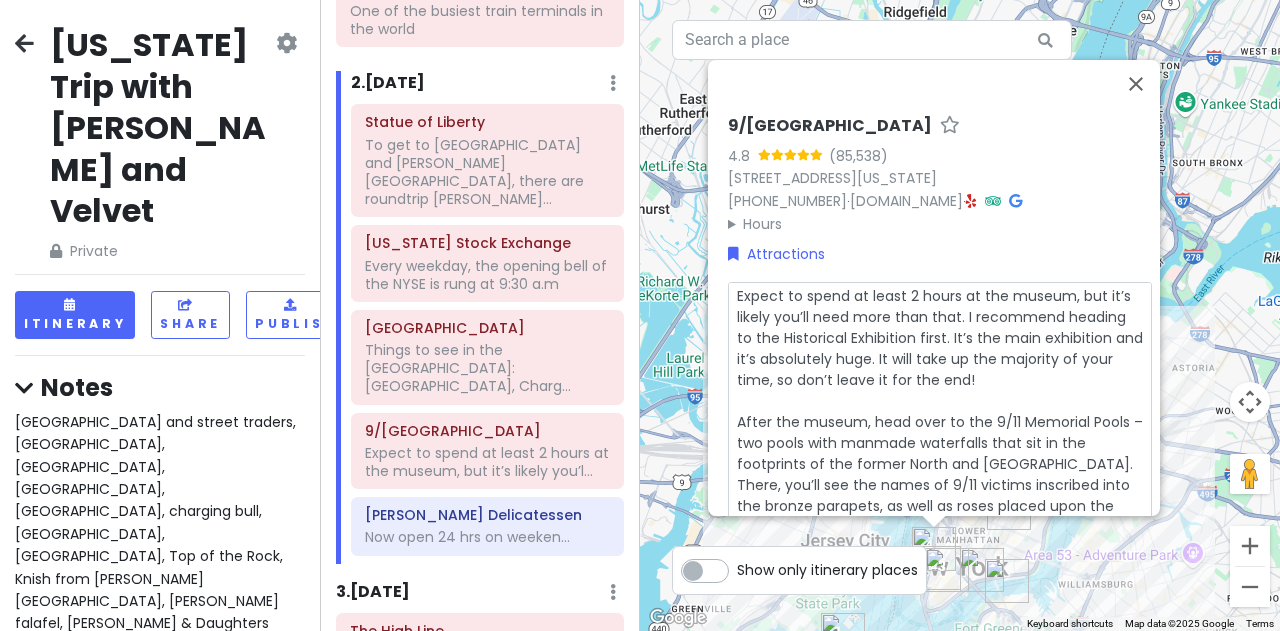 scroll, scrollTop: 21, scrollLeft: 0, axis: vertical 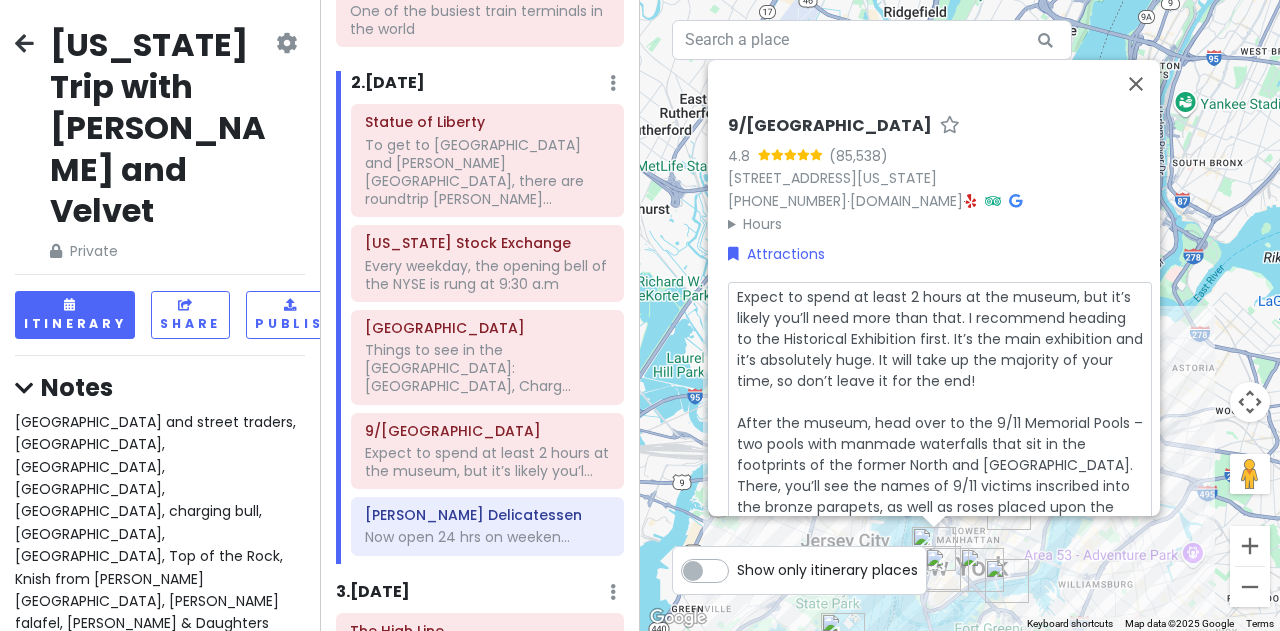 click on "Expect to spend at least 2 hours at the museum, but it’s likely you’ll need more than that. I recommend heading to the Historical Exhibition first. It’s the main exhibition and it’s absolutely huge. It will take up the majority of your time, so don’t leave it for the end!
After the museum, head over to the 9/11 Memorial Pools – two pools with manmade waterfalls that sit in the footprints of the former North and South Towers. There, you’ll see the names of 9/11 victims inscribed into the bronze parapets, as well as roses placed upon the names of victims who’d have their birthday on your visit day" at bounding box center (940, 432) 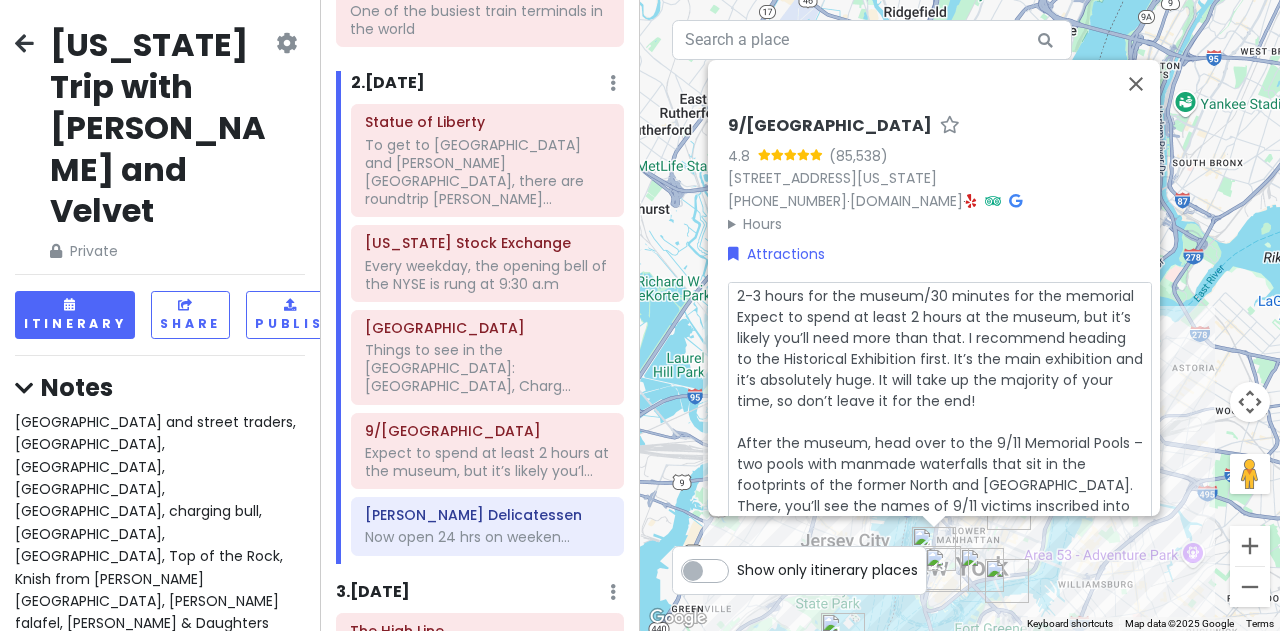 scroll, scrollTop: 0, scrollLeft: 0, axis: both 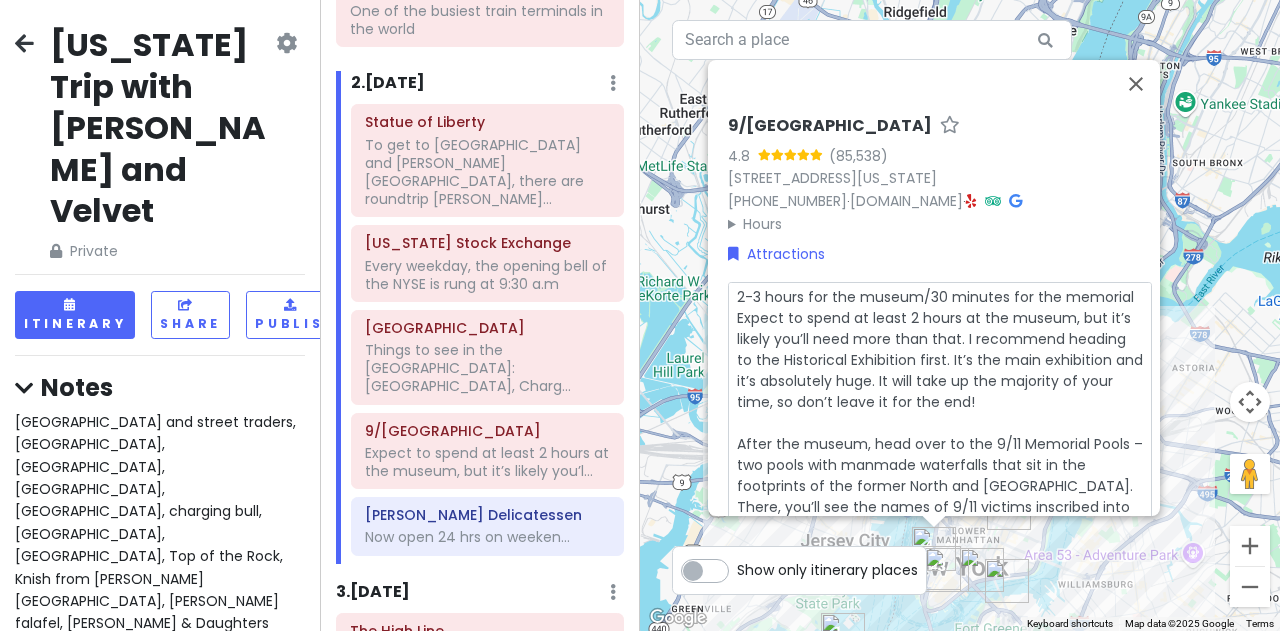 drag, startPoint x: 725, startPoint y: 293, endPoint x: 1120, endPoint y: 317, distance: 395.72845 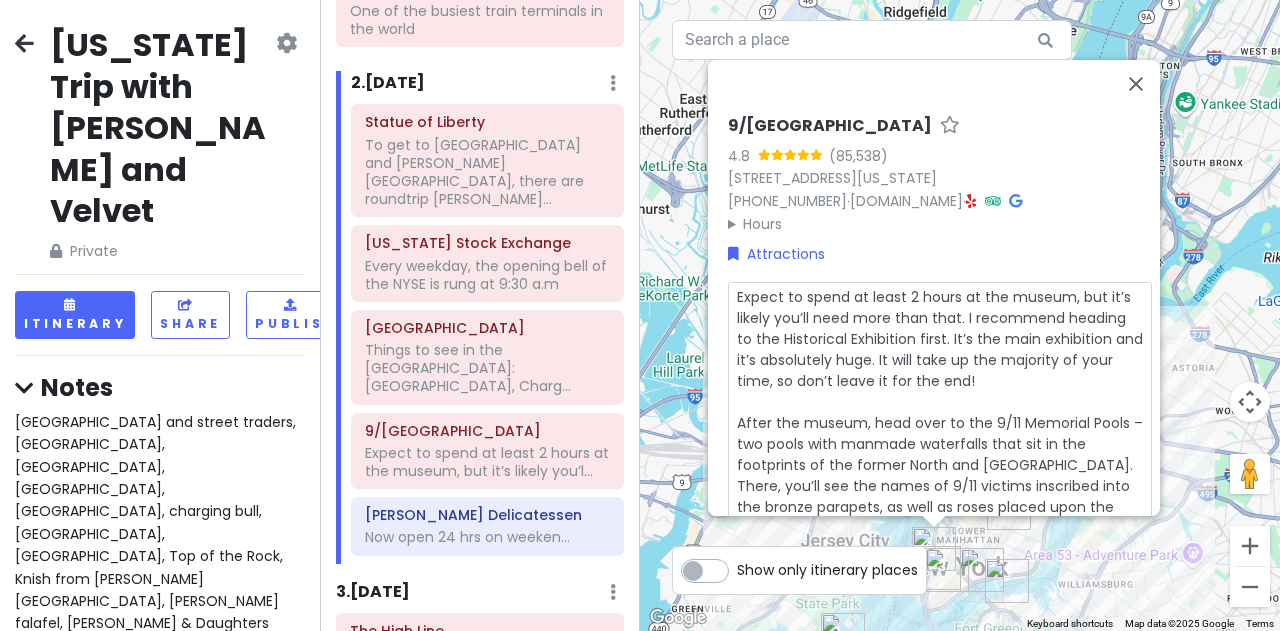 drag, startPoint x: 842, startPoint y: 293, endPoint x: 1058, endPoint y: 276, distance: 216.66795 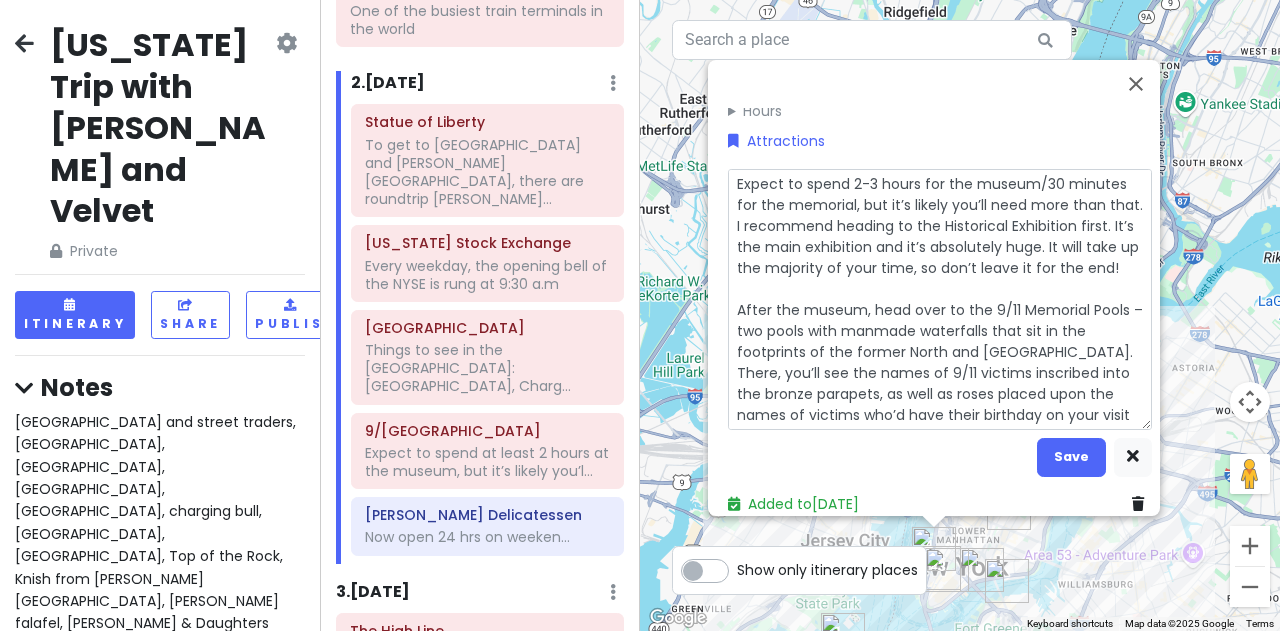 scroll, scrollTop: 123, scrollLeft: 0, axis: vertical 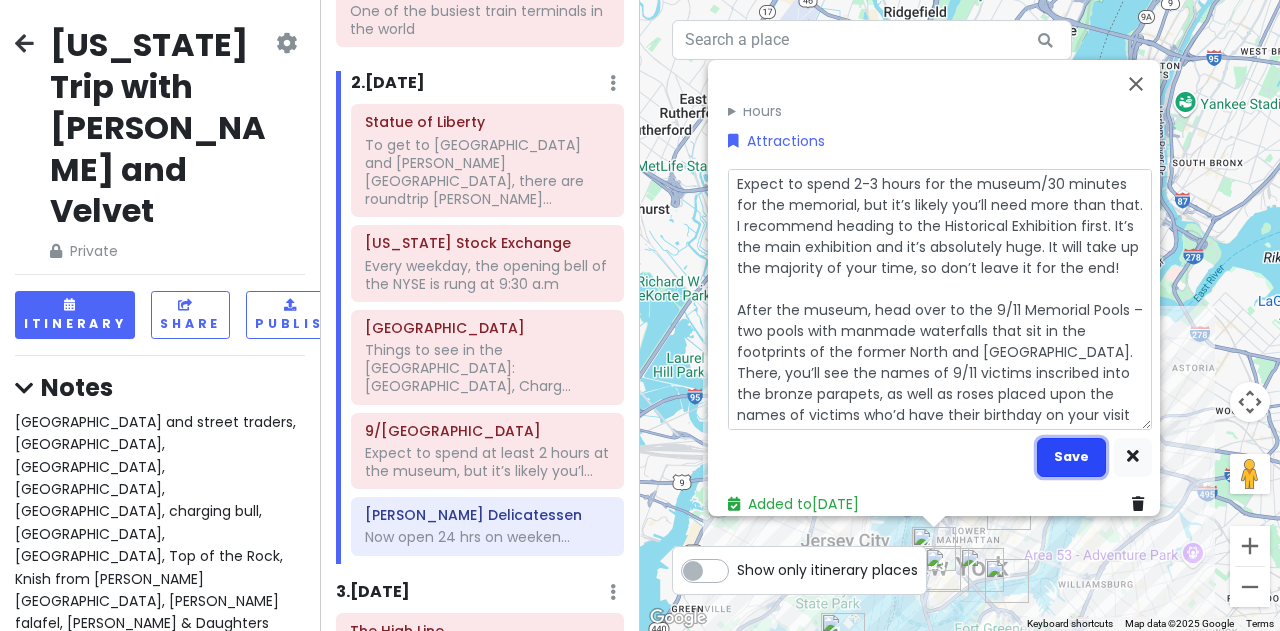 click on "Save" at bounding box center [1071, 456] 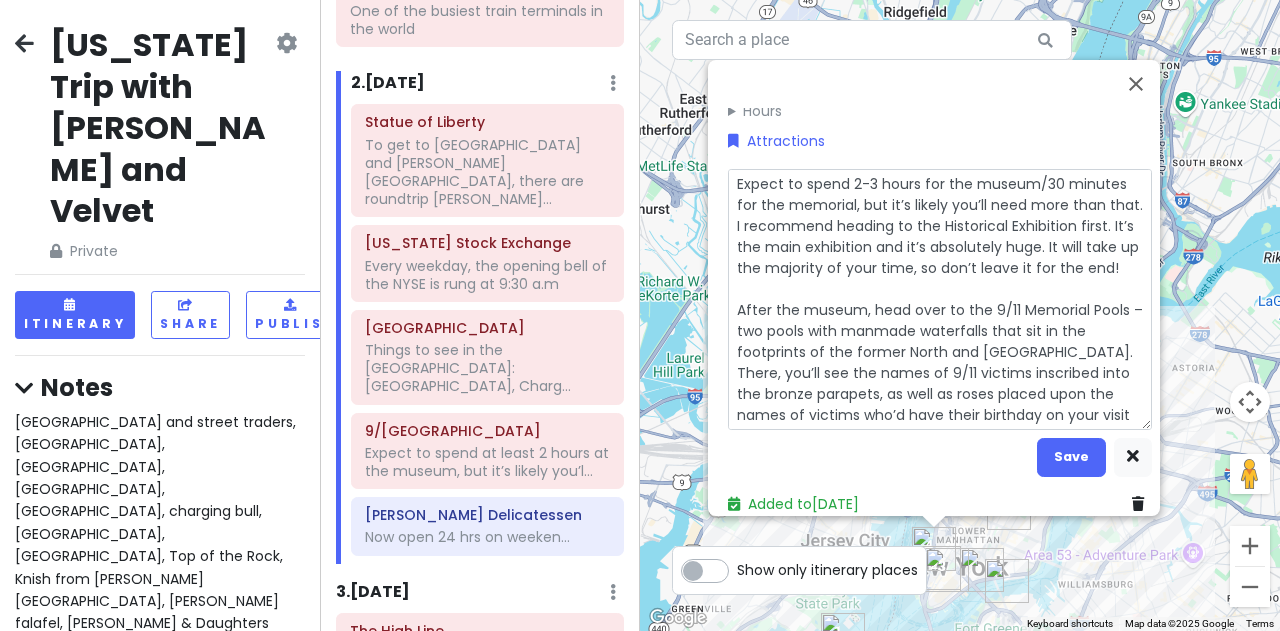 scroll, scrollTop: 92, scrollLeft: 0, axis: vertical 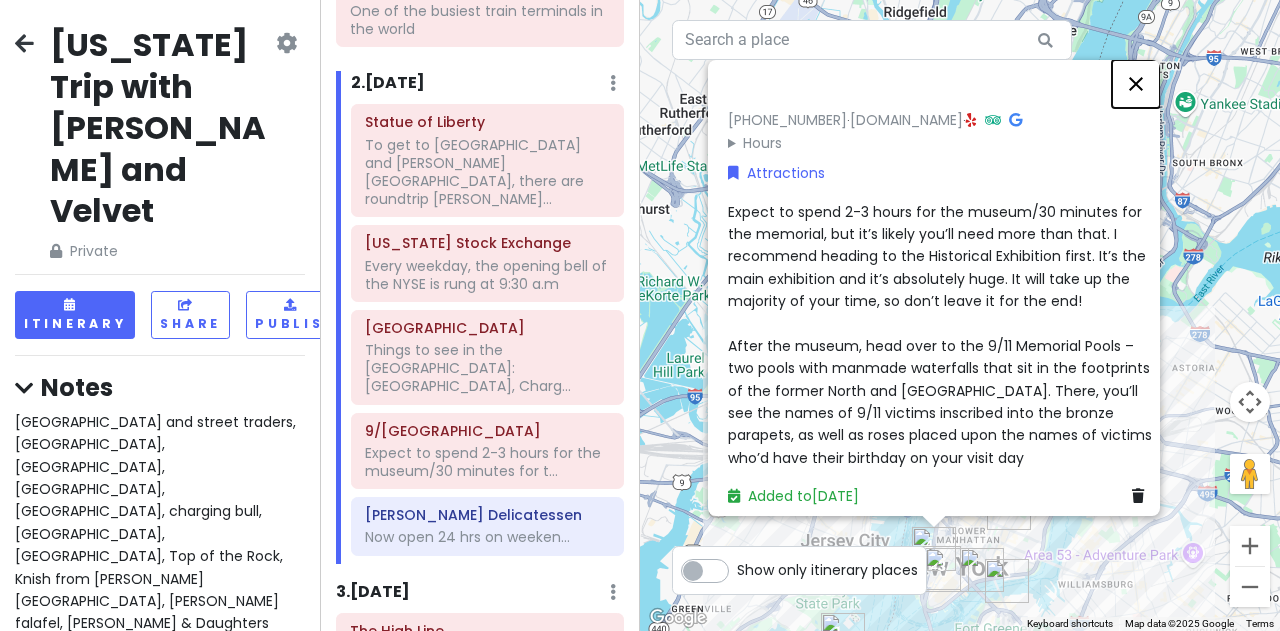 click at bounding box center [1136, 84] 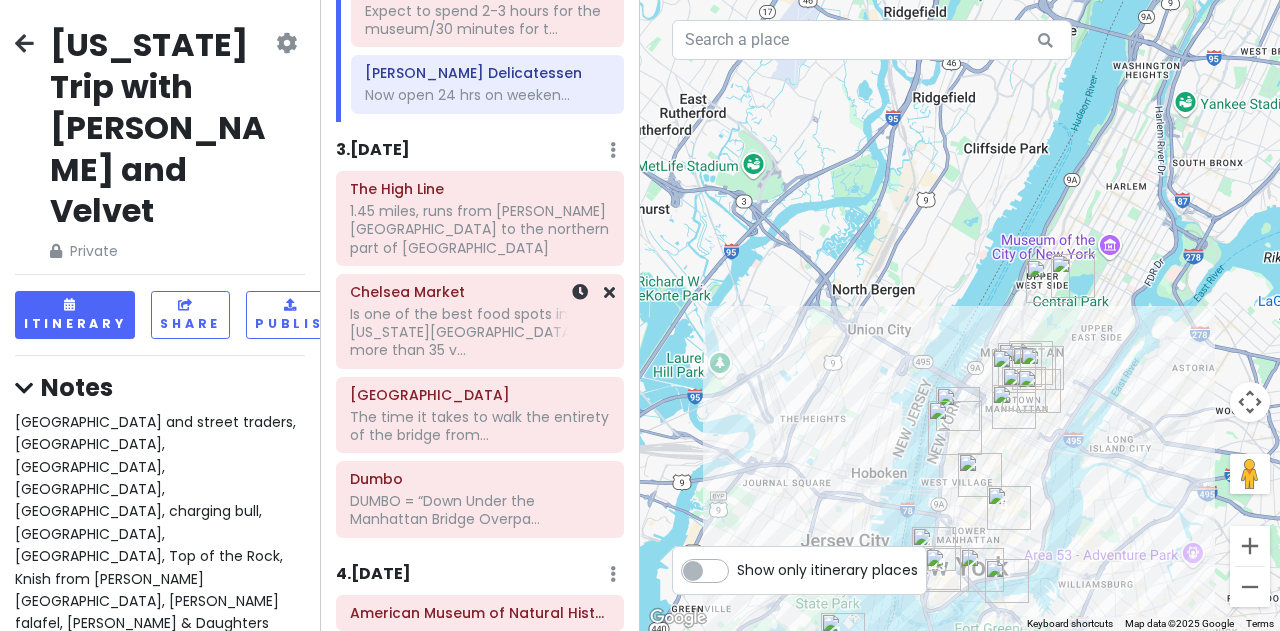 scroll, scrollTop: 1000, scrollLeft: 0, axis: vertical 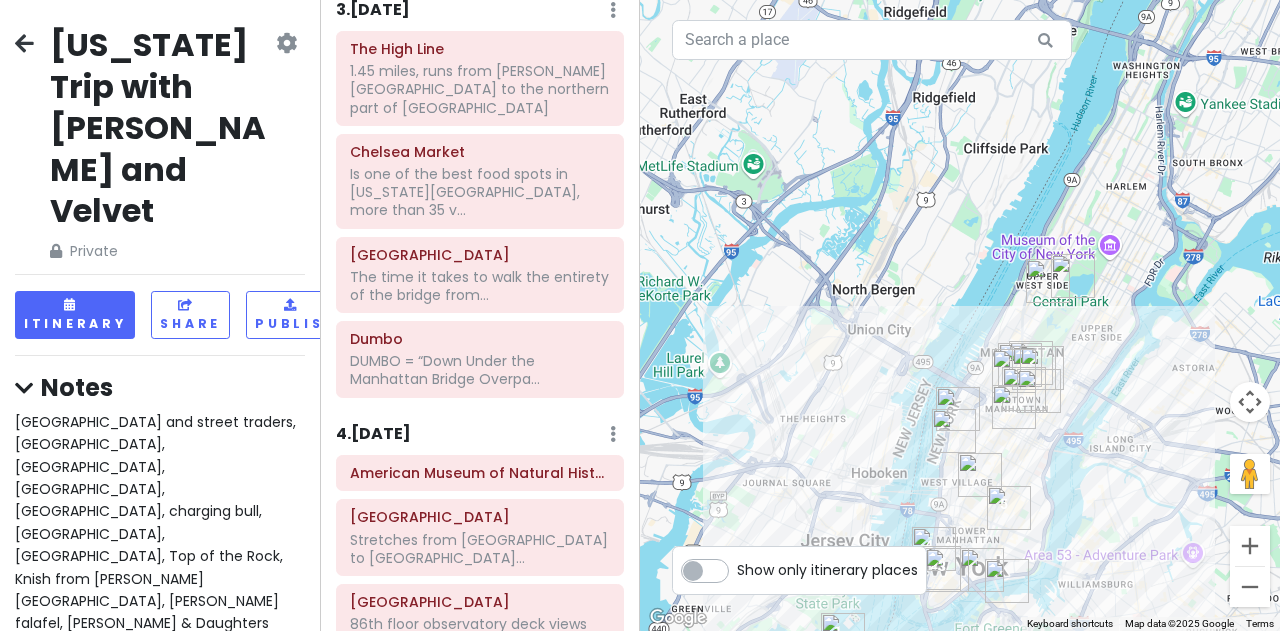 click on "Show only itinerary places" at bounding box center (827, 570) 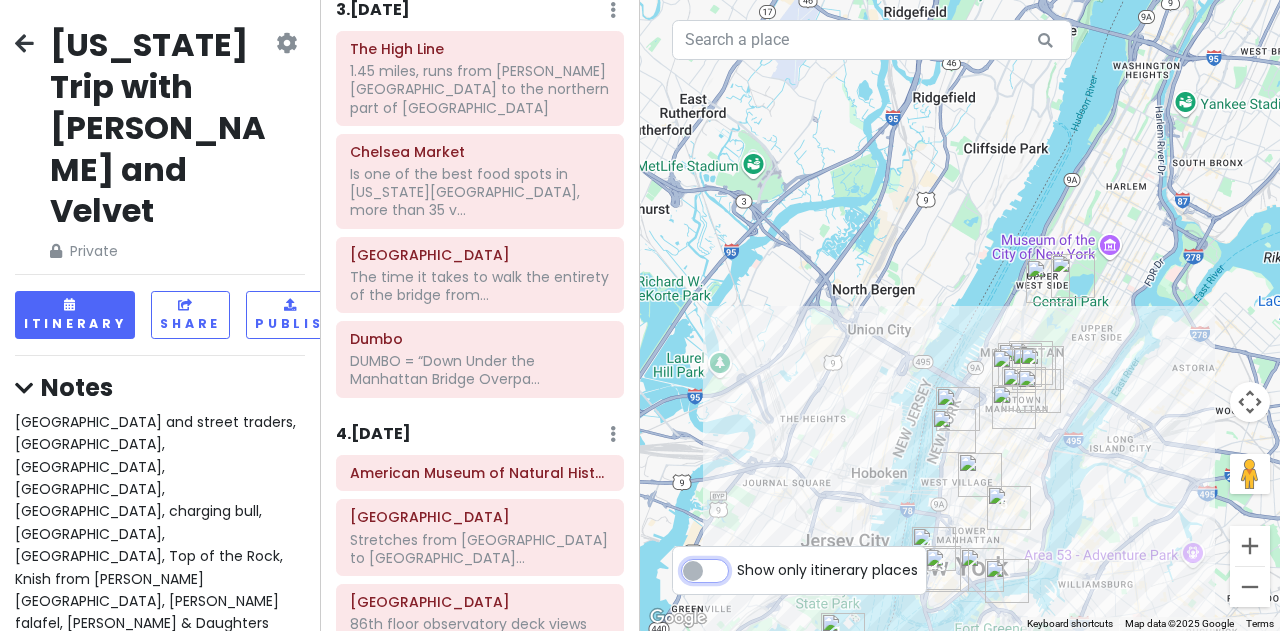click on "Show only itinerary places" at bounding box center (743, 560) 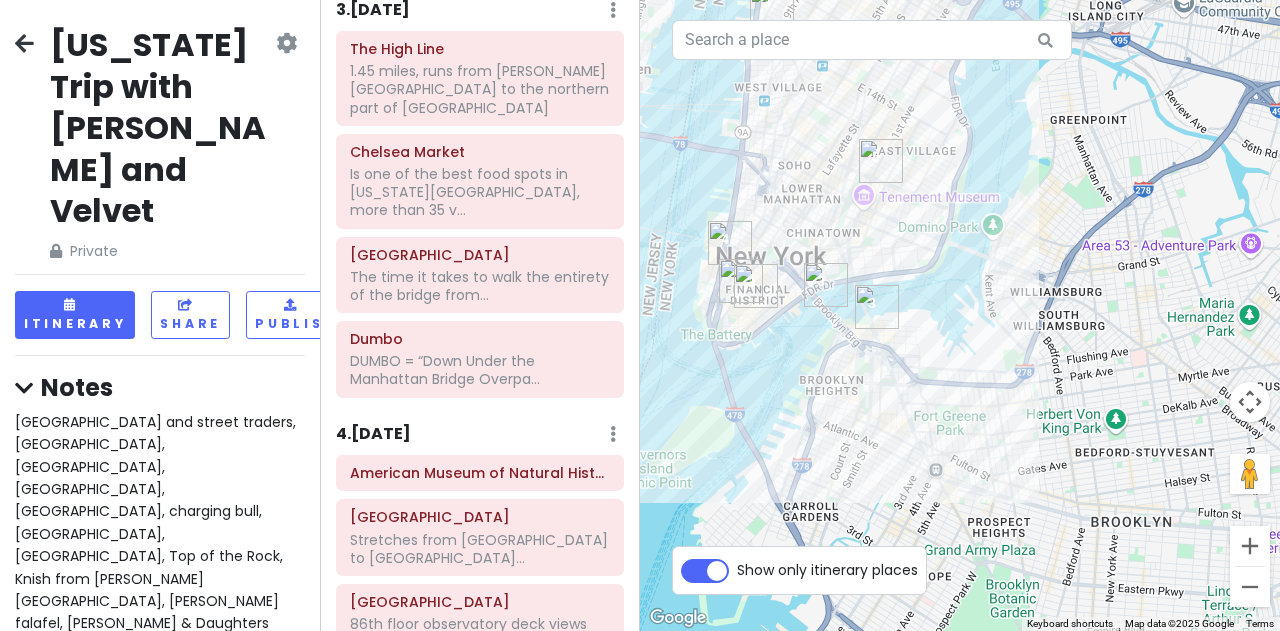 drag, startPoint x: 1048, startPoint y: 549, endPoint x: 1044, endPoint y: 188, distance: 361.02216 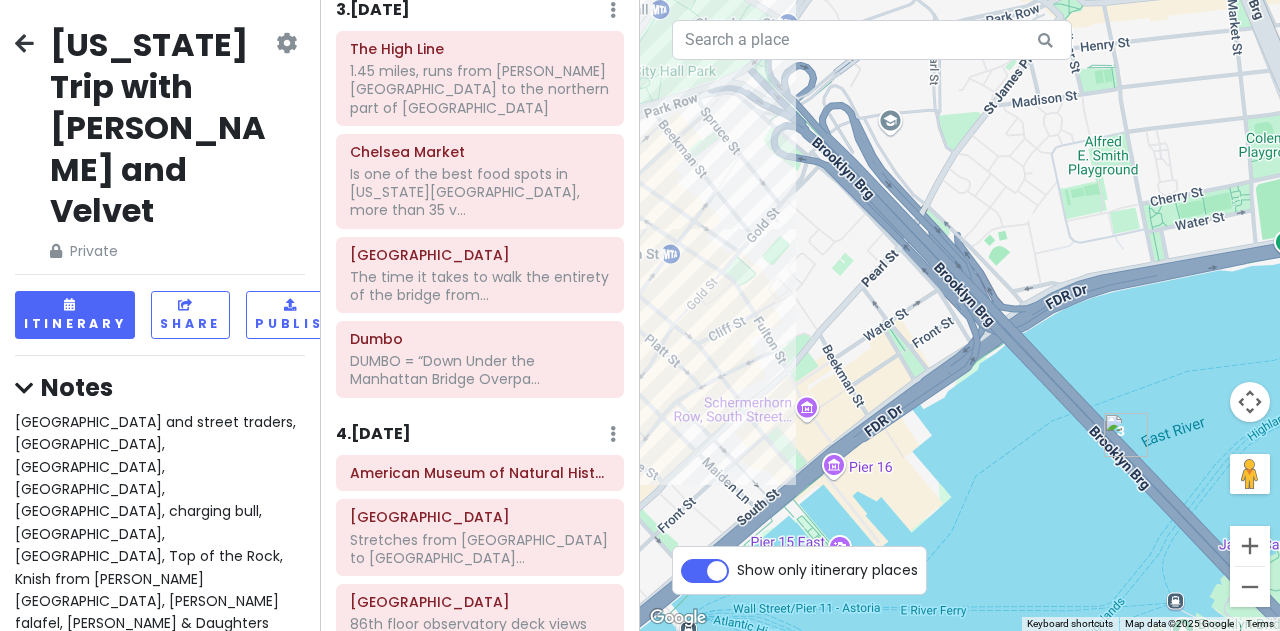 drag, startPoint x: 790, startPoint y: 329, endPoint x: 1259, endPoint y: 378, distance: 471.55276 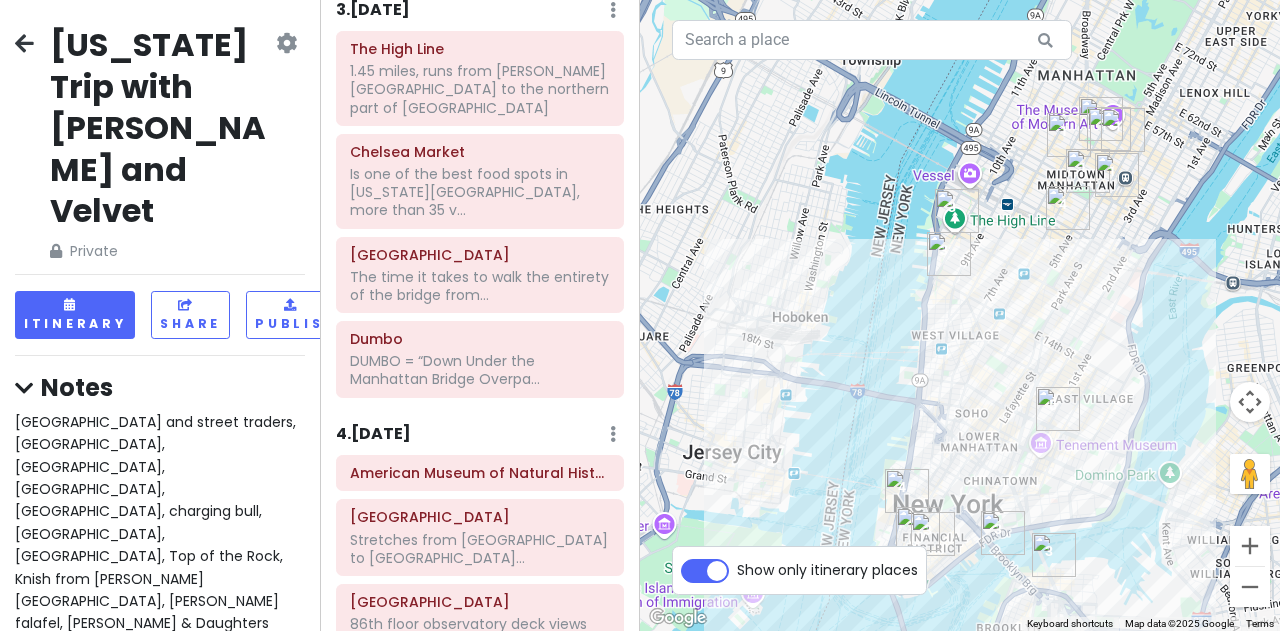 drag, startPoint x: 944, startPoint y: 165, endPoint x: 940, endPoint y: 427, distance: 262.03052 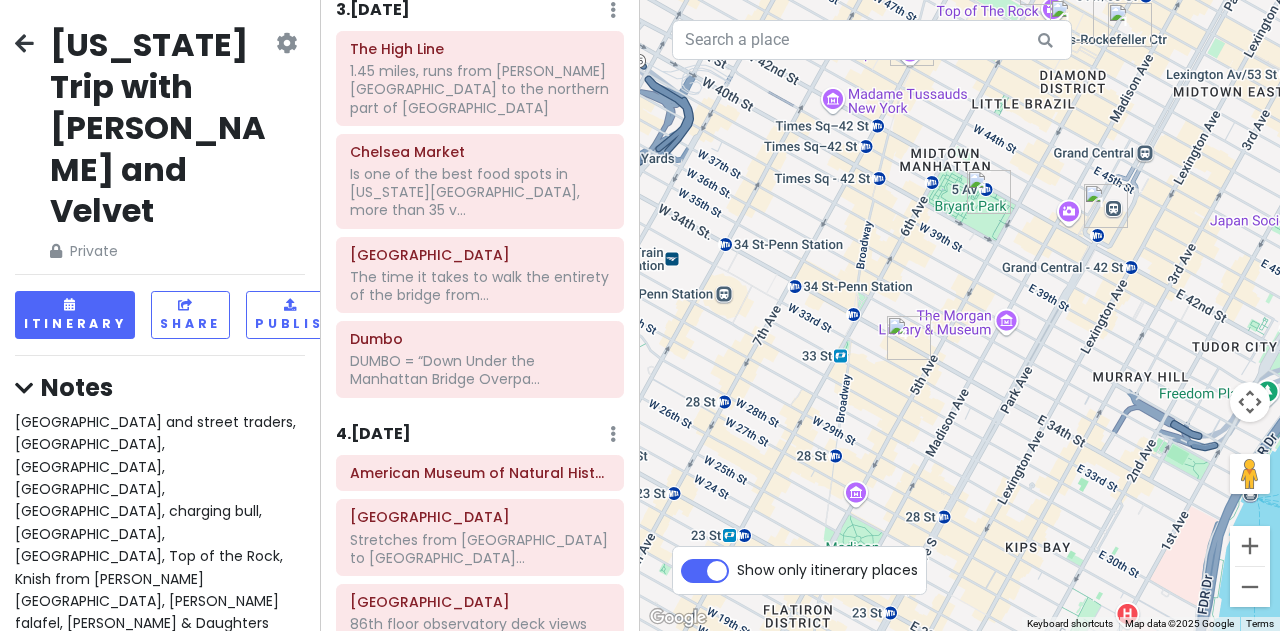 drag, startPoint x: 1005, startPoint y: 187, endPoint x: 1012, endPoint y: 455, distance: 268.0914 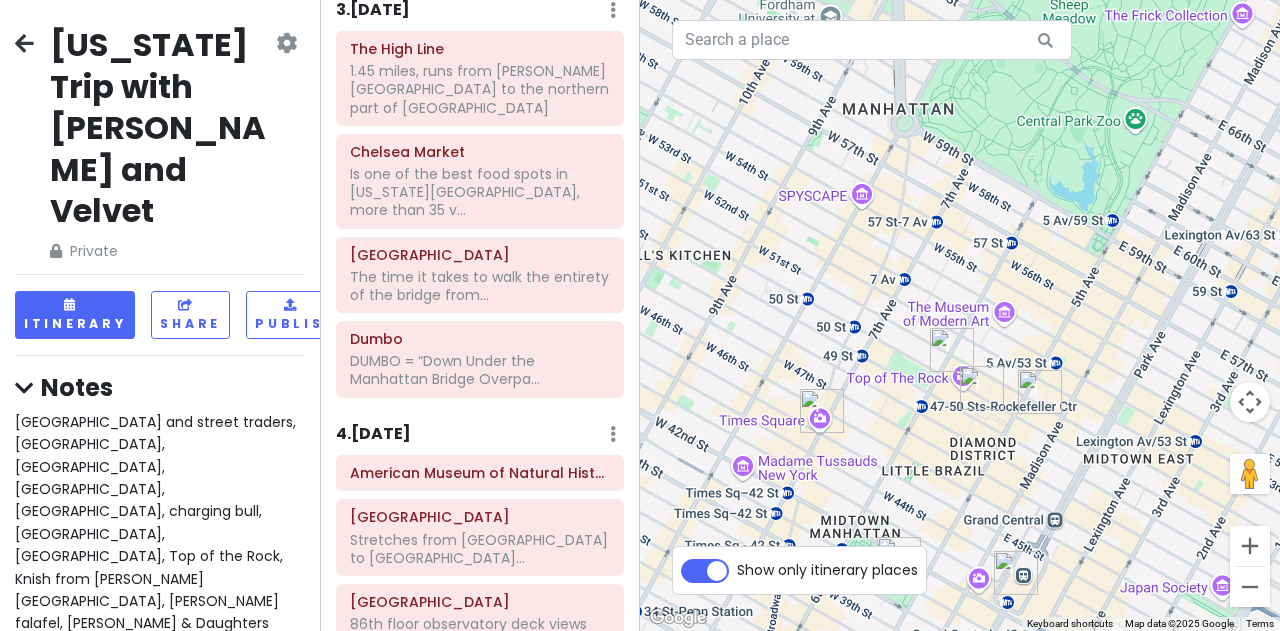 drag, startPoint x: 1052, startPoint y: 263, endPoint x: 964, endPoint y: 601, distance: 349.2678 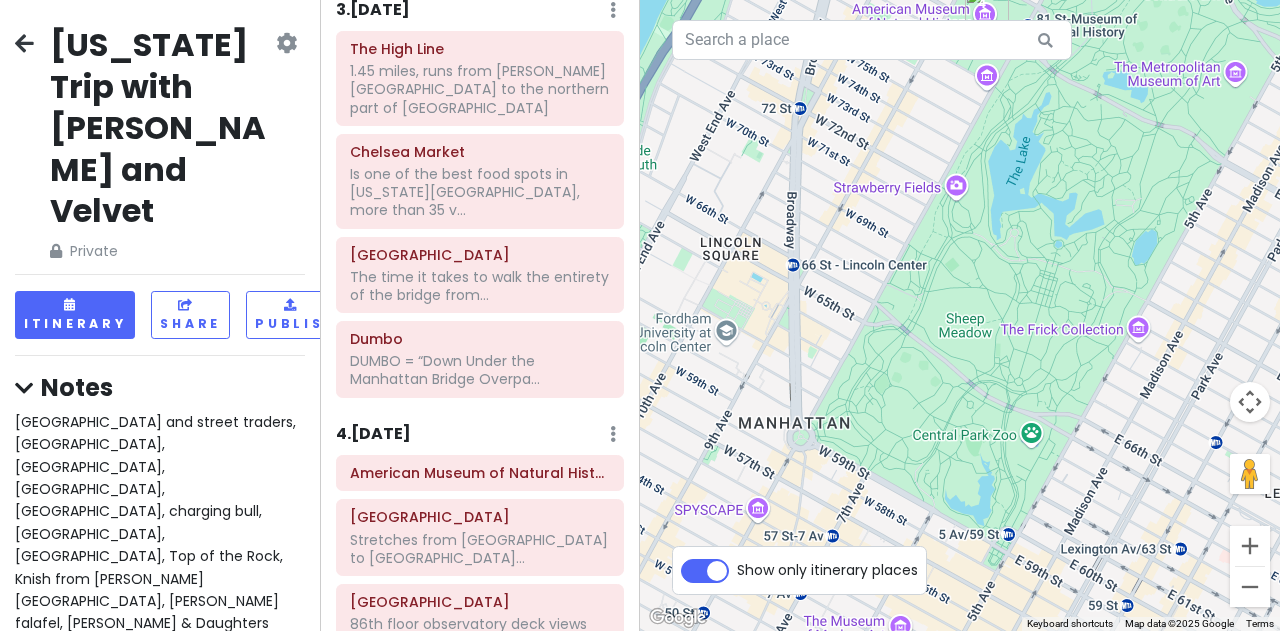 drag, startPoint x: 850, startPoint y: 267, endPoint x: 775, endPoint y: 496, distance: 240.96887 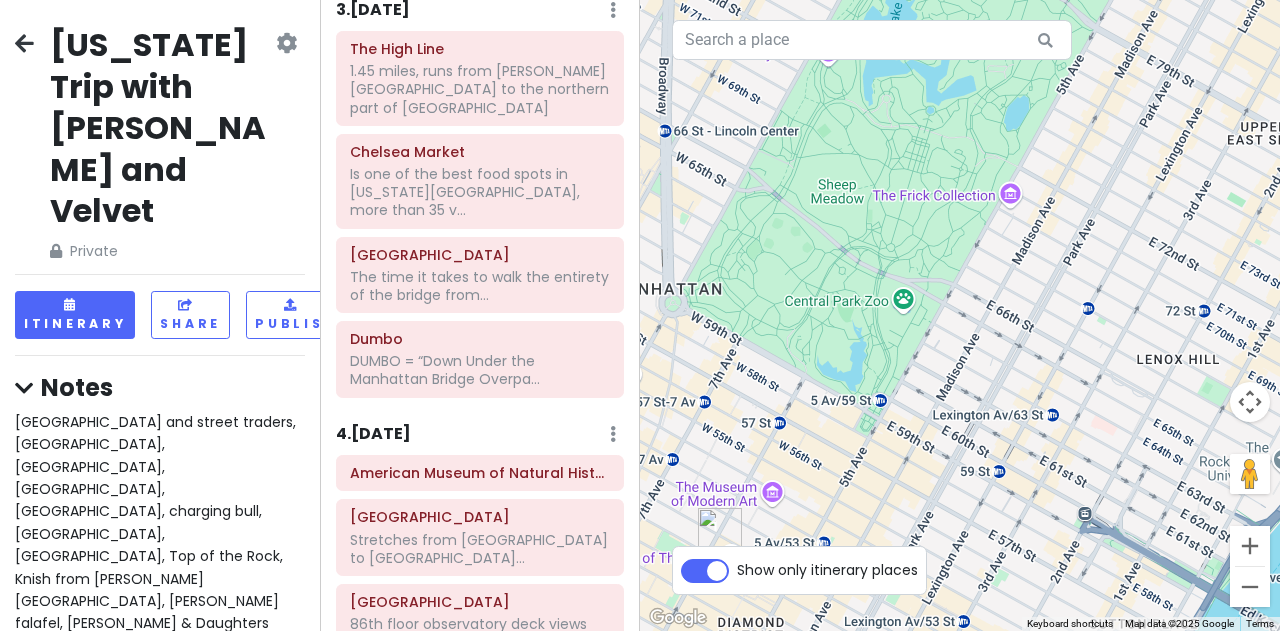 drag, startPoint x: 908, startPoint y: 561, endPoint x: 1113, endPoint y: 191, distance: 422.99527 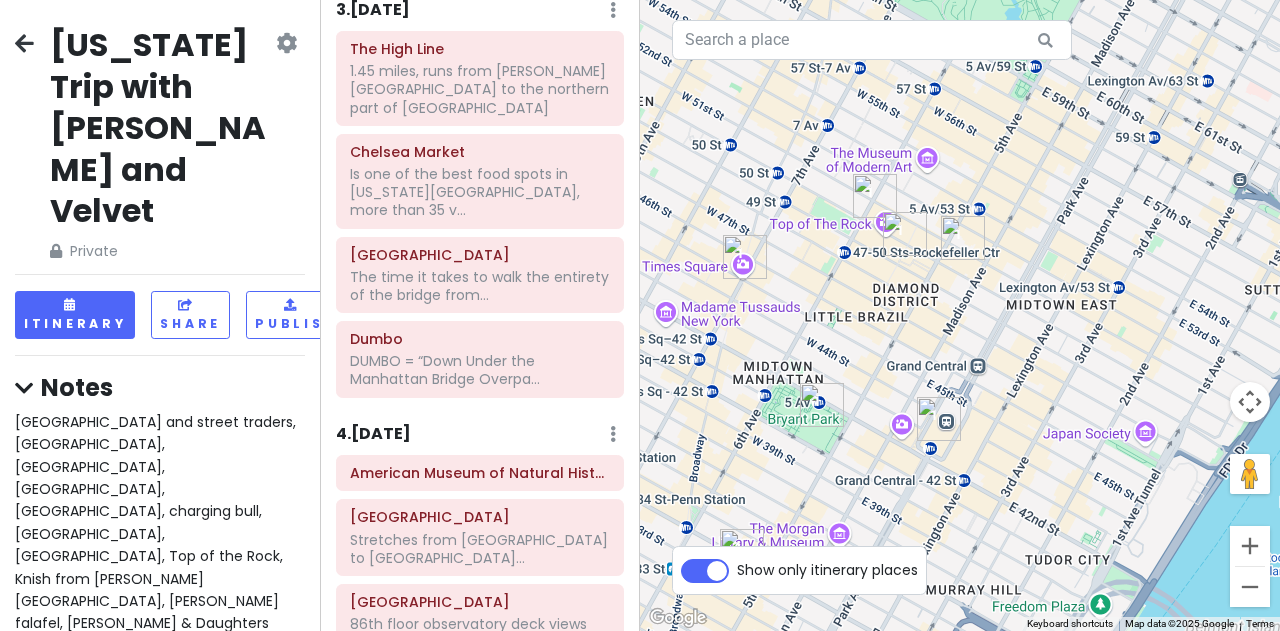 drag, startPoint x: 958, startPoint y: 466, endPoint x: 1124, endPoint y: 108, distance: 394.61374 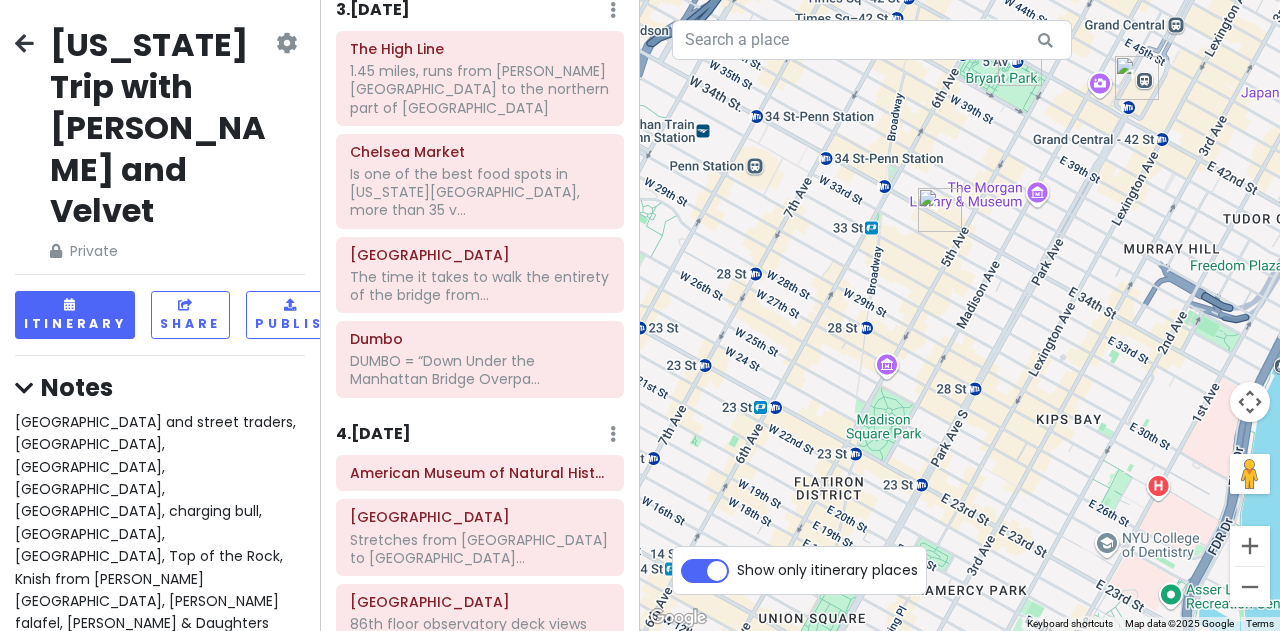 drag, startPoint x: 982, startPoint y: 523, endPoint x: 1172, endPoint y: 207, distance: 368.7221 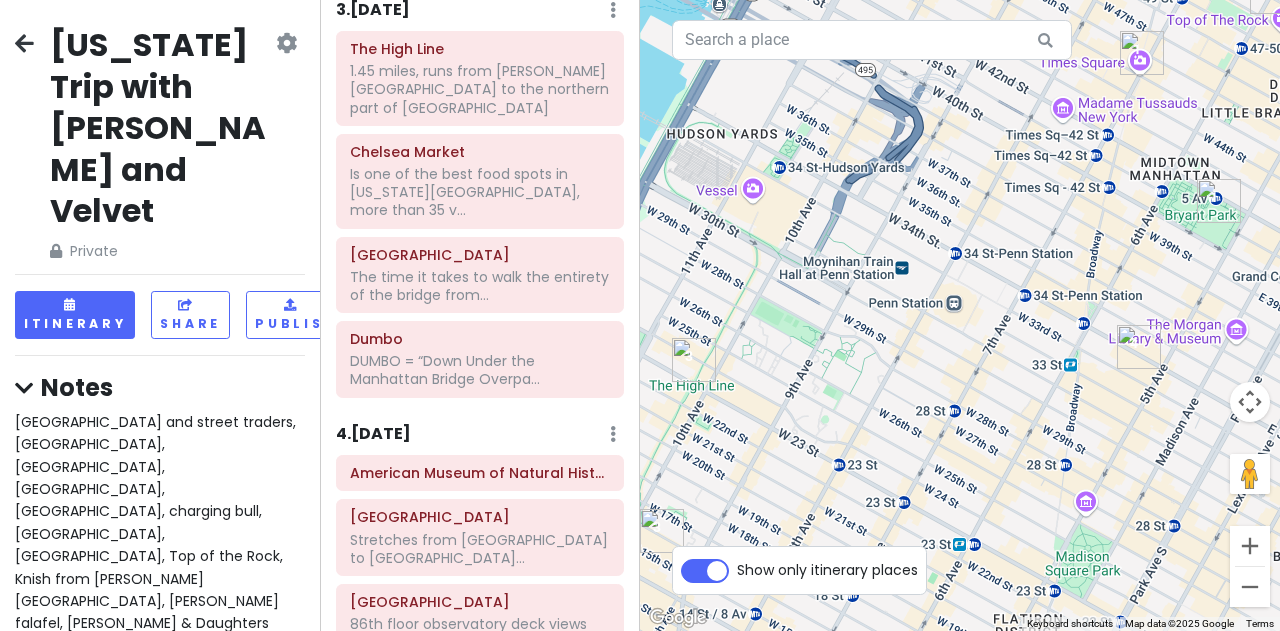 drag, startPoint x: 927, startPoint y: 515, endPoint x: 1129, endPoint y: 651, distance: 243.51591 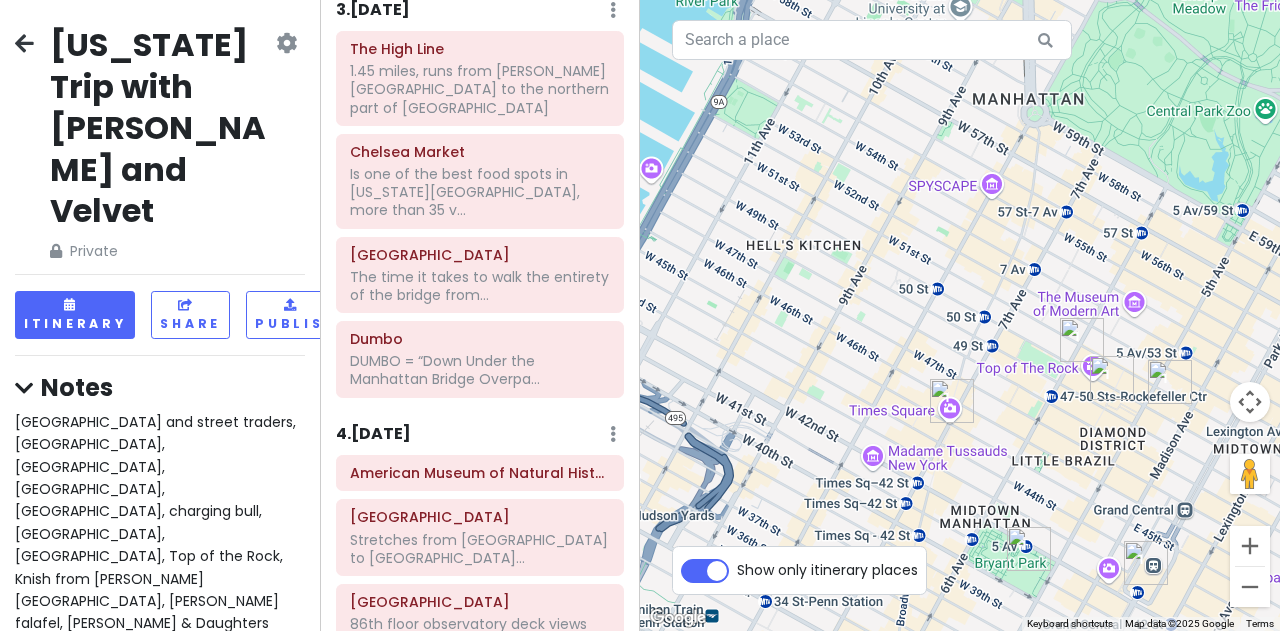 drag, startPoint x: 948, startPoint y: 255, endPoint x: 765, endPoint y: 617, distance: 405.62668 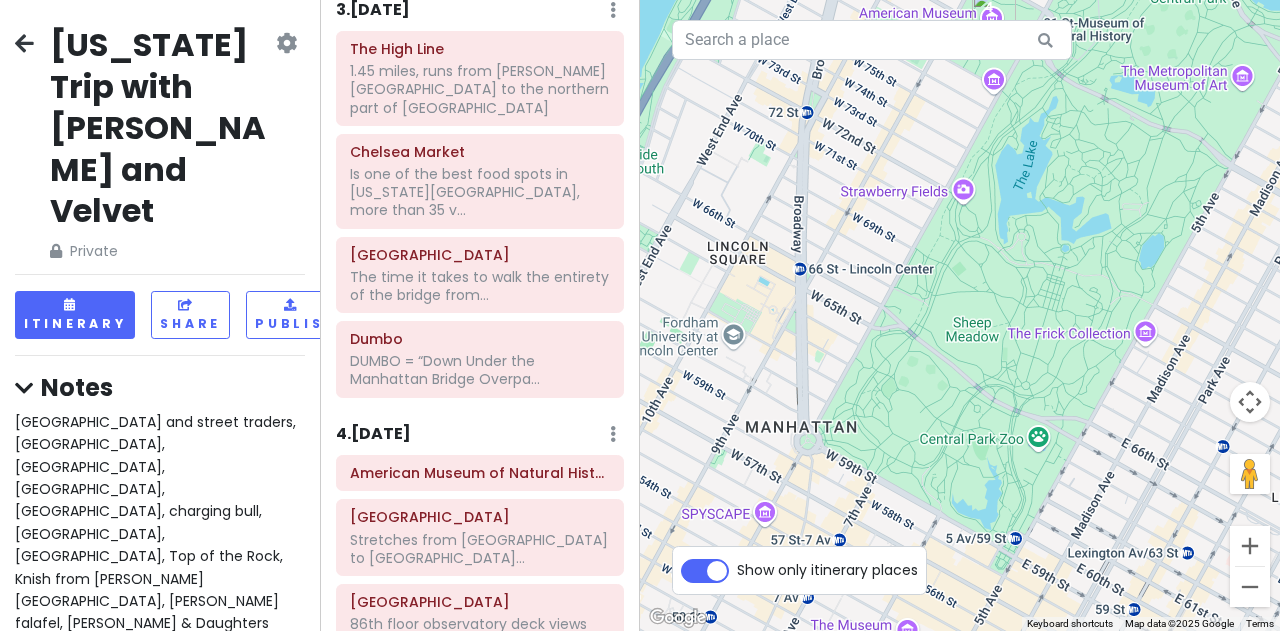 drag, startPoint x: 808, startPoint y: 347, endPoint x: 579, endPoint y: 678, distance: 402.49472 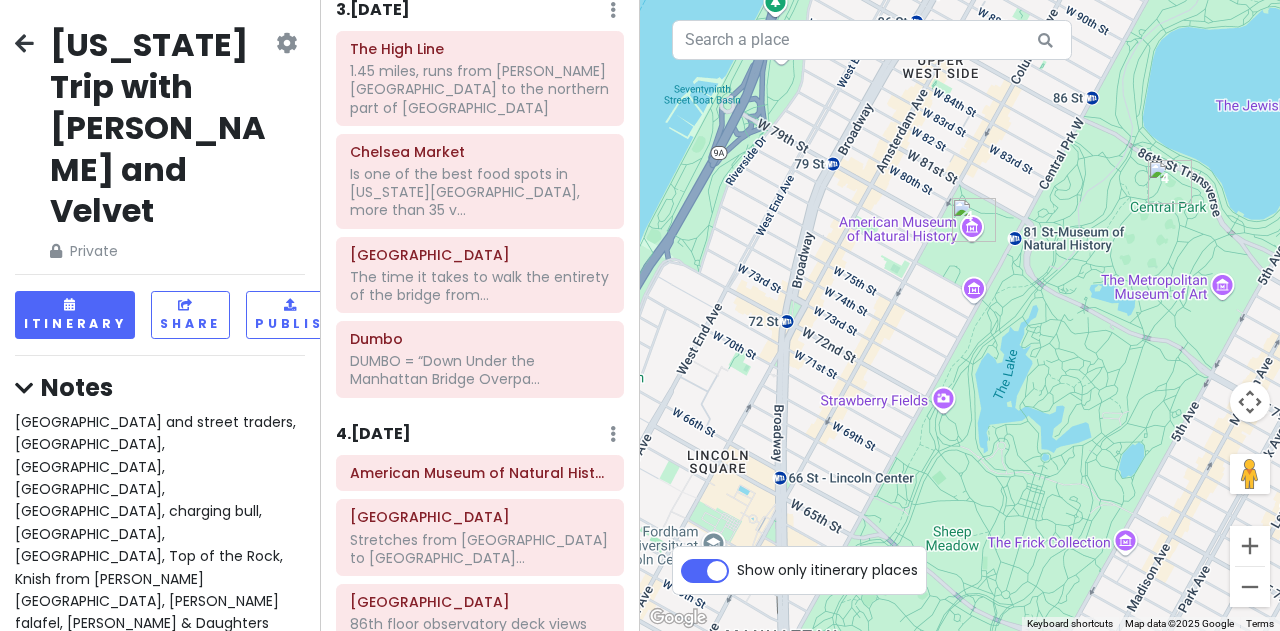 drag, startPoint x: 908, startPoint y: 115, endPoint x: 667, endPoint y: 360, distance: 343.66553 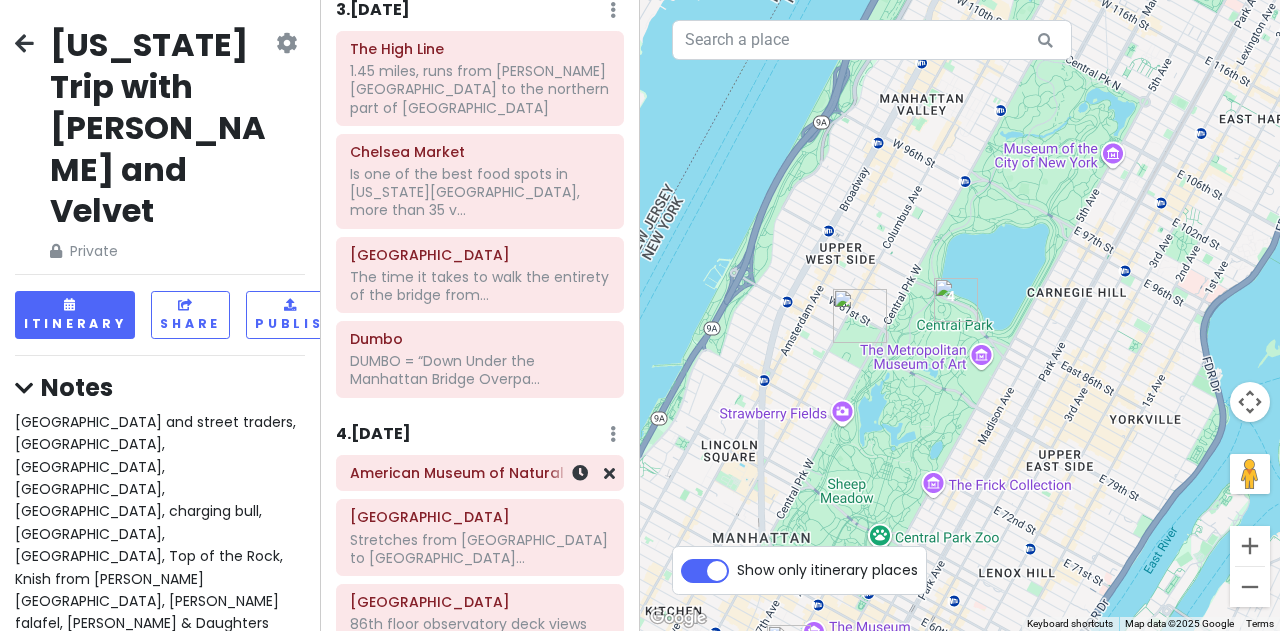 click on "American Museum of Natural History" at bounding box center [480, 473] 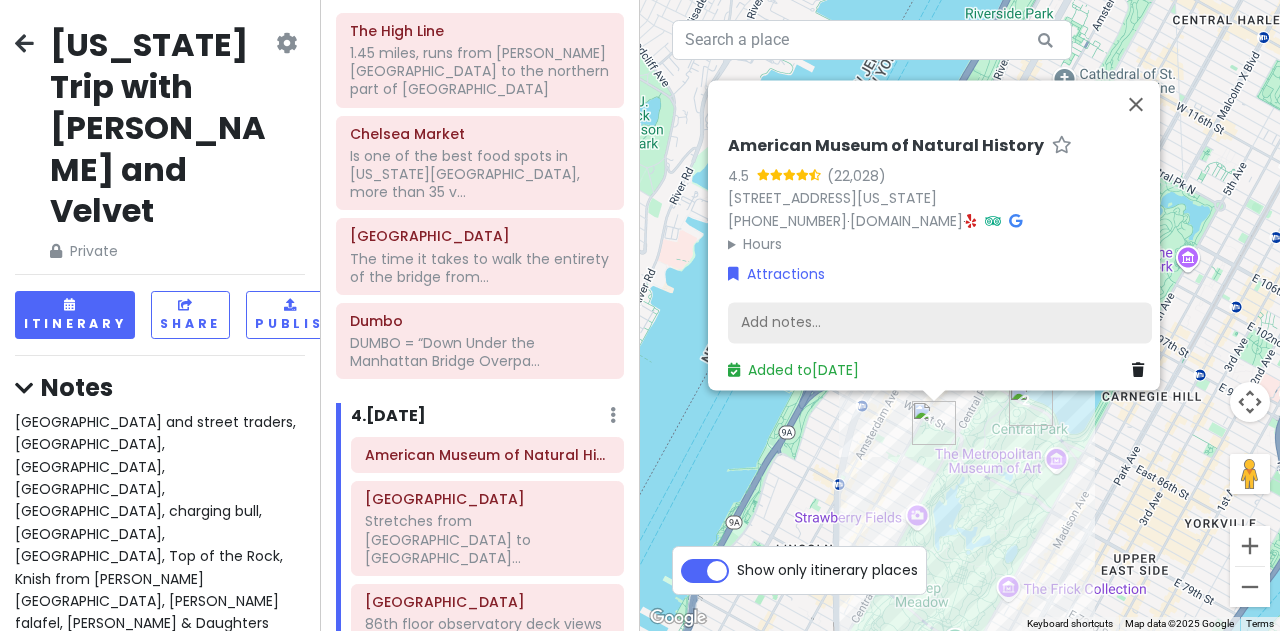 click on "Add notes..." at bounding box center [940, 323] 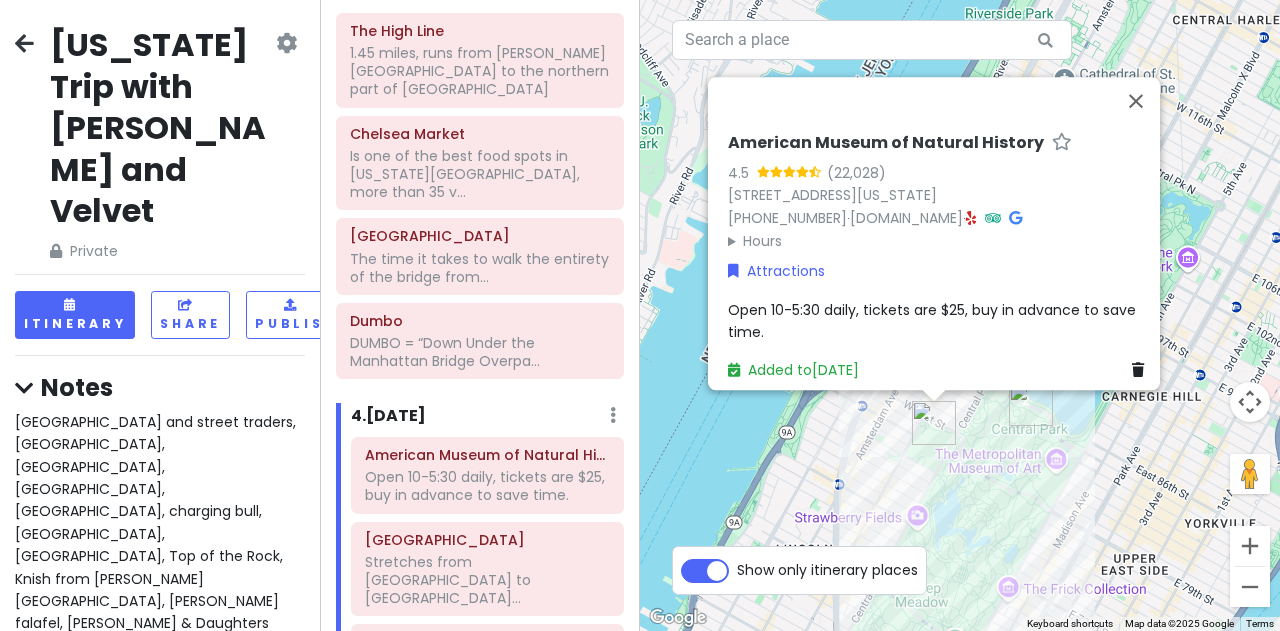 click on "Open 10-5:30 daily, tickets are $25, buy in advance to save time." at bounding box center [940, 320] 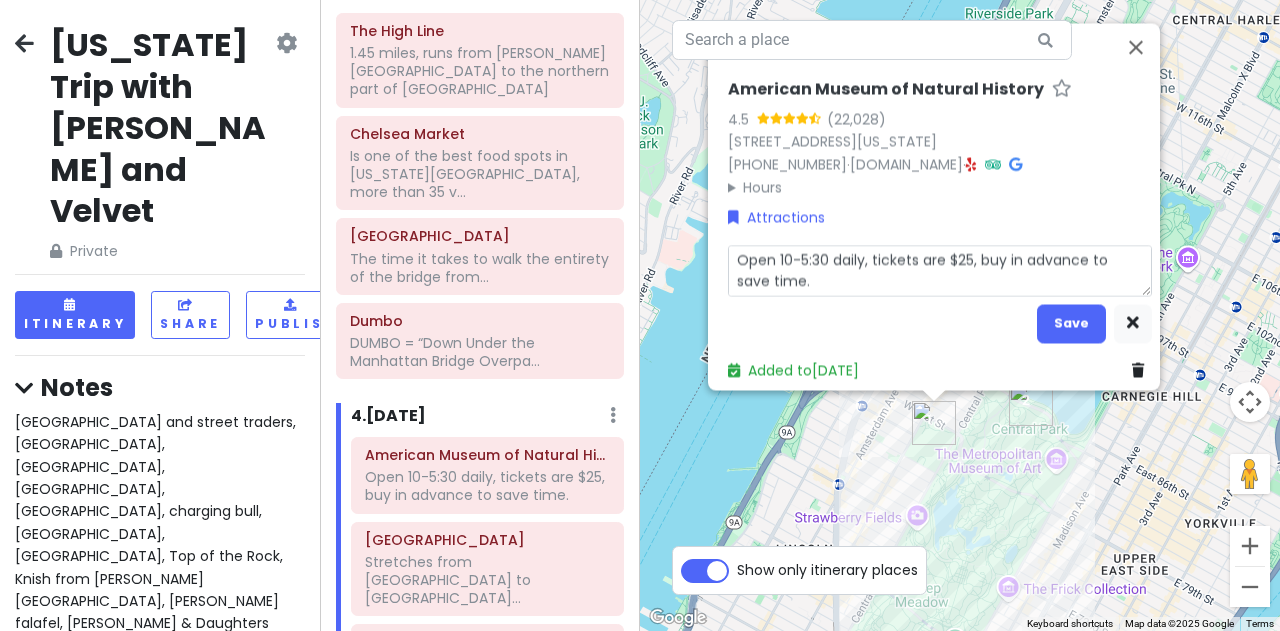 click on "Open 10-5:30 daily, tickets are $25, buy in advance to save time." at bounding box center (940, 270) 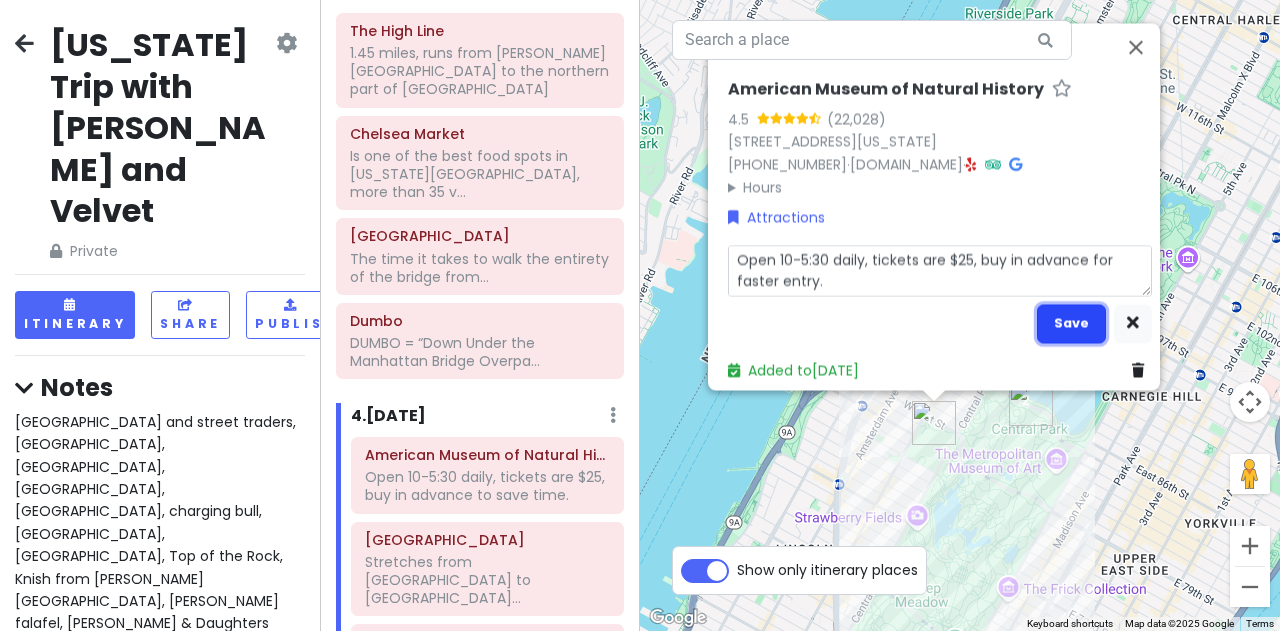 click on "Save" at bounding box center (1071, 323) 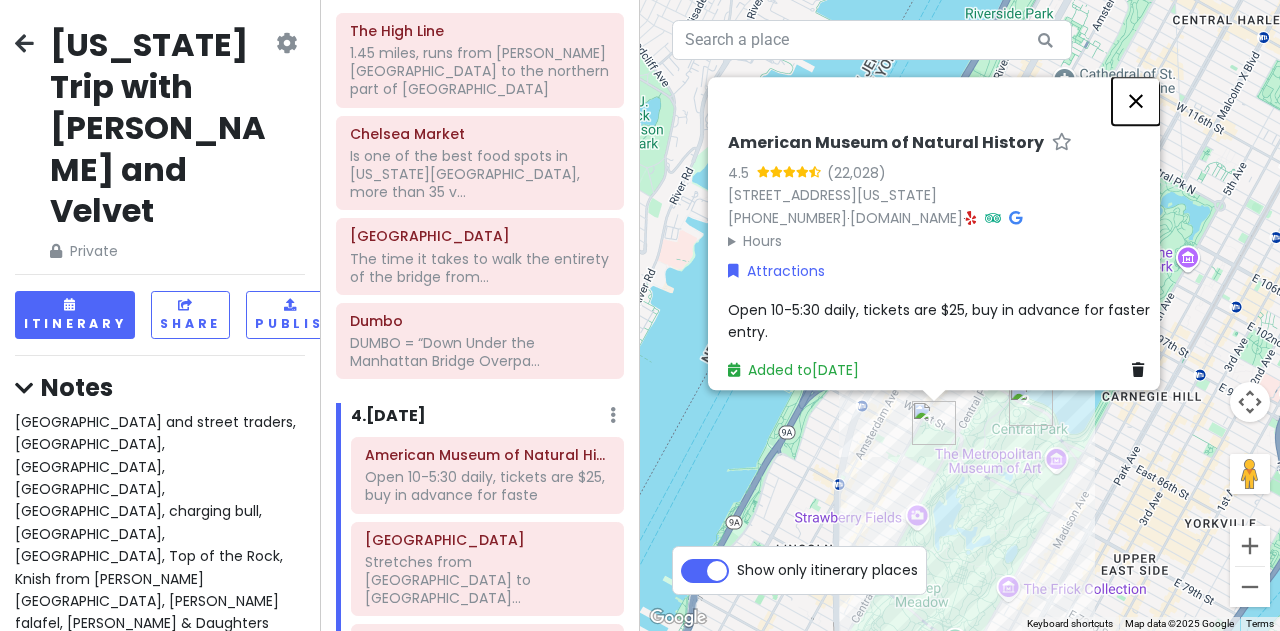 click at bounding box center (1136, 101) 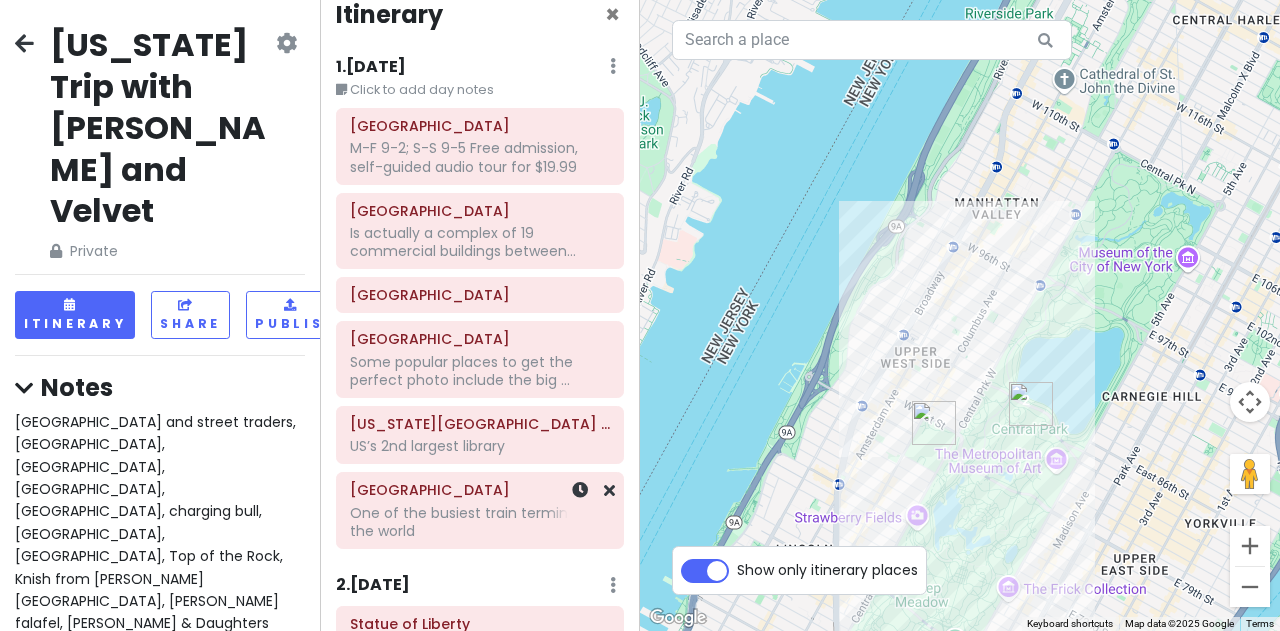 scroll, scrollTop: 0, scrollLeft: 0, axis: both 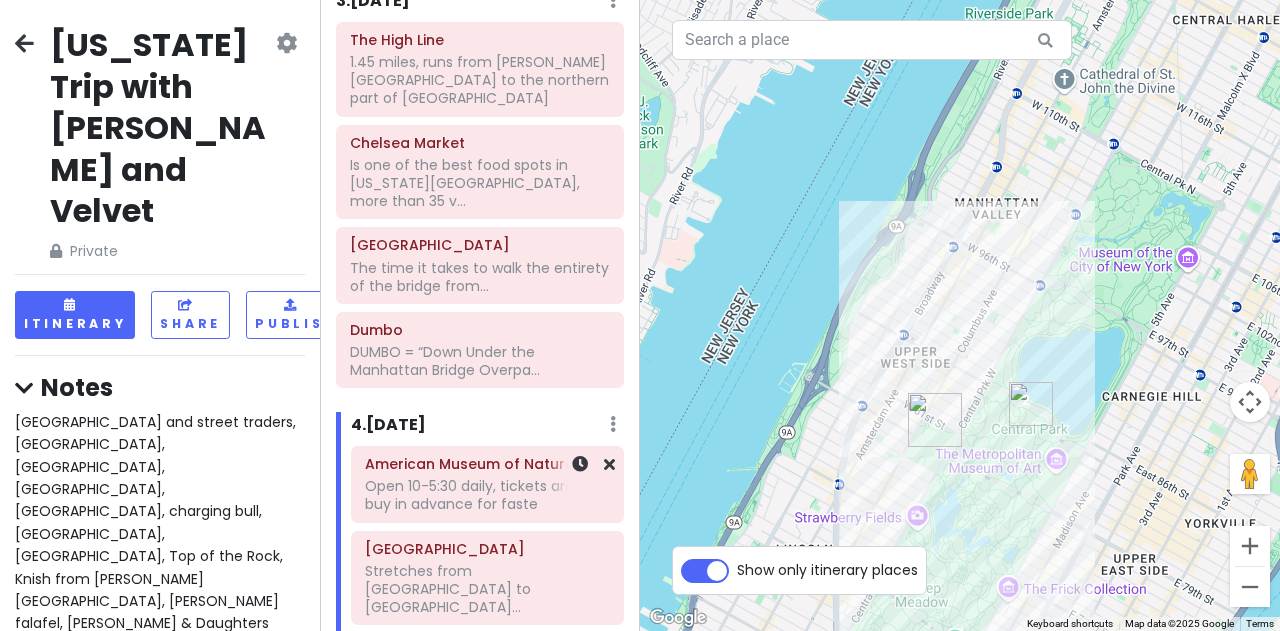 click on "Open 10-5:30 daily, tickets are $25, buy in advance for faste" at bounding box center [480, -918] 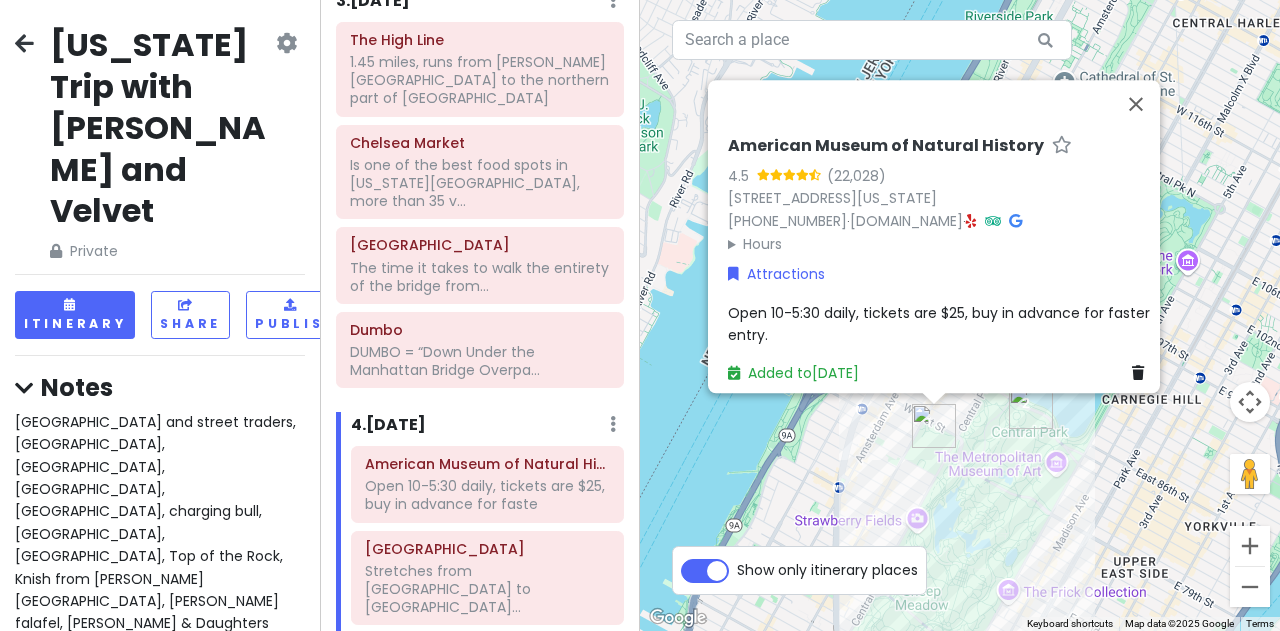 click on "Open 10-5:30 daily, tickets are $25, buy in advance for faster entry." at bounding box center [941, 323] 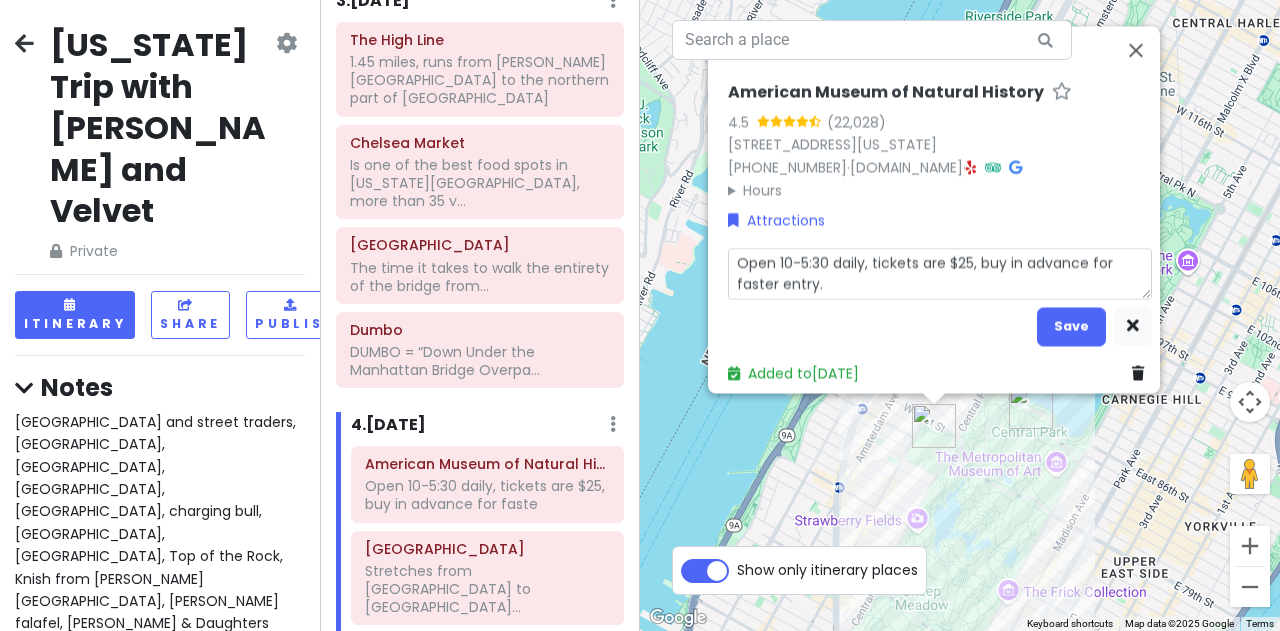 click on "Open 10-5:30 daily, tickets are $25, buy in advance for faster entry." at bounding box center (940, 273) 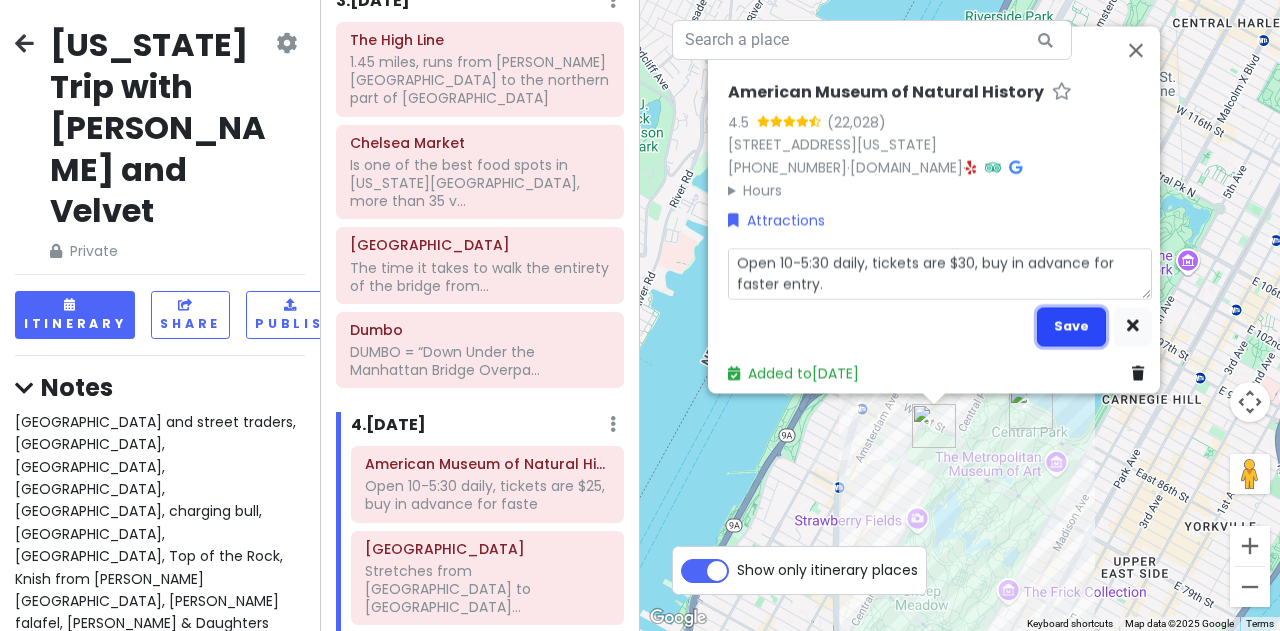 click on "Save" at bounding box center (1071, 326) 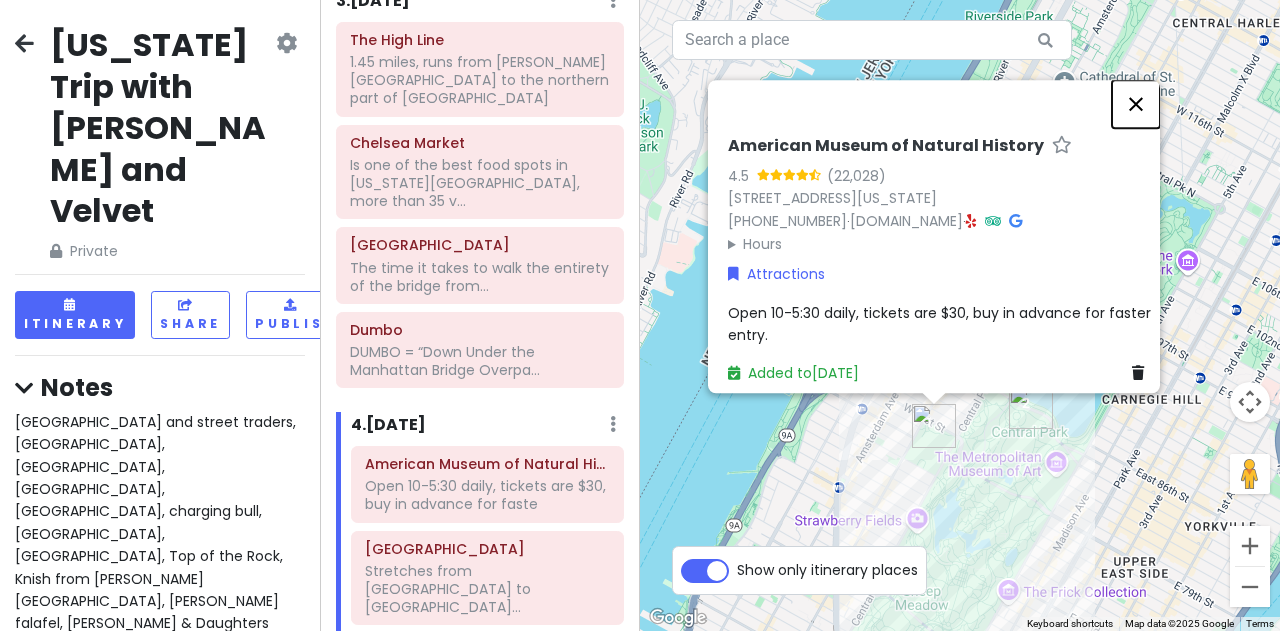 click at bounding box center (1136, 104) 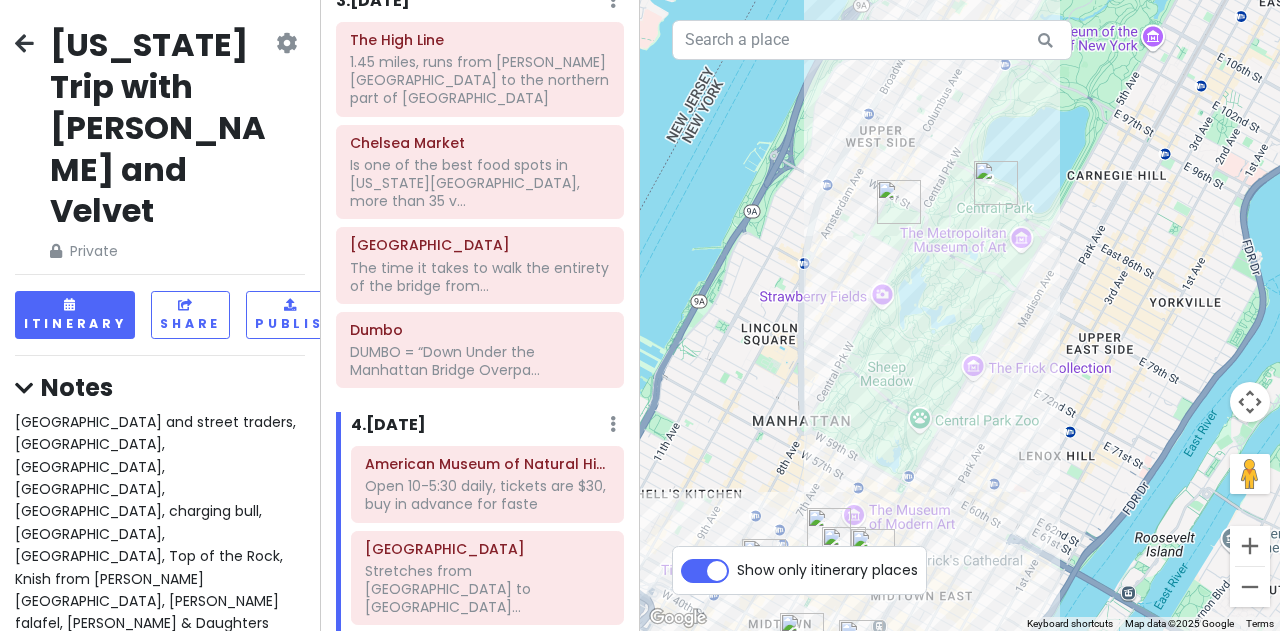 drag, startPoint x: 832, startPoint y: 479, endPoint x: 794, endPoint y: 241, distance: 241.01453 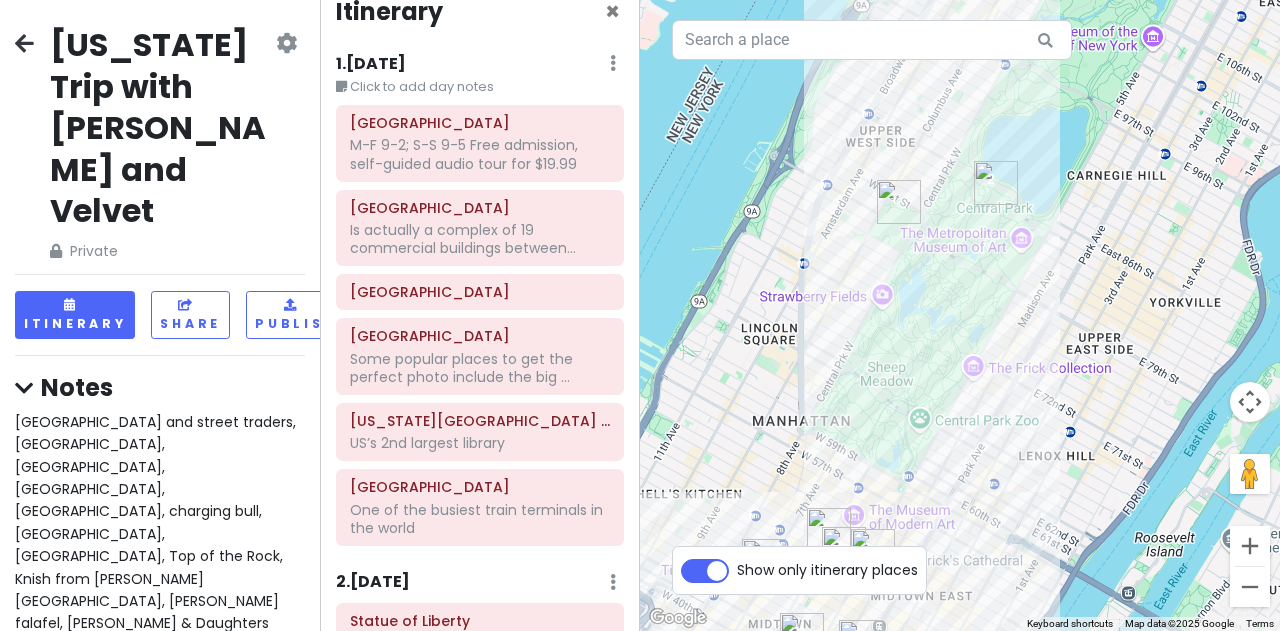scroll, scrollTop: 0, scrollLeft: 0, axis: both 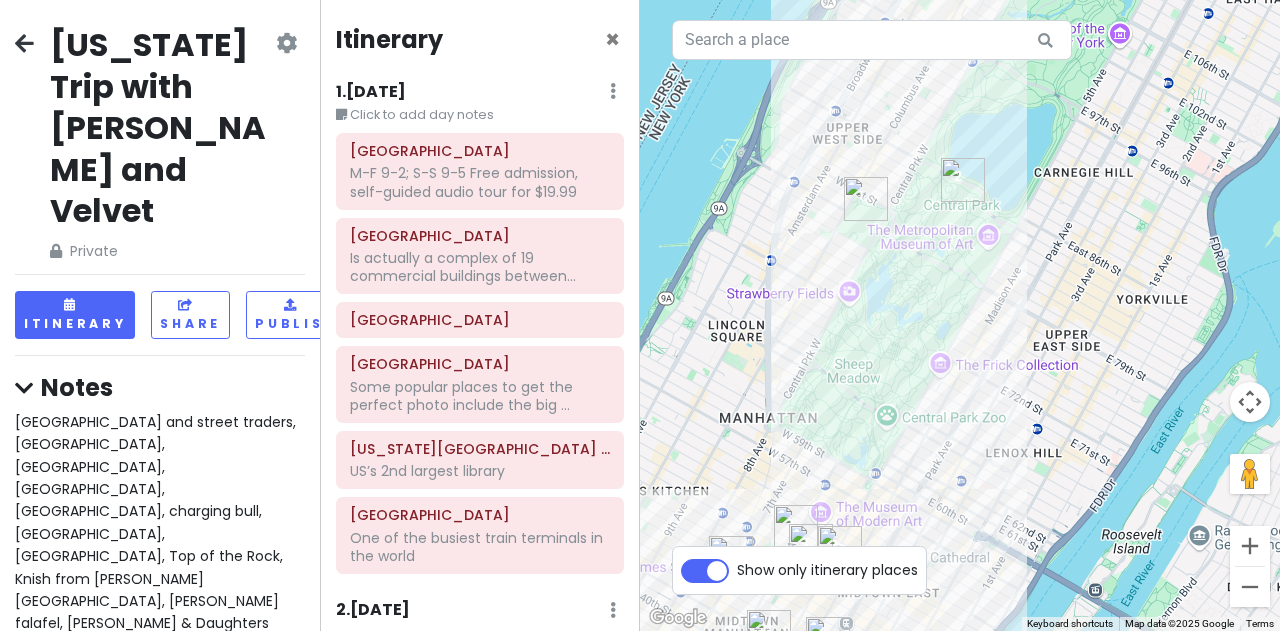 drag, startPoint x: 1148, startPoint y: 223, endPoint x: 1115, endPoint y: 222, distance: 33.01515 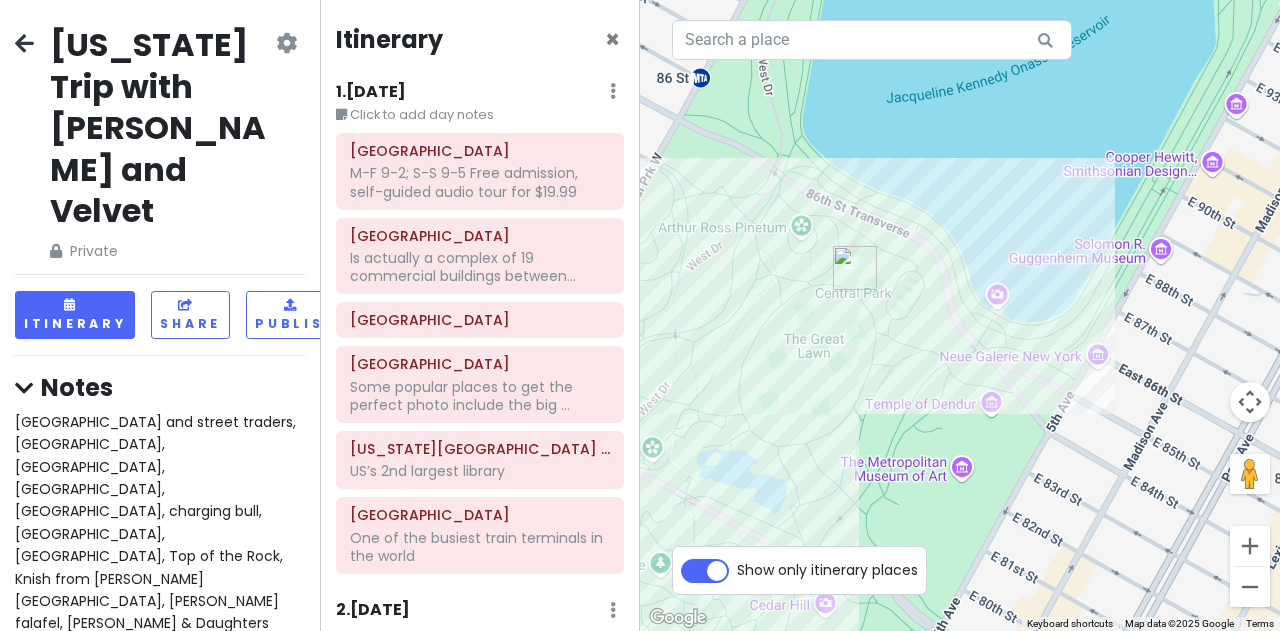 drag, startPoint x: 858, startPoint y: 165, endPoint x: 353, endPoint y: 520, distance: 617.2925 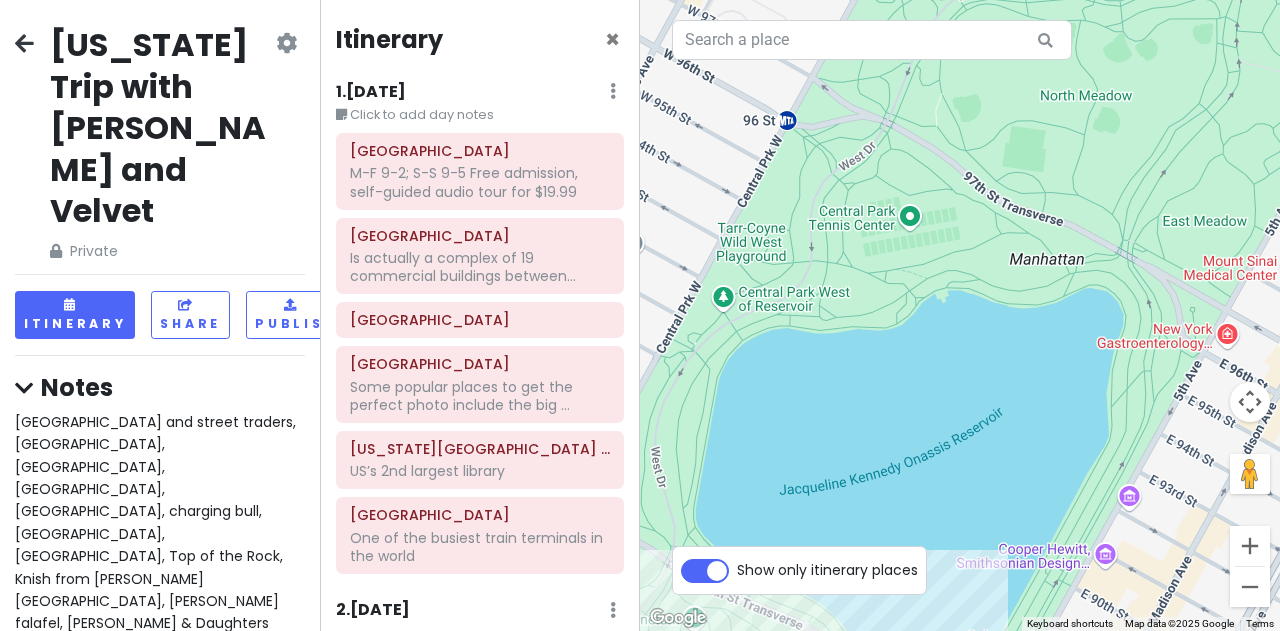 drag, startPoint x: 728, startPoint y: 135, endPoint x: 635, endPoint y: 487, distance: 364.07828 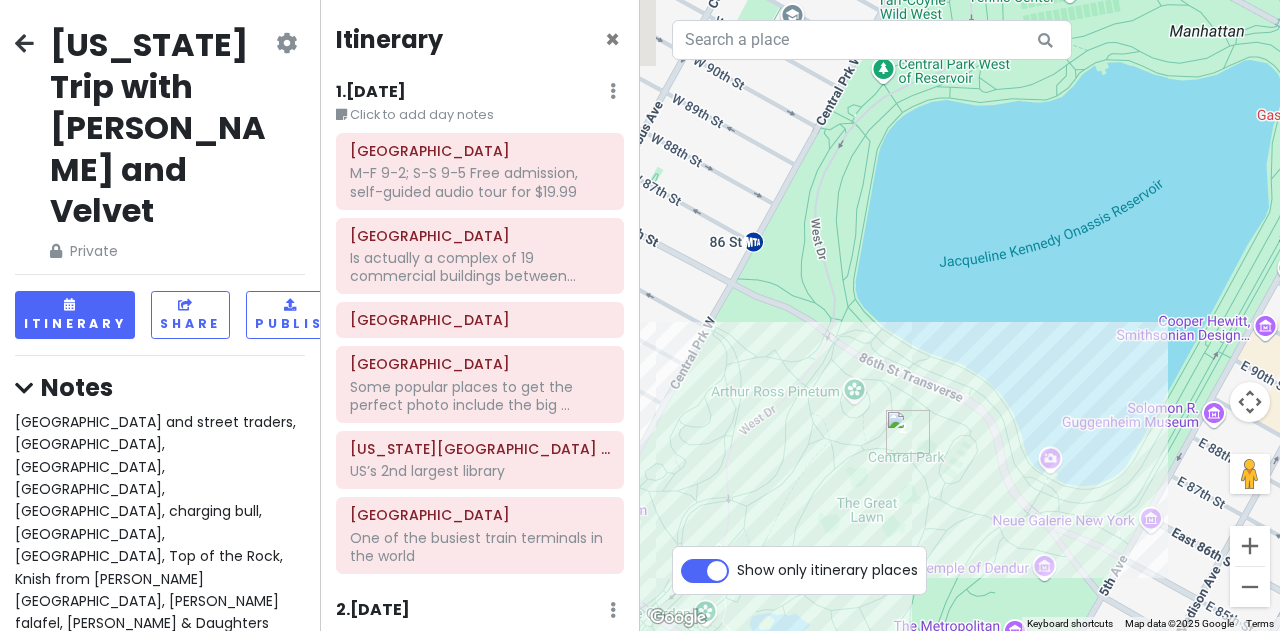 drag, startPoint x: 812, startPoint y: 205, endPoint x: 969, endPoint y: -14, distance: 269.46243 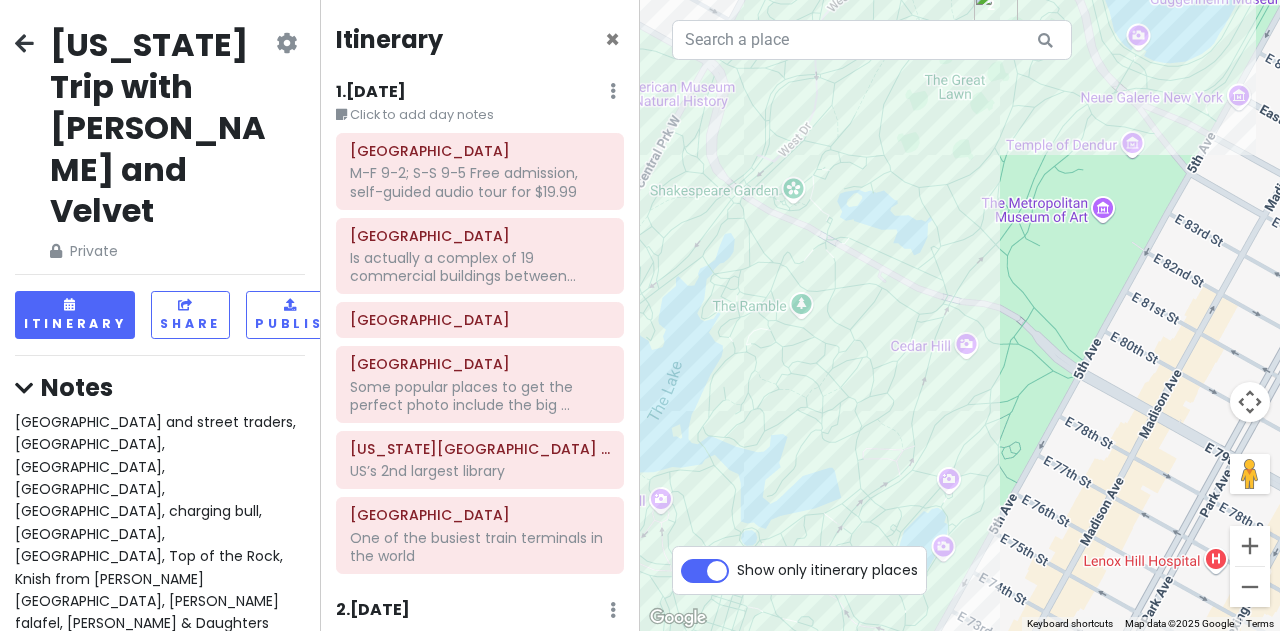 drag, startPoint x: 737, startPoint y: 431, endPoint x: 822, endPoint y: -4, distance: 443.2268 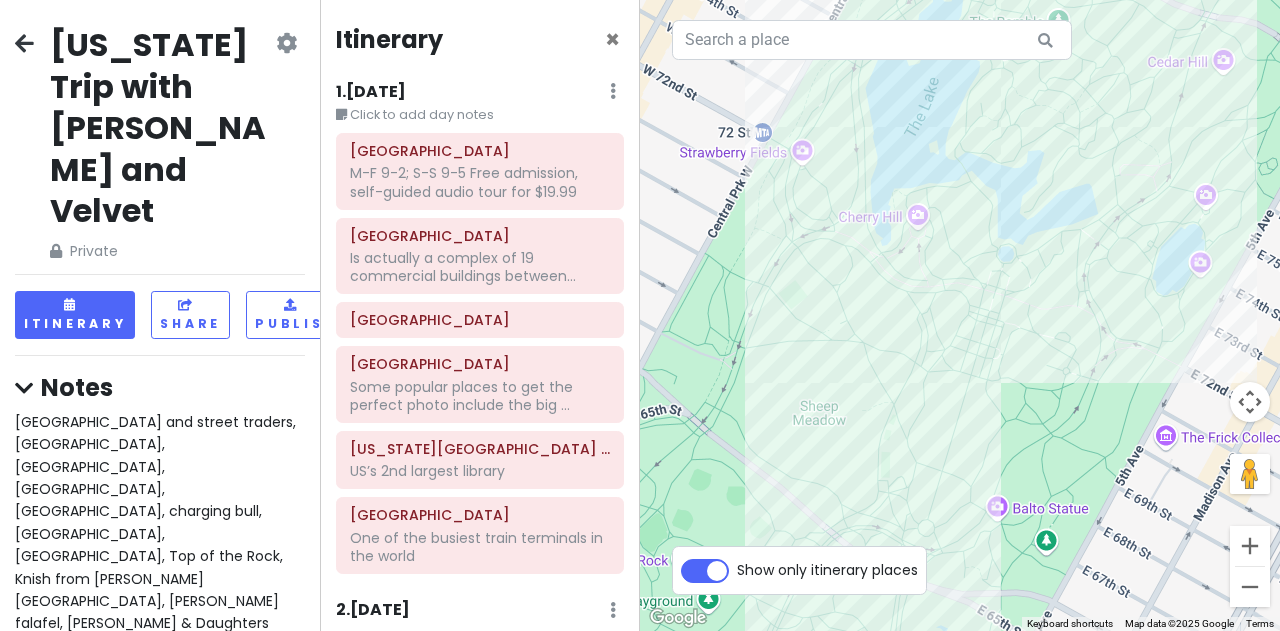 drag, startPoint x: 766, startPoint y: 275, endPoint x: 1023, endPoint y: -10, distance: 383.76294 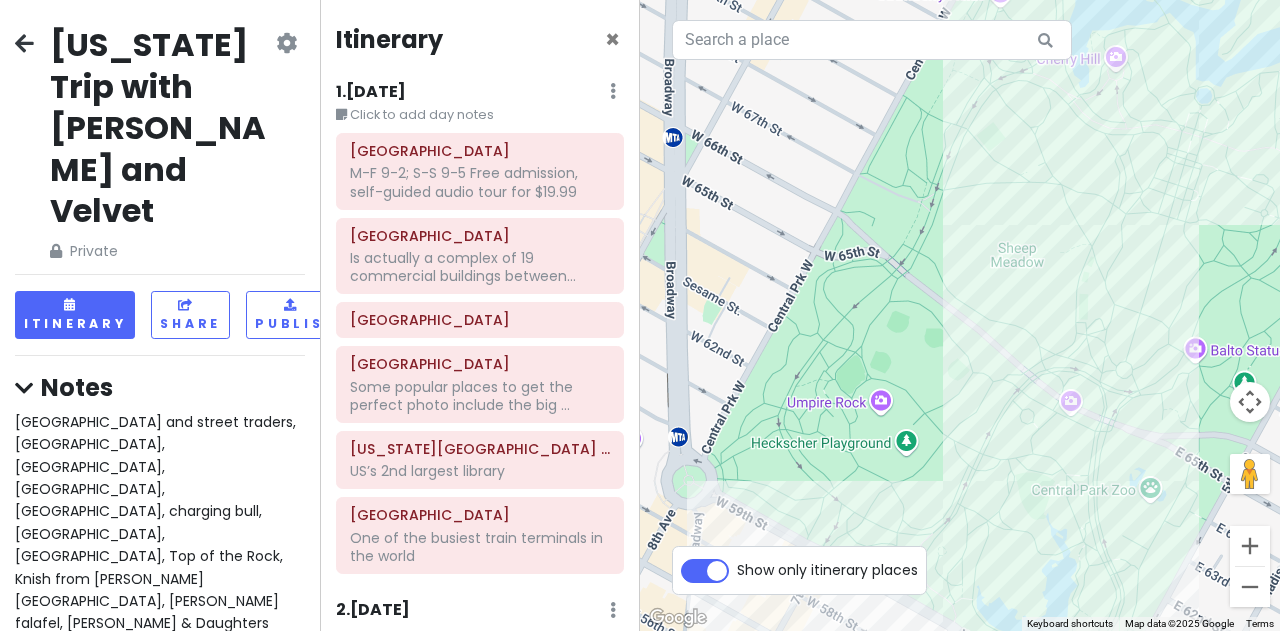 drag, startPoint x: 819, startPoint y: 347, endPoint x: 1018, endPoint y: 186, distance: 255.97266 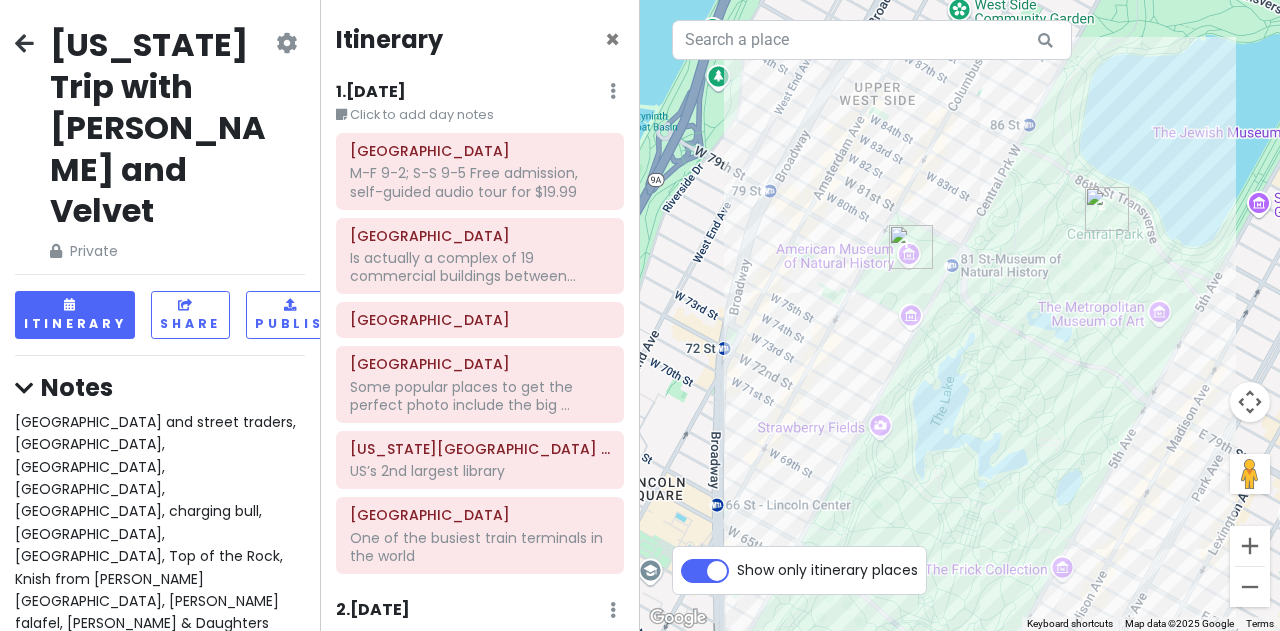 drag, startPoint x: 938, startPoint y: 101, endPoint x: 830, endPoint y: 423, distance: 339.6292 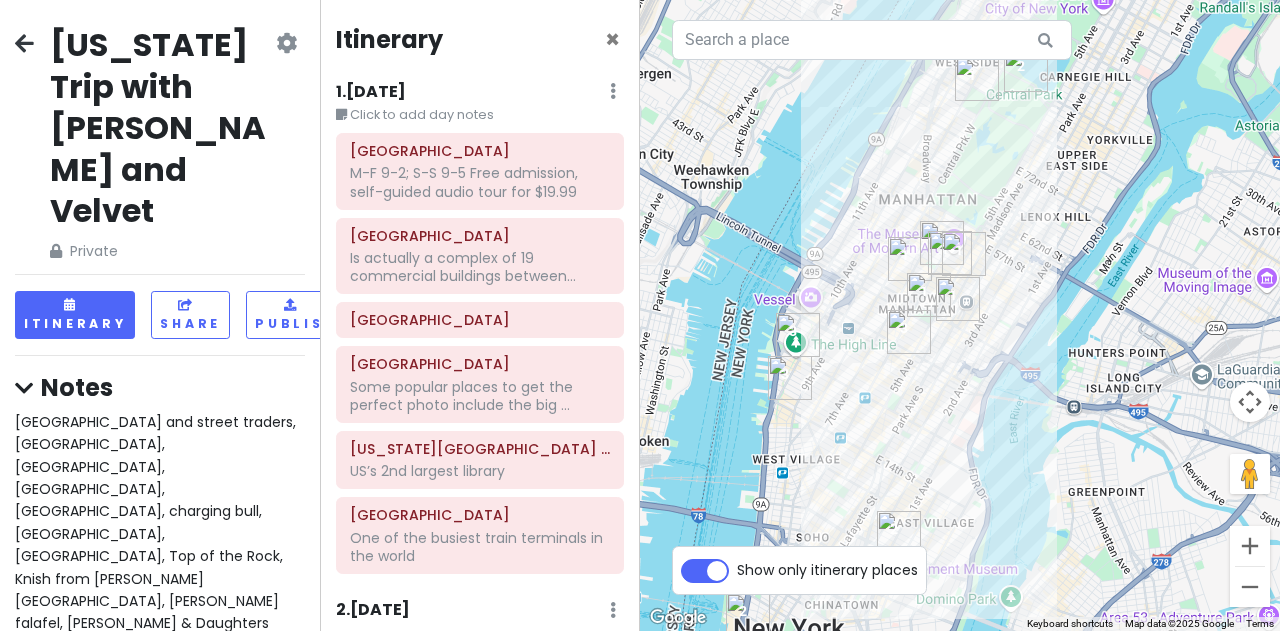 drag, startPoint x: 1144, startPoint y: 481, endPoint x: 1076, endPoint y: 202, distance: 287.1672 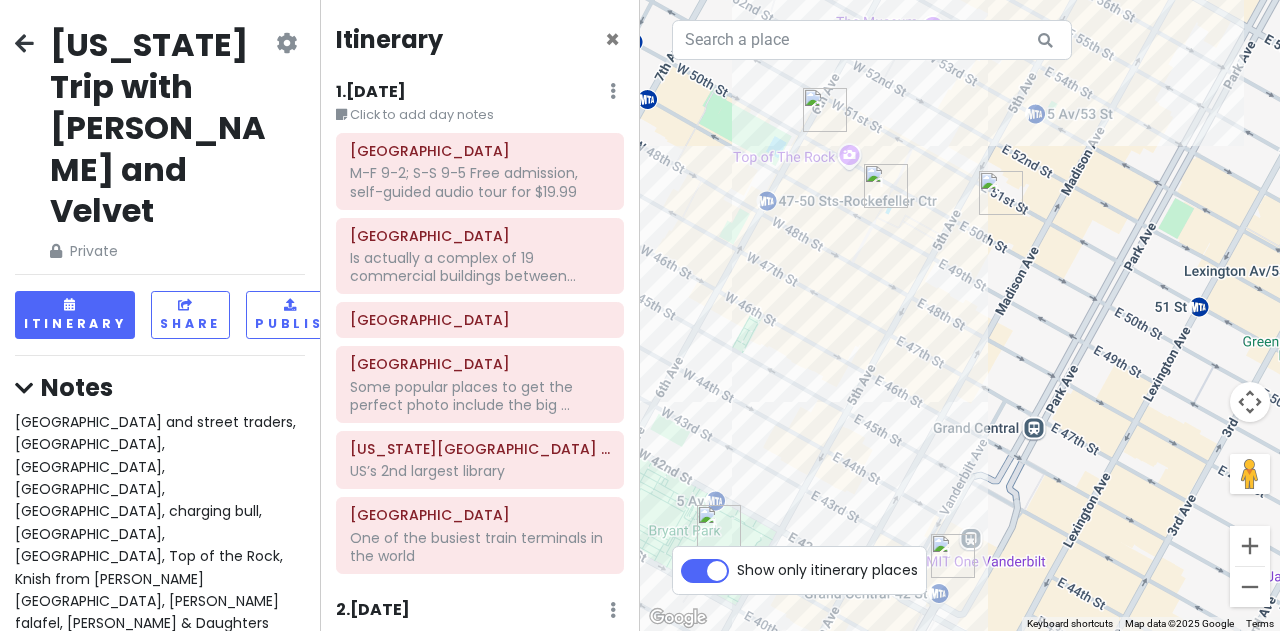 drag, startPoint x: 971, startPoint y: 385, endPoint x: 1096, endPoint y: 184, distance: 236.69812 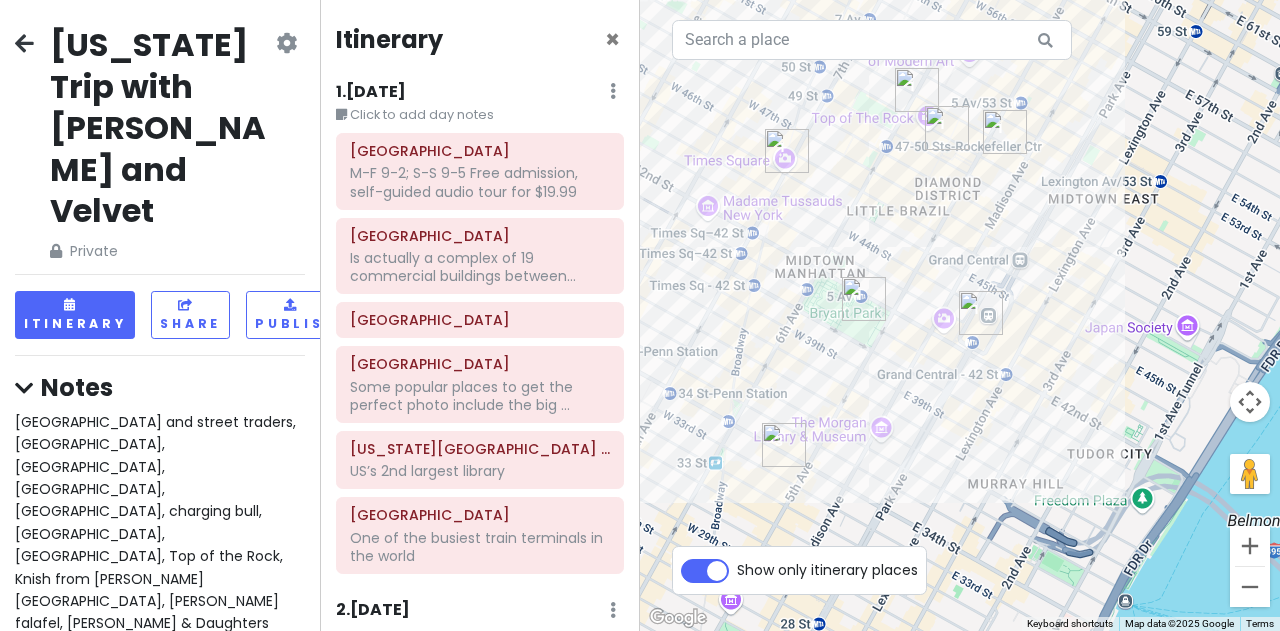 drag, startPoint x: 1036, startPoint y: 289, endPoint x: 994, endPoint y: 242, distance: 63.03174 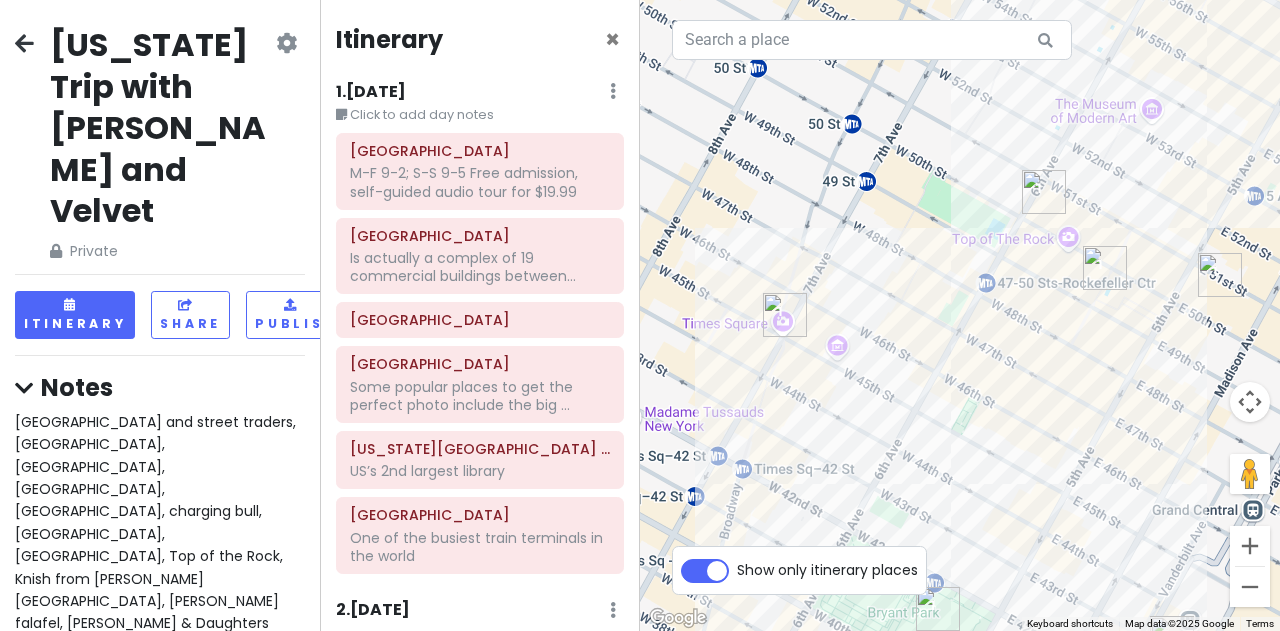drag, startPoint x: 832, startPoint y: 170, endPoint x: 880, endPoint y: 337, distance: 173.76134 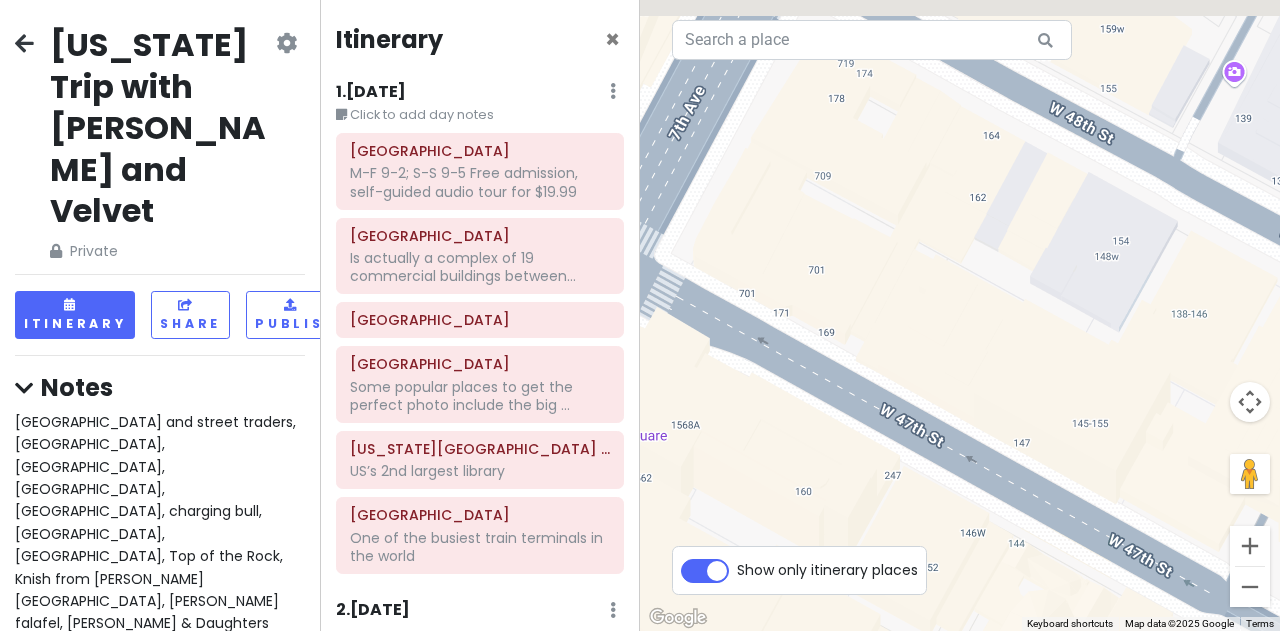 drag, startPoint x: 867, startPoint y: 203, endPoint x: 922, endPoint y: 555, distance: 356.27097 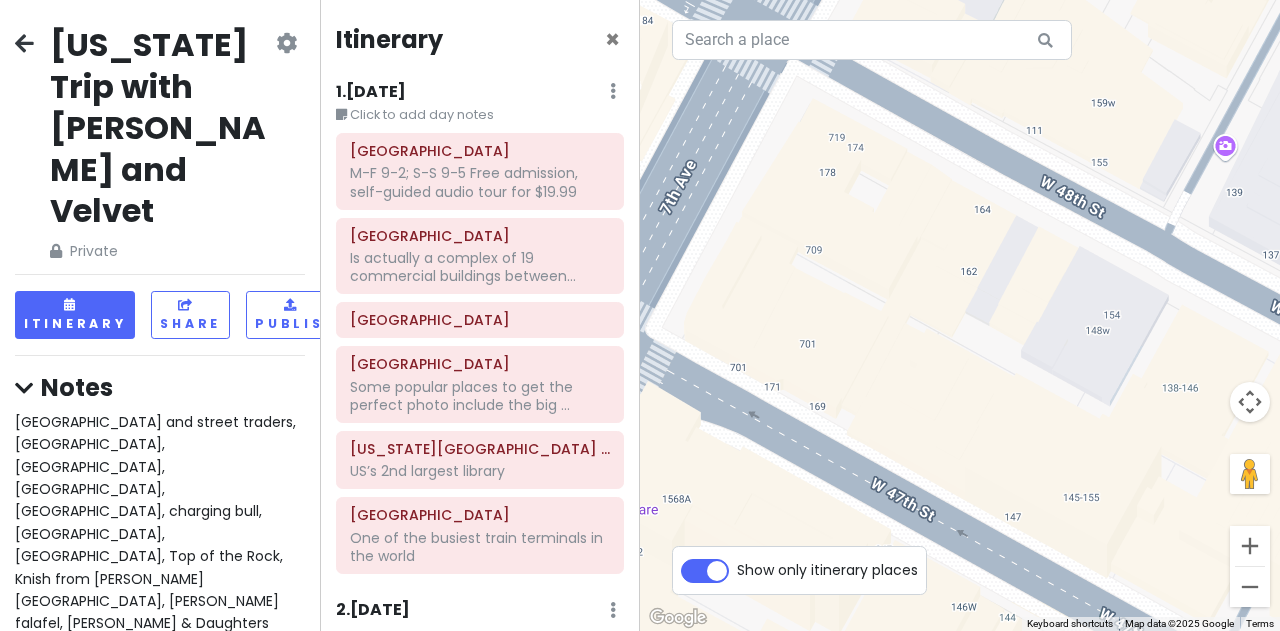 click at bounding box center [938, 231] 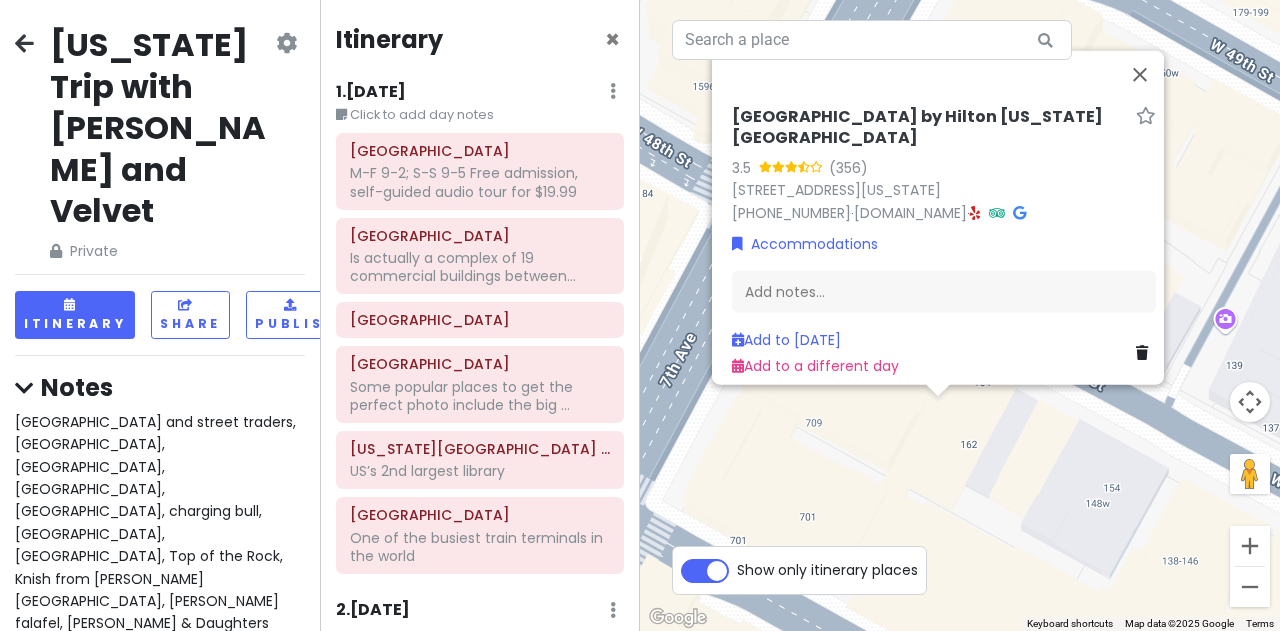 click on "Hampton Inn by Hilton New York Times Square 3.5        (356) 150 W 48th St, New York, NY 10017, USA (212) 329-3011   ·   www.hilton.com   ·   Accommodations Add notes...  Add to   Tue 8/5  Add to a different day" at bounding box center [960, 315] 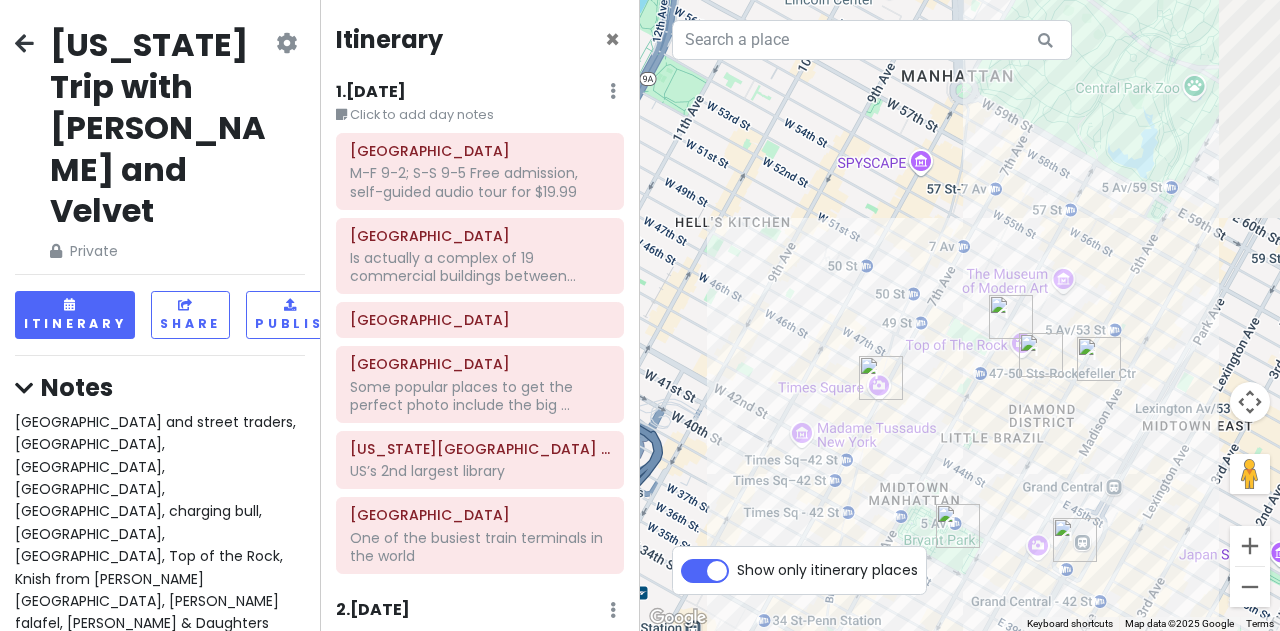 drag, startPoint x: 985, startPoint y: 515, endPoint x: 910, endPoint y: 351, distance: 180.3358 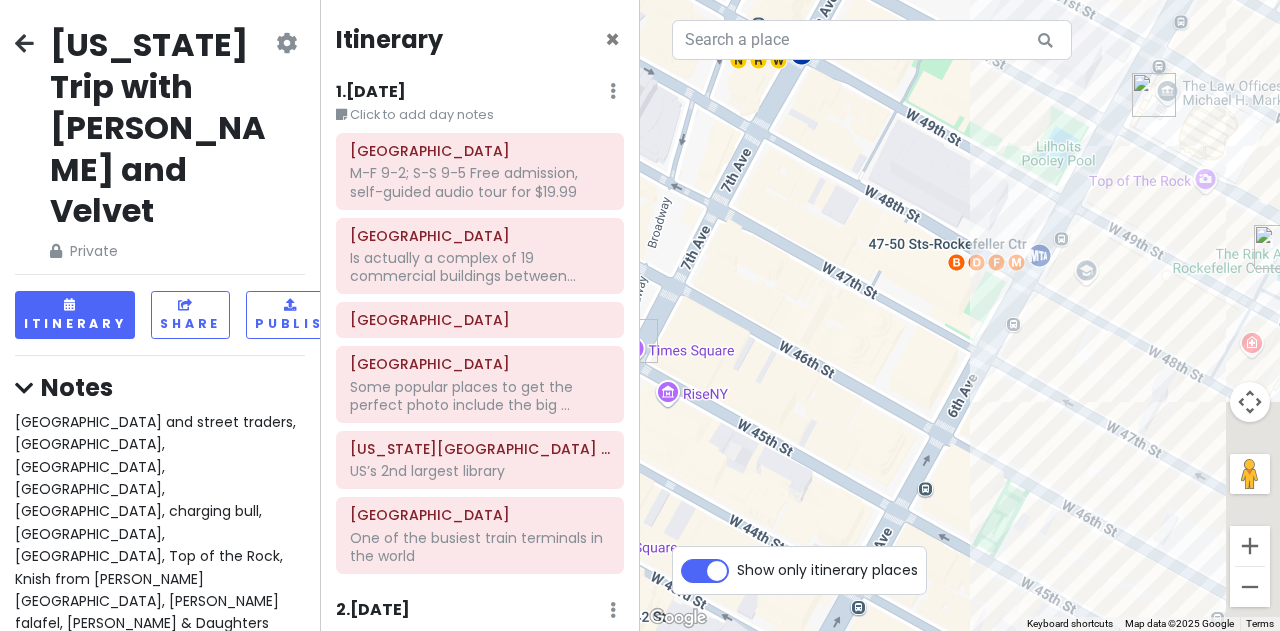 drag, startPoint x: 946, startPoint y: 480, endPoint x: 868, endPoint y: 487, distance: 78.31347 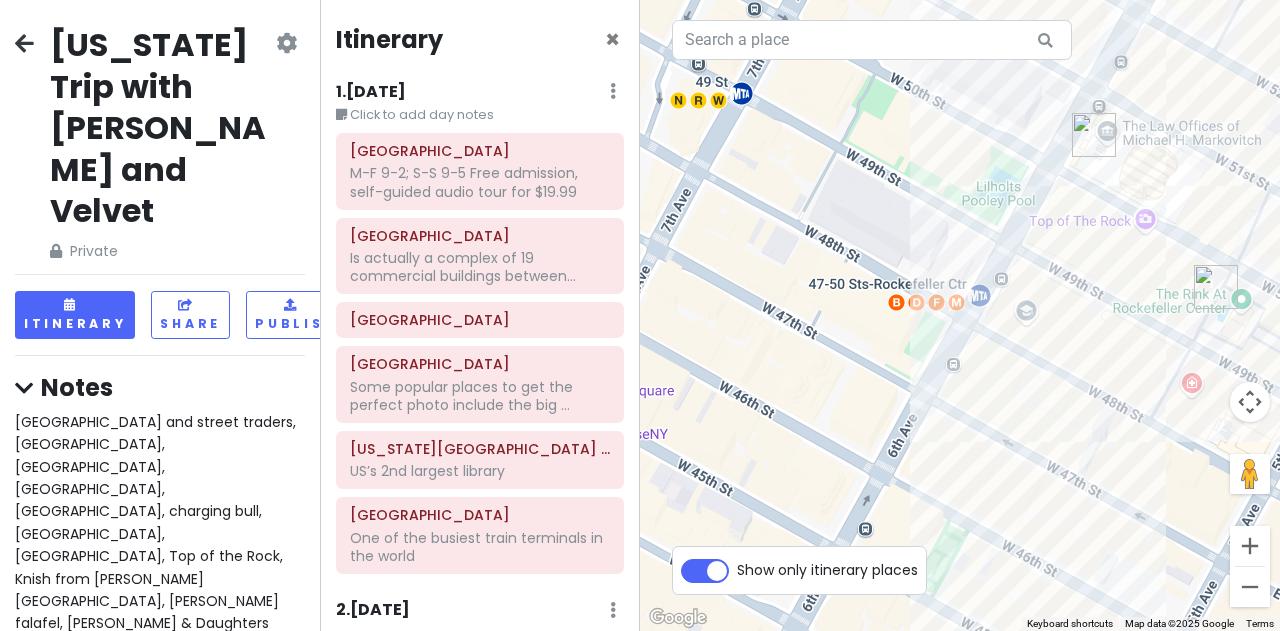 drag, startPoint x: 1106, startPoint y: 389, endPoint x: 1030, endPoint y: 444, distance: 93.813644 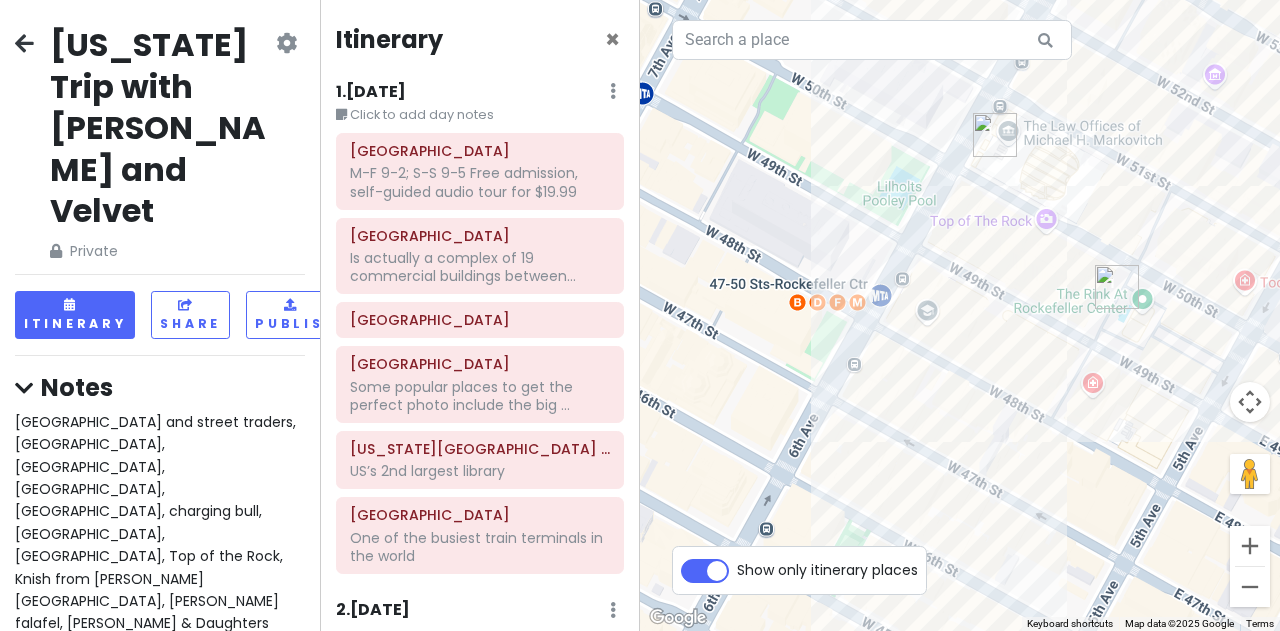 drag, startPoint x: 1036, startPoint y: 441, endPoint x: 952, endPoint y: 422, distance: 86.12201 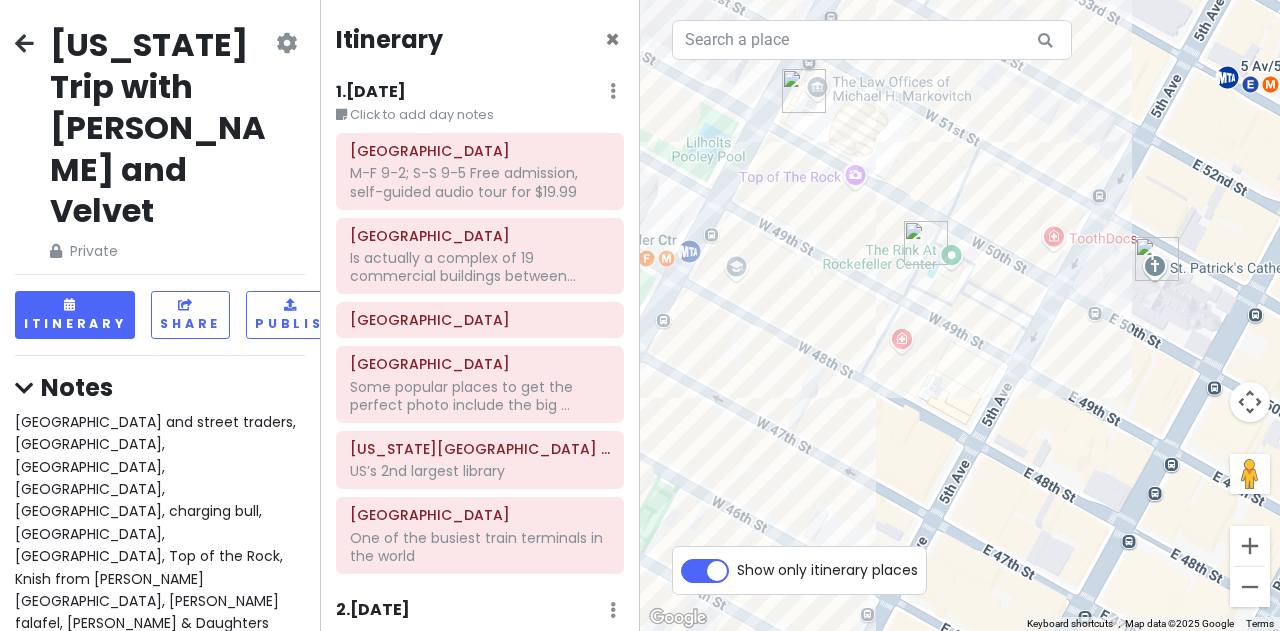 drag, startPoint x: 1105, startPoint y: 437, endPoint x: 916, endPoint y: 393, distance: 194.05412 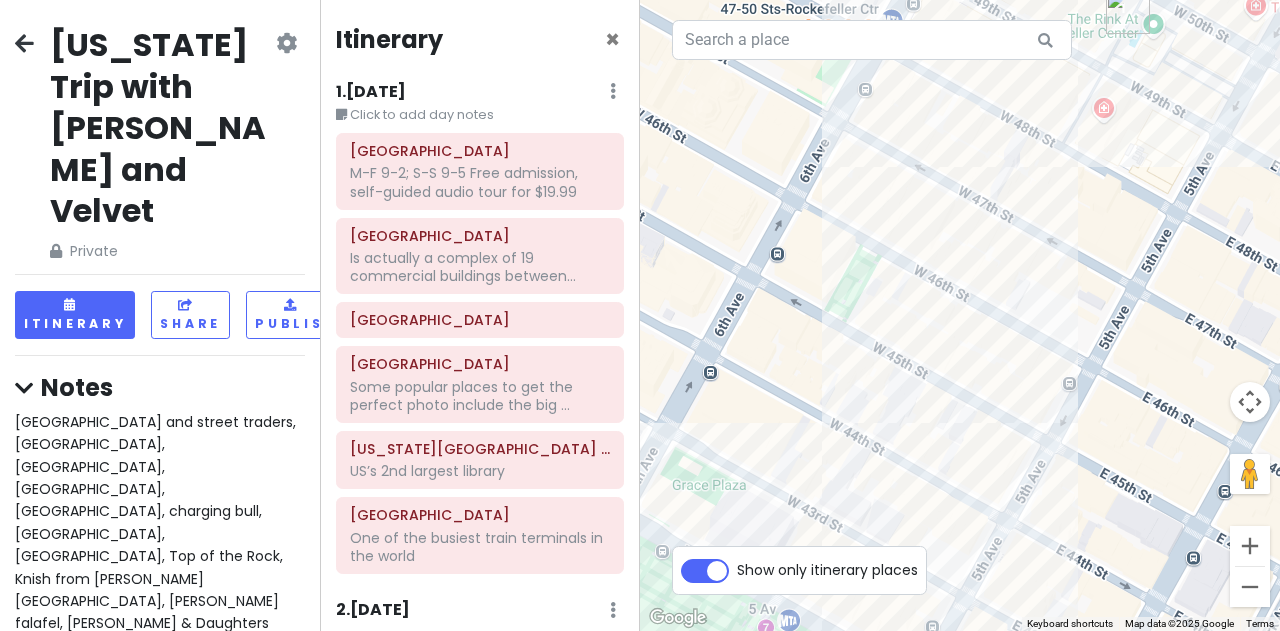 drag, startPoint x: 929, startPoint y: 474, endPoint x: 1134, endPoint y: 251, distance: 302.90924 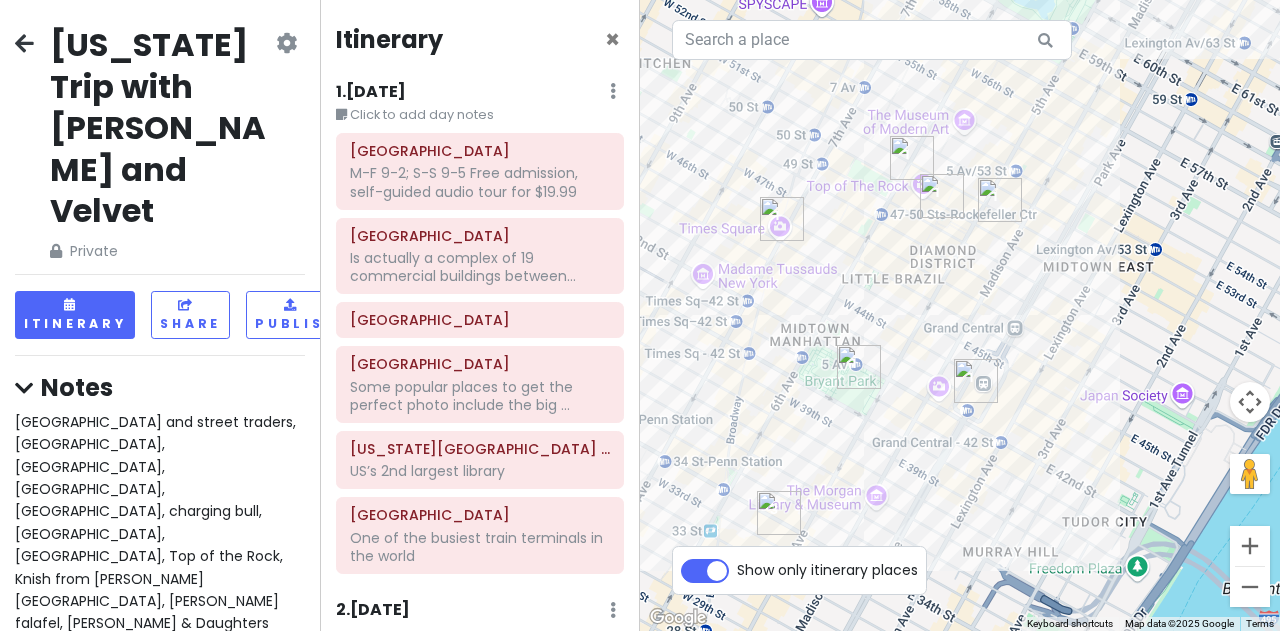 drag, startPoint x: 1162, startPoint y: 438, endPoint x: 1038, endPoint y: 373, distance: 140.00357 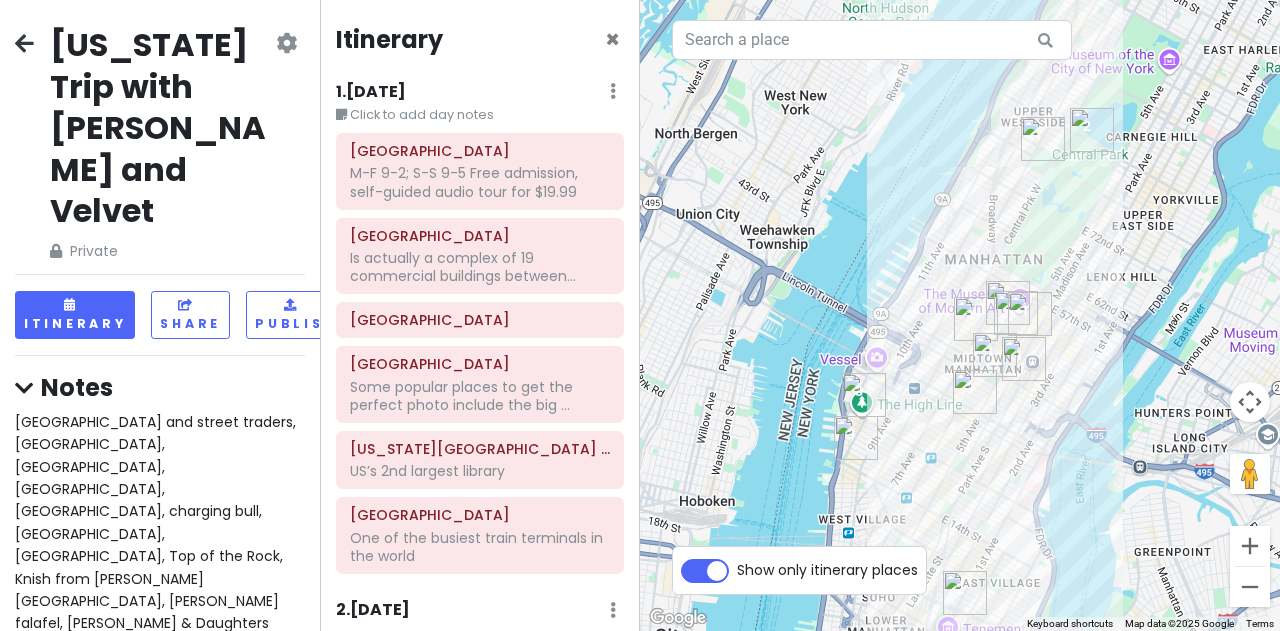 click on "Show only itinerary places" at bounding box center (827, 566) 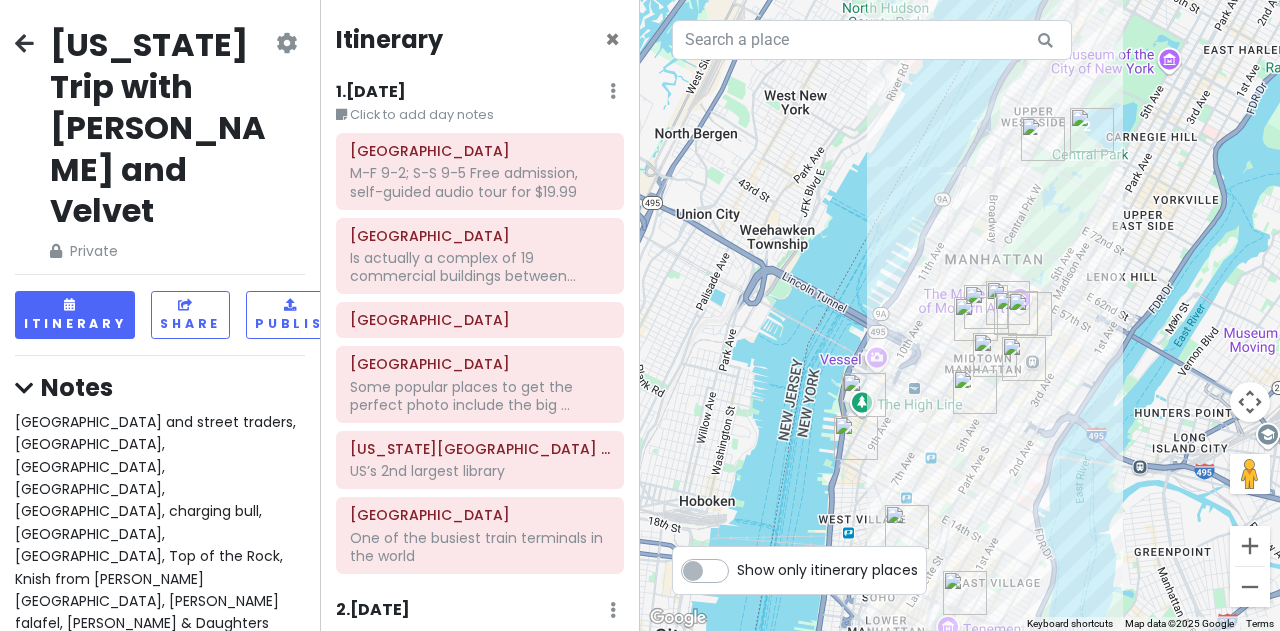 click on "Show only itinerary places" at bounding box center (827, 566) 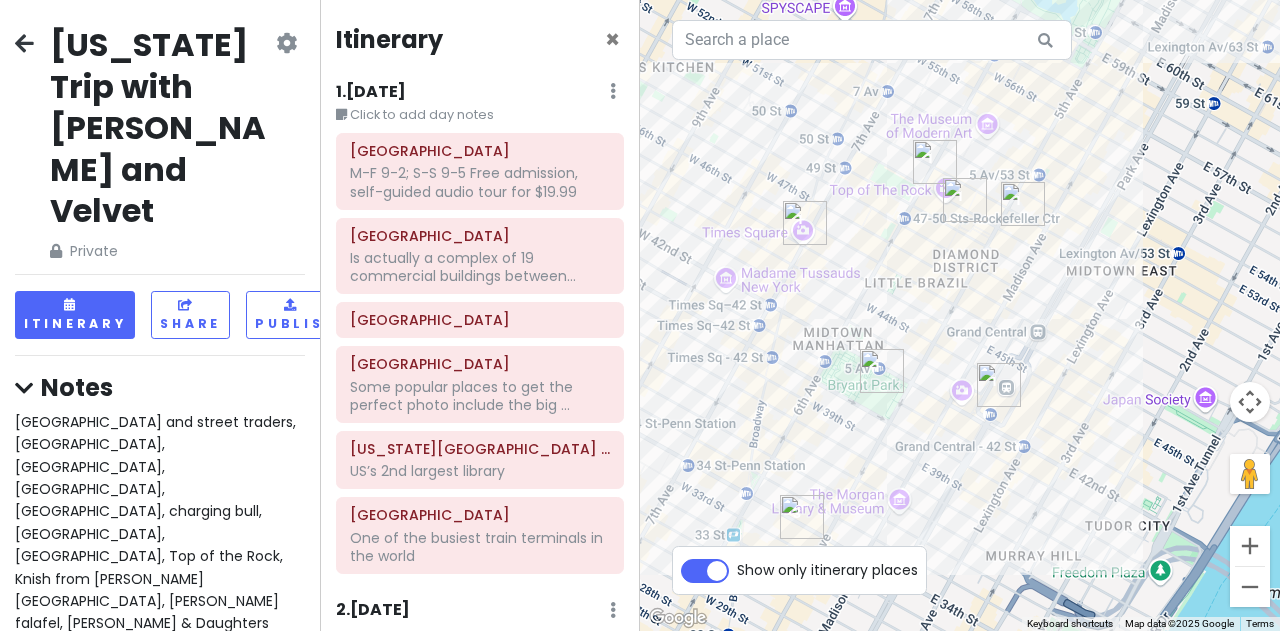 drag, startPoint x: 950, startPoint y: 417, endPoint x: 1140, endPoint y: 466, distance: 196.21672 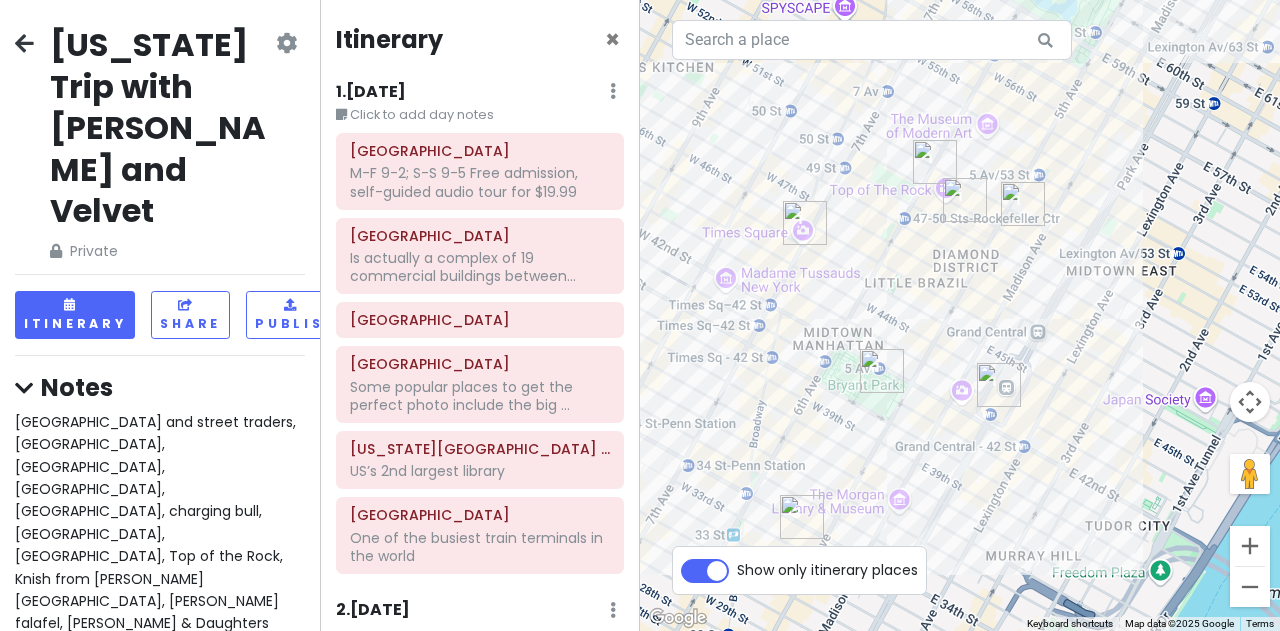 click on "Show only itinerary places" at bounding box center [827, 566] 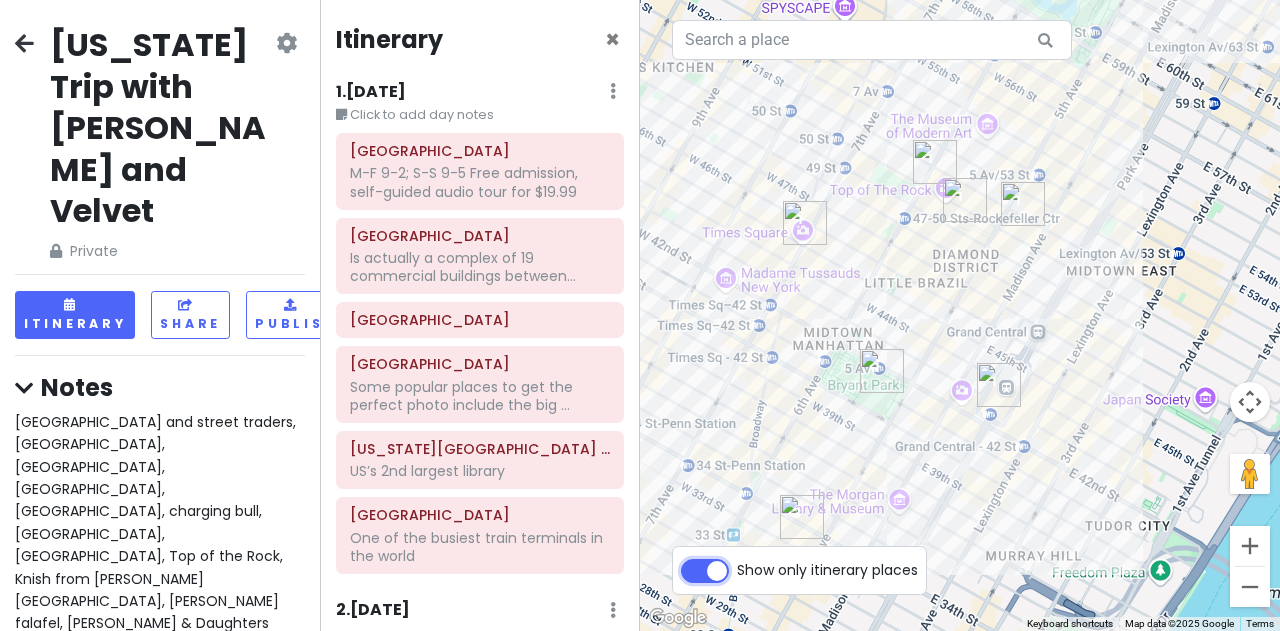 click on "Show only itinerary places" at bounding box center [743, 560] 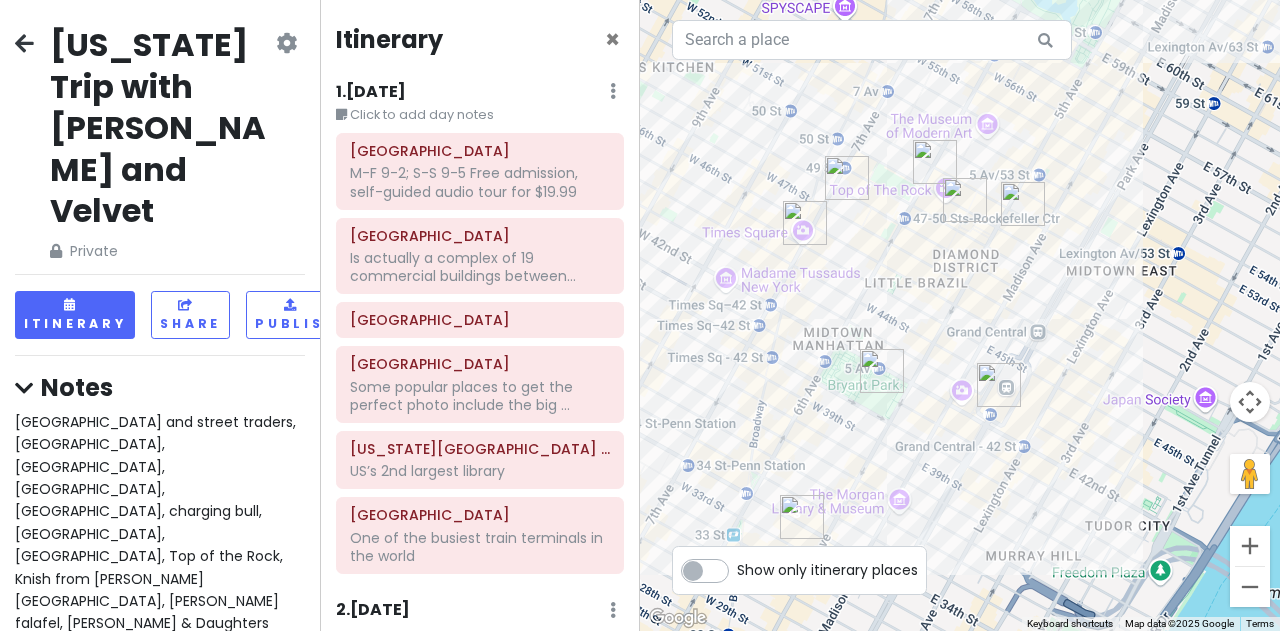 click on "Show only itinerary places" at bounding box center (827, 566) 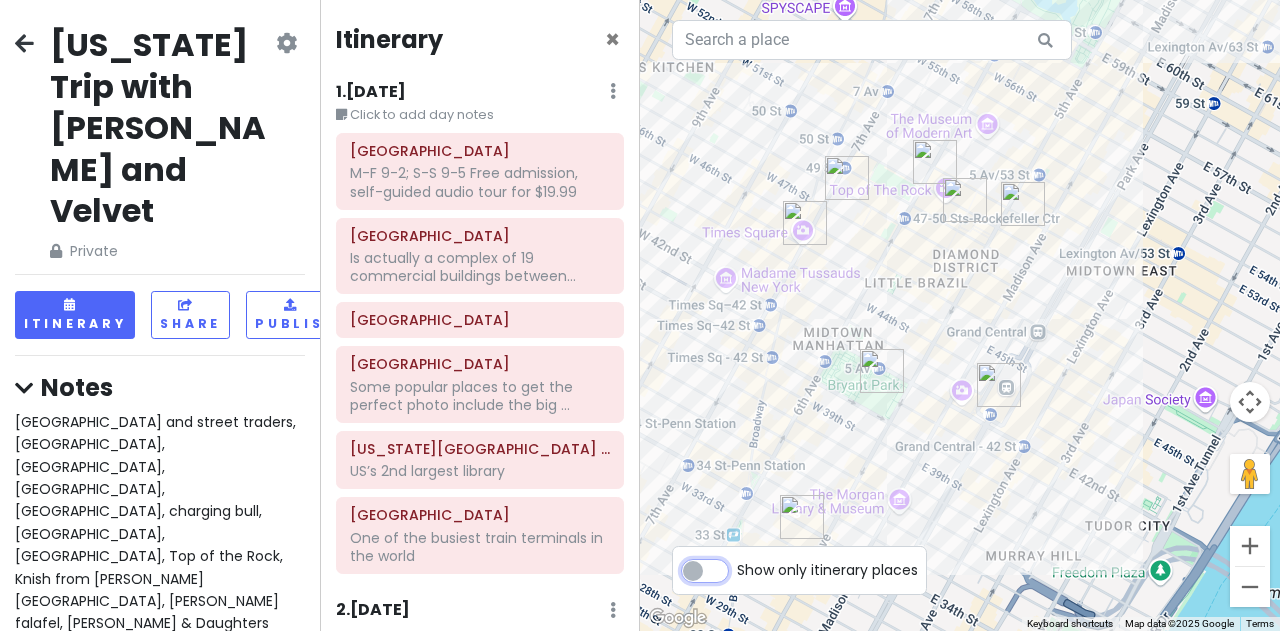 click on "Show only itinerary places" at bounding box center [743, 560] 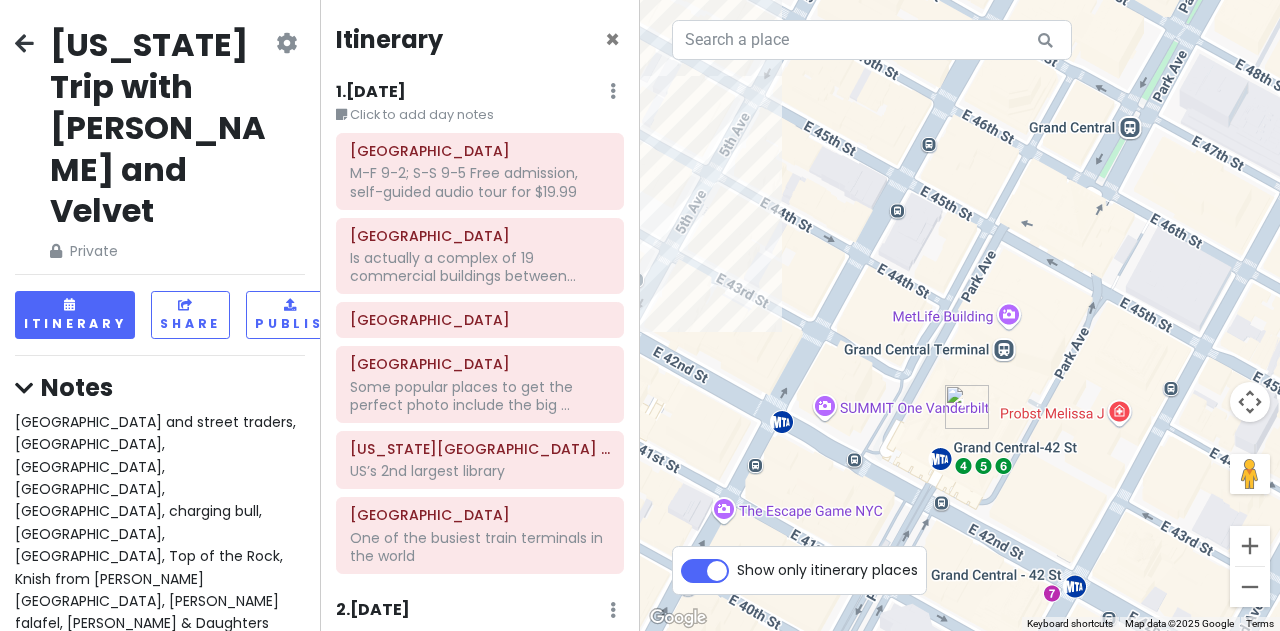 drag, startPoint x: 1017, startPoint y: 393, endPoint x: 792, endPoint y: 271, distance: 255.94727 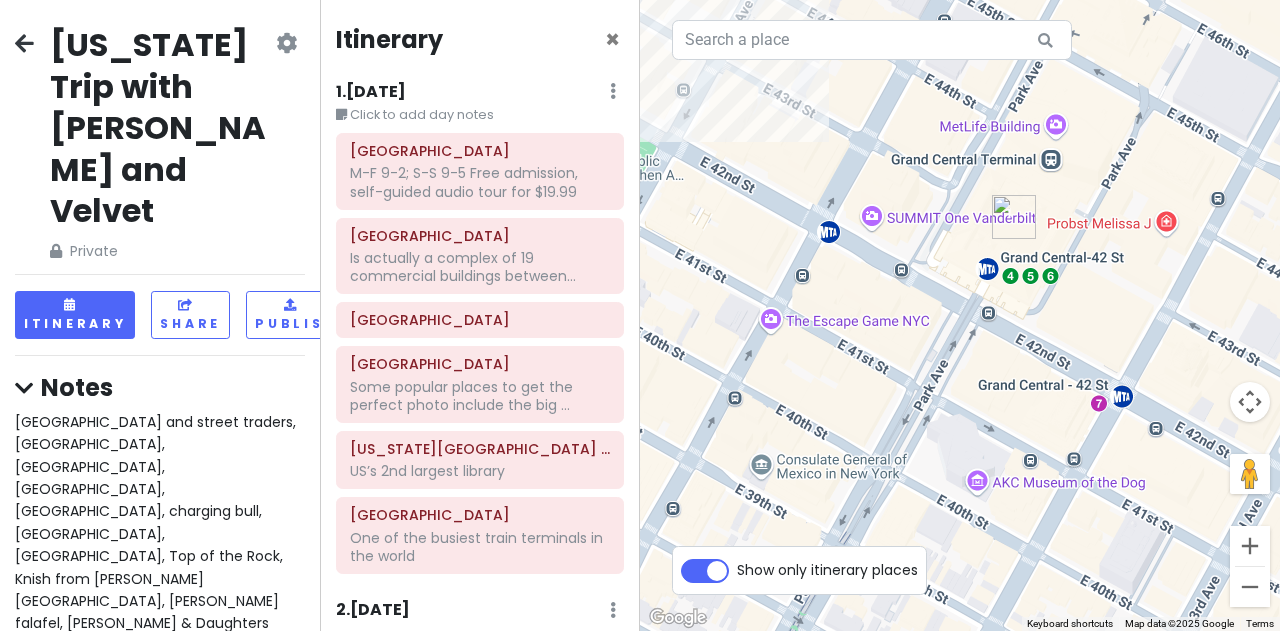 drag, startPoint x: 1124, startPoint y: 236, endPoint x: 1164, endPoint y: 55, distance: 185.3672 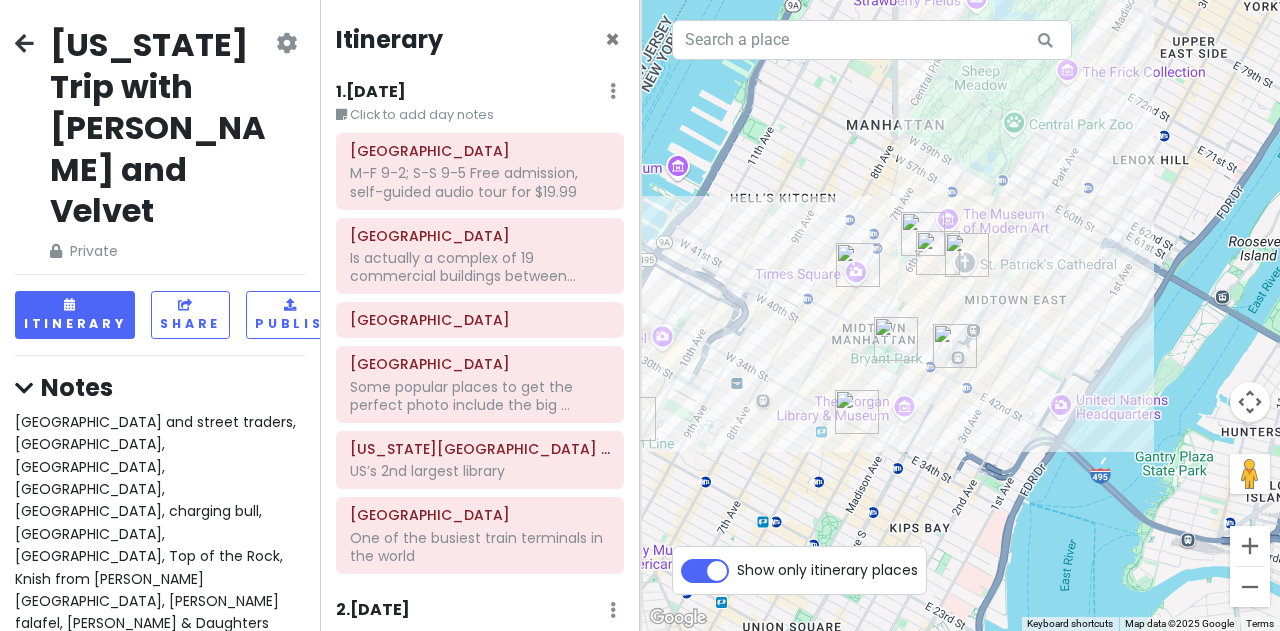 drag, startPoint x: 706, startPoint y: 179, endPoint x: 788, endPoint y: 359, distance: 197.79788 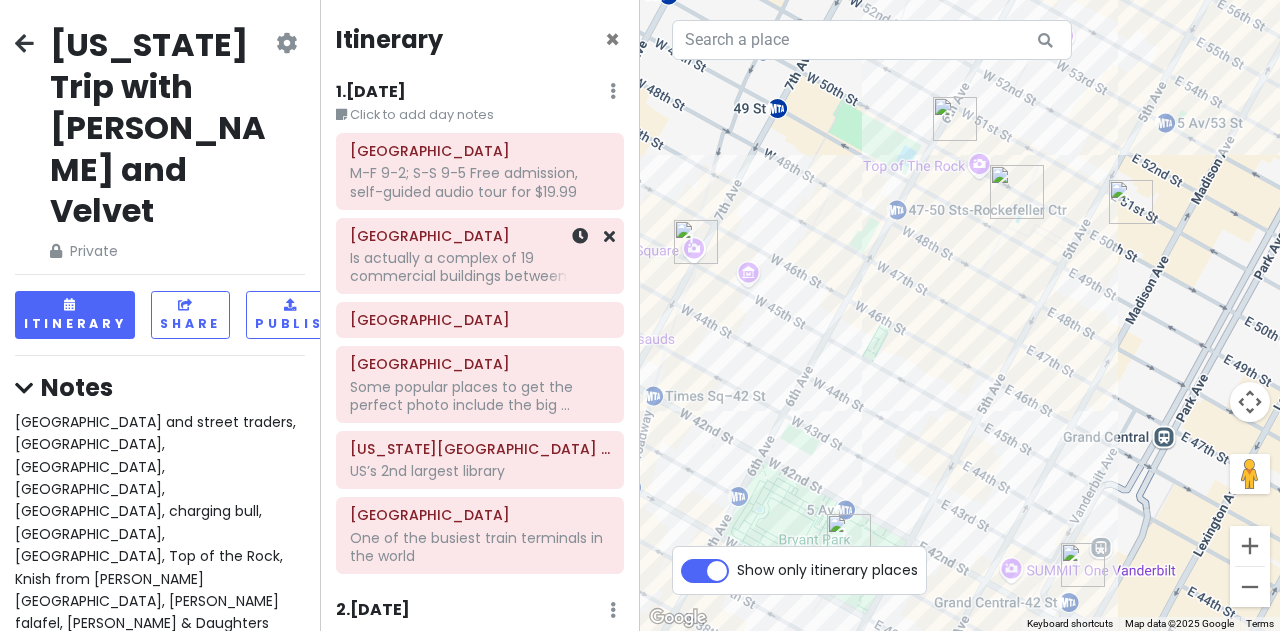 drag, startPoint x: 1018, startPoint y: 306, endPoint x: 585, endPoint y: 274, distance: 434.18085 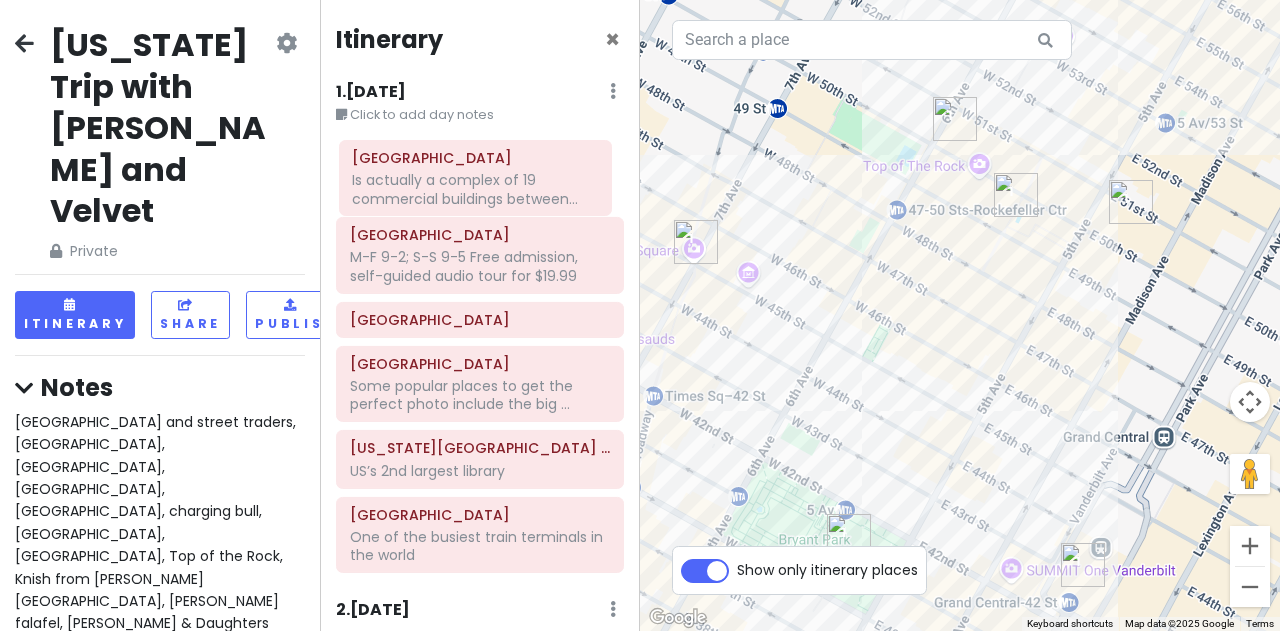 drag, startPoint x: 498, startPoint y: 270, endPoint x: 501, endPoint y: 193, distance: 77.05842 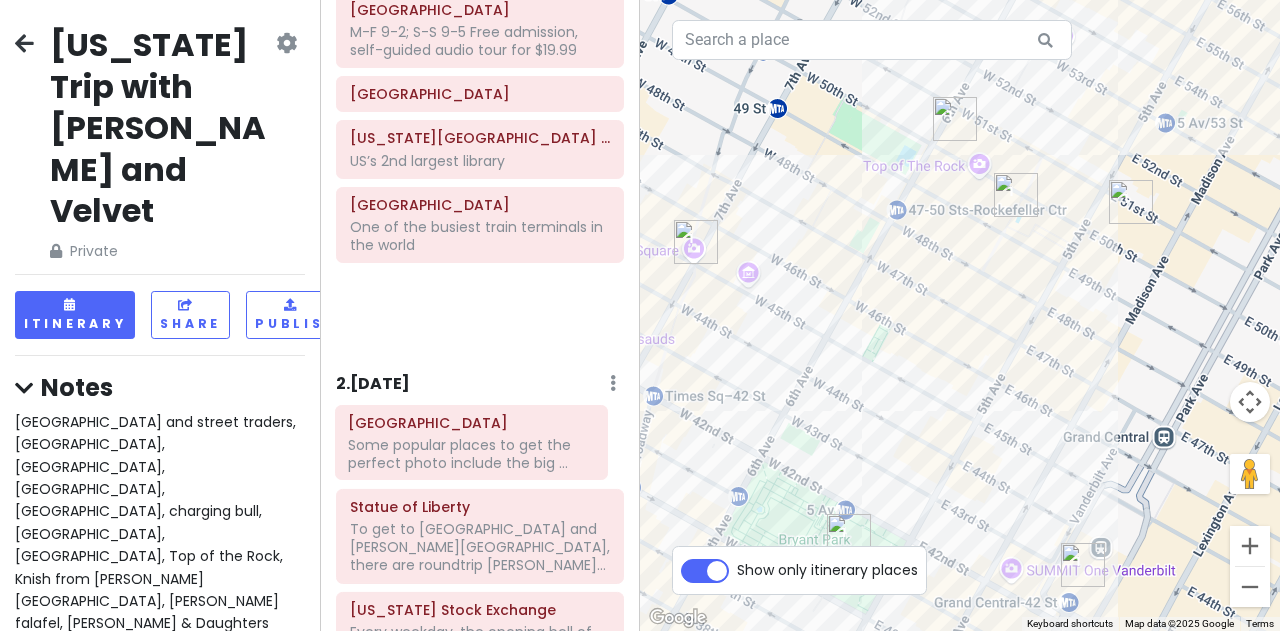 scroll, scrollTop: 231, scrollLeft: 0, axis: vertical 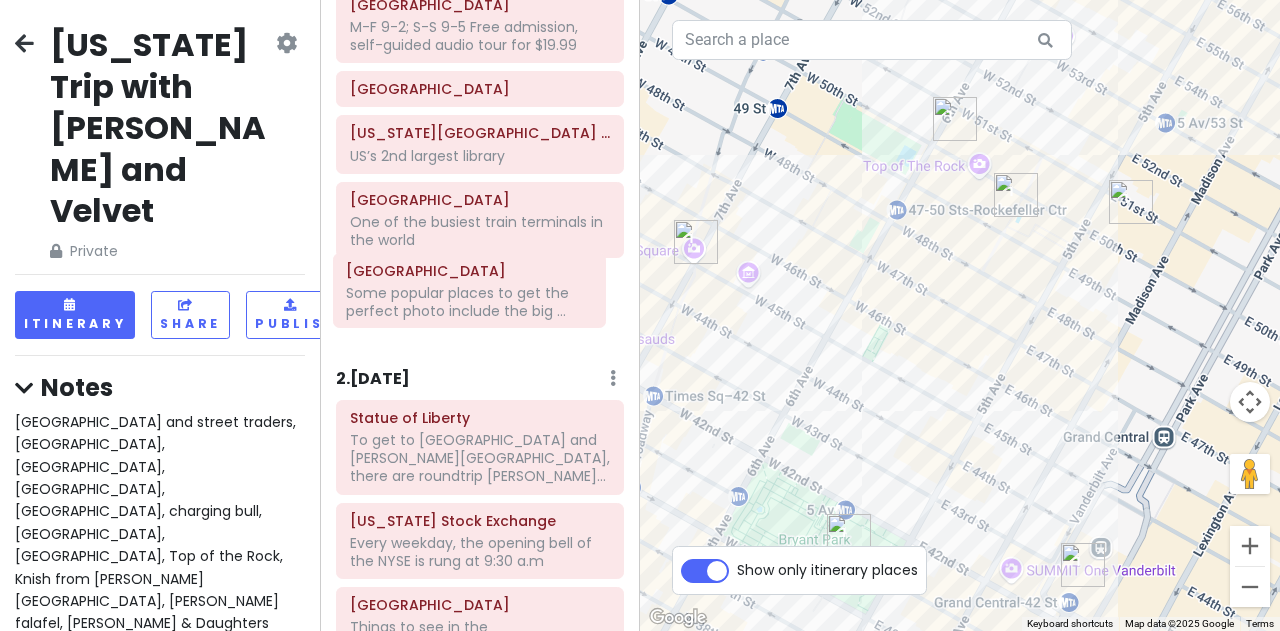 drag, startPoint x: 440, startPoint y: 391, endPoint x: 437, endPoint y: 299, distance: 92.0489 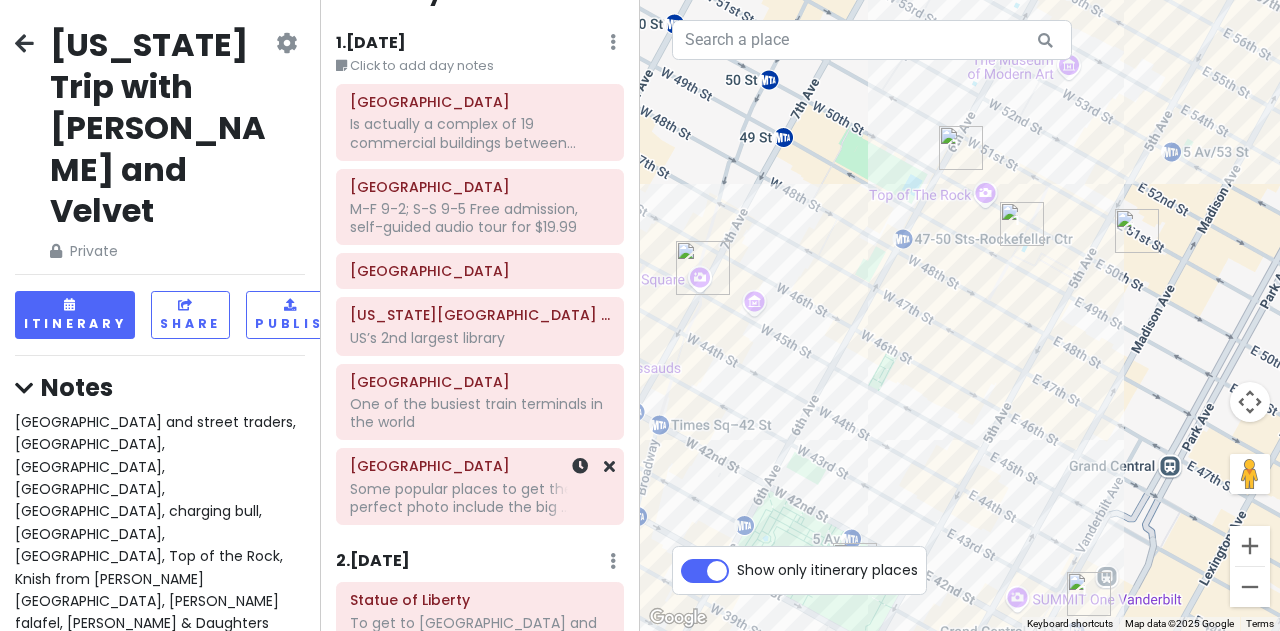 scroll, scrollTop: 31, scrollLeft: 0, axis: vertical 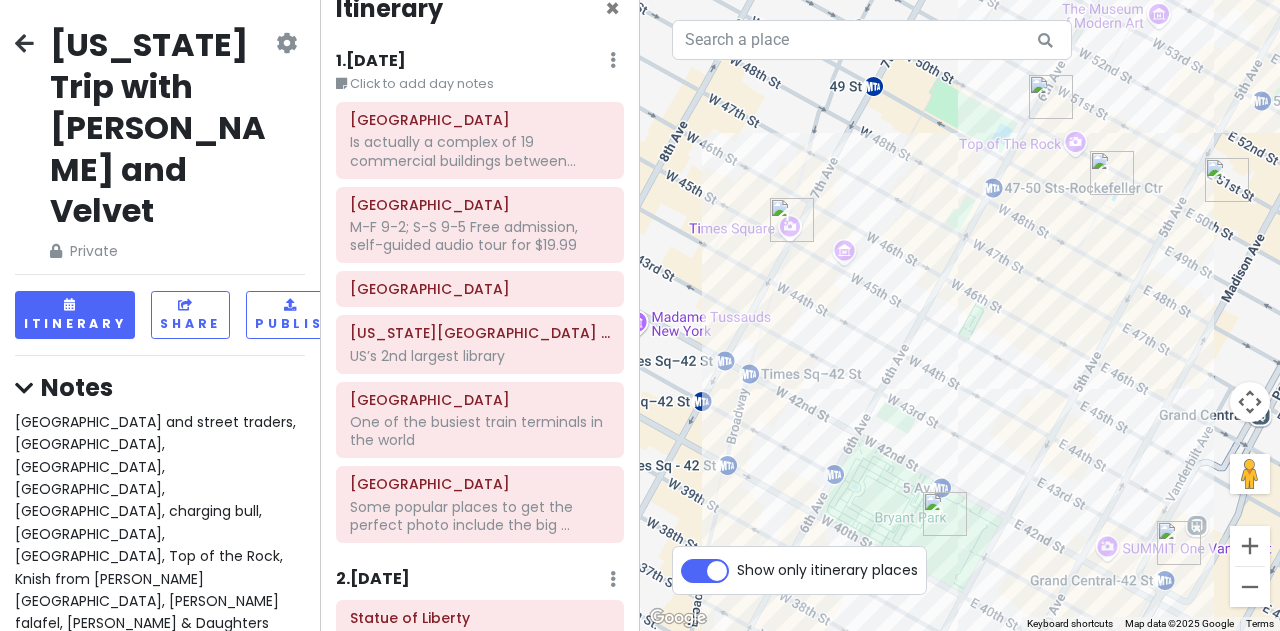 drag, startPoint x: 771, startPoint y: 455, endPoint x: 864, endPoint y: 402, distance: 107.042046 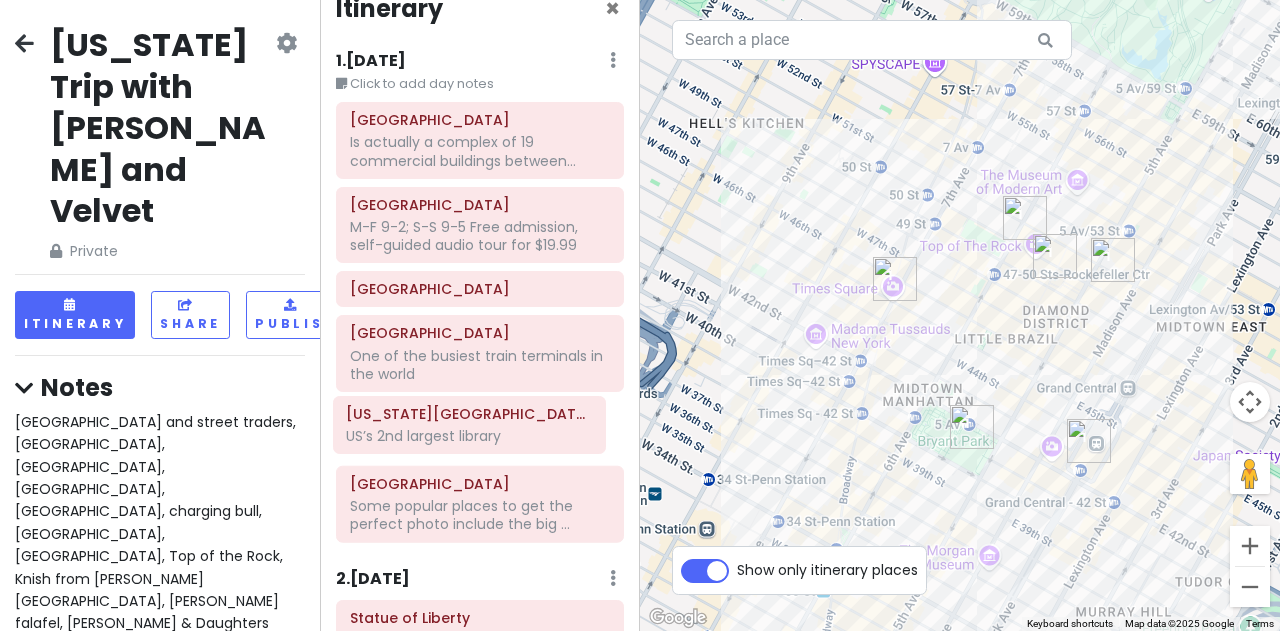 drag, startPoint x: 471, startPoint y: 352, endPoint x: 468, endPoint y: 435, distance: 83.0542 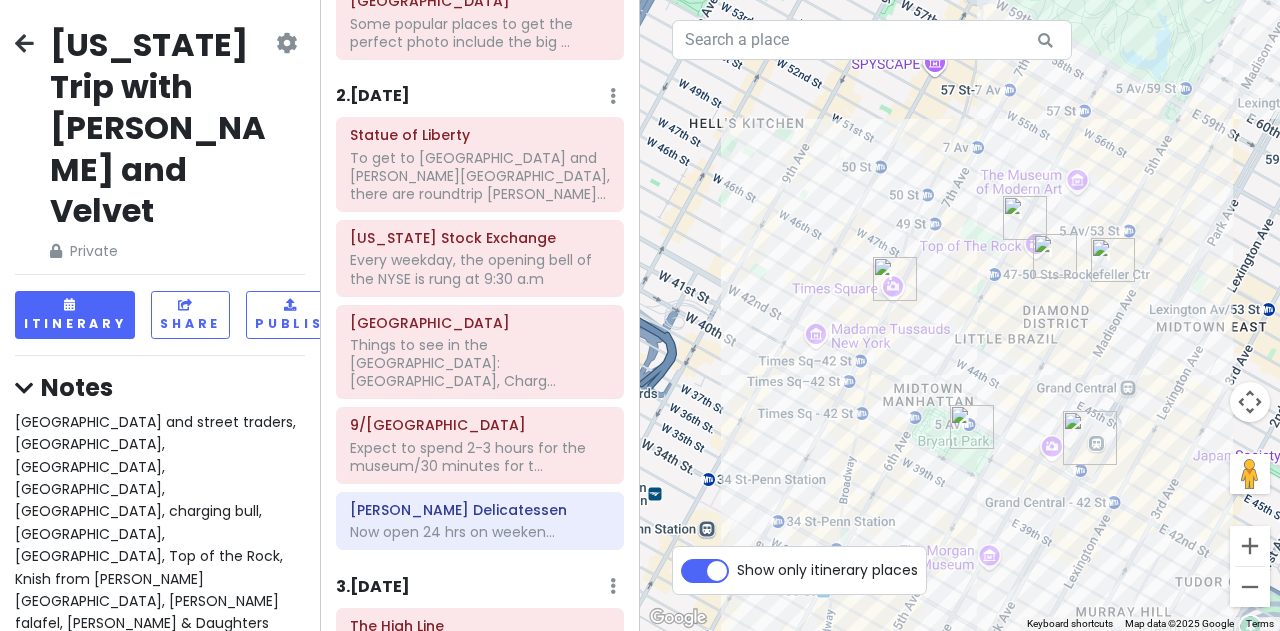 scroll, scrollTop: 531, scrollLeft: 0, axis: vertical 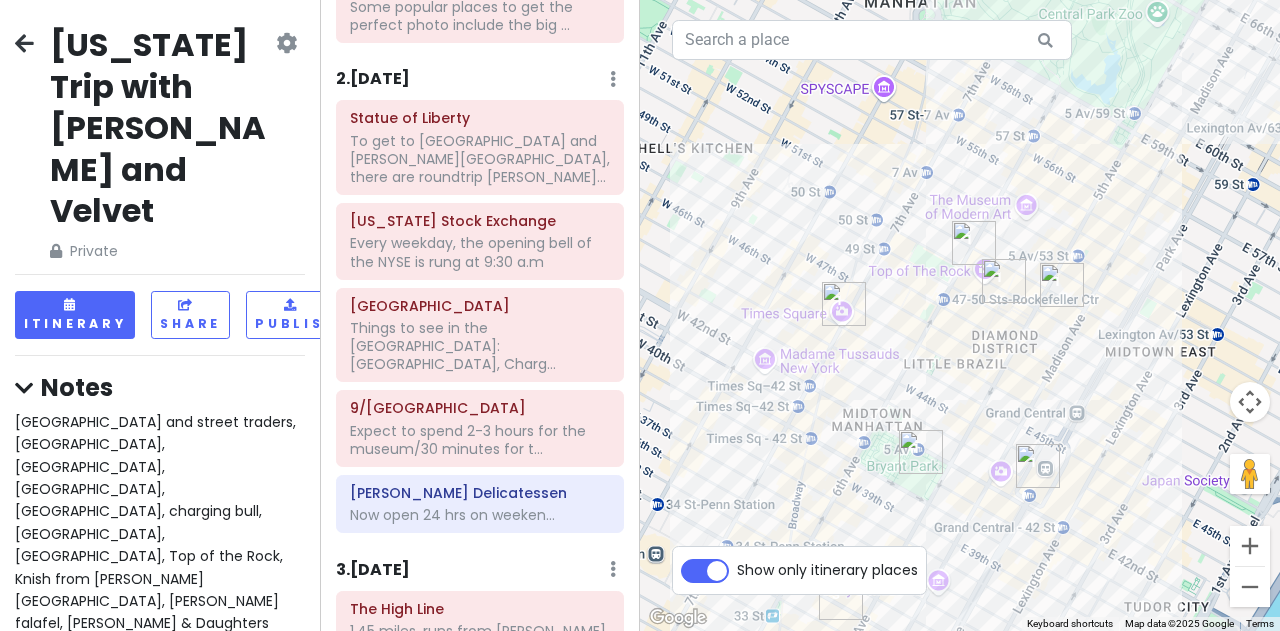 drag, startPoint x: 774, startPoint y: 411, endPoint x: 730, endPoint y: 449, distance: 58.137768 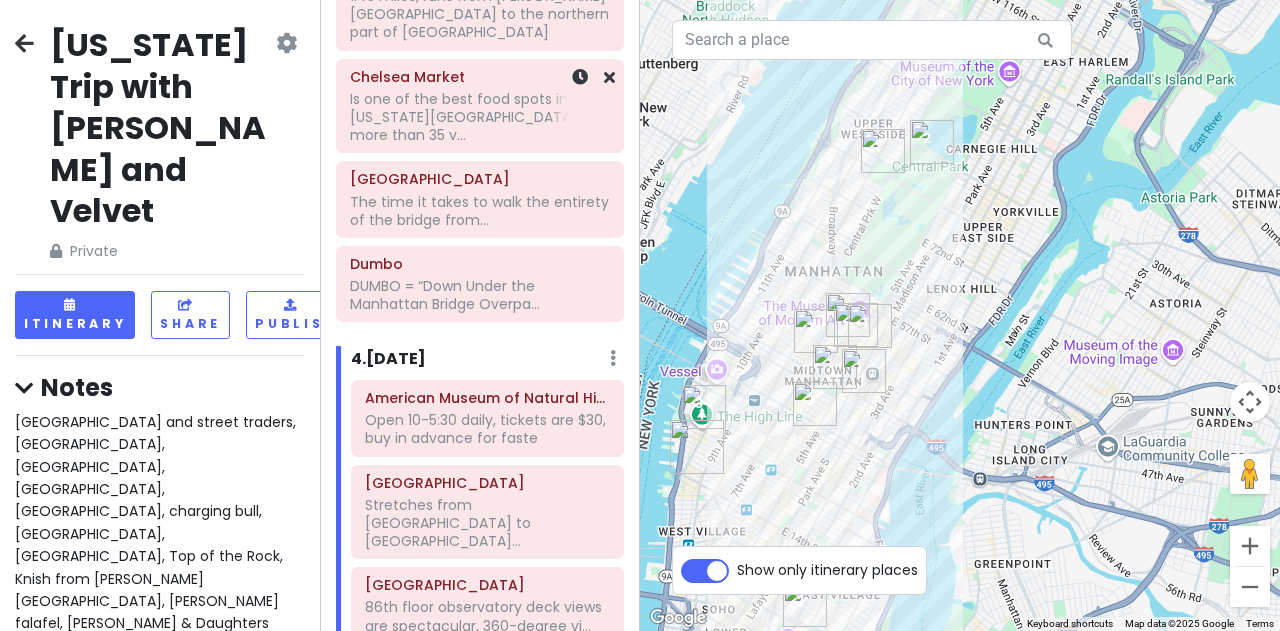 scroll, scrollTop: 1186, scrollLeft: 0, axis: vertical 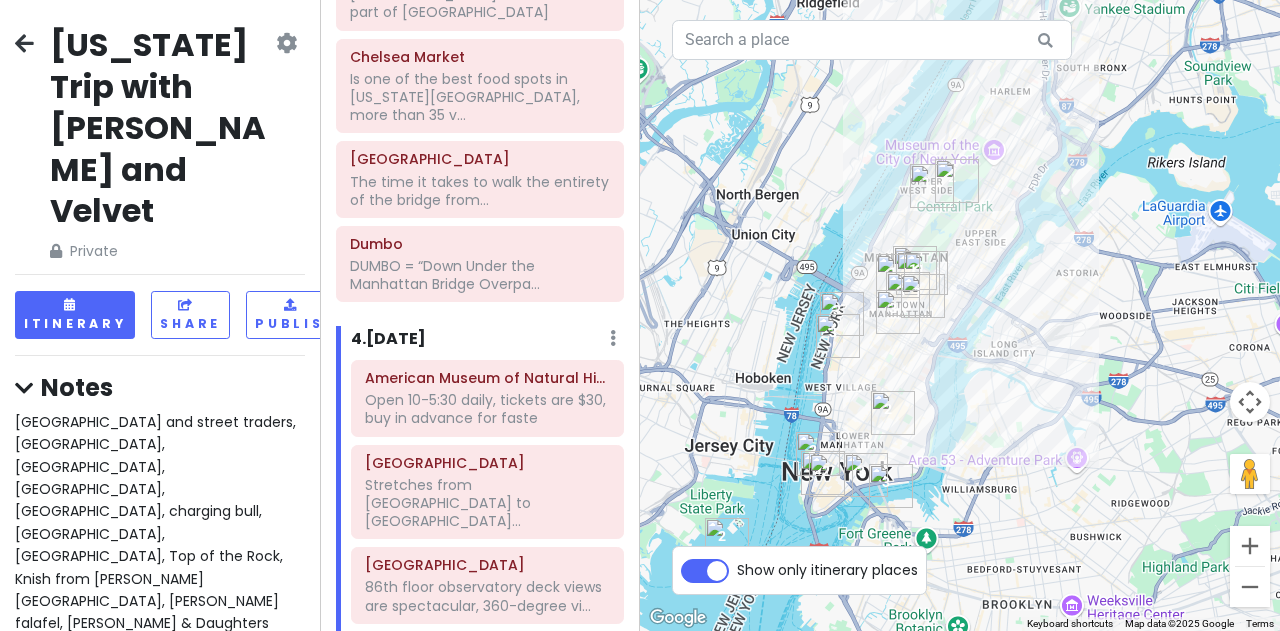 drag, startPoint x: 804, startPoint y: 319, endPoint x: 974, endPoint y: 308, distance: 170.35551 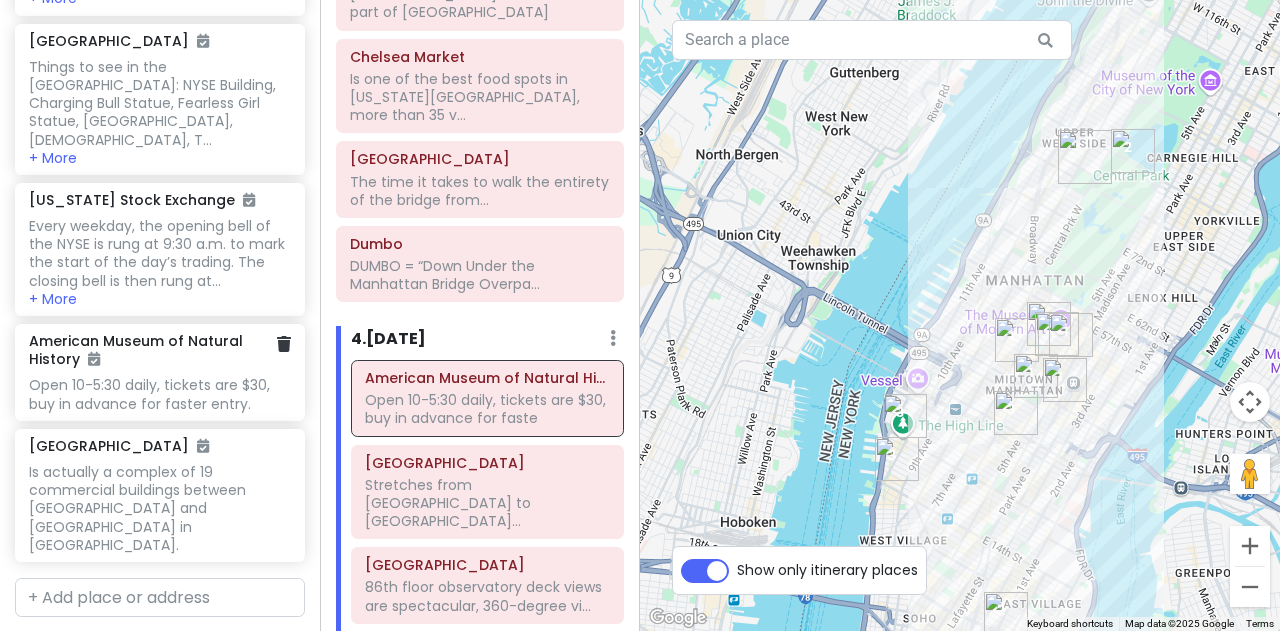 scroll, scrollTop: 2893, scrollLeft: 0, axis: vertical 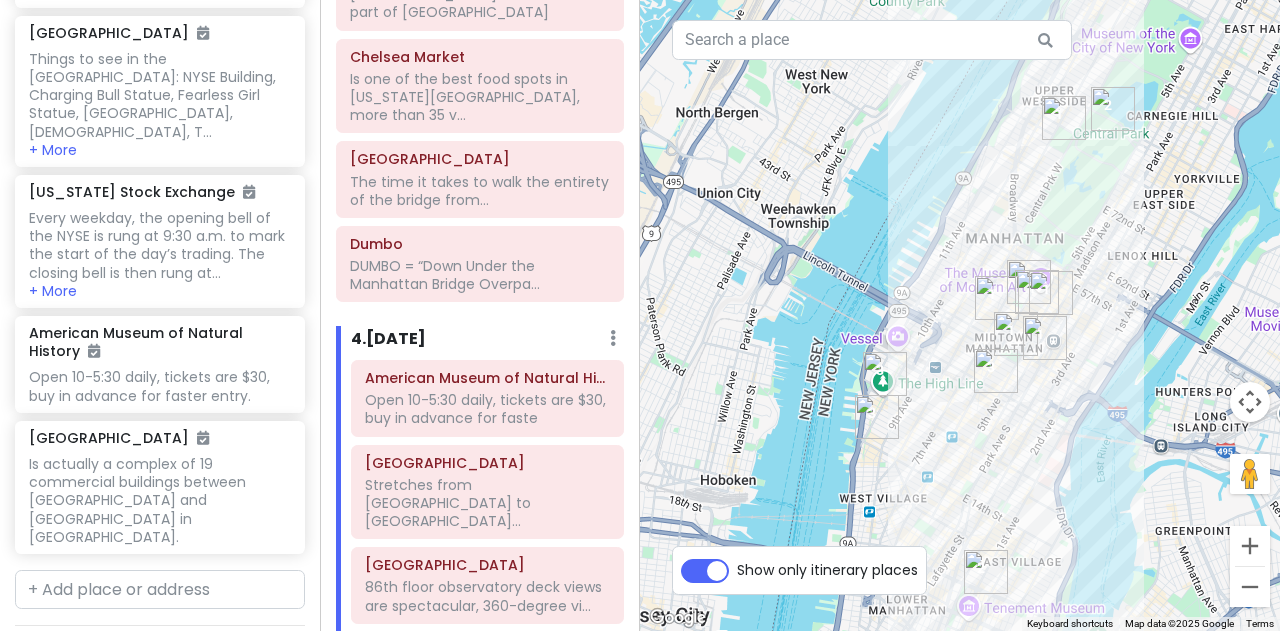 drag, startPoint x: 1042, startPoint y: 491, endPoint x: 1017, endPoint y: 437, distance: 59.5063 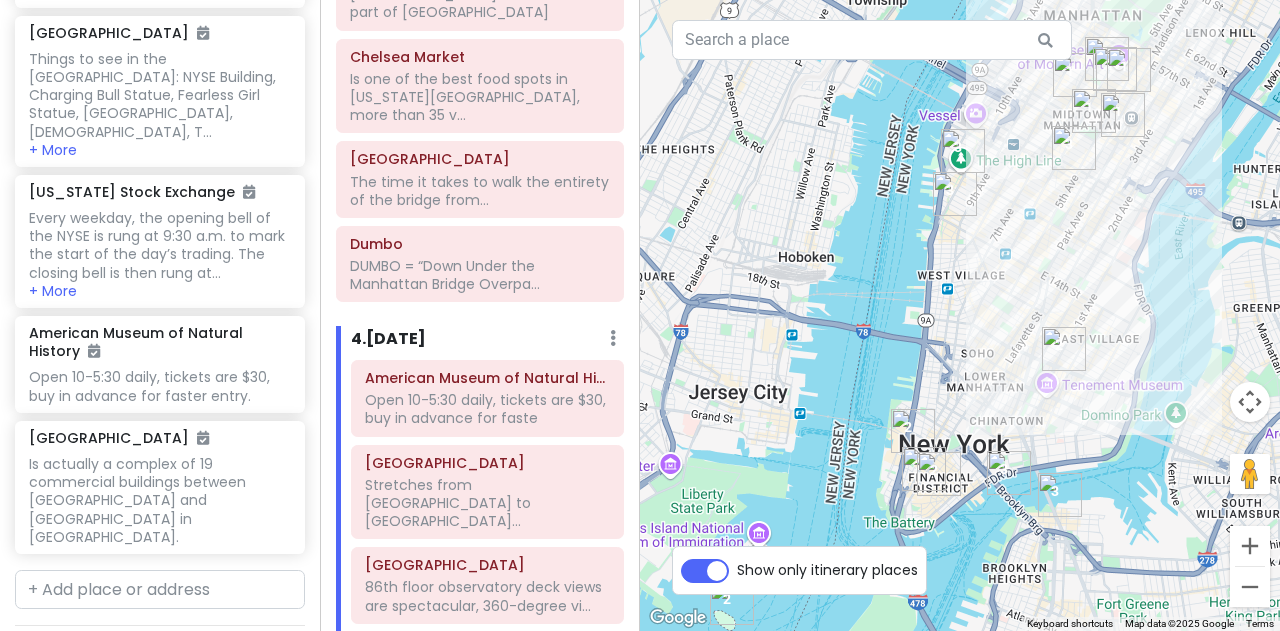 drag, startPoint x: 1097, startPoint y: 501, endPoint x: 1175, endPoint y: 285, distance: 229.65192 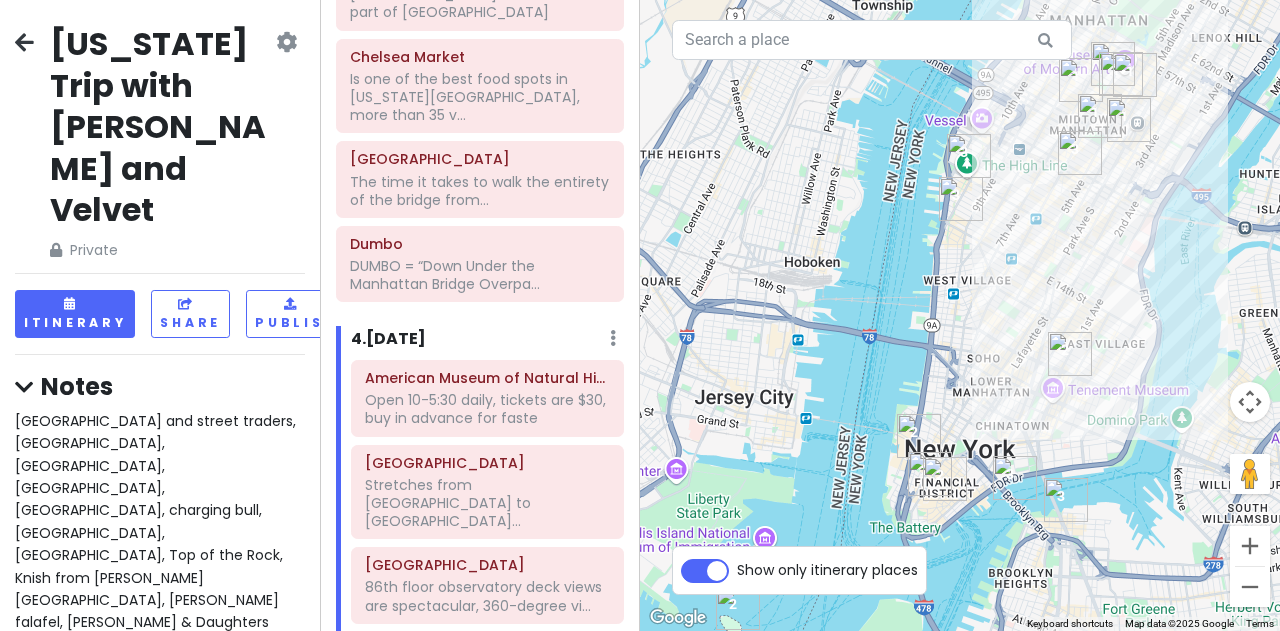 scroll, scrollTop: 0, scrollLeft: 0, axis: both 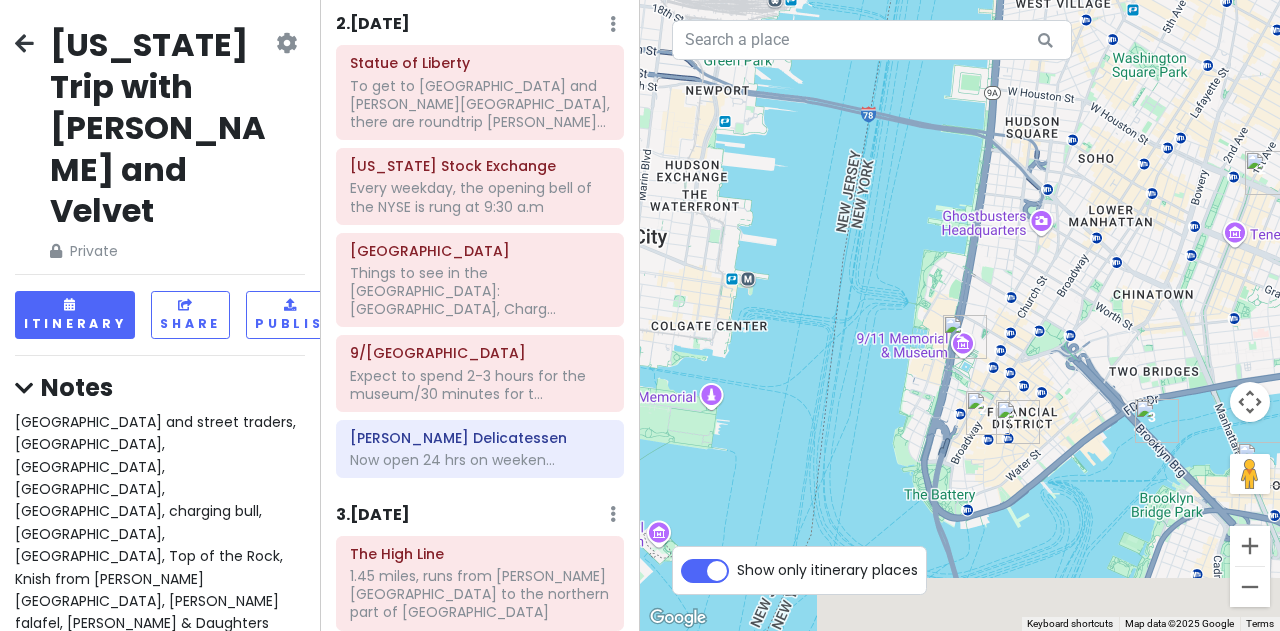 drag, startPoint x: 891, startPoint y: 479, endPoint x: 856, endPoint y: 309, distance: 173.56555 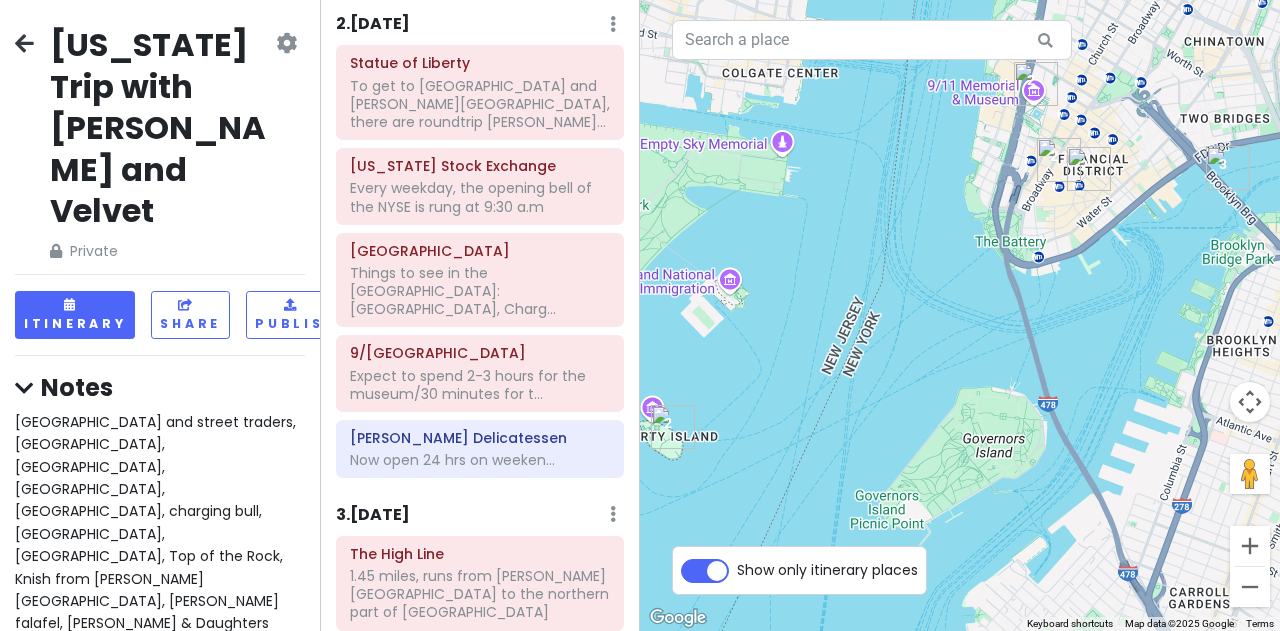 drag, startPoint x: 978, startPoint y: 461, endPoint x: 1048, endPoint y: 215, distance: 255.76552 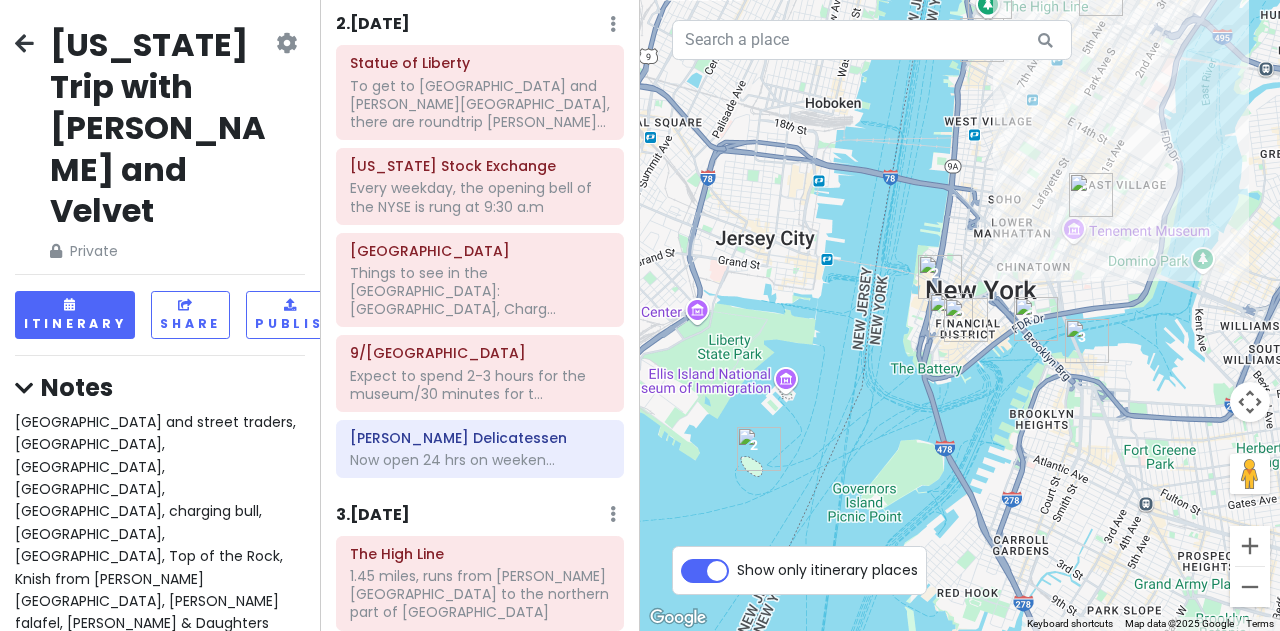 drag, startPoint x: 900, startPoint y: 312, endPoint x: 871, endPoint y: 369, distance: 63.953106 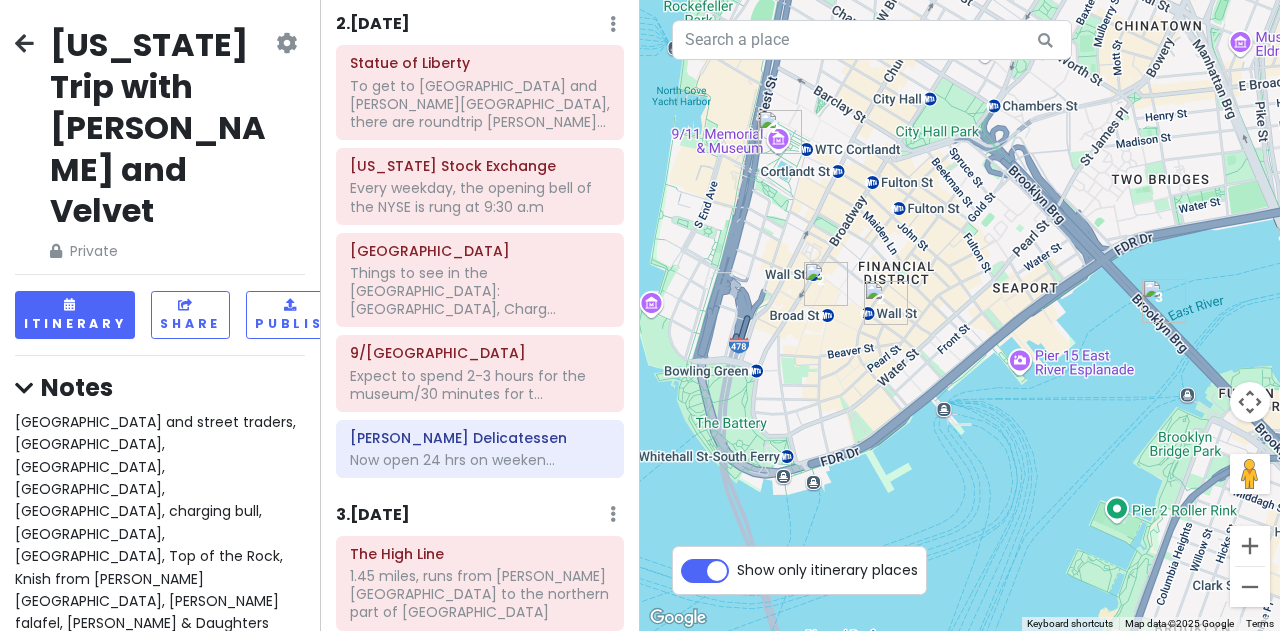 drag, startPoint x: 974, startPoint y: 320, endPoint x: 820, endPoint y: 361, distance: 159.36436 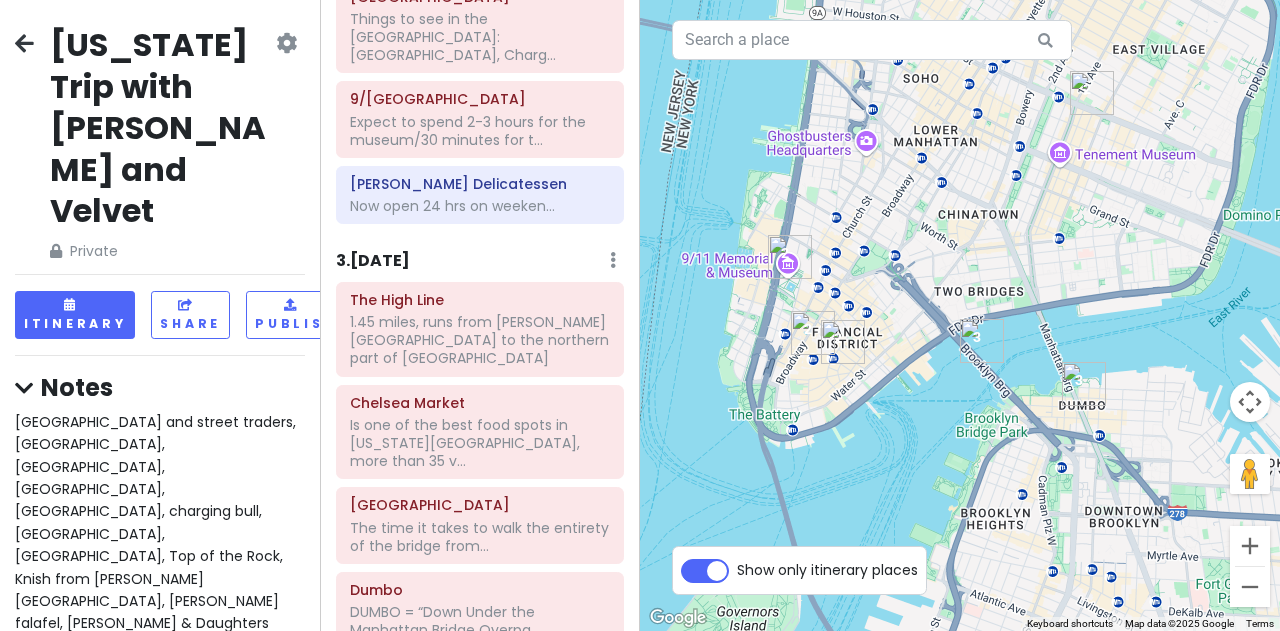 scroll, scrollTop: 886, scrollLeft: 0, axis: vertical 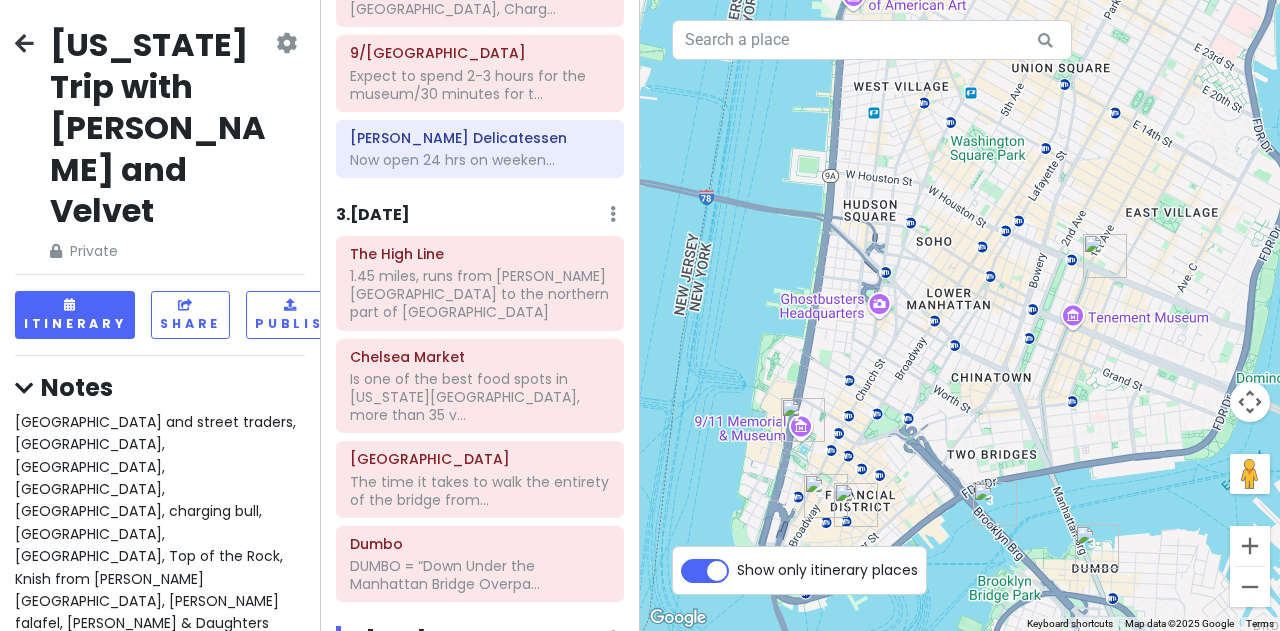 drag, startPoint x: 907, startPoint y: 307, endPoint x: 919, endPoint y: 474, distance: 167.43059 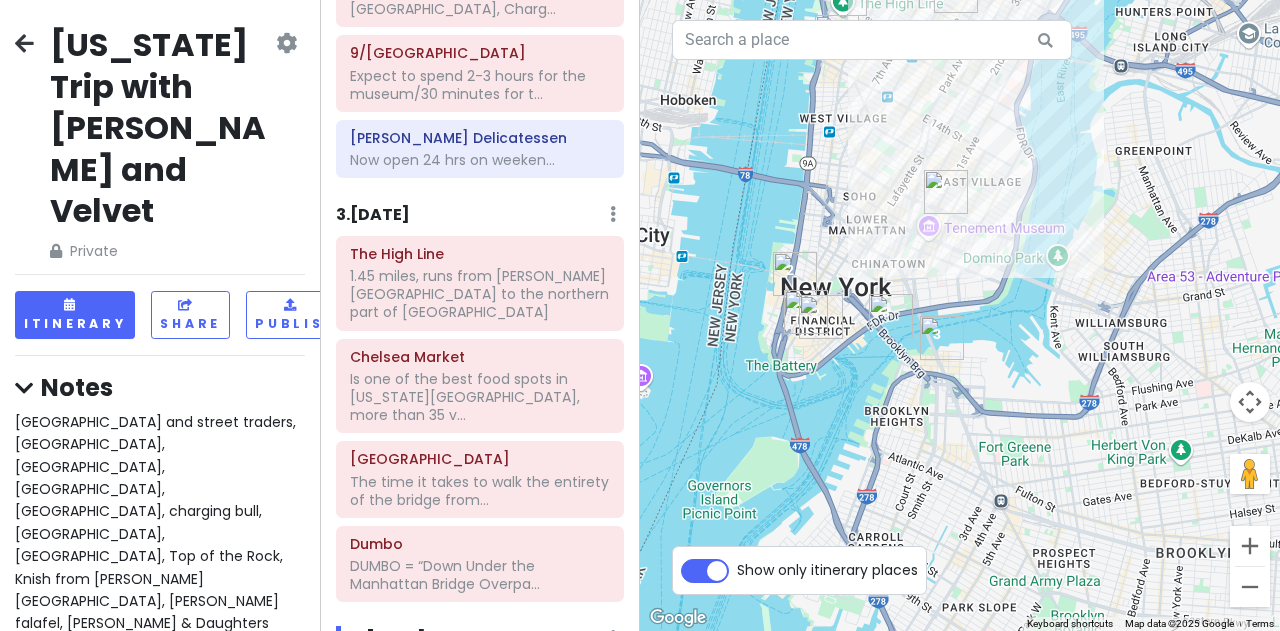 drag, startPoint x: 943, startPoint y: 439, endPoint x: 874, endPoint y: 275, distance: 177.92415 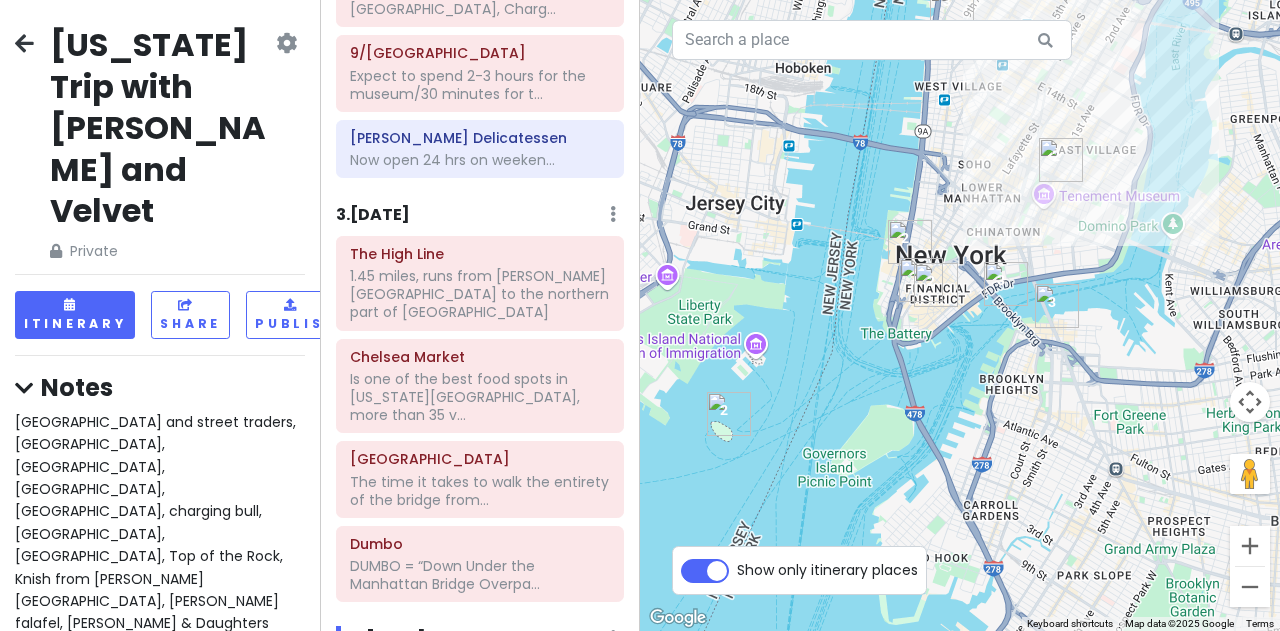 drag, startPoint x: 736, startPoint y: 451, endPoint x: 853, endPoint y: 418, distance: 121.5648 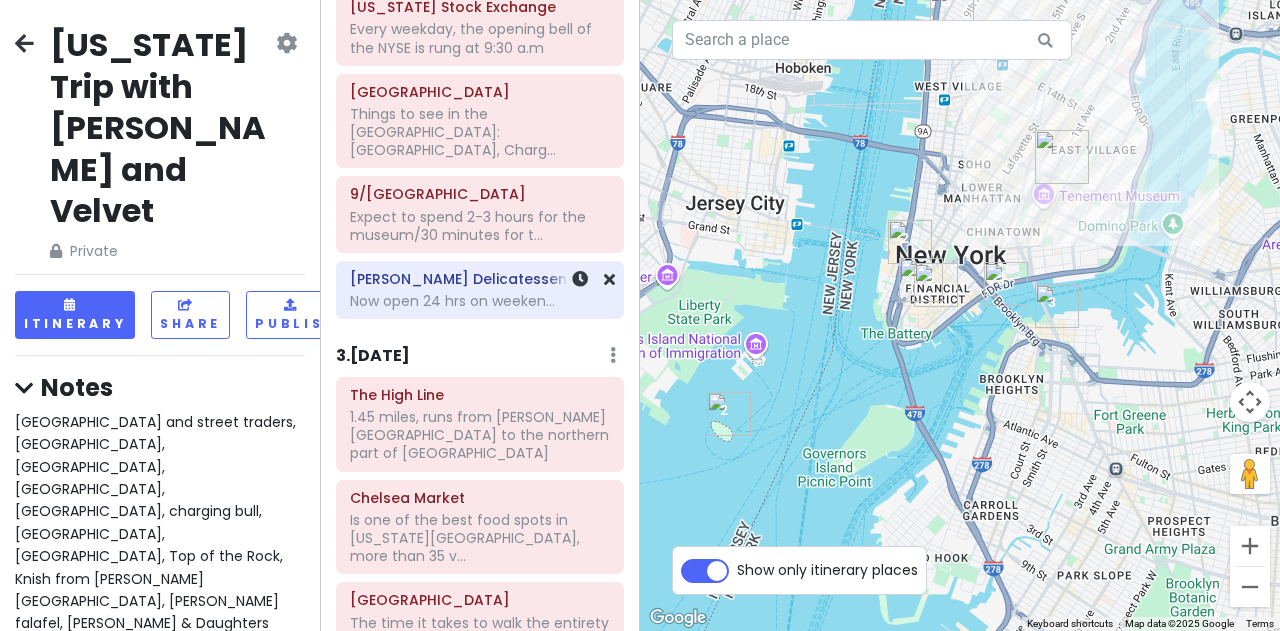 scroll, scrollTop: 786, scrollLeft: 0, axis: vertical 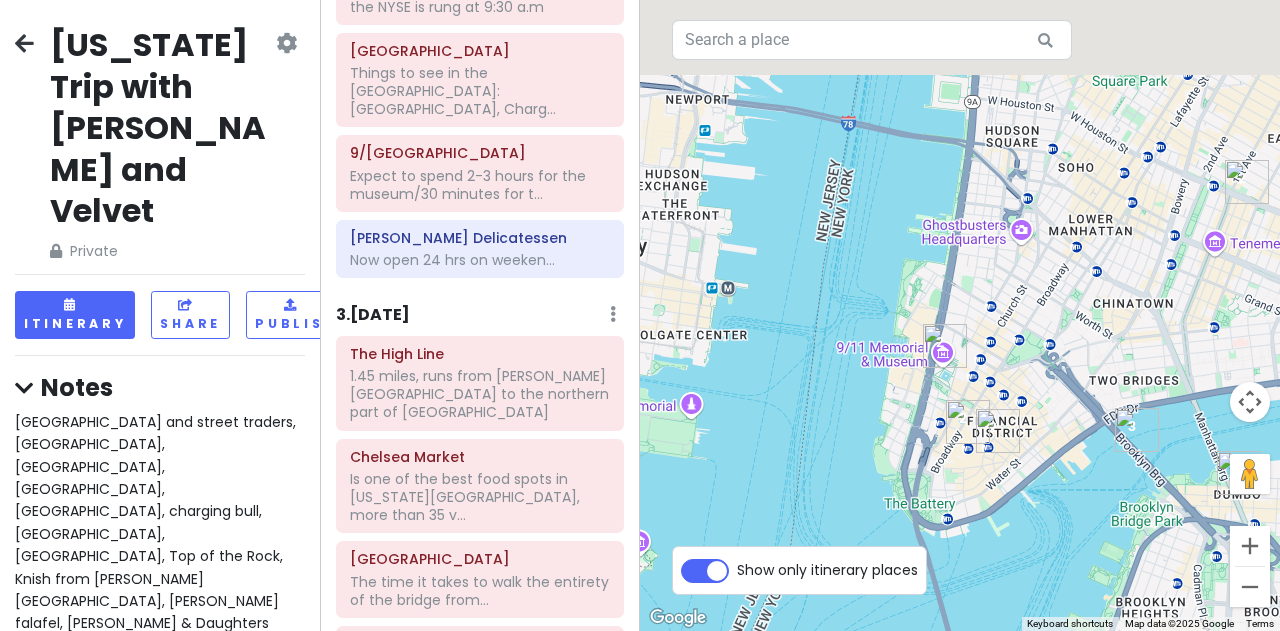 drag, startPoint x: 820, startPoint y: 240, endPoint x: 791, endPoint y: 601, distance: 362.16293 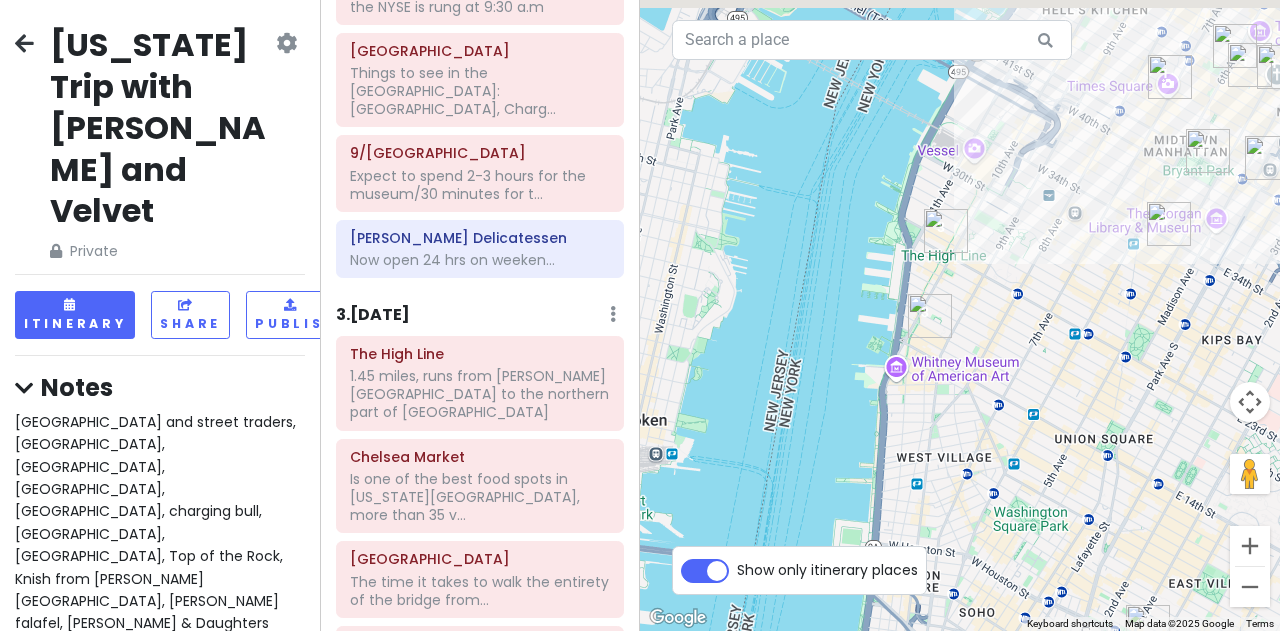drag, startPoint x: 836, startPoint y: 271, endPoint x: 736, endPoint y: 572, distance: 317.1766 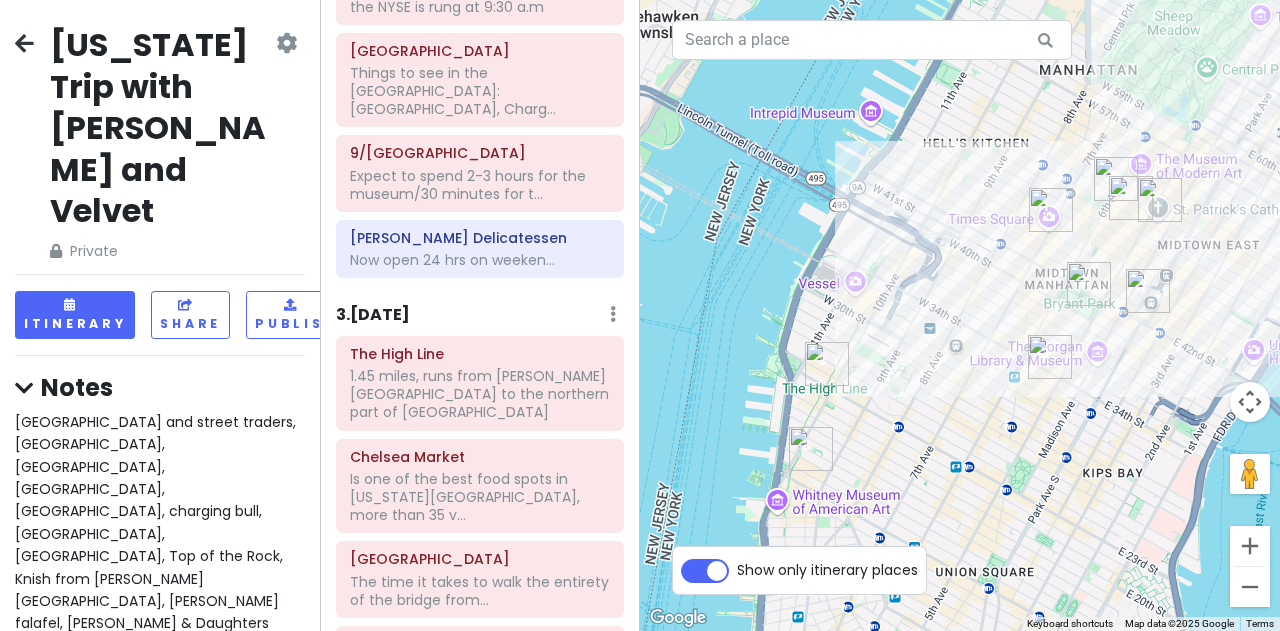 drag, startPoint x: 1064, startPoint y: 395, endPoint x: 969, endPoint y: 449, distance: 109.27488 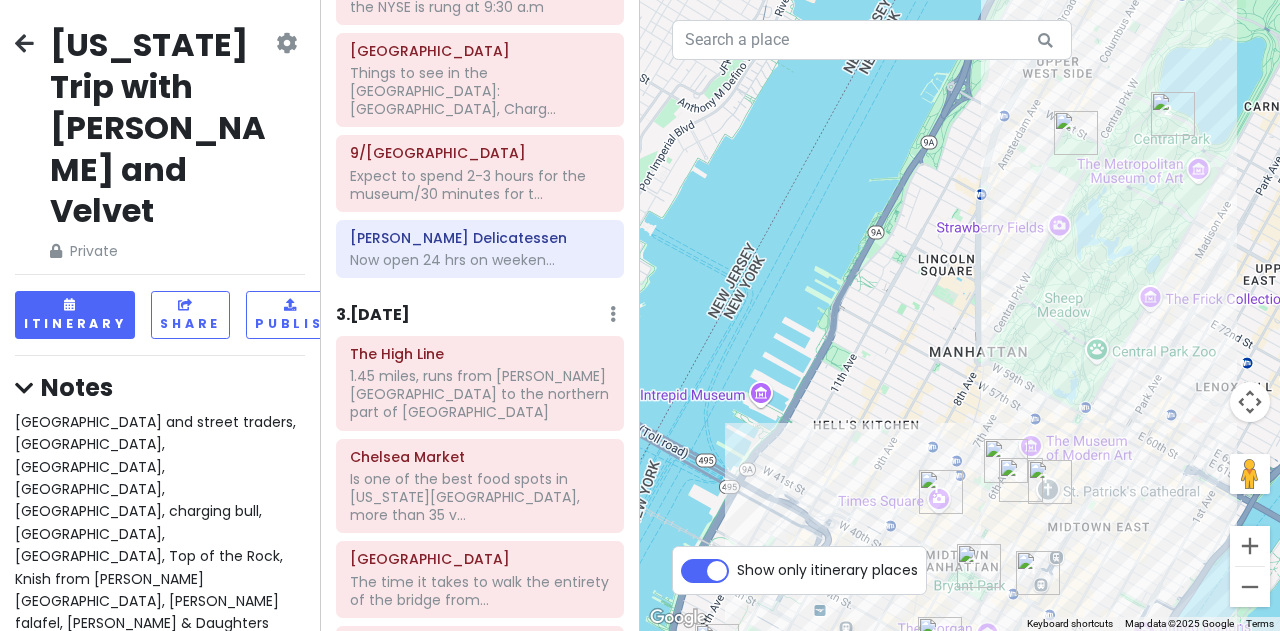 drag, startPoint x: 976, startPoint y: 276, endPoint x: 858, endPoint y: 595, distance: 340.12497 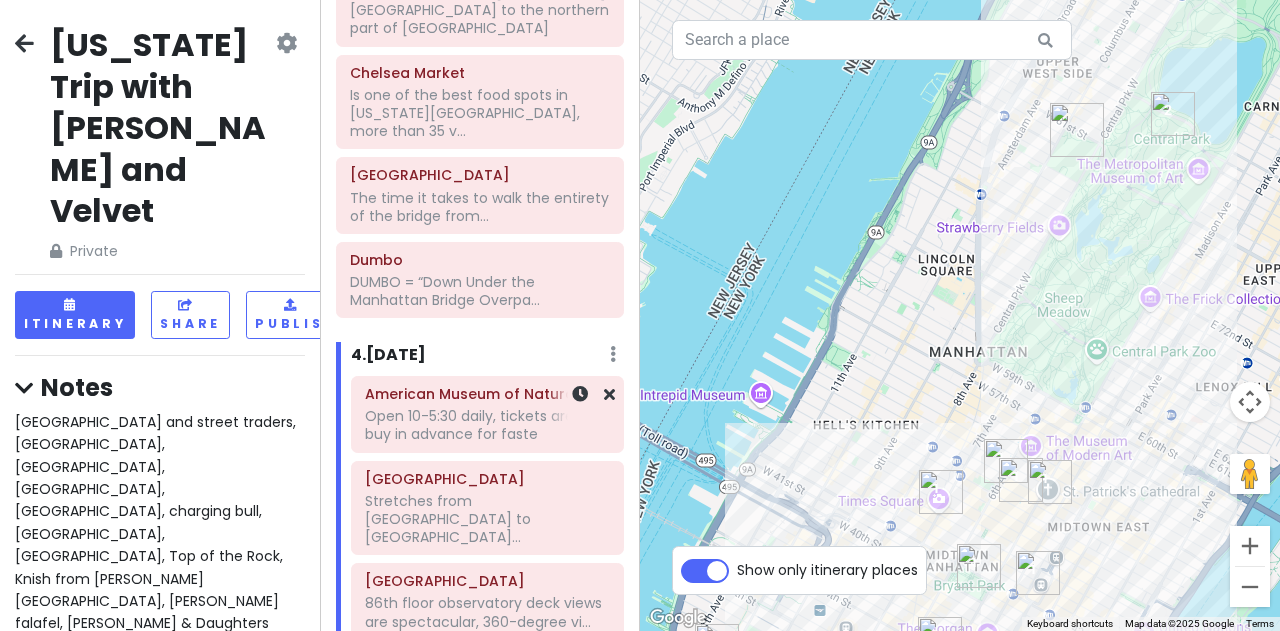 scroll, scrollTop: 1186, scrollLeft: 0, axis: vertical 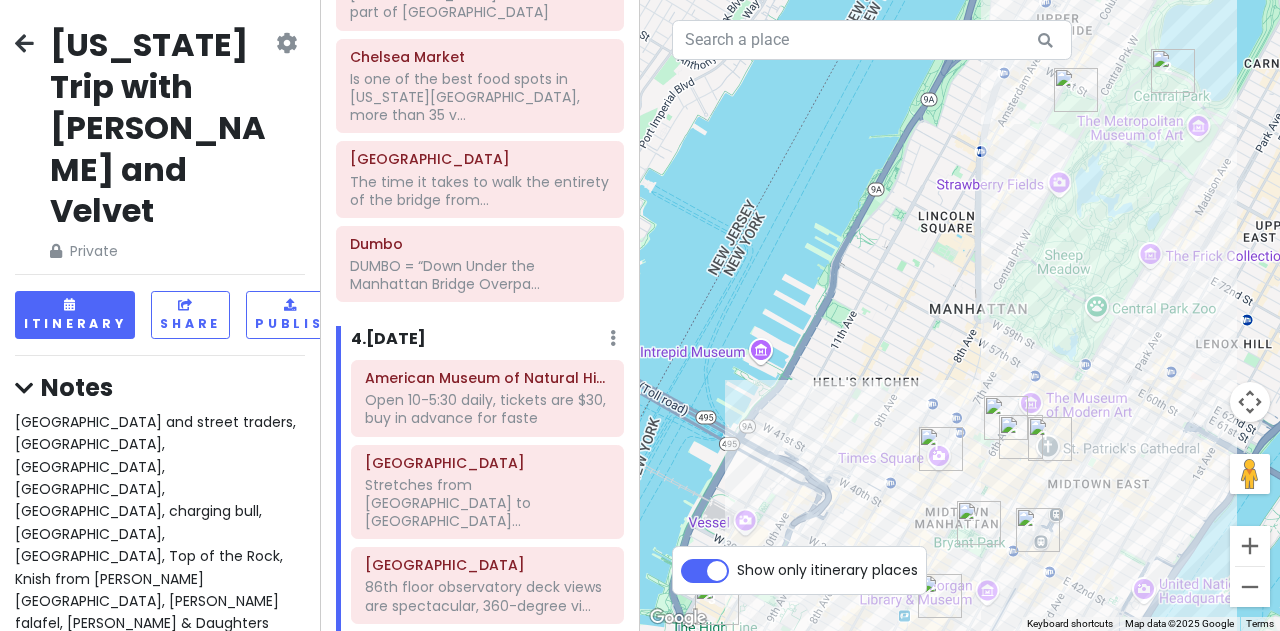 drag, startPoint x: 809, startPoint y: 429, endPoint x: 812, endPoint y: 386, distance: 43.104523 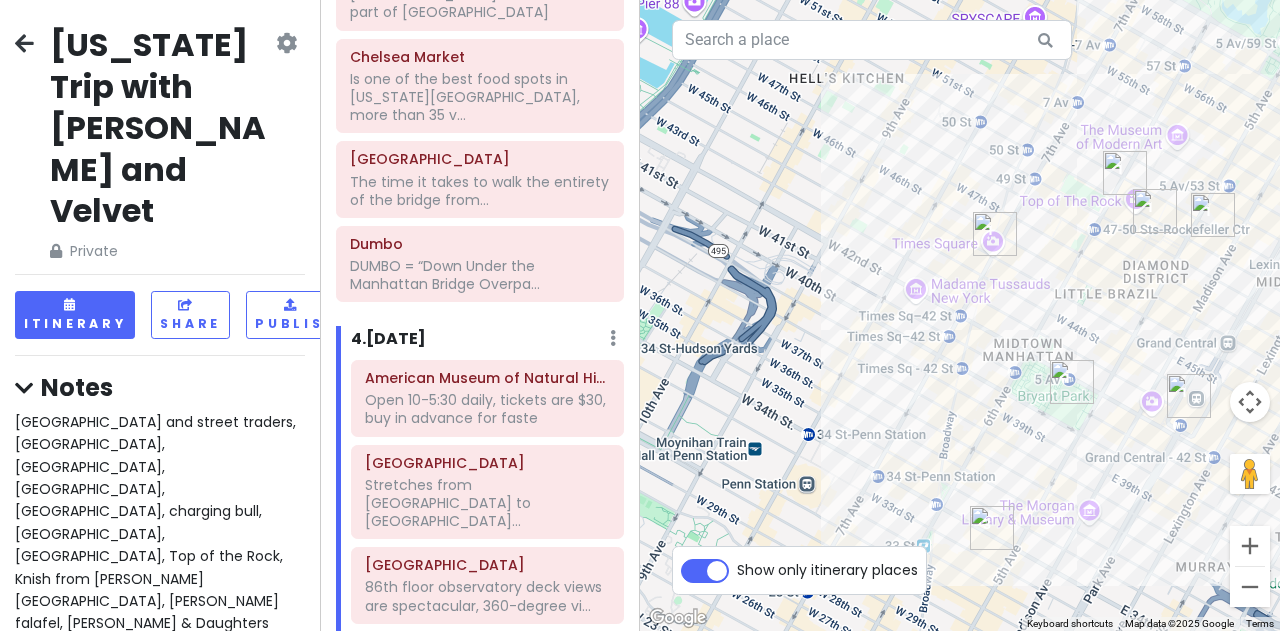 drag, startPoint x: 876, startPoint y: 505, endPoint x: 830, endPoint y: 232, distance: 276.84833 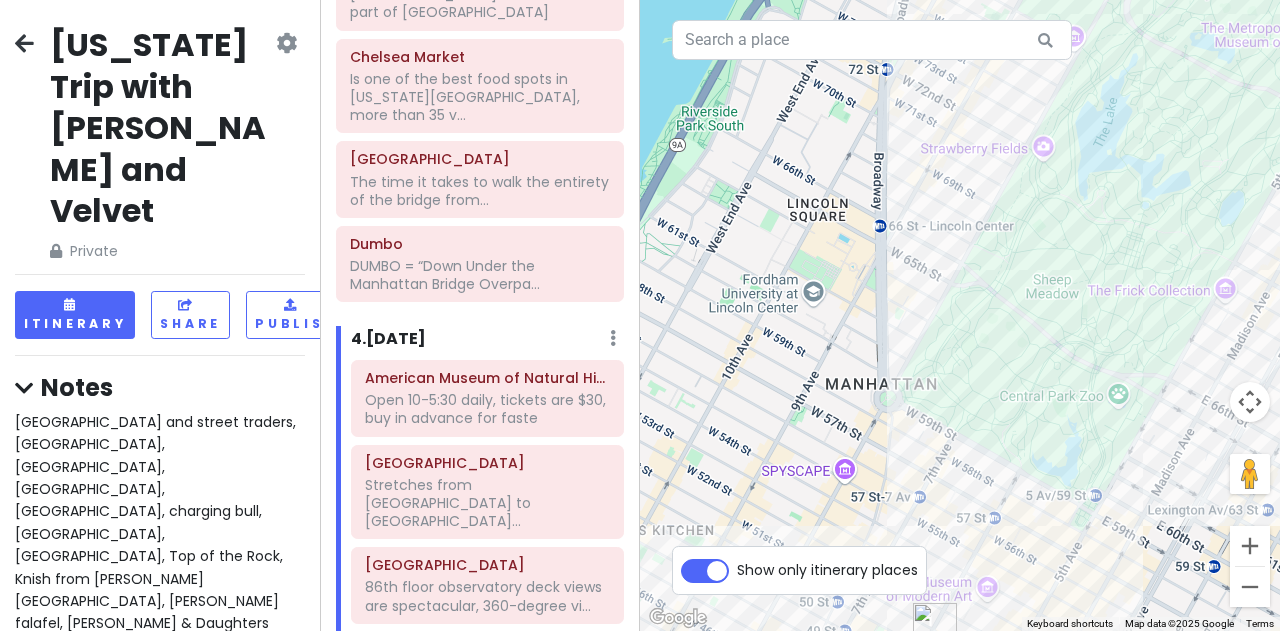 drag, startPoint x: 1047, startPoint y: 223, endPoint x: 857, endPoint y: 678, distance: 493.0771 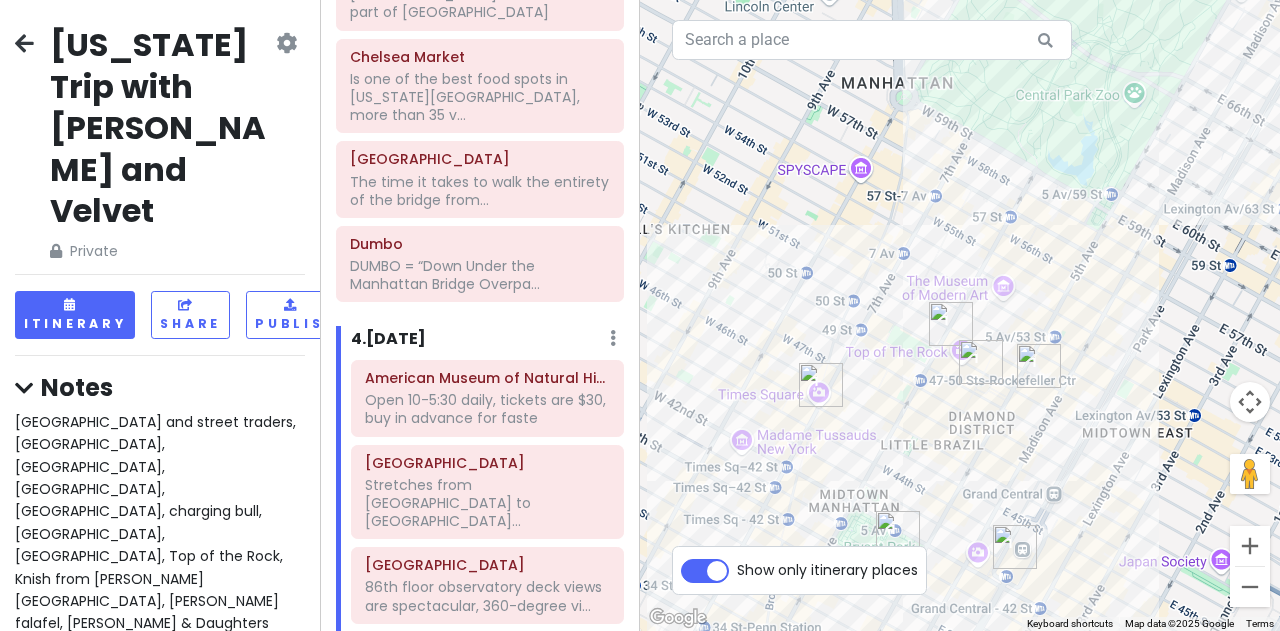drag, startPoint x: 859, startPoint y: 523, endPoint x: 884, endPoint y: 251, distance: 273.14648 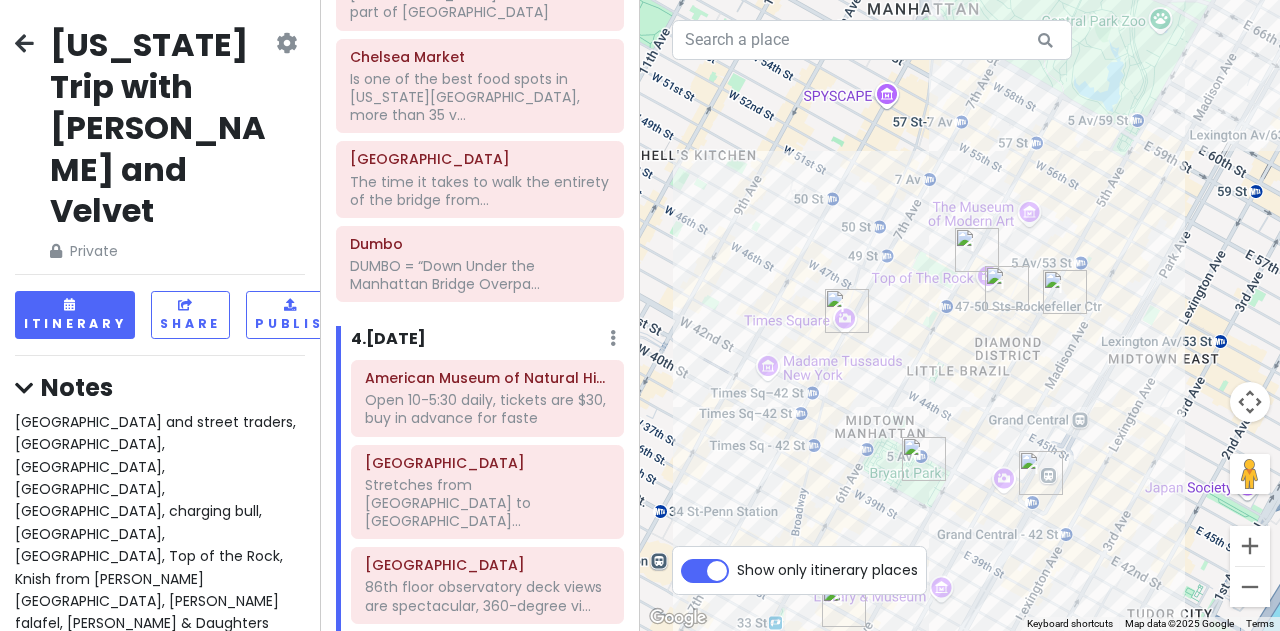 drag, startPoint x: 792, startPoint y: 499, endPoint x: 816, endPoint y: 425, distance: 77.7946 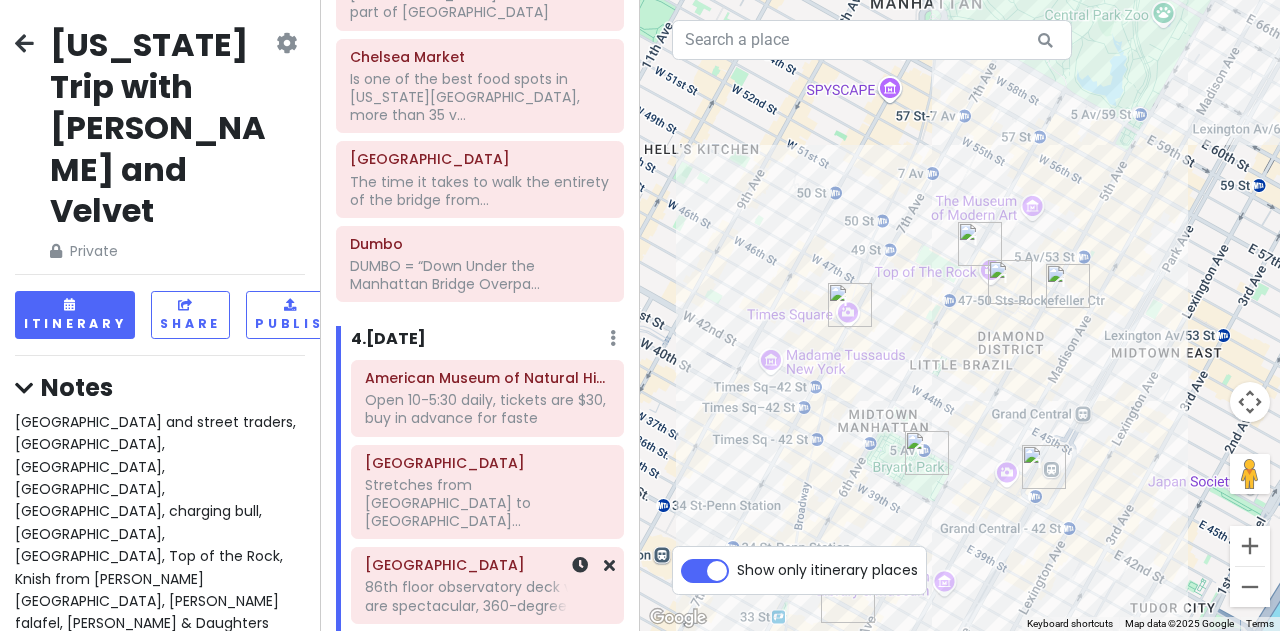 click on "86th floor observatory deck views are spectacular, 360-degree vi..." at bounding box center [480, -1004] 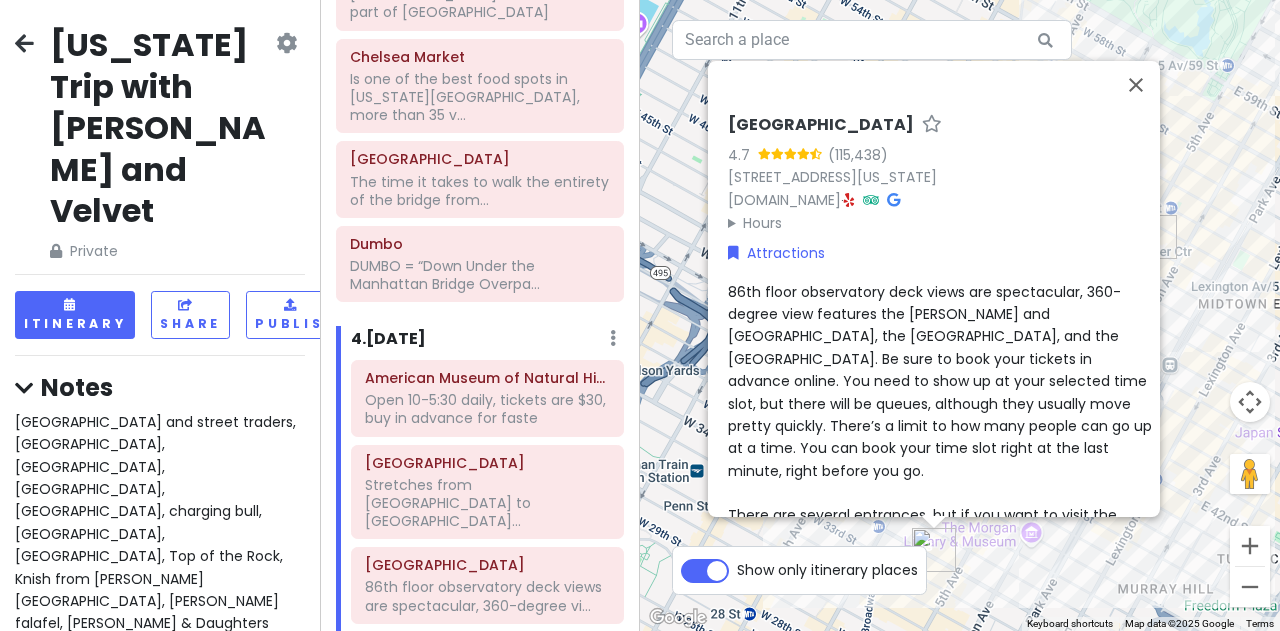 scroll, scrollTop: 0, scrollLeft: 0, axis: both 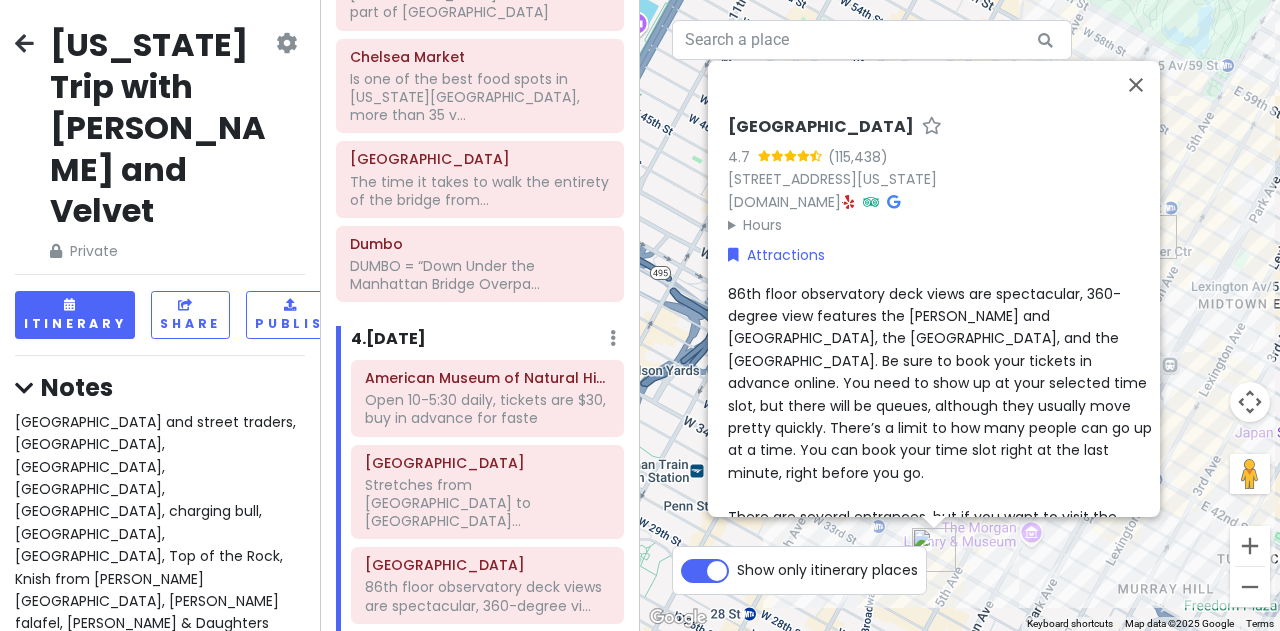 click on "Hours" at bounding box center (940, 224) 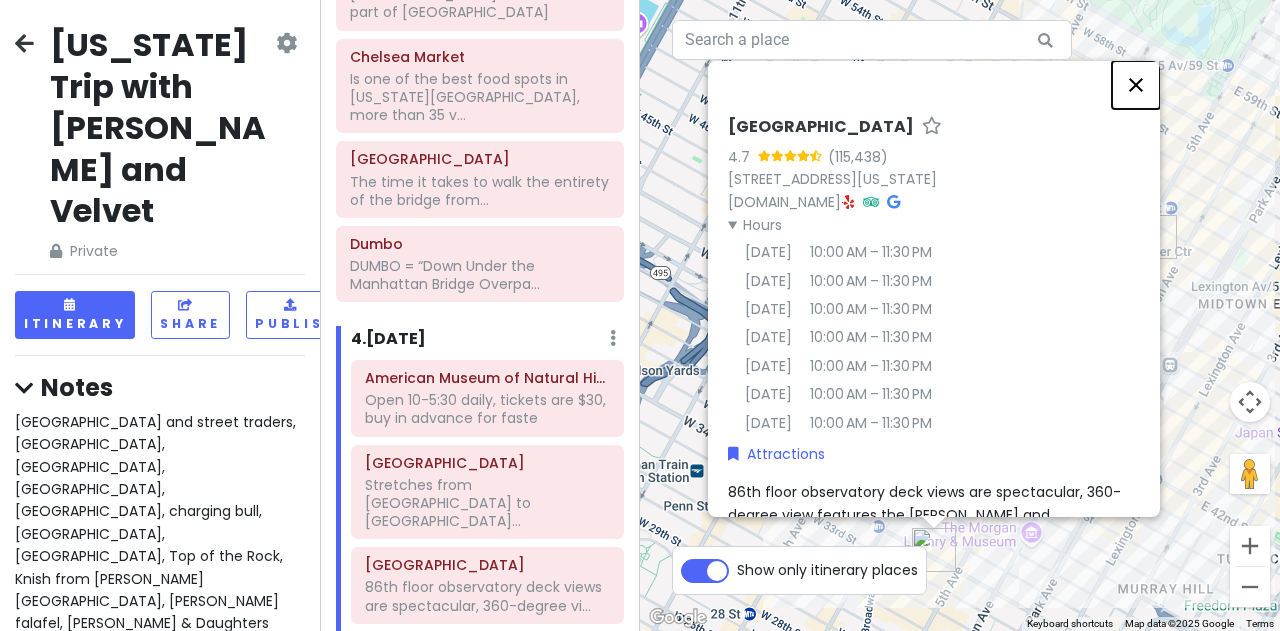 click at bounding box center (1136, 85) 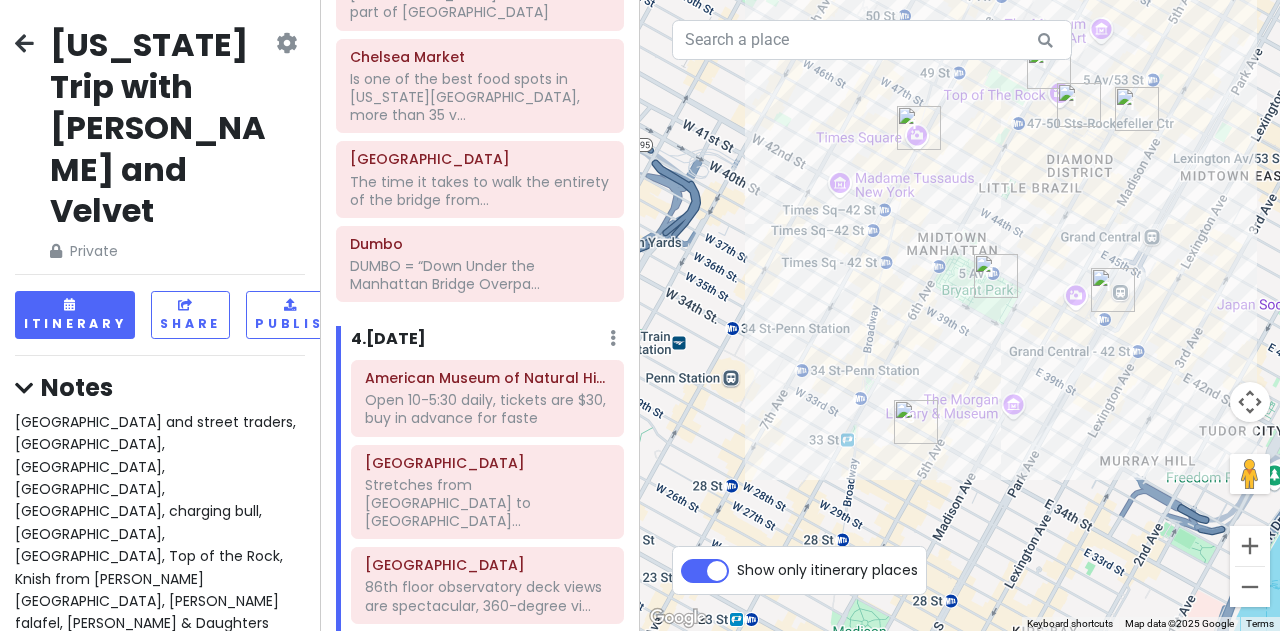 drag, startPoint x: 810, startPoint y: 504, endPoint x: 794, endPoint y: 366, distance: 138.92444 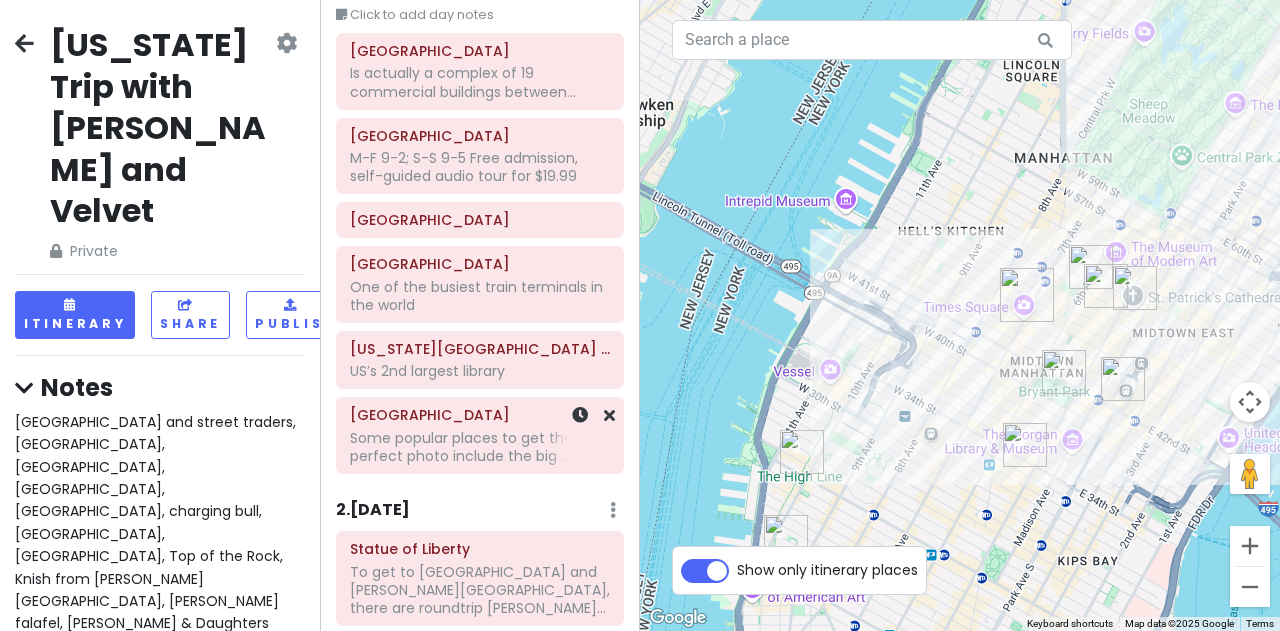 scroll, scrollTop: 0, scrollLeft: 0, axis: both 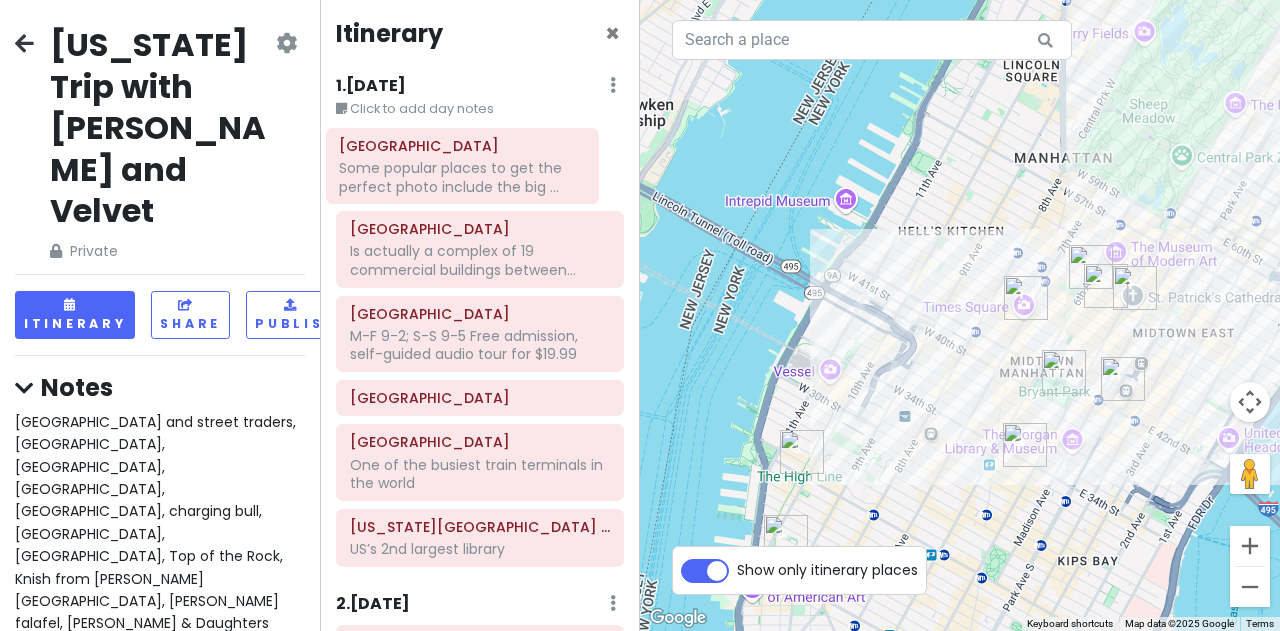 drag, startPoint x: 484, startPoint y: 549, endPoint x: 474, endPoint y: 183, distance: 366.1366 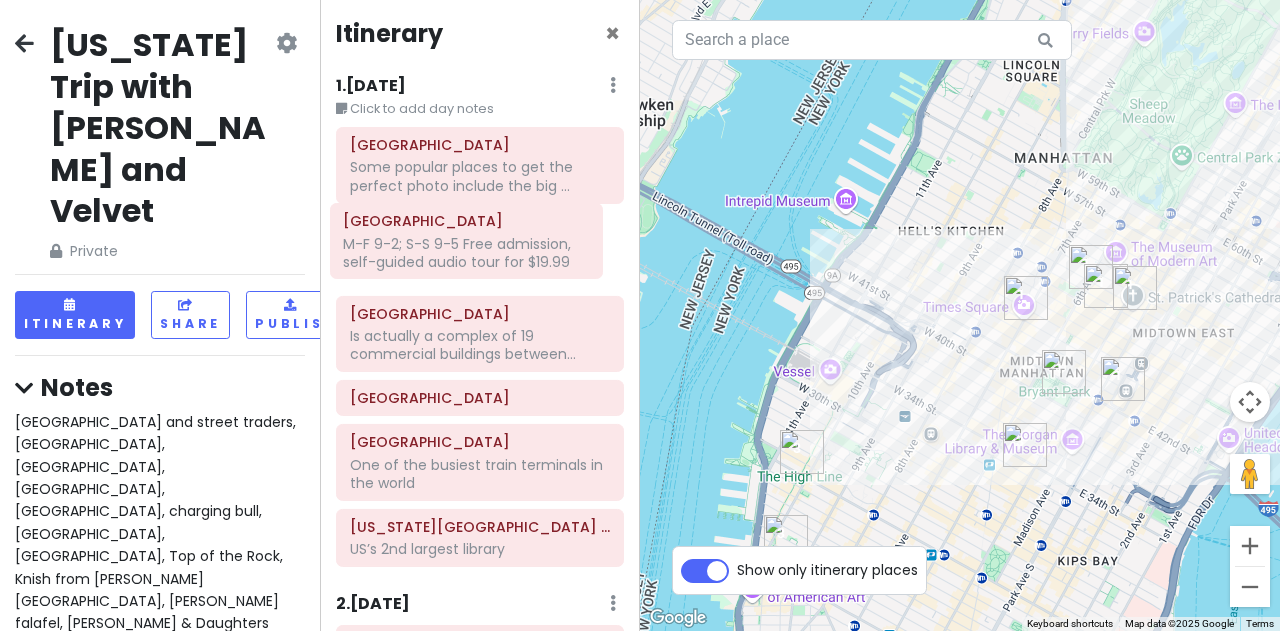 drag, startPoint x: 444, startPoint y: 344, endPoint x: 438, endPoint y: 252, distance: 92.19544 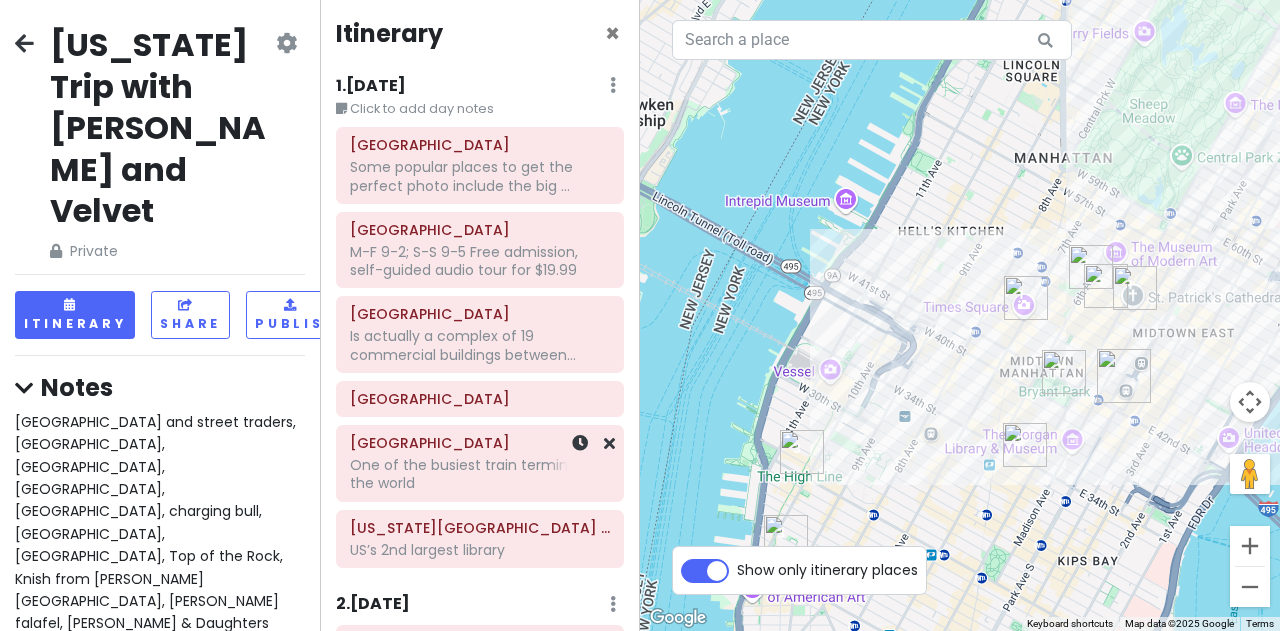 scroll, scrollTop: 8, scrollLeft: 0, axis: vertical 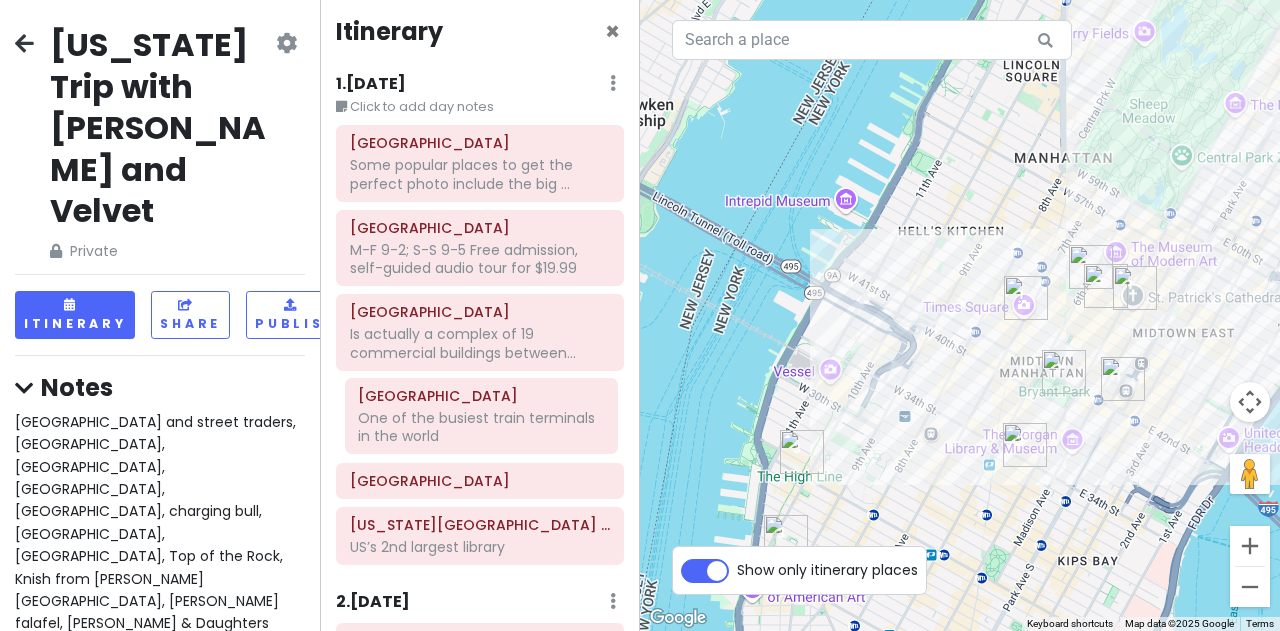 drag, startPoint x: 447, startPoint y: 481, endPoint x: 456, endPoint y: 439, distance: 42.953465 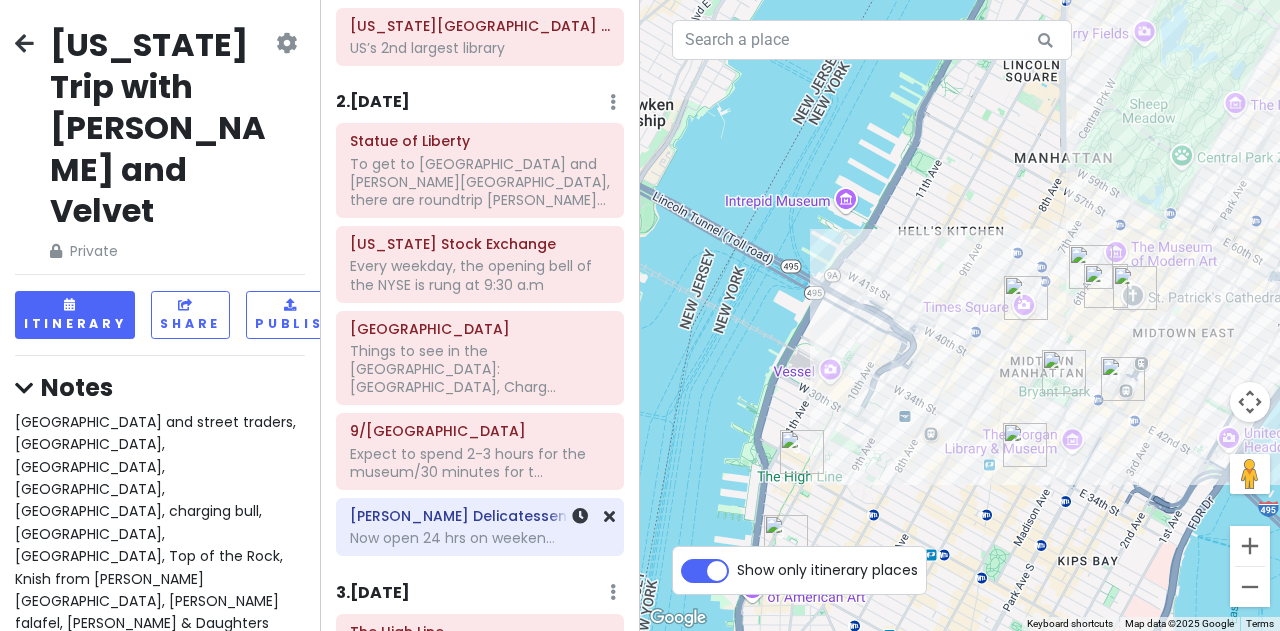 scroll, scrollTop: 408, scrollLeft: 0, axis: vertical 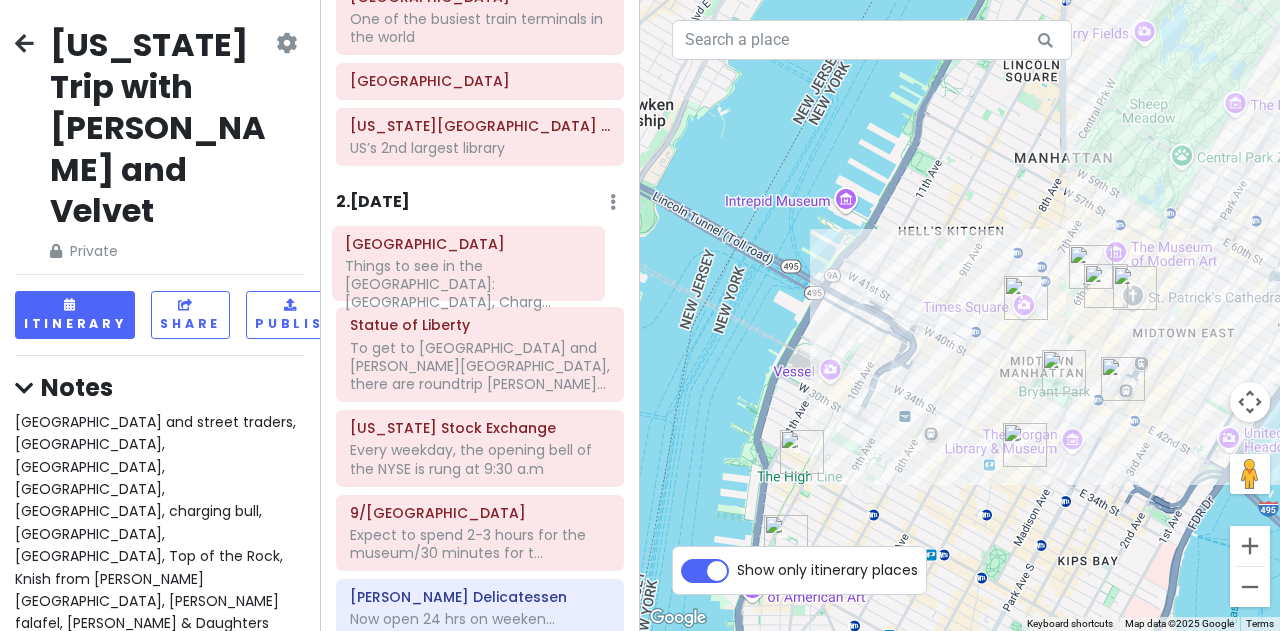 drag, startPoint x: 439, startPoint y: 439, endPoint x: 435, endPoint y: 277, distance: 162.04938 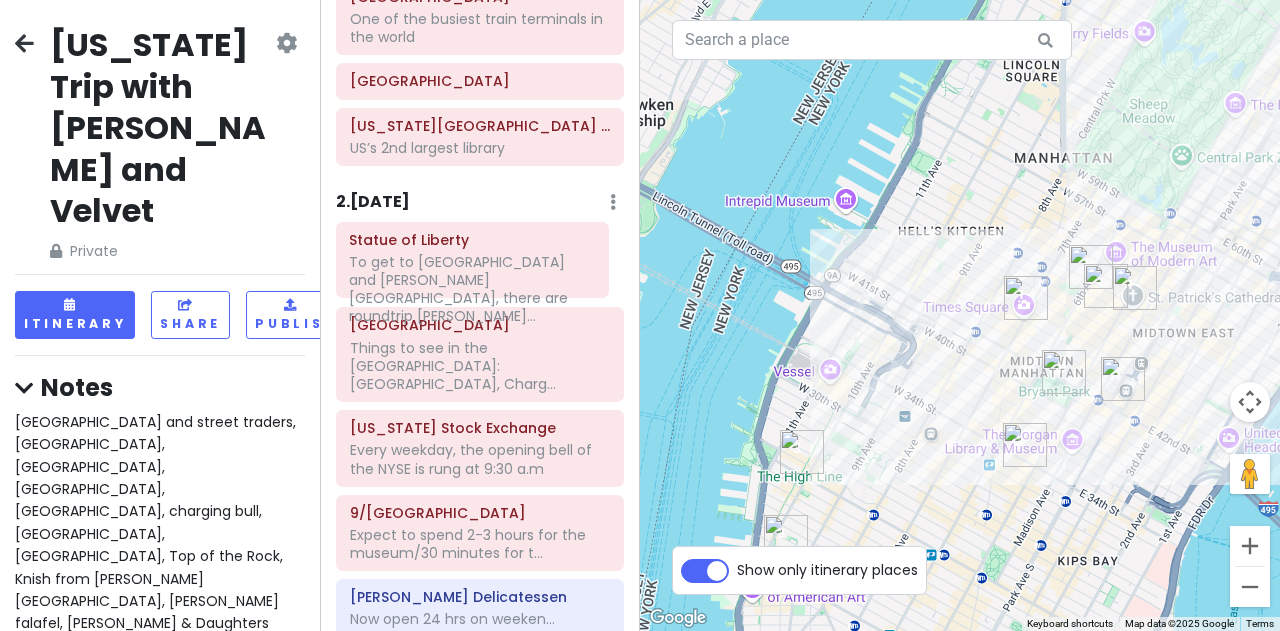 drag, startPoint x: 464, startPoint y: 347, endPoint x: 464, endPoint y: 265, distance: 82 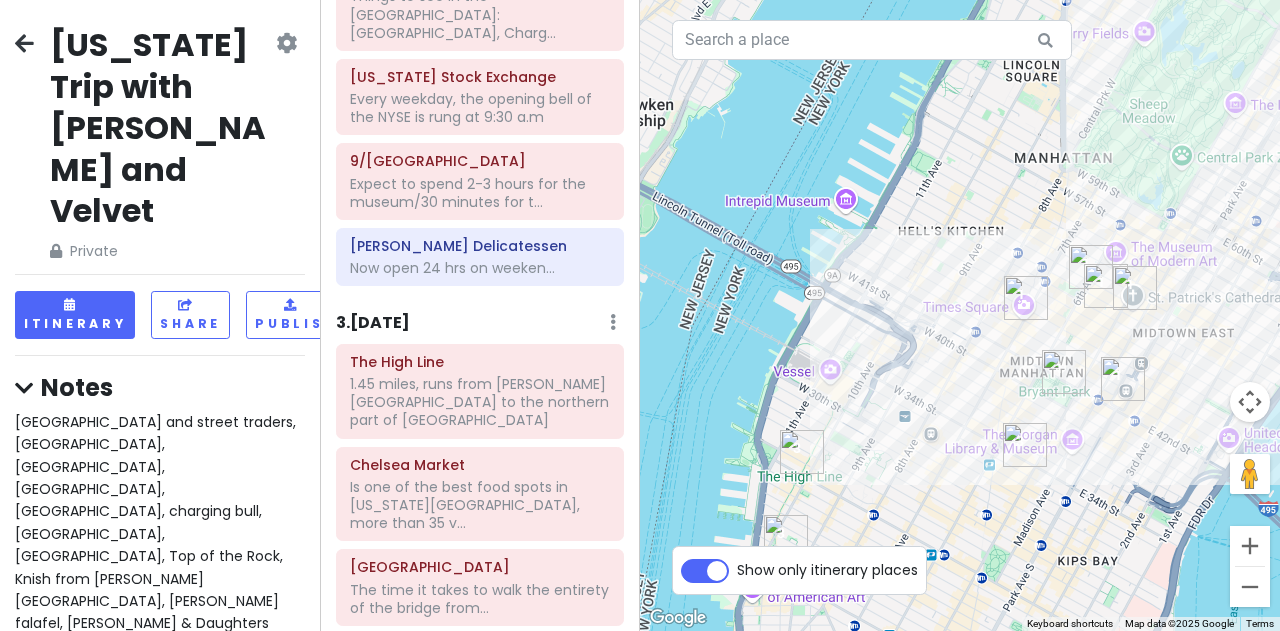 scroll, scrollTop: 808, scrollLeft: 0, axis: vertical 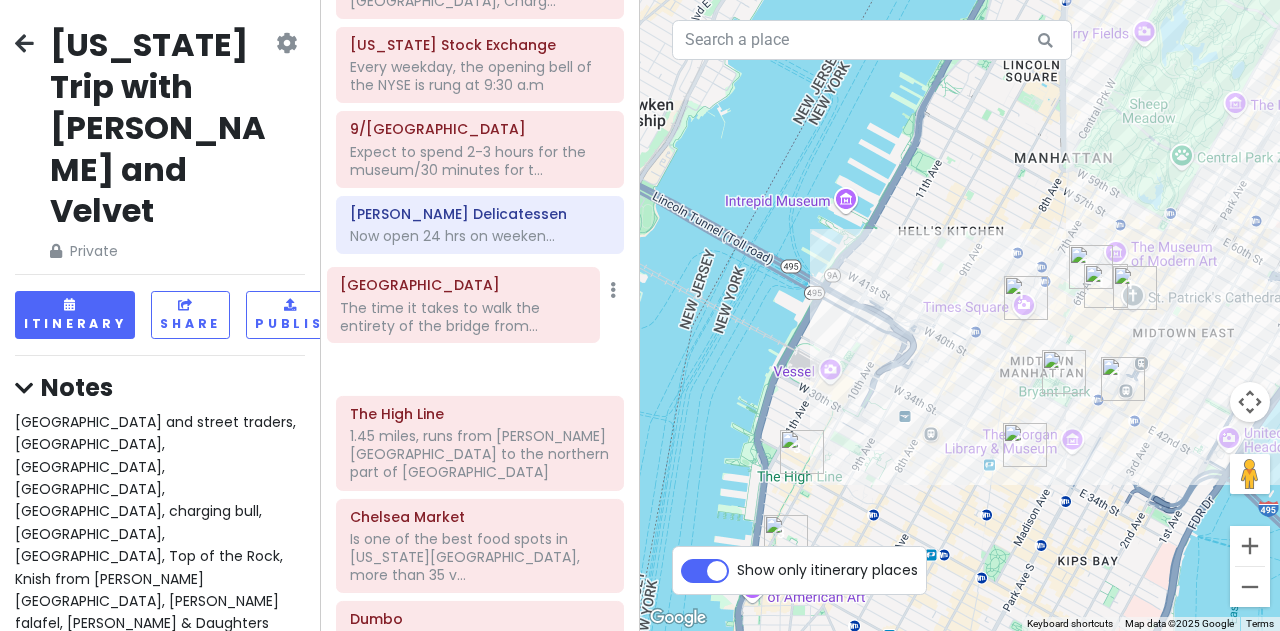 drag, startPoint x: 411, startPoint y: 499, endPoint x: 402, endPoint y: 328, distance: 171.23668 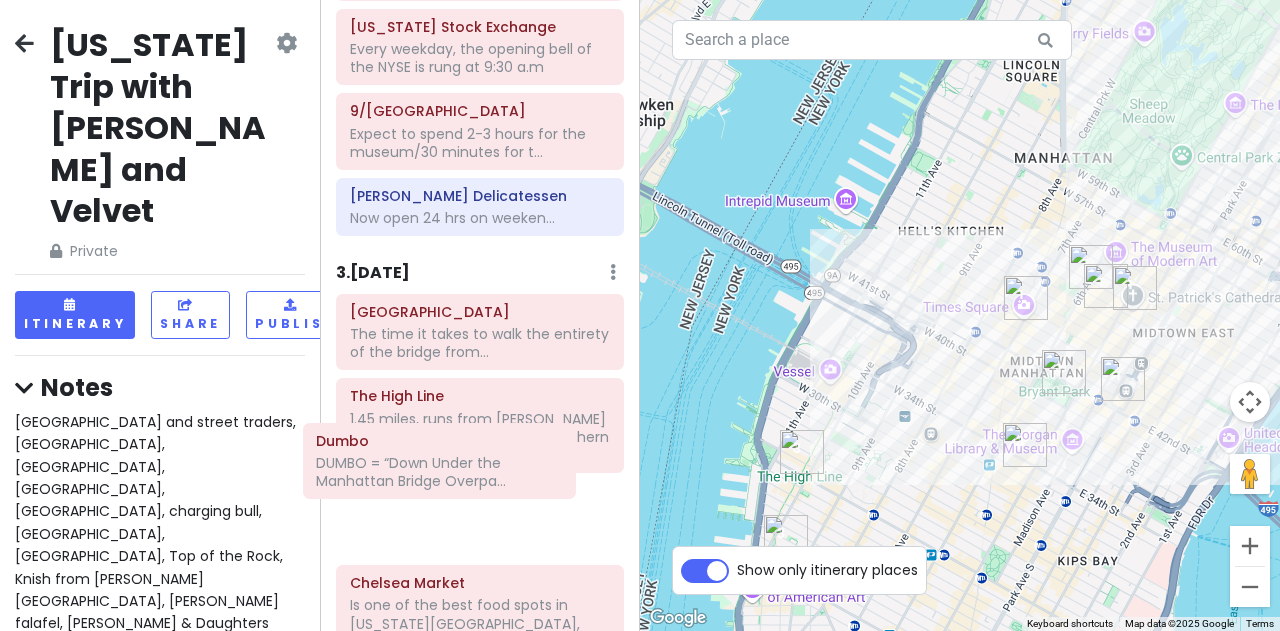 scroll, scrollTop: 833, scrollLeft: 0, axis: vertical 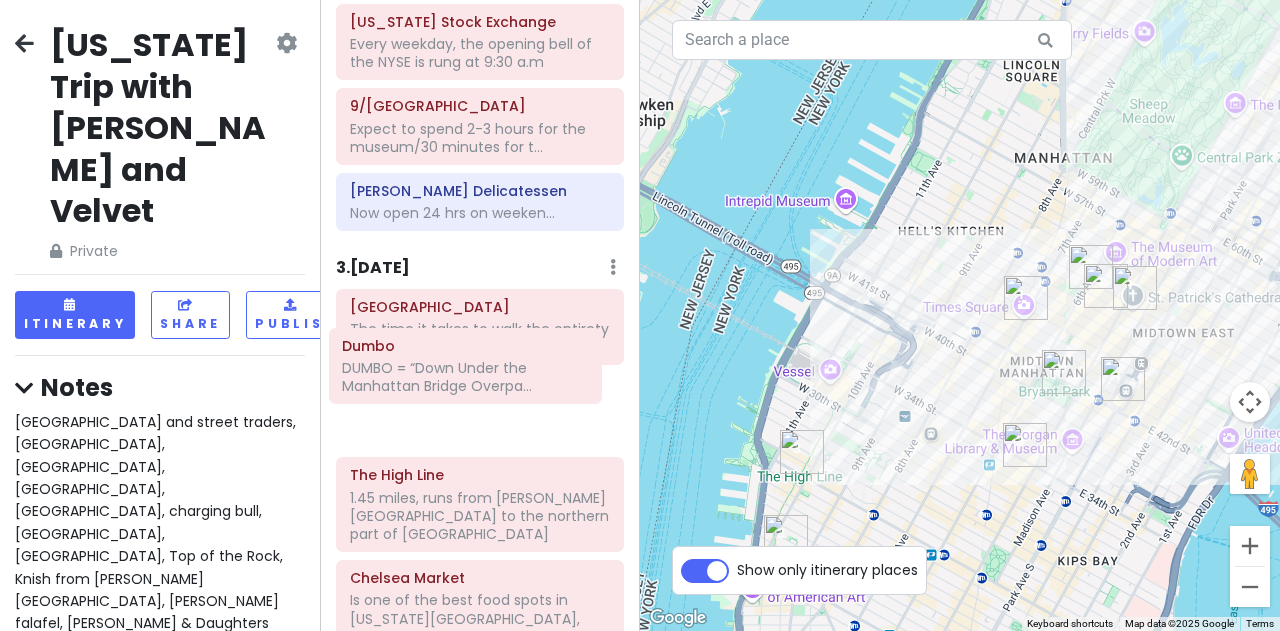 drag, startPoint x: 428, startPoint y: 573, endPoint x: 421, endPoint y: 377, distance: 196.12495 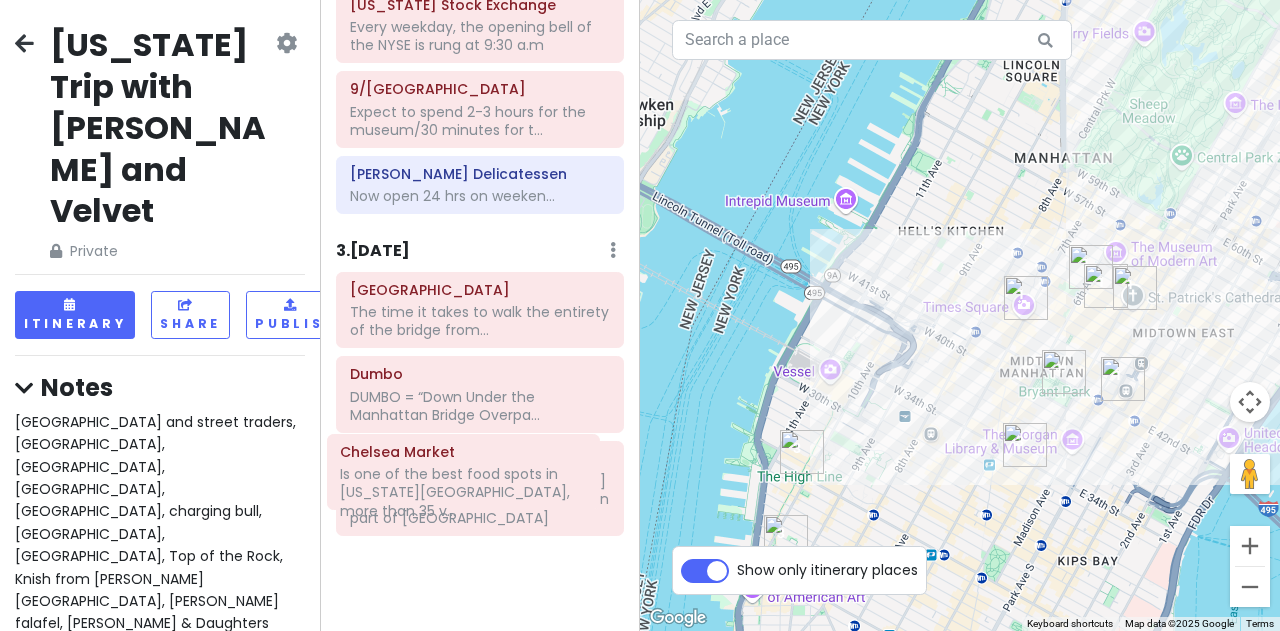 scroll, scrollTop: 857, scrollLeft: 0, axis: vertical 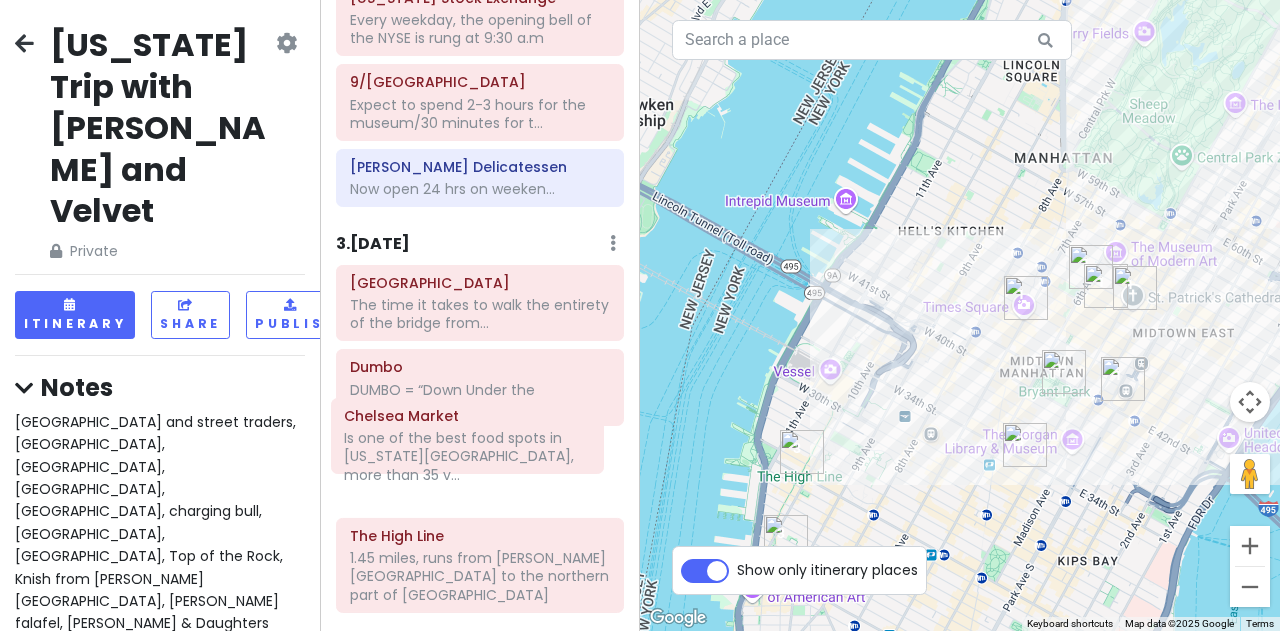 drag, startPoint x: 445, startPoint y: 540, endPoint x: 440, endPoint y: 441, distance: 99.12618 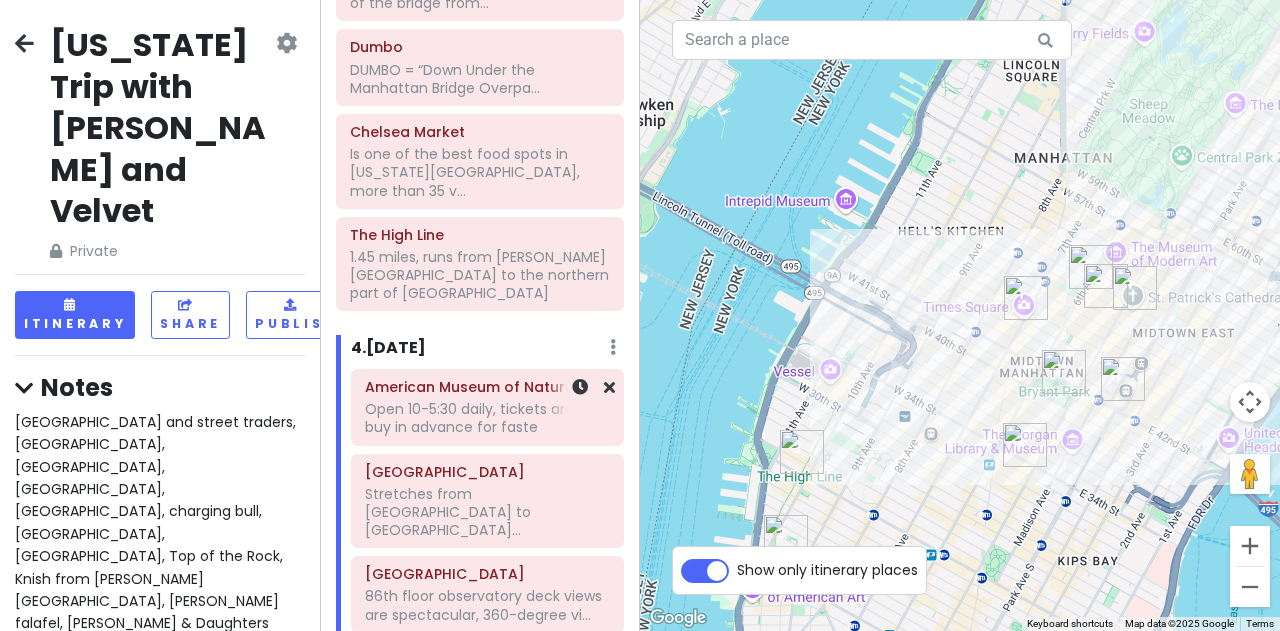 scroll, scrollTop: 1186, scrollLeft: 0, axis: vertical 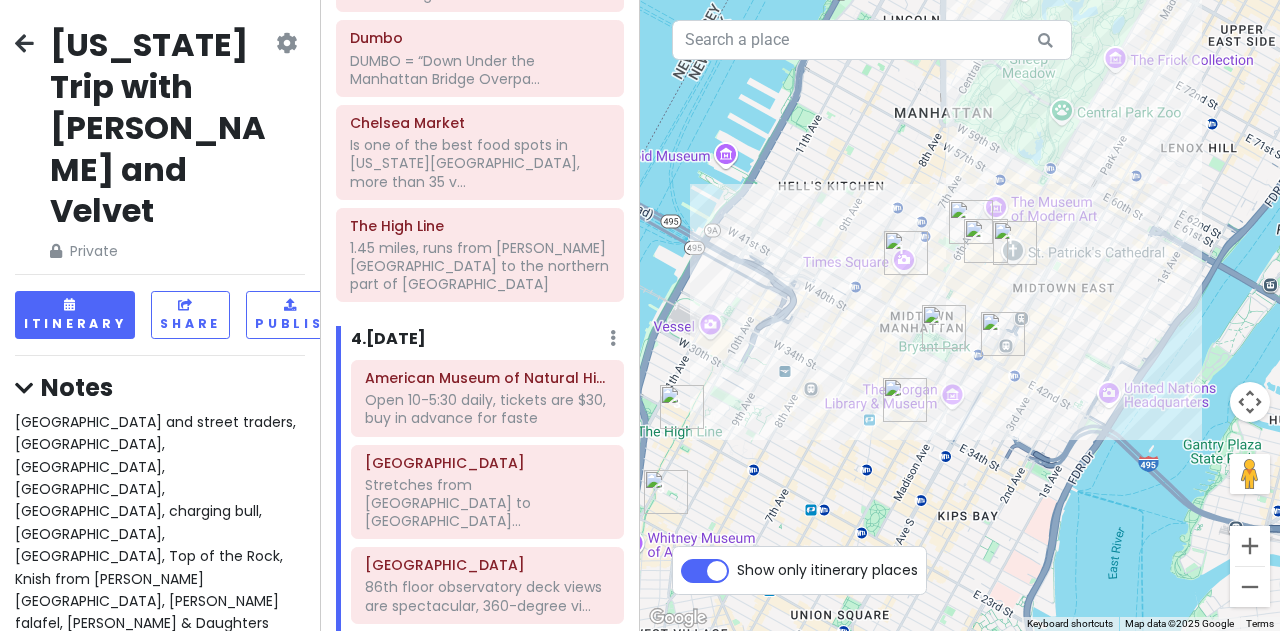 drag, startPoint x: 864, startPoint y: 432, endPoint x: 740, endPoint y: 386, distance: 132.25732 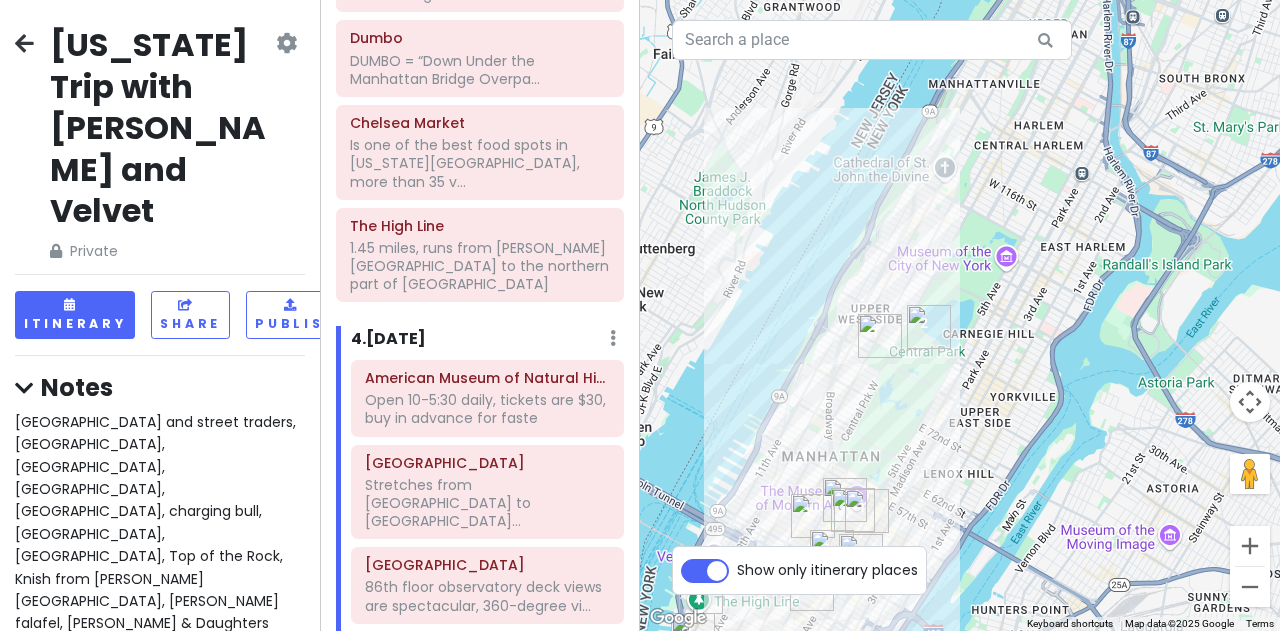 drag, startPoint x: 864, startPoint y: 251, endPoint x: 747, endPoint y: 445, distance: 226.55022 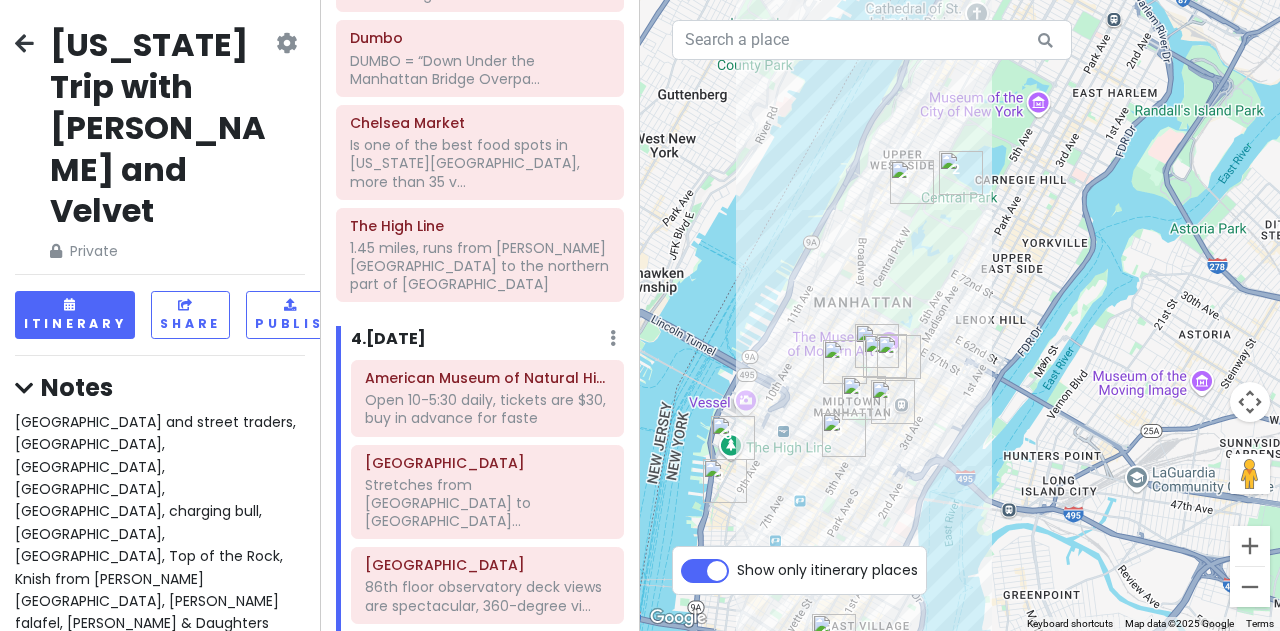 drag, startPoint x: 952, startPoint y: 455, endPoint x: 990, endPoint y: 255, distance: 203.57799 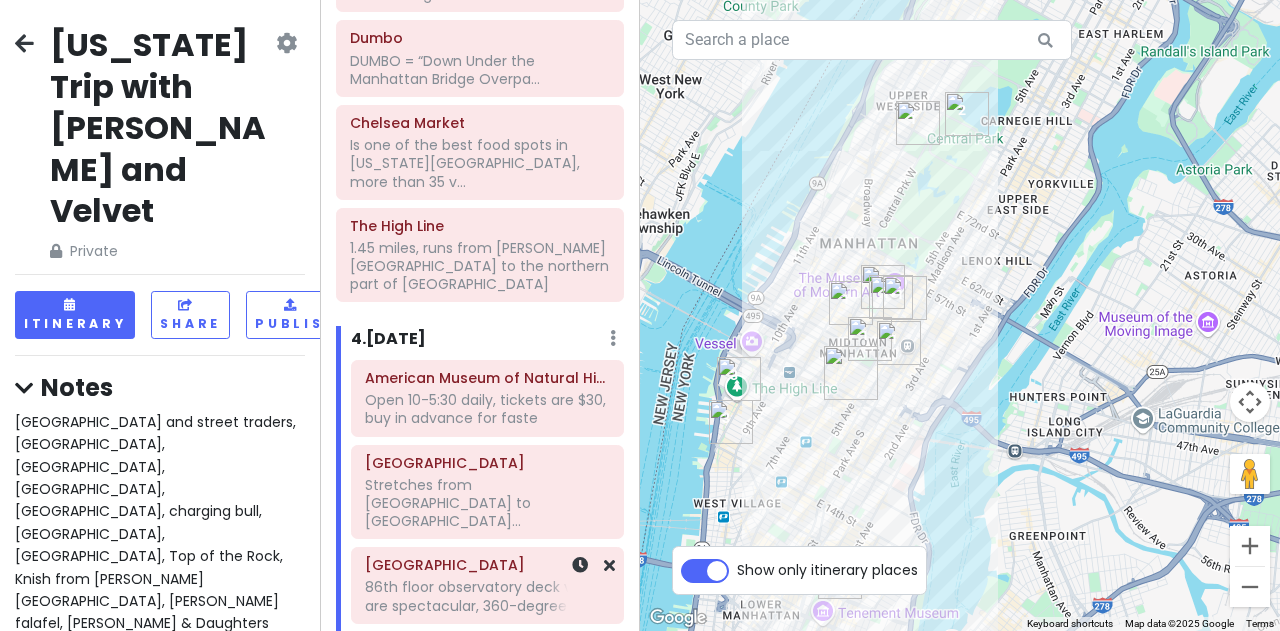 drag, startPoint x: 514, startPoint y: 595, endPoint x: 493, endPoint y: 533, distance: 65.459915 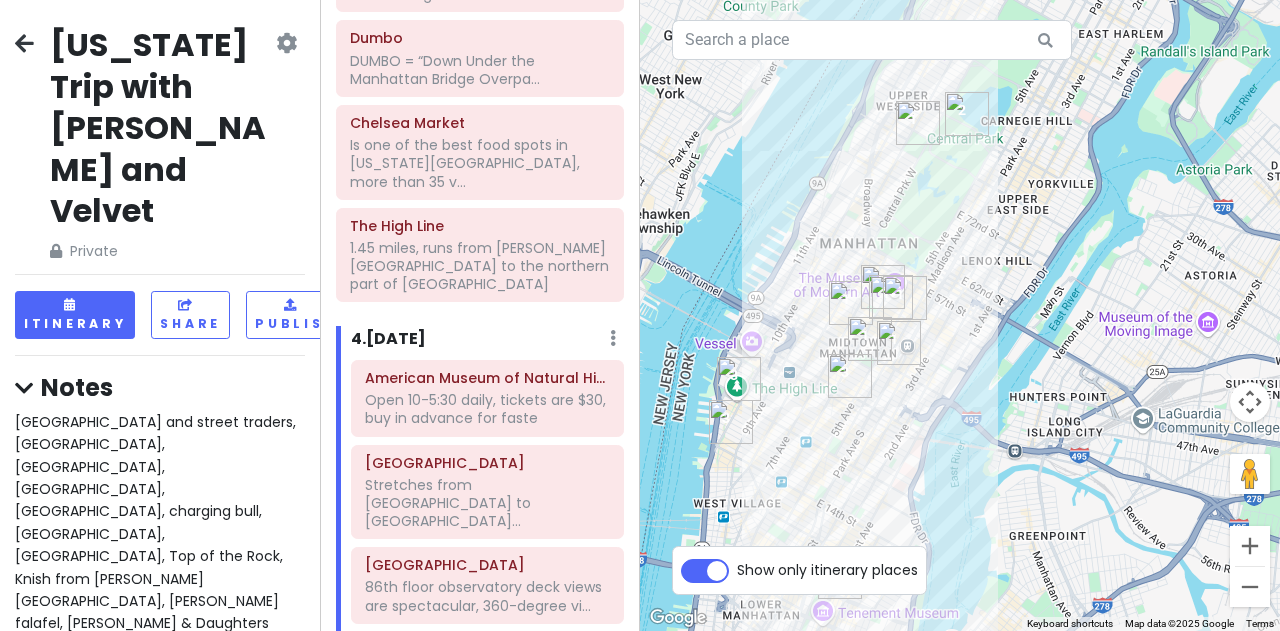 click on "Itinerary × 1 .  Sat 8/2 Edit Day Notes Delete Day   Click to add day notes Times Square Some popular places to get the perfect photo include the big ... St. Patrick's Cathedral M-F 9-2; S-S 9-5 Free admission, self-guided audio tour for $19.99 Rockefeller Center Is actually a complex of 19 commercial buildings between... Grand Central Terminal One of the busiest train terminals in the world Radio City Music Hall New York Public Library - Stephen A. Schwarzman Building US’s 2nd largest library 2 .  Sun 8/3 Add Day Notes Delete Day Statue of Liberty To get to Liberty Island and Ellis Island, there are roundtrip ferri... Wall Street Things to see in the Financial District: NYSE Building, Charg... New York Stock Exchange Every weekday, the opening bell of the NYSE is rung at 9:30 a.m 9/11 Memorial & Museum Expect to spend 2-3 hours for the museum/30 minutes for t... Katz's Delicatessen Now open 24 hrs on weeken... 3 .  Mon 8/4 Add Day Notes Delete Day Brooklyn Bridge Dumbo Chelsea Market The High Line 4 ." at bounding box center [480, 315] 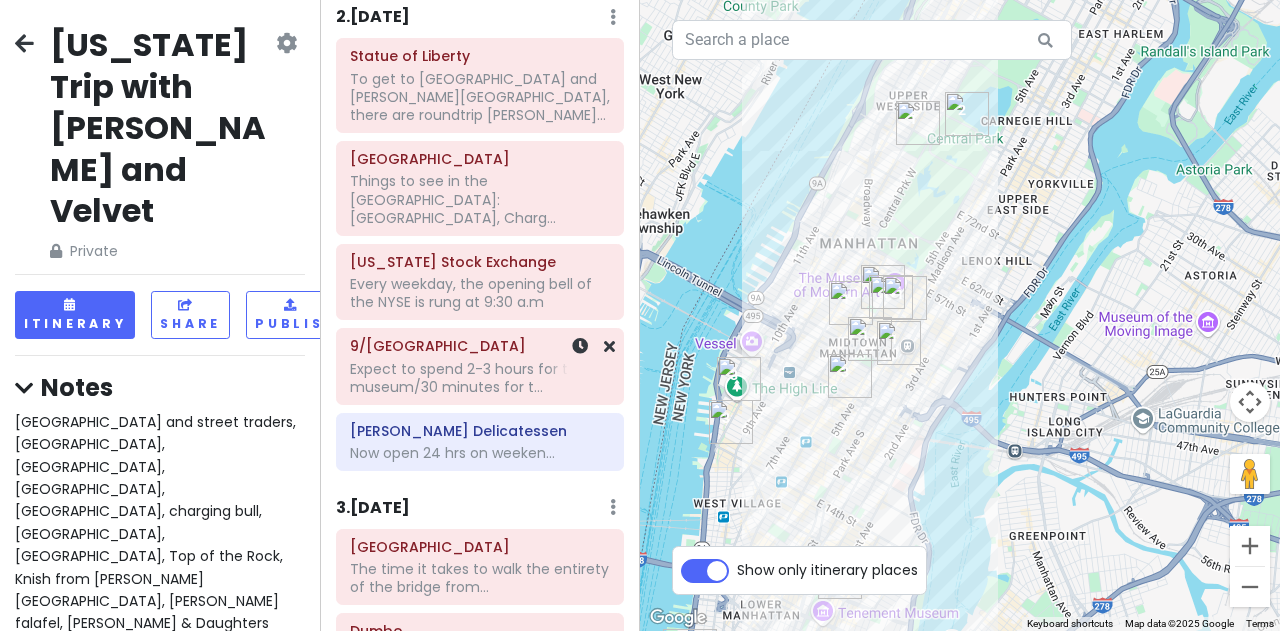 scroll, scrollTop: 586, scrollLeft: 0, axis: vertical 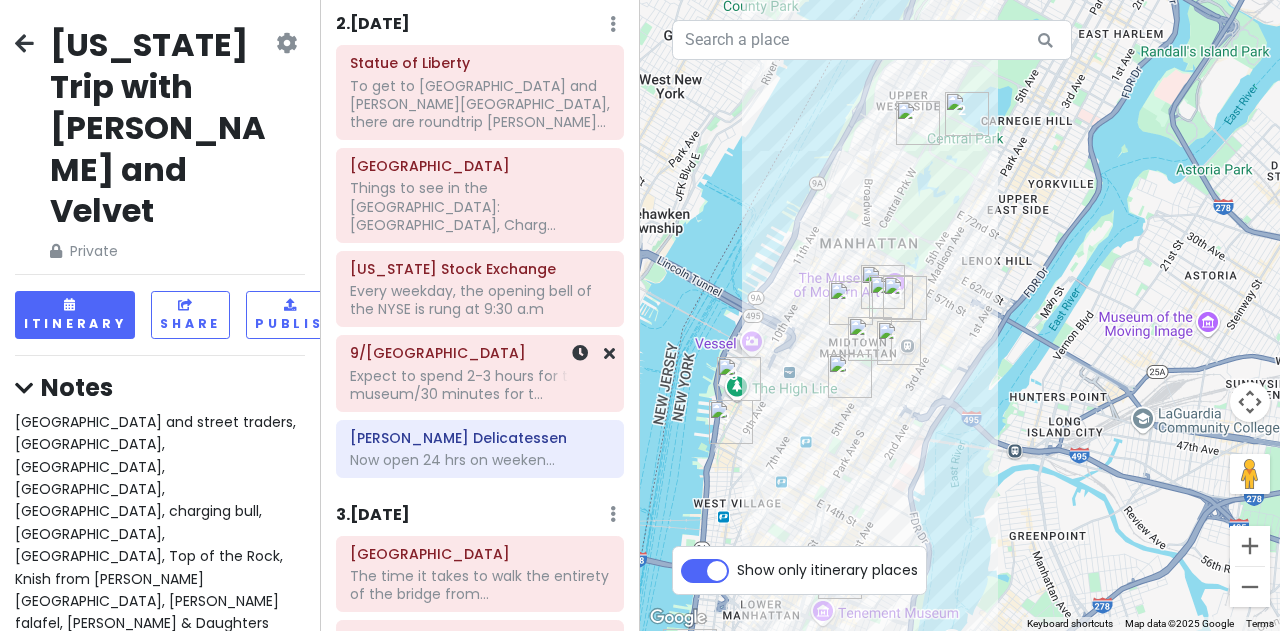 click on "Expect to spend 2-3 hours for the museum/30 minutes for t..." at bounding box center (480, -404) 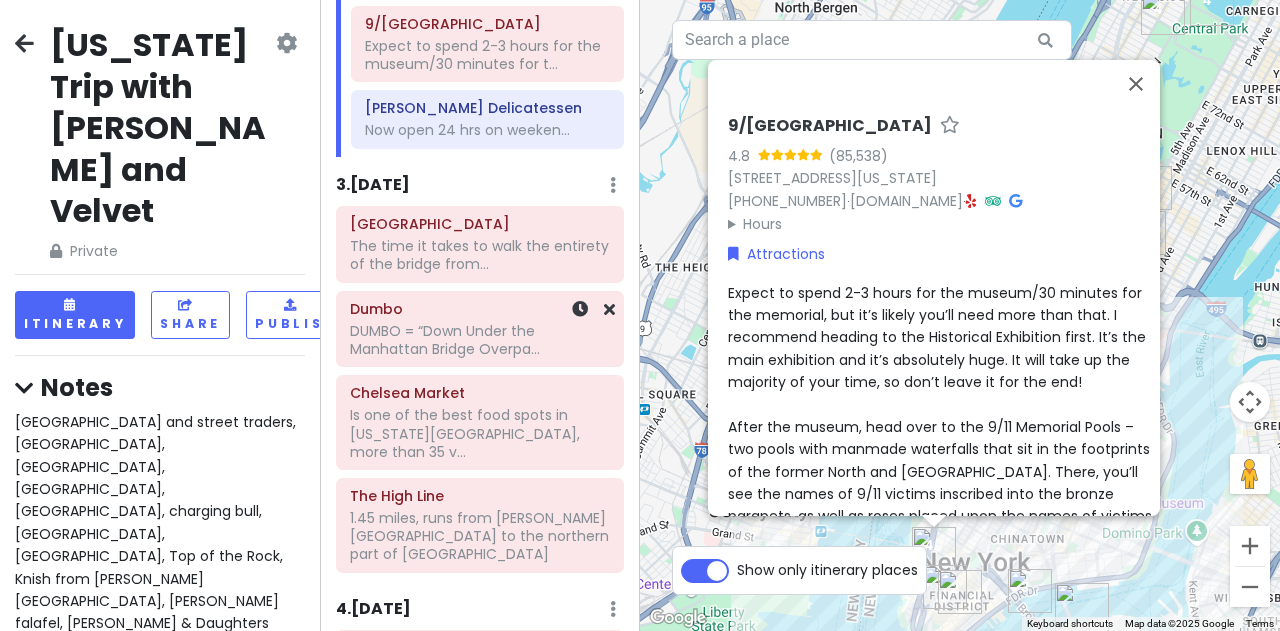 scroll, scrollTop: 986, scrollLeft: 0, axis: vertical 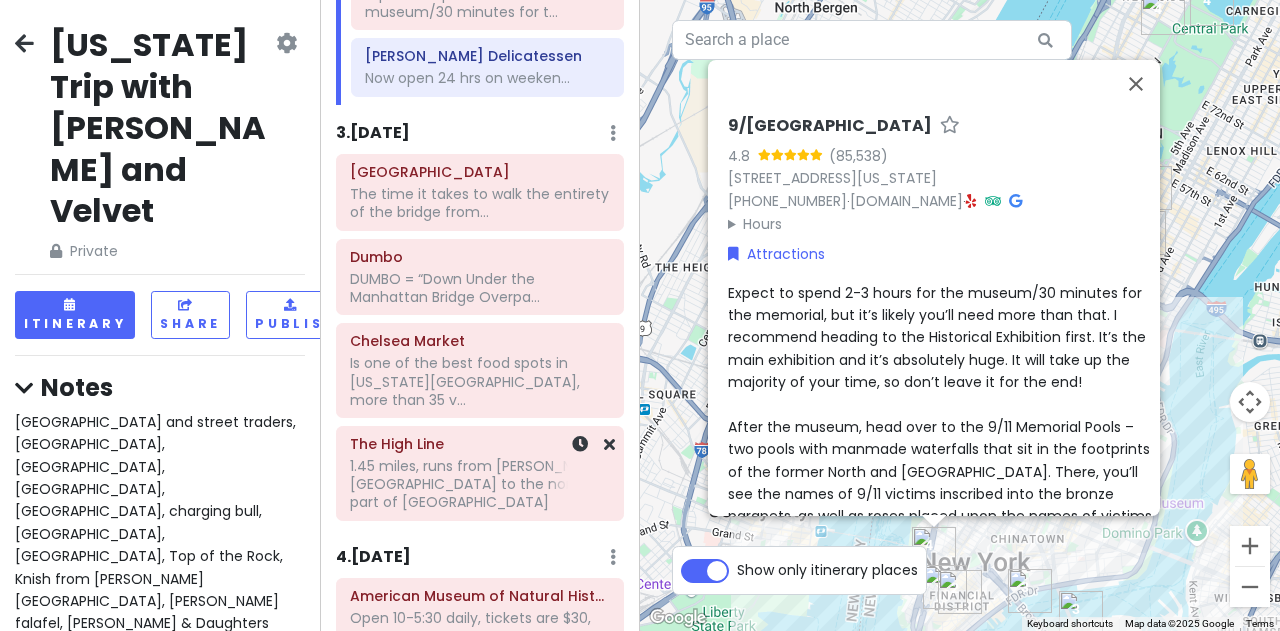 click on "1.45 miles, runs from [PERSON_NAME][GEOGRAPHIC_DATA] to the northern part of [GEOGRAPHIC_DATA]" at bounding box center [480, -804] 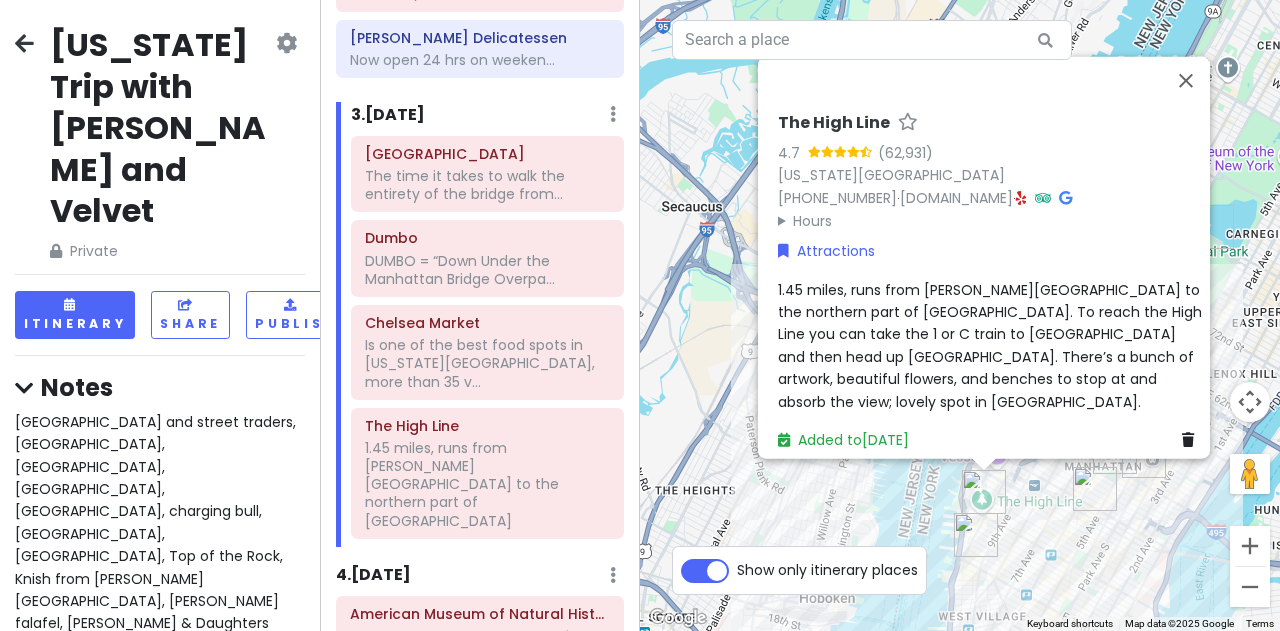 click on "1.45 miles, runs from Hudson Yards to the northern part of Chelsea. To reach the High Line you can take the 1 or C train to 23rd Street and then head up 10th Avenue. There’s a bunch of artwork, beautiful flowers, and benches to stop at and absorb the view; lovely spot in NYC." at bounding box center (990, 345) 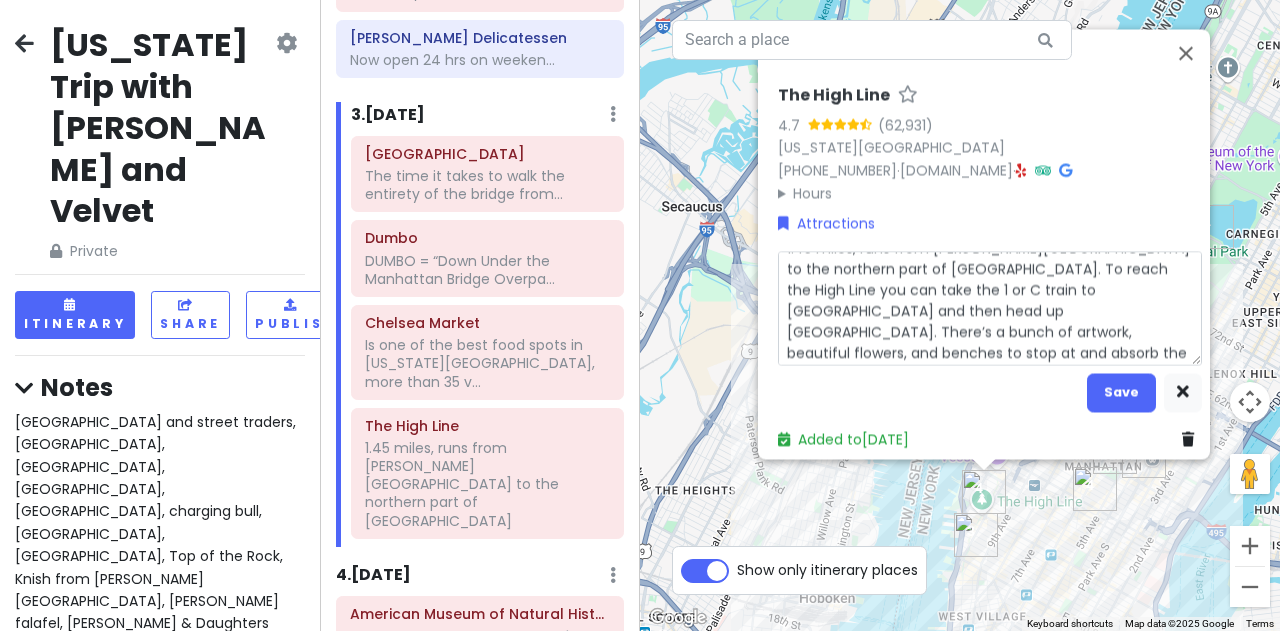 scroll, scrollTop: 20, scrollLeft: 0, axis: vertical 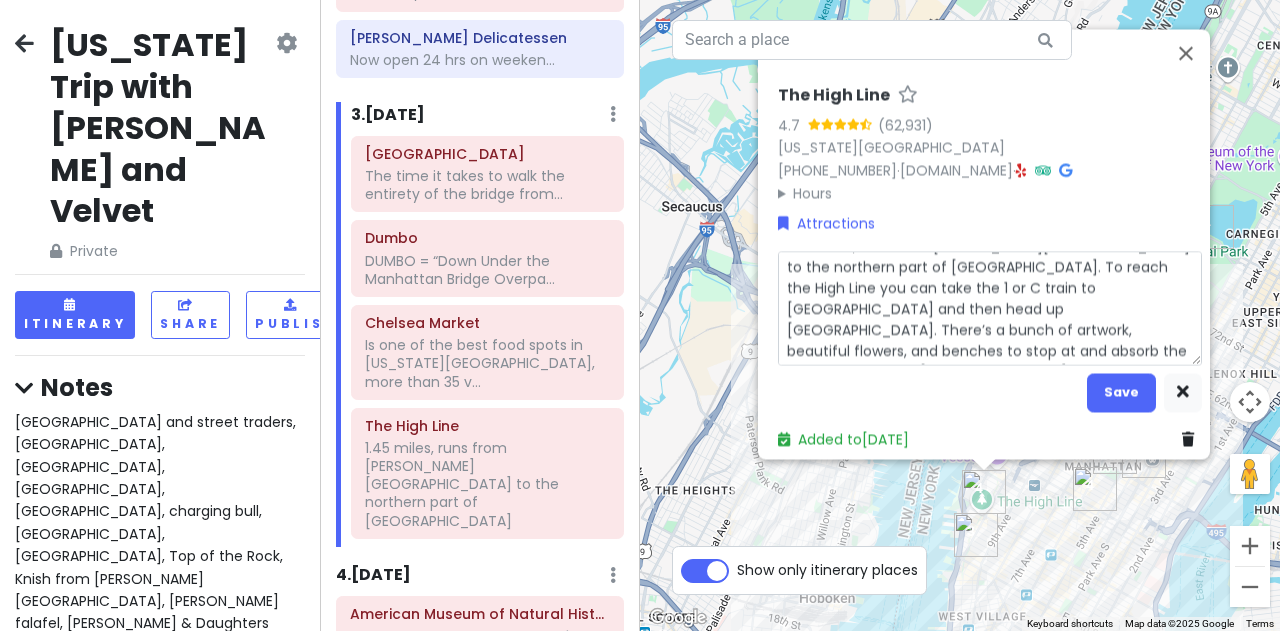 click on "1.45 miles, runs from Hudson Yards to the northern part of Chelsea. To reach the High Line you can take the 1 or C train to 23rd Street and then head up 10th Avenue. There’s a bunch of artwork, beautiful flowers, and benches to stop at and absorb the view; lovely spot in NYC." at bounding box center [990, 308] 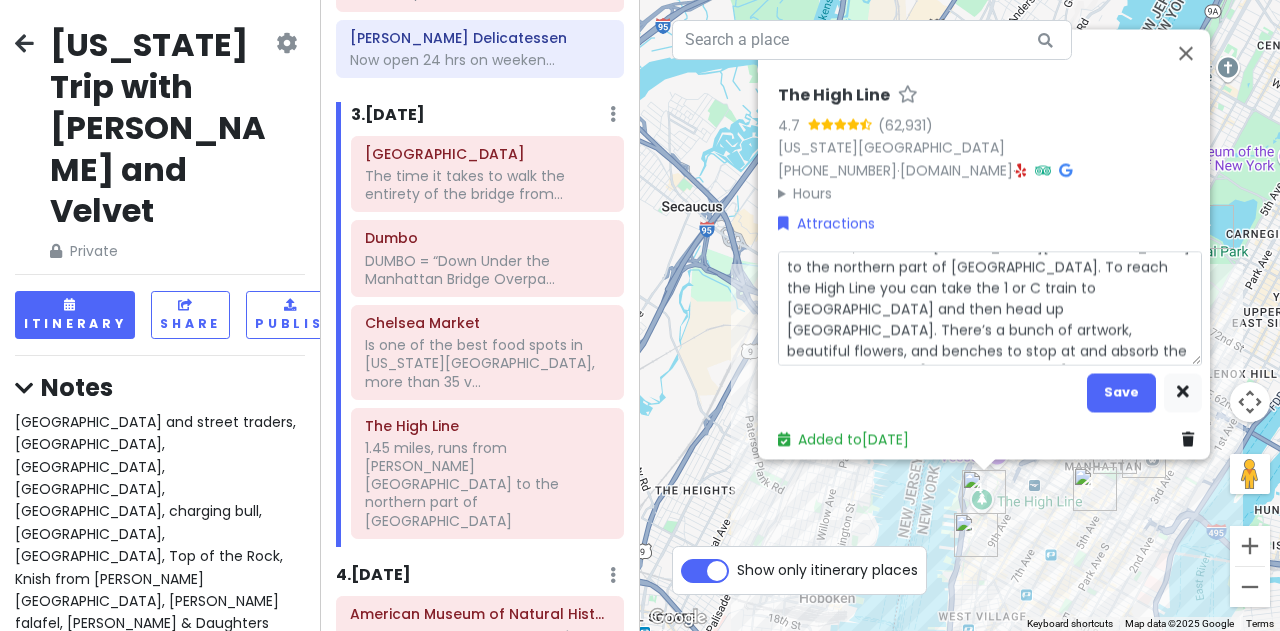 click on "1.45 miles, runs from Hudson Yards to the northern part of Chelsea. To reach the High Line you can take the 1 or C train to 23rd Street and then head up 10th Avenue. There’s a bunch of artwork, beautiful flowers, and benches to stop at and absorb the view; lovely spot in NYC." at bounding box center [990, 308] 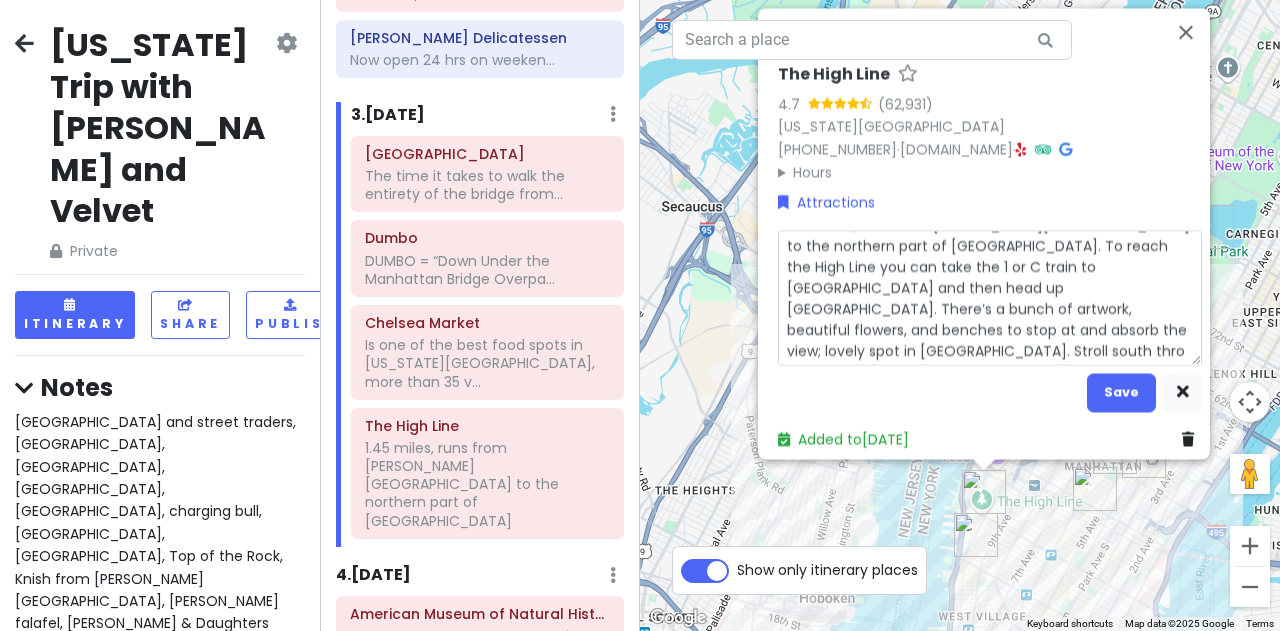 scroll, scrollTop: 0, scrollLeft: 0, axis: both 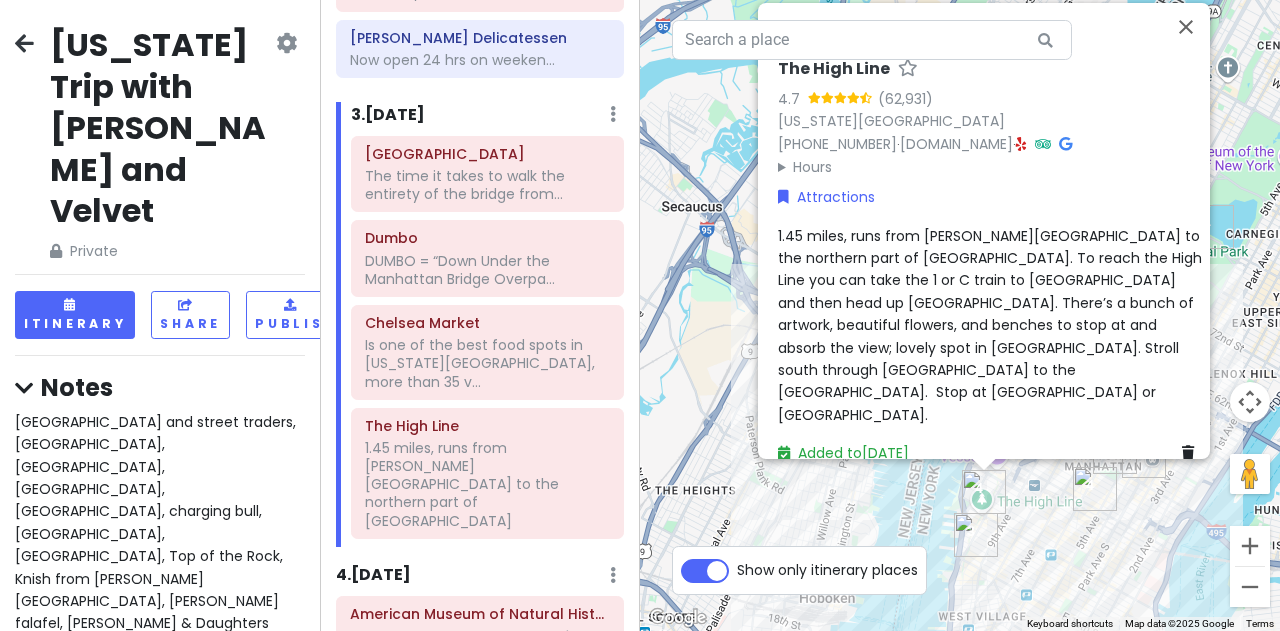 click on "1.45 miles, runs from Hudson Yards to the northern part of Chelsea. To reach the High Line you can take the 1 or C train to 23rd Street and then head up 10th Avenue. There’s a bunch of artwork, beautiful flowers, and benches to stop at and absorb the view; lovely spot in NYC. Stroll south through Chelsea to the Meatpacking District.  Stop at Little Island or Chelsea Market." at bounding box center (992, 324) 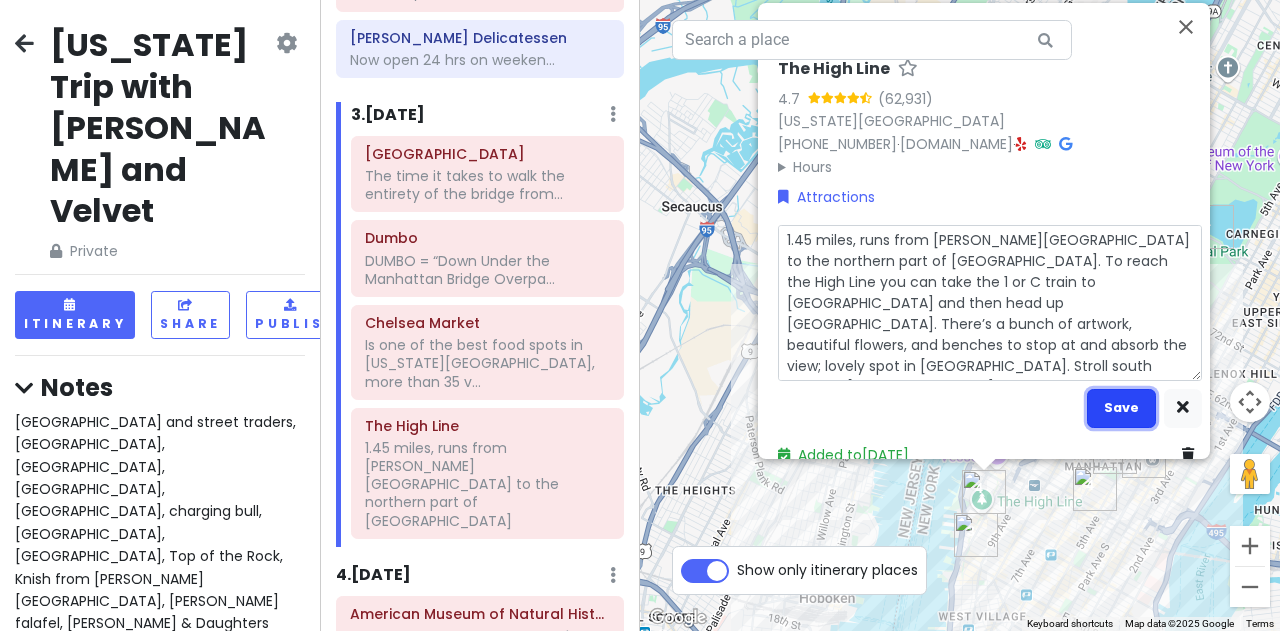 click on "Save" at bounding box center [1121, 407] 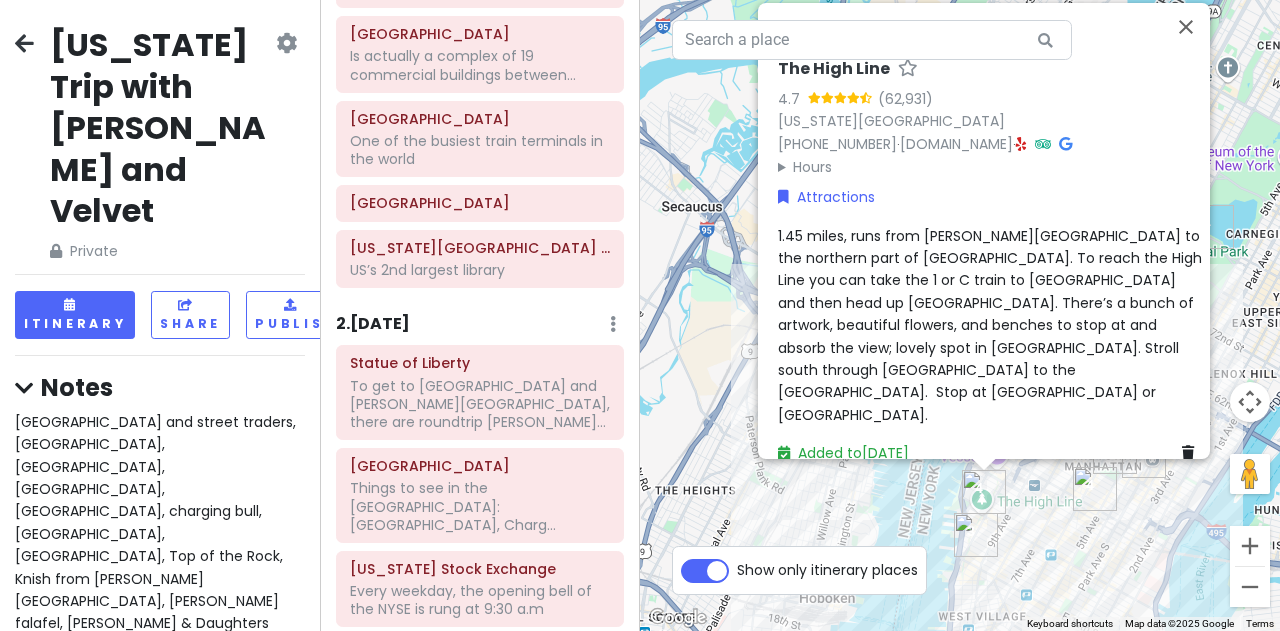 scroll, scrollTop: 186, scrollLeft: 0, axis: vertical 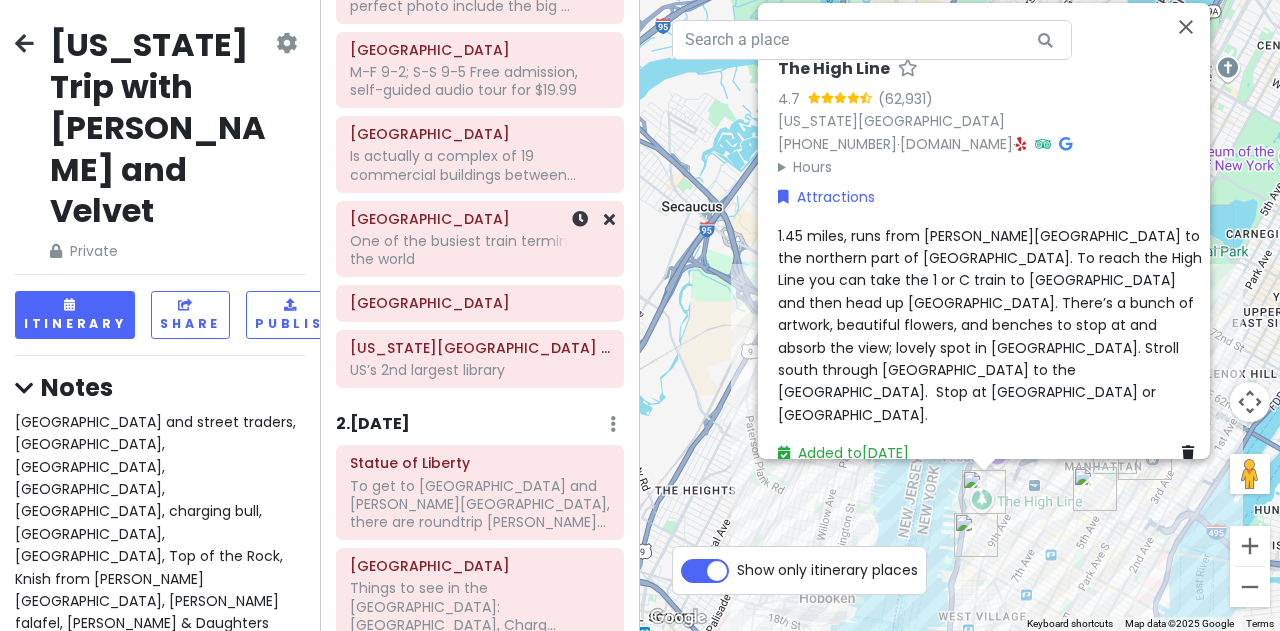 click on "One of the busiest train terminals in the world" at bounding box center (480, -4) 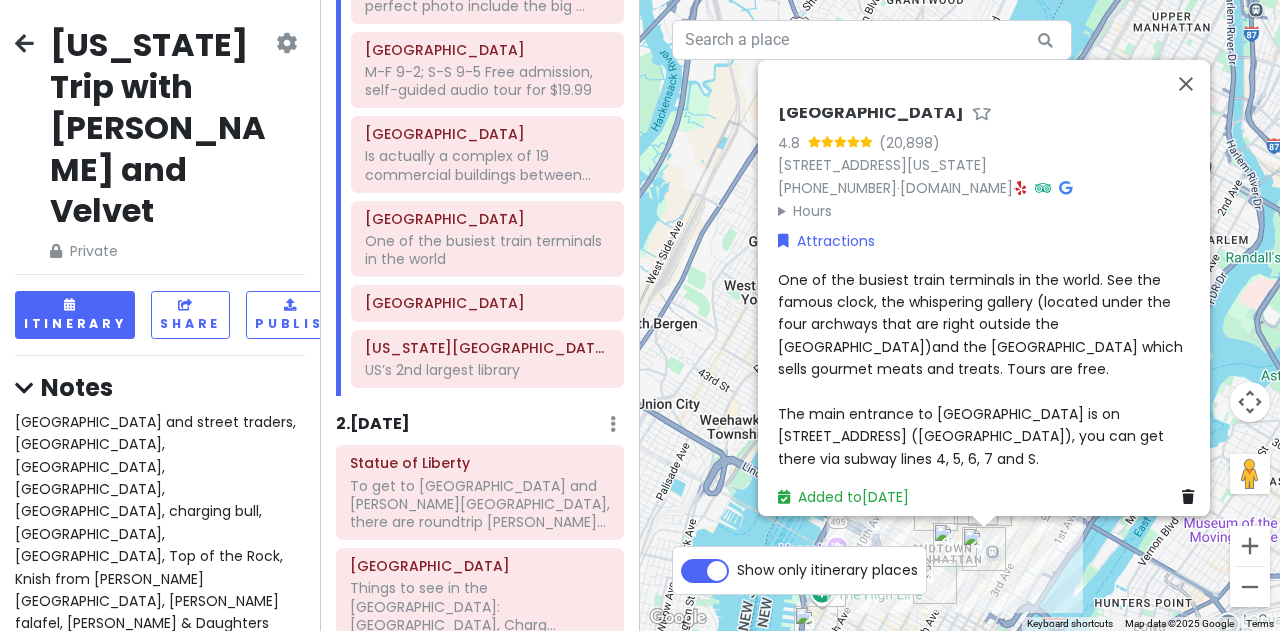 scroll, scrollTop: 24, scrollLeft: 0, axis: vertical 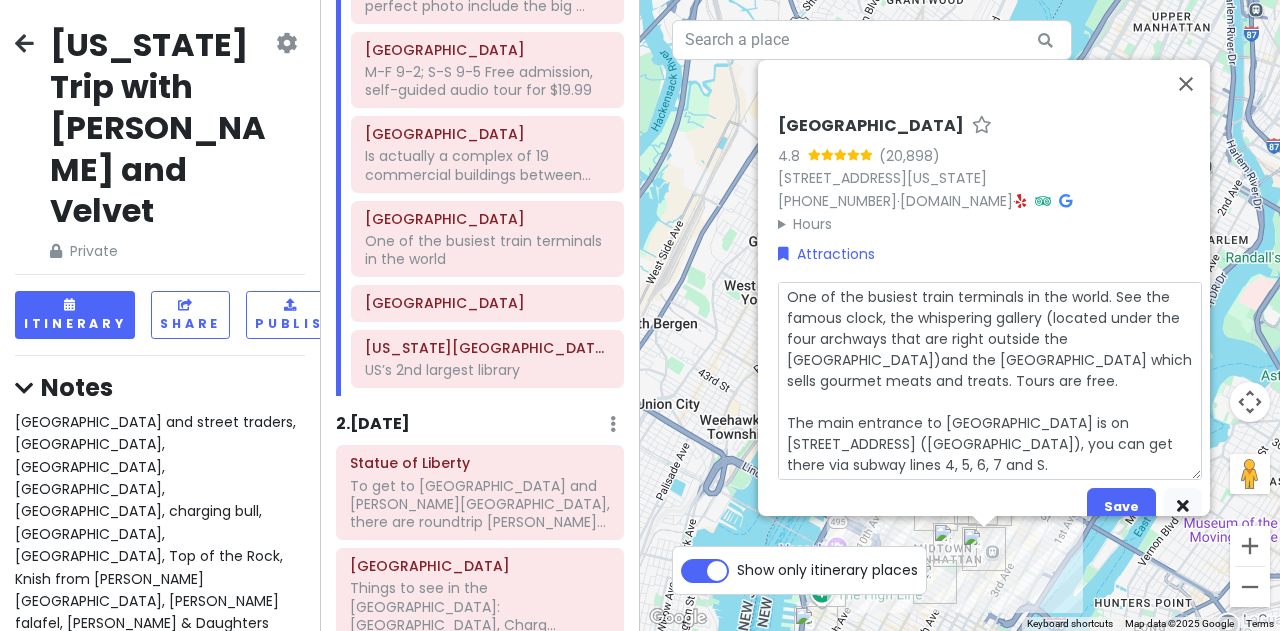 click on "One of the busiest train terminals in the world. See the famous clock, the whispering gallery (located under the four archways that are right outside the Oyster Bar)and the Grand Central Market which sells gourmet meats and treats. Tours are free.
The main entrance to Grand Central Terminal is on 89 E. 42nd Street (Park Avenue), you can get there via subway lines 4, 5, 6, 7 and S." at bounding box center [990, 380] 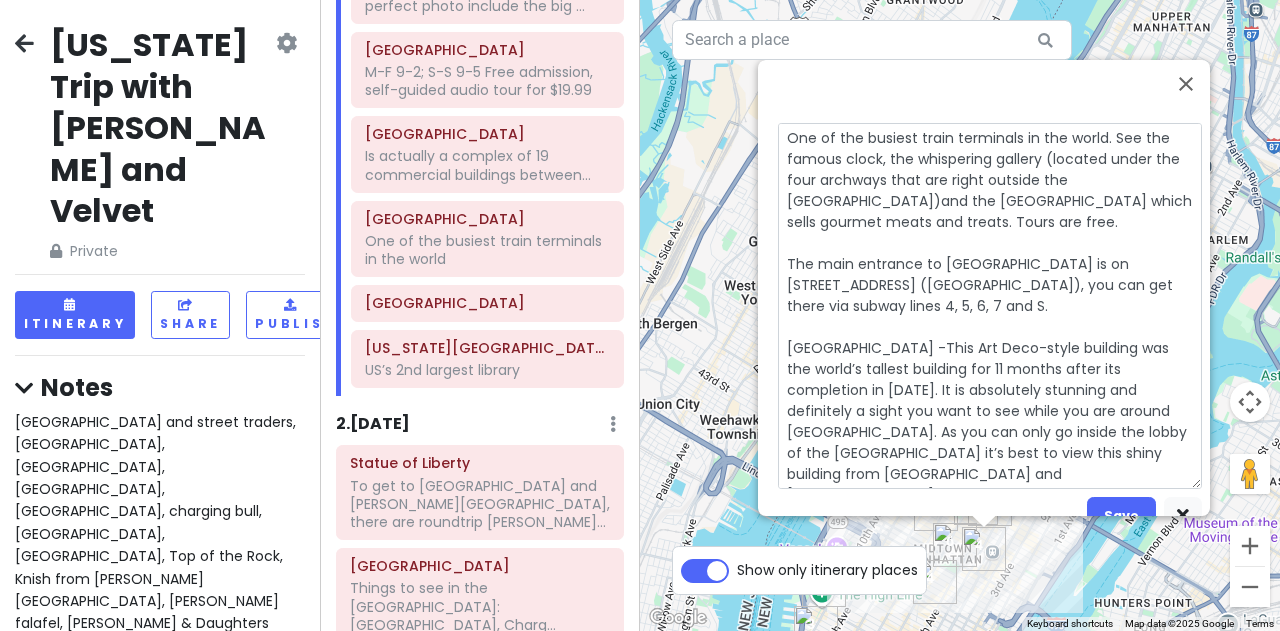 scroll, scrollTop: 228, scrollLeft: 0, axis: vertical 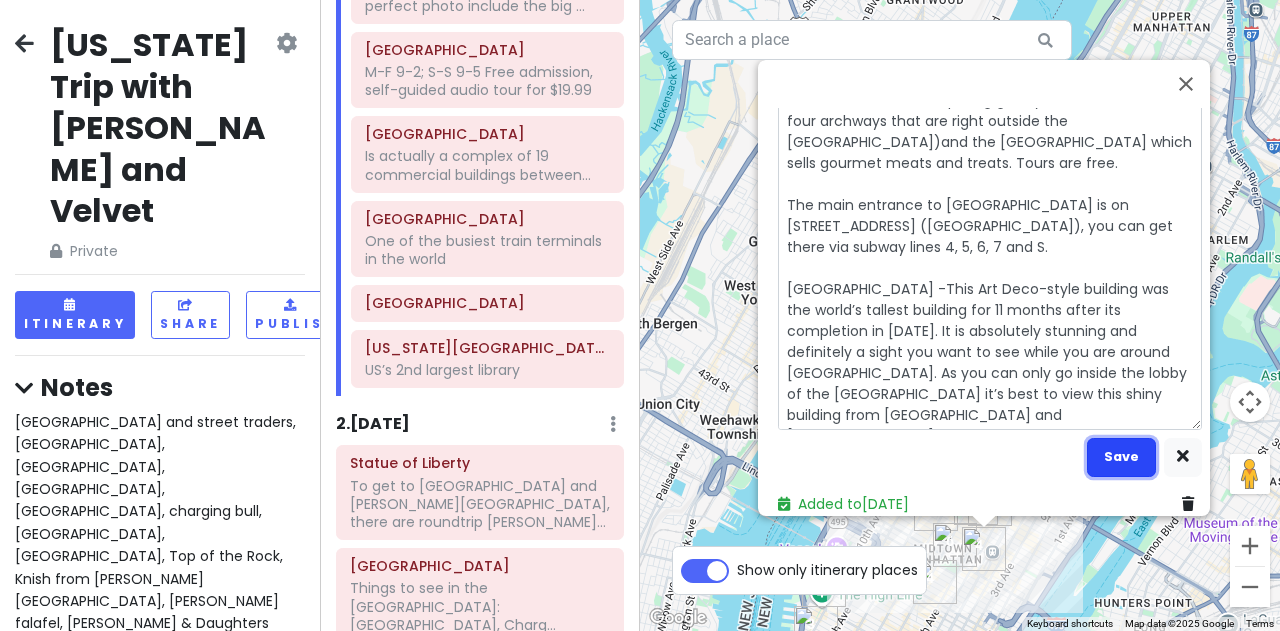 click on "Save" at bounding box center (1121, 456) 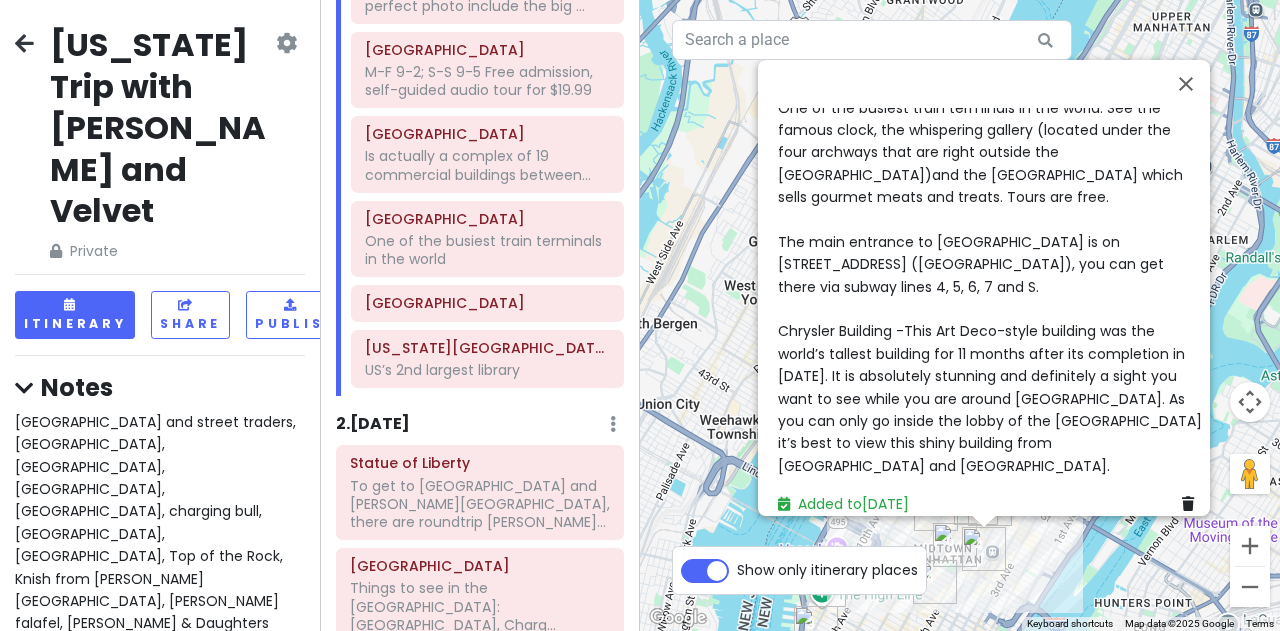 scroll, scrollTop: 196, scrollLeft: 0, axis: vertical 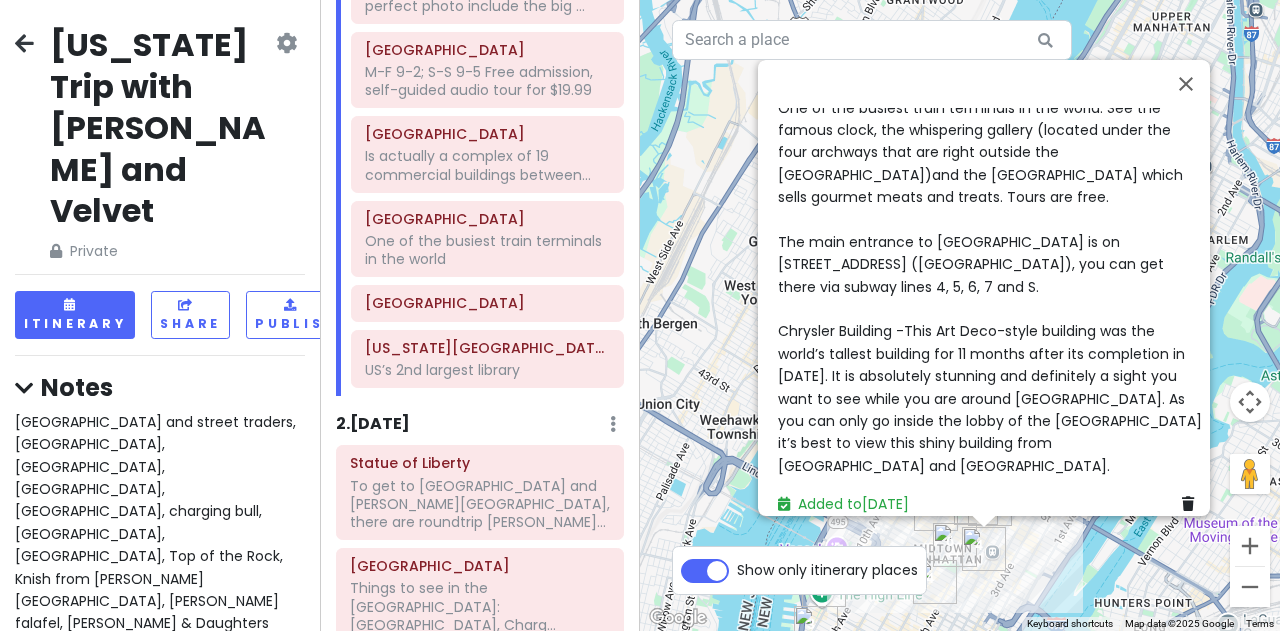 click on "One of the busiest train terminals in the world. See the famous clock, the whispering gallery (located under the four archways that are right outside the Oyster Bar)and the Grand Central Market which sells gourmet meats and treats. Tours are free.
The main entrance to Grand Central Terminal is on 89 E. 42nd Street (Park Avenue), you can get there via subway lines 4, 5, 6, 7 and S.
Chrysler Building -This Art Deco-style building was the world’s tallest building for 11 months after its completion in 1930. It is absolutely stunning and definitely a sight you want to see while you are around Grand Central Terminal. As you can only go inside the lobby of the Chrysler Building it’s best to view this shiny building from 3rd Avenue between 43rd and 44th Street." at bounding box center [990, 286] 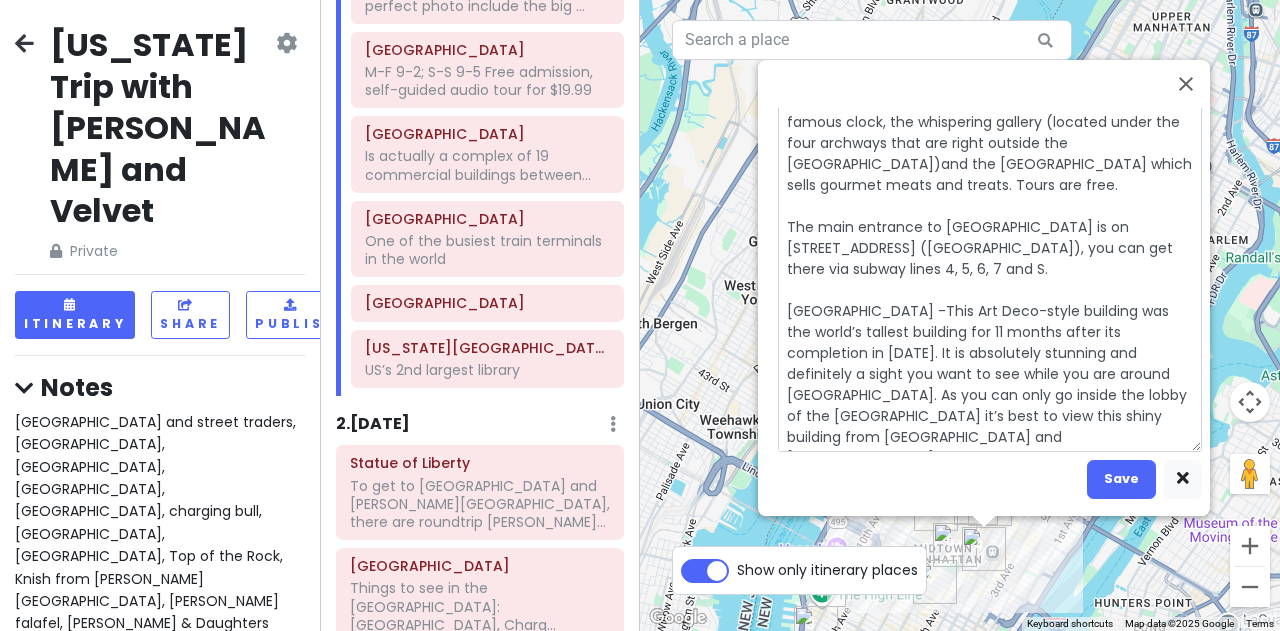 scroll, scrollTop: 0, scrollLeft: 0, axis: both 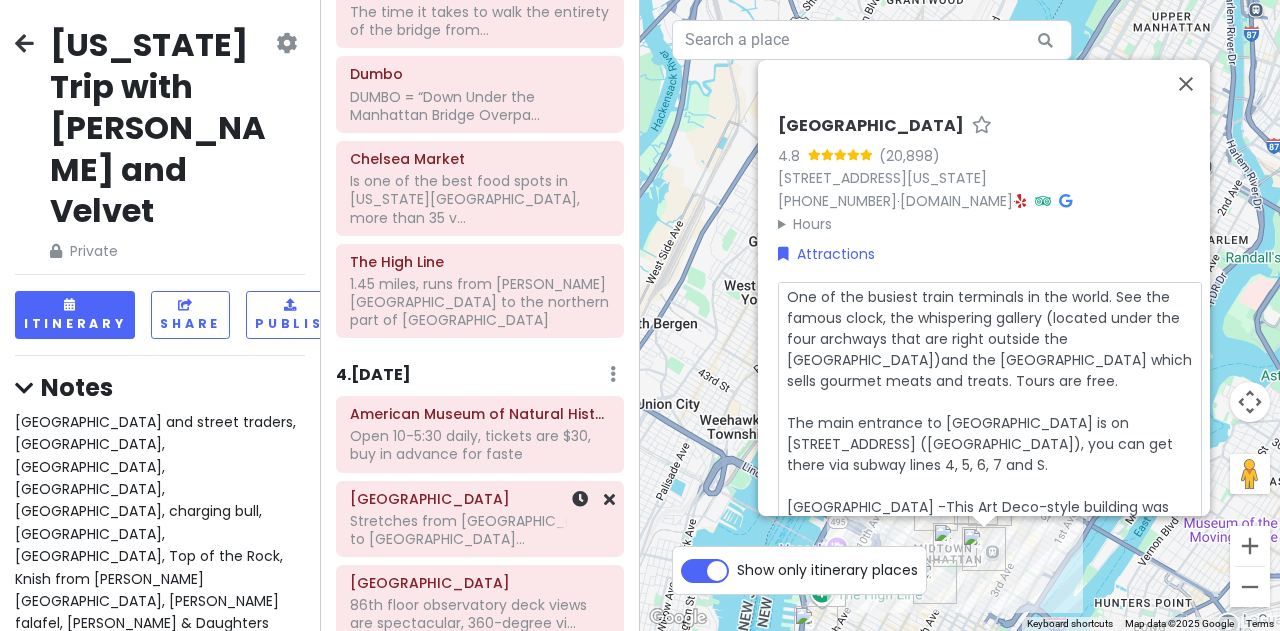 click on "Stretches from [GEOGRAPHIC_DATA] to [GEOGRAPHIC_DATA]..." at bounding box center (487, -968) 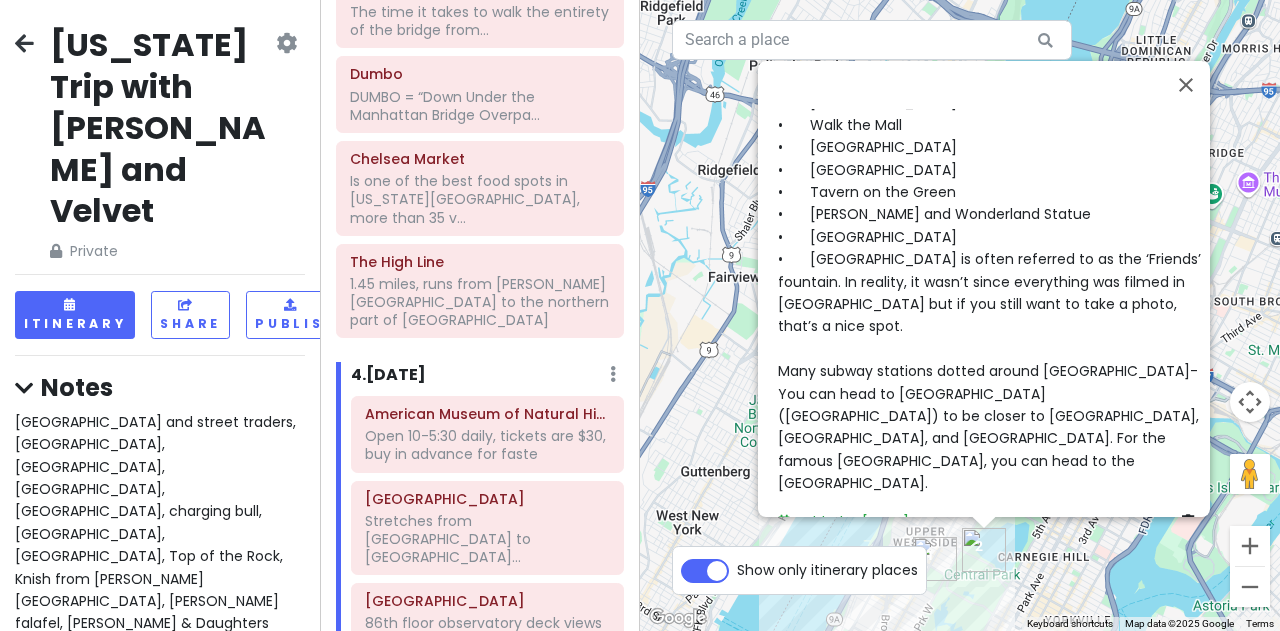 scroll, scrollTop: 419, scrollLeft: 0, axis: vertical 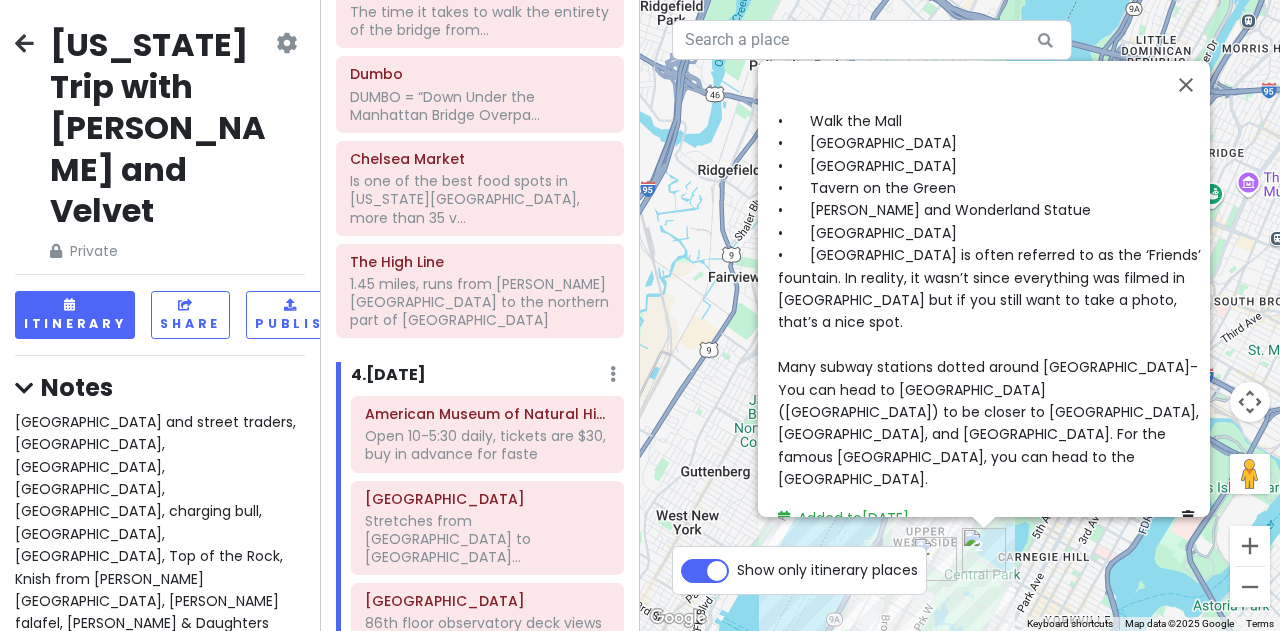 click on "Stretches from North 110th Street to Central Park South 59th Street and from Central Park West 8th Avenue to 5th Avenue,  840 acres. Just try and stick to the Southern end of the Park and see as much as you can.
Some of Central Park’s top attractions include:
•	Conservatory Garden
•	The Ramble
•	Boat rentals at The Lake
•	Strawberry Fields
•	Belvedere Castle
•	Walk the Mall
•	Bow Bridge
•	Bethesda Fountain & Terrace
•	Tavern on the Green
•	Alice and Wonderland Statue
•	Sheep’s Meadow
•	Cherry Hill fountain is often referred to as the ‘Friends’ fountain. In reality, it wasn’t since everything was filmed in Hollywood but if you still want to take a photo, that’s a nice spot.
Many subway stations dotted around Central Park- You can head to Central Park North (110th Street) to be closer to Harlem Meer, Fort Clinton, and The Blockhouse. For the famous Strawberry Fields, you can head to the 72nd Street subway station." at bounding box center [990, 176] 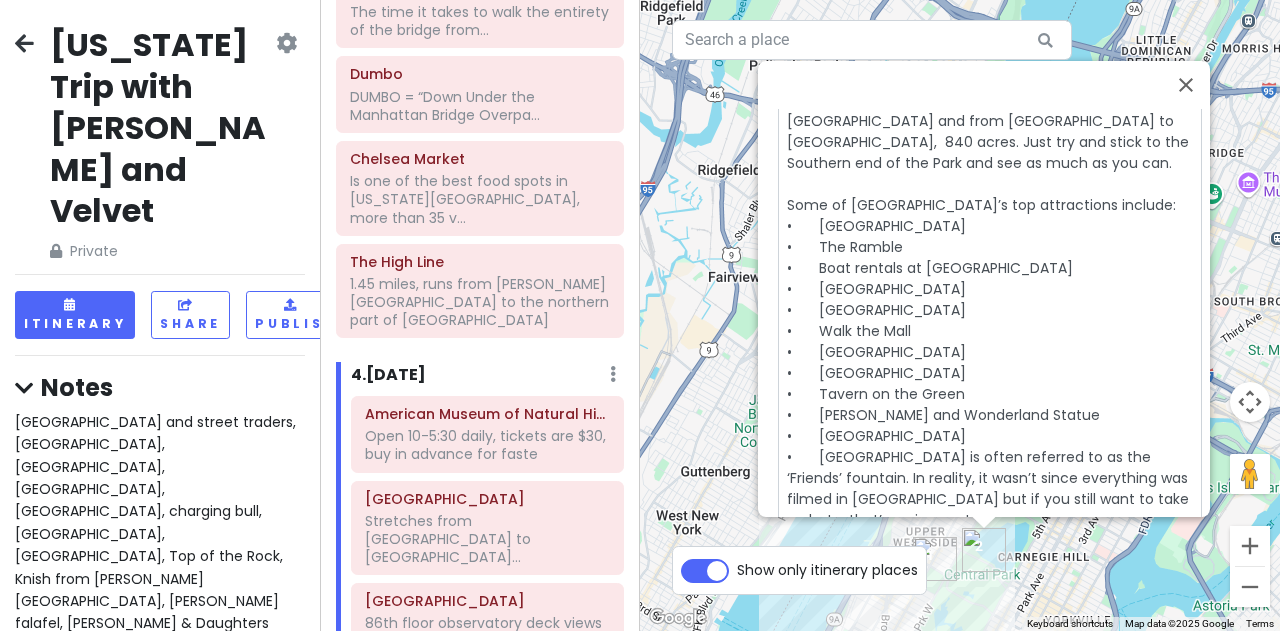 scroll, scrollTop: 438, scrollLeft: 0, axis: vertical 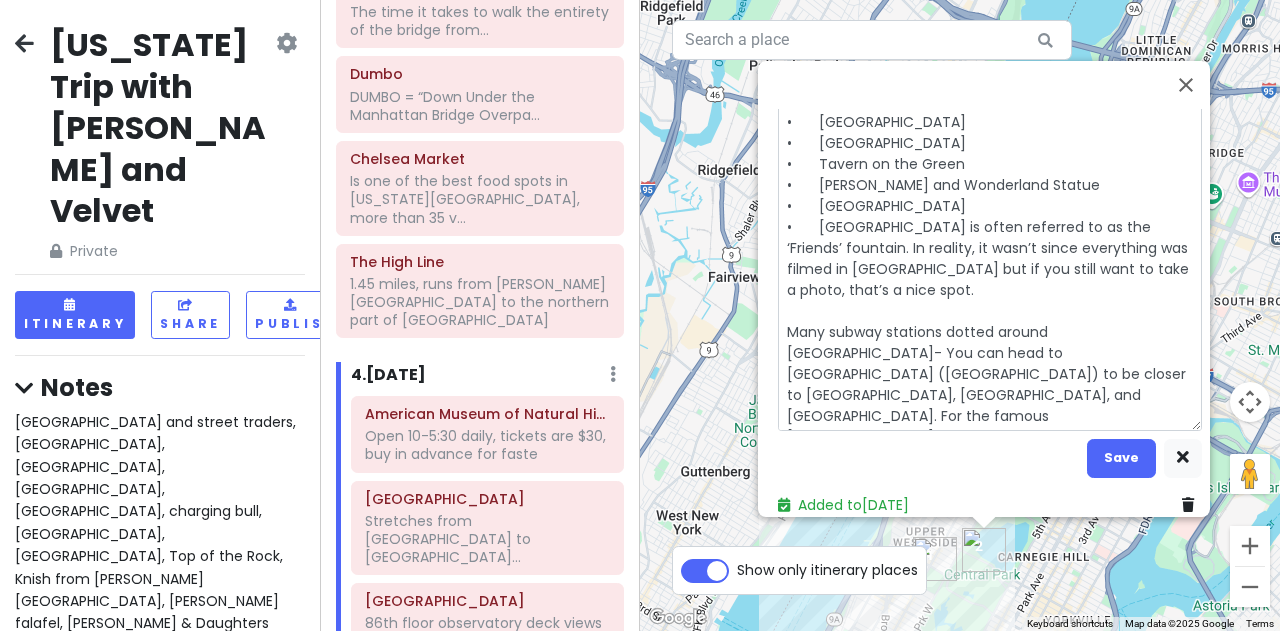 click on "Stretches from North 110th Street to Central Park South 59th Street and from Central Park West 8th Avenue to 5th Avenue,  840 acres. Just try and stick to the Southern end of the Park and see as much as you can.
Some of Central Park’s top attractions include:
•	Conservatory Garden
•	The Ramble
•	Boat rentals at The Lake
•	Strawberry Fields
•	Belvedere Castle
•	Walk the Mall
•	Bow Bridge
•	Bethesda Fountain & Terrace
•	Tavern on the Green
•	Alice and Wonderland Statue
•	Sheep’s Meadow
•	Cherry Hill fountain is often referred to as the ‘Friends’ fountain. In reality, it wasn’t since everything was filmed in Hollywood but if you still want to take a photo, that’s a nice spot.
Many subway stations dotted around Central Park- You can head to Central Park North (110th Street) to be closer to Harlem Meer, Fort Clinton, and The Blockhouse. For the famous Strawberry Fields, you can head to the 72nd Street subway station." at bounding box center [990, 142] 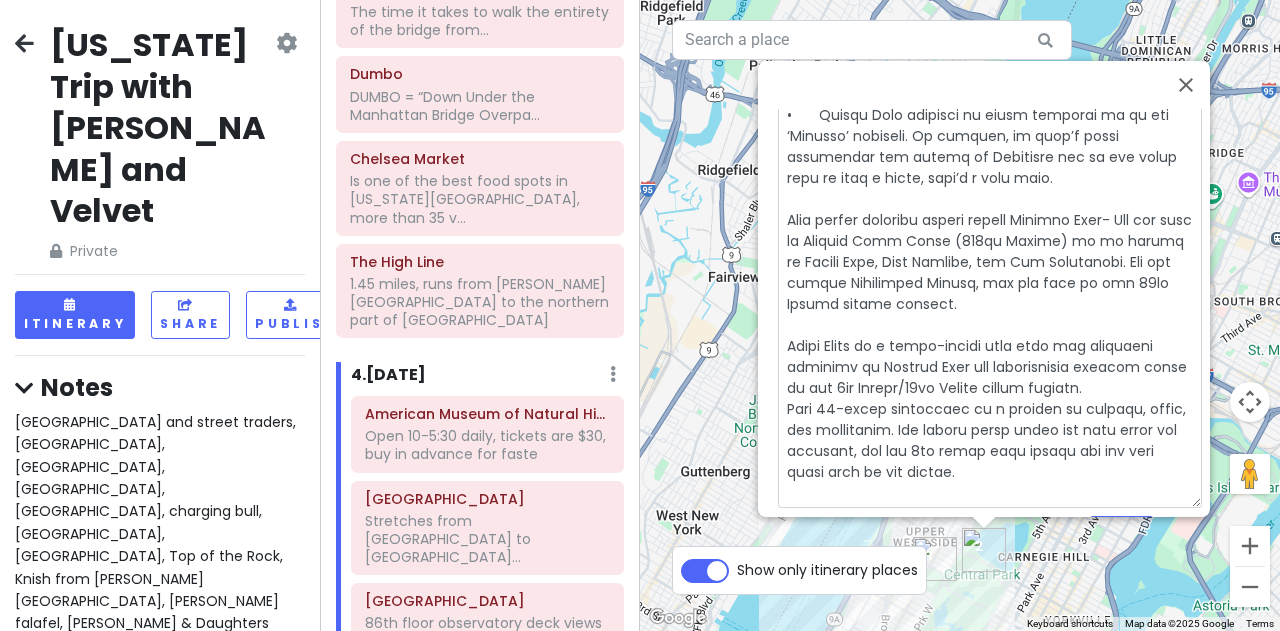 scroll, scrollTop: 626, scrollLeft: 0, axis: vertical 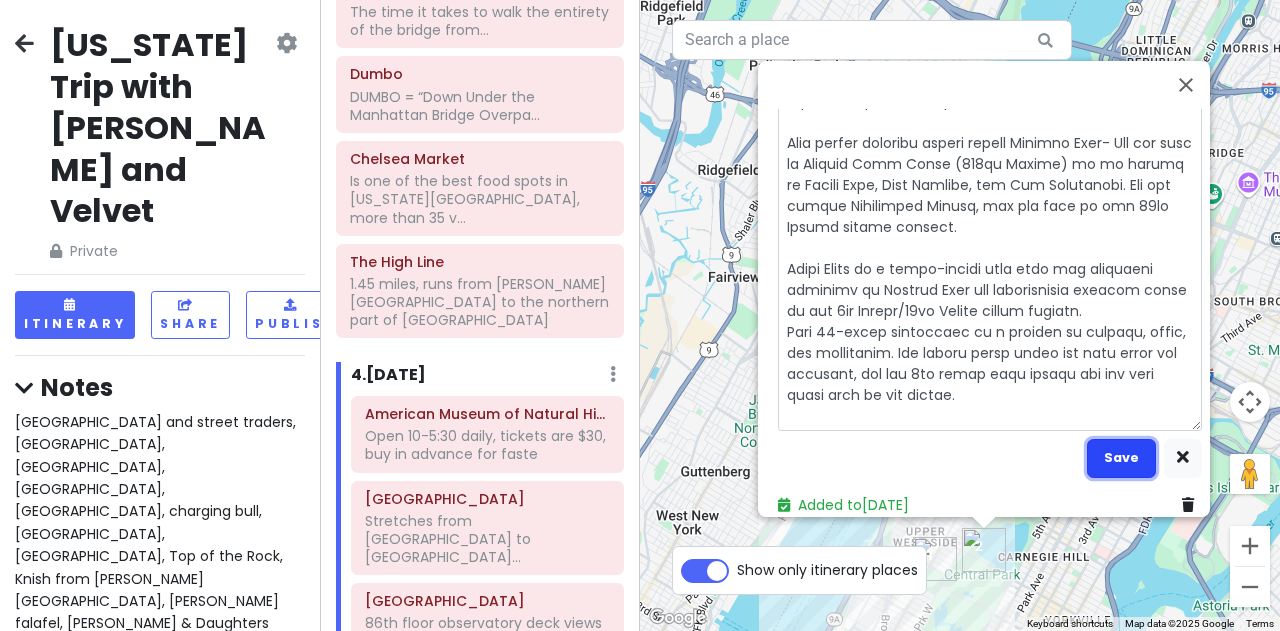 click on "Save" at bounding box center (1121, 457) 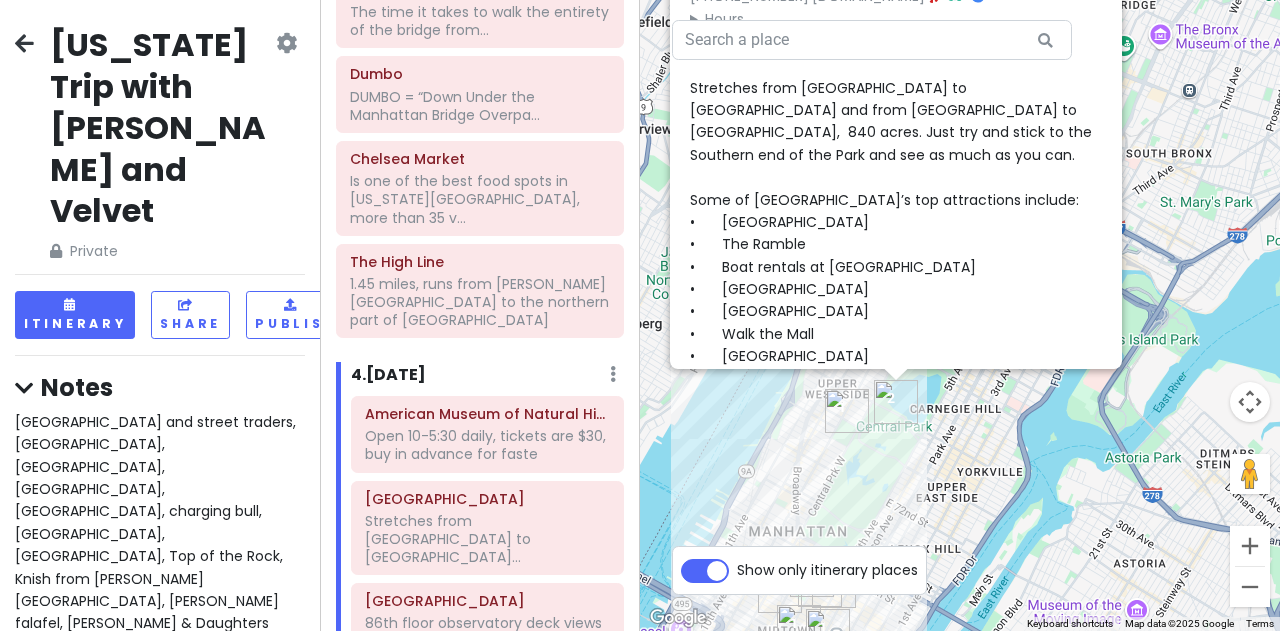 scroll, scrollTop: 0, scrollLeft: 0, axis: both 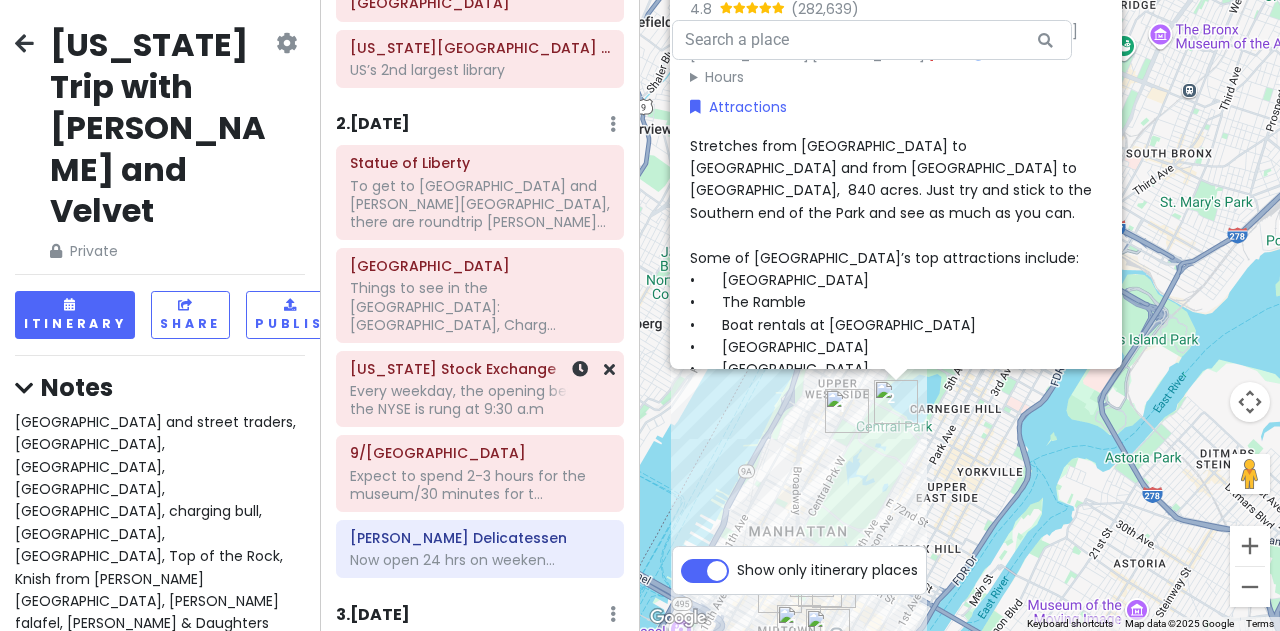 click on "Every weekday, the opening bell of the NYSE is rung at 9:30 a.m" at bounding box center (480, -304) 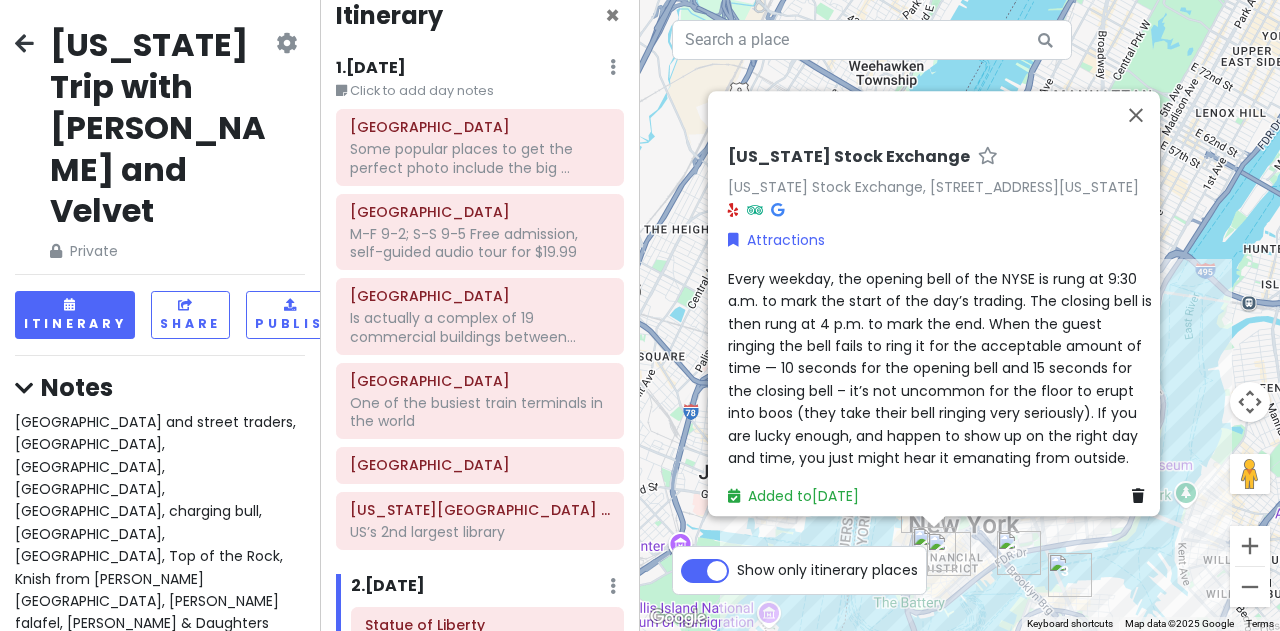 scroll, scrollTop: 14, scrollLeft: 0, axis: vertical 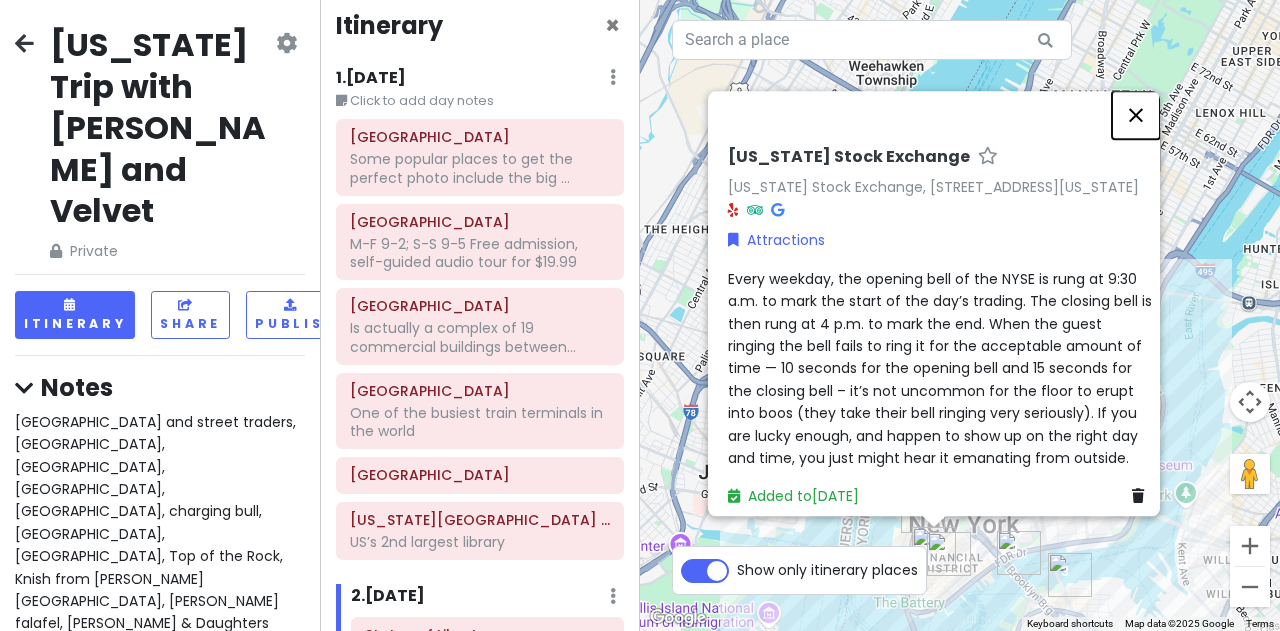 click at bounding box center (1136, 115) 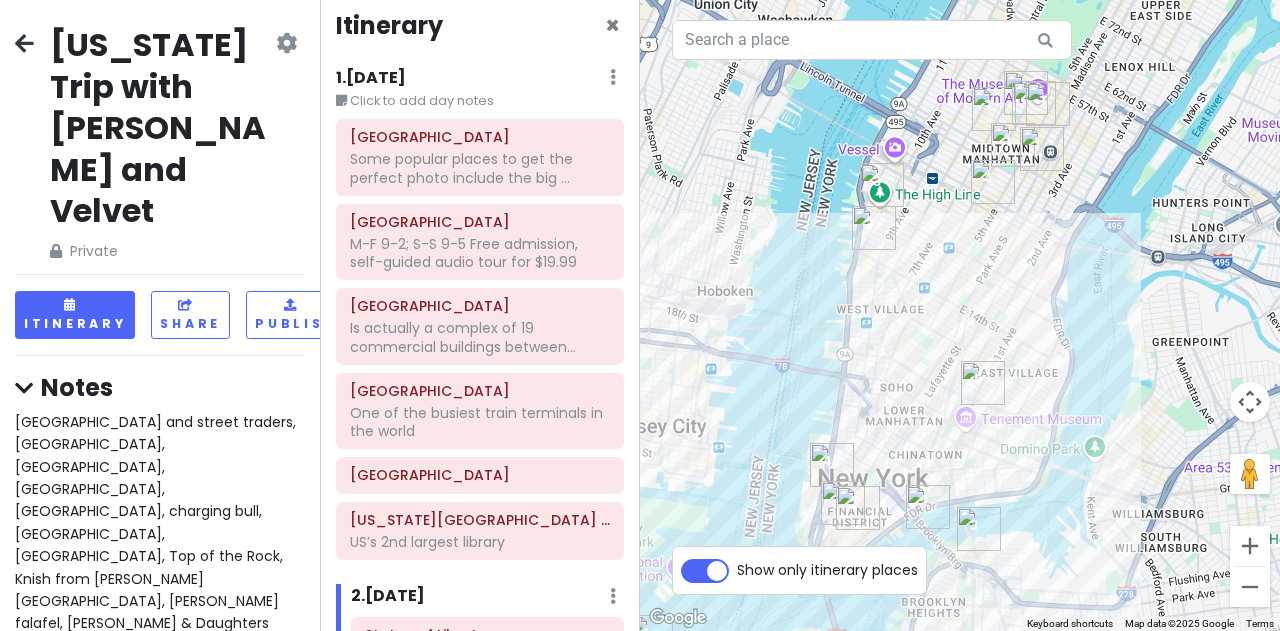 drag, startPoint x: 936, startPoint y: 443, endPoint x: 845, endPoint y: 395, distance: 102.88343 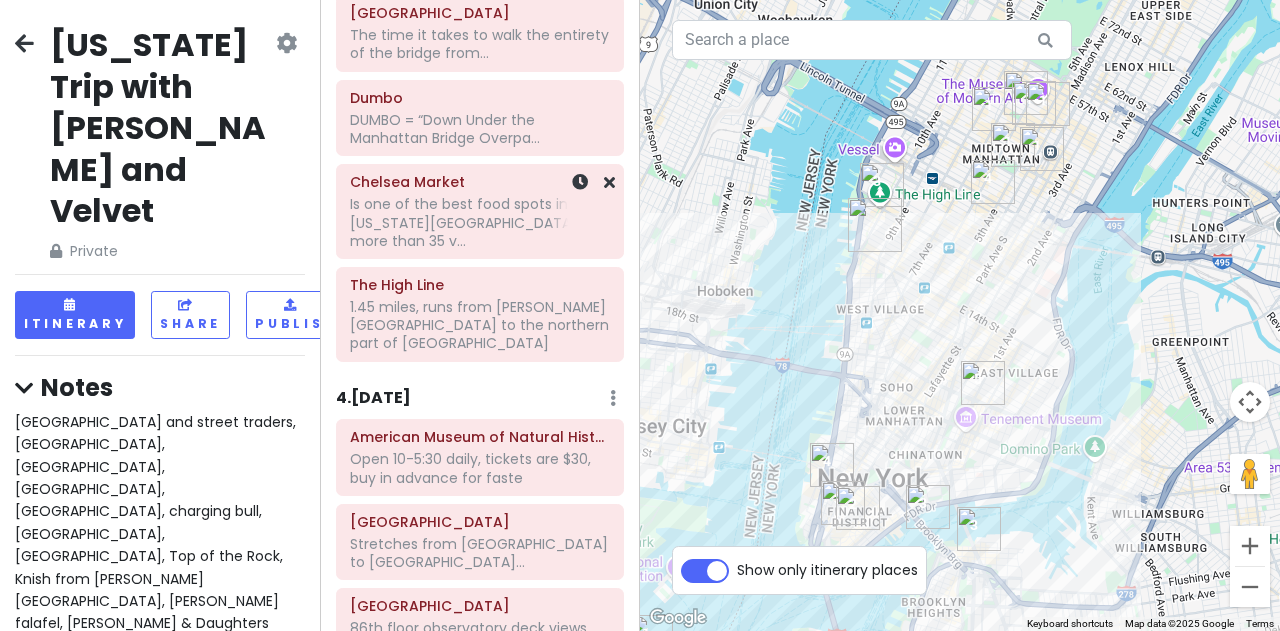 scroll, scrollTop: 1150, scrollLeft: 0, axis: vertical 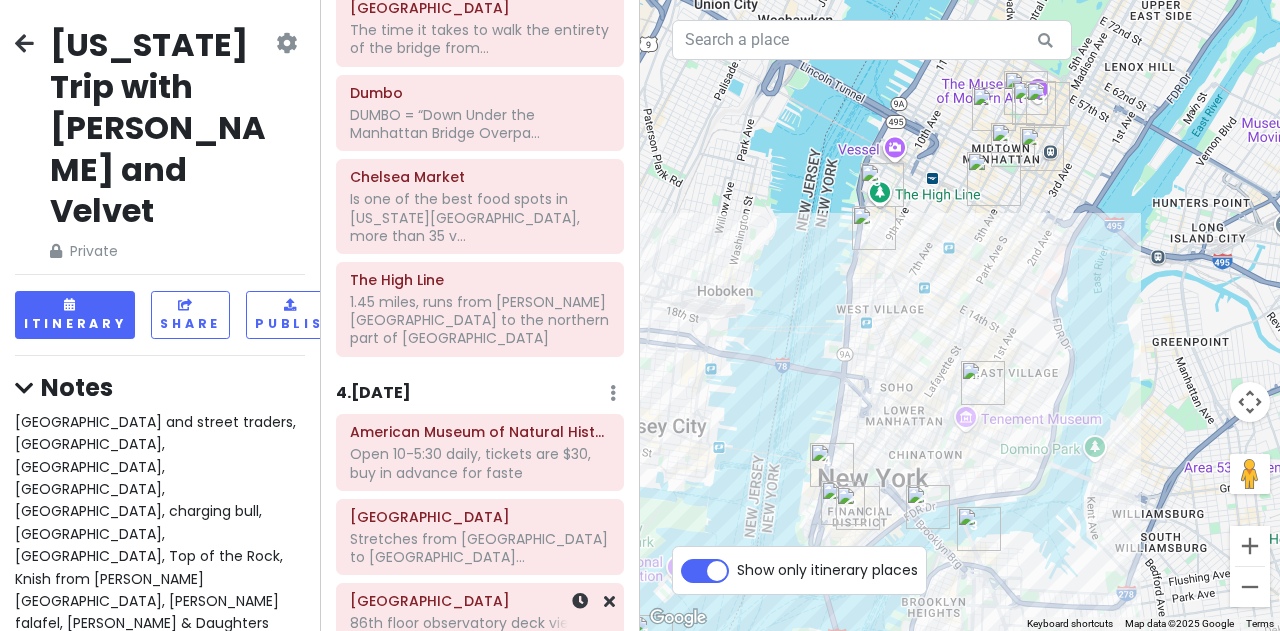 click on "86th floor observatory deck views are spectacular, 360-degree vi..." at bounding box center (480, -968) 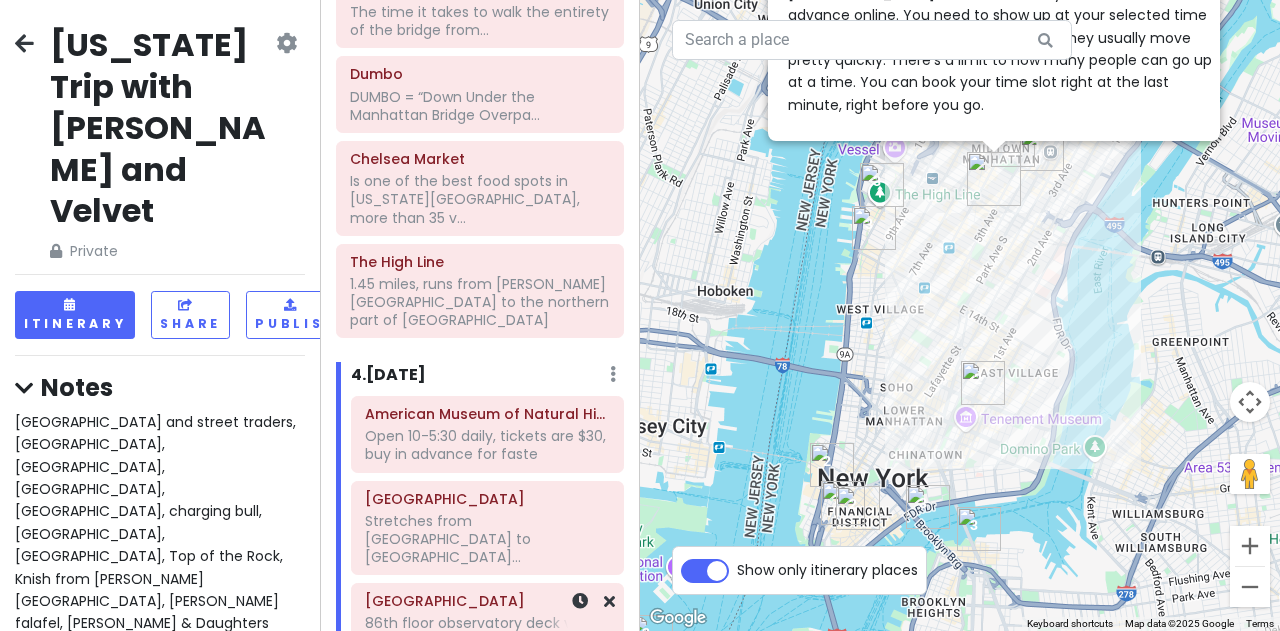 click on "86th floor observatory deck views are spectacular, 360-degree vi..." at bounding box center [480, -968] 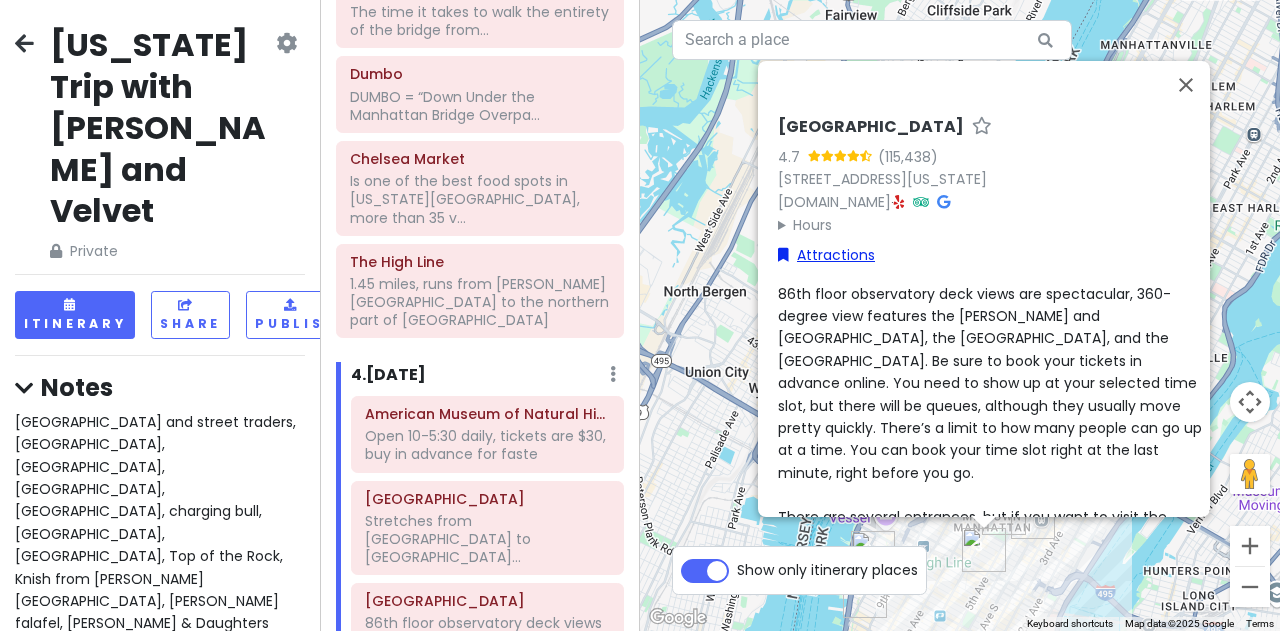 click on "Attractions" at bounding box center (826, 255) 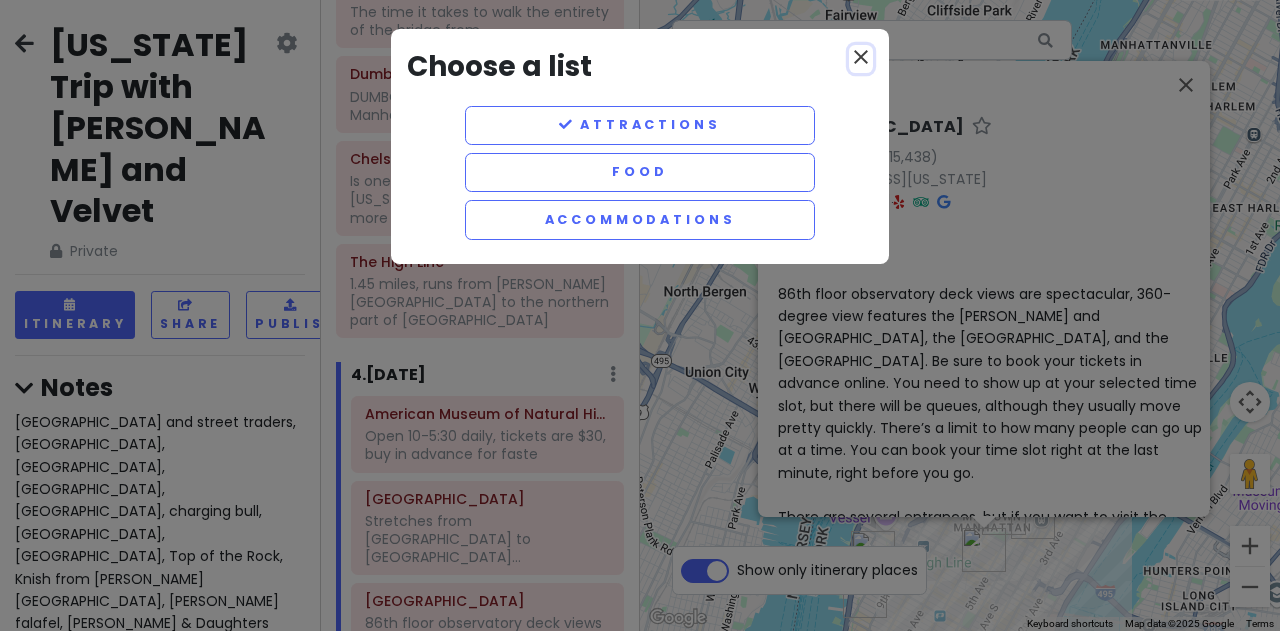 click on "close" at bounding box center (861, 57) 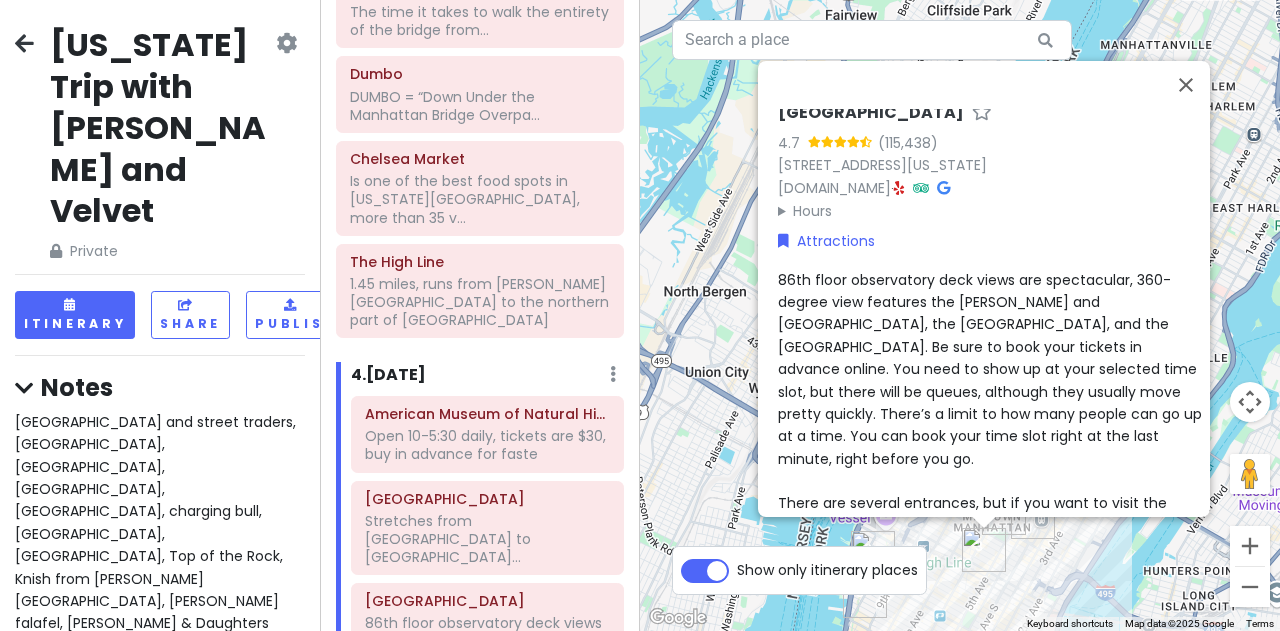 scroll, scrollTop: 0, scrollLeft: 0, axis: both 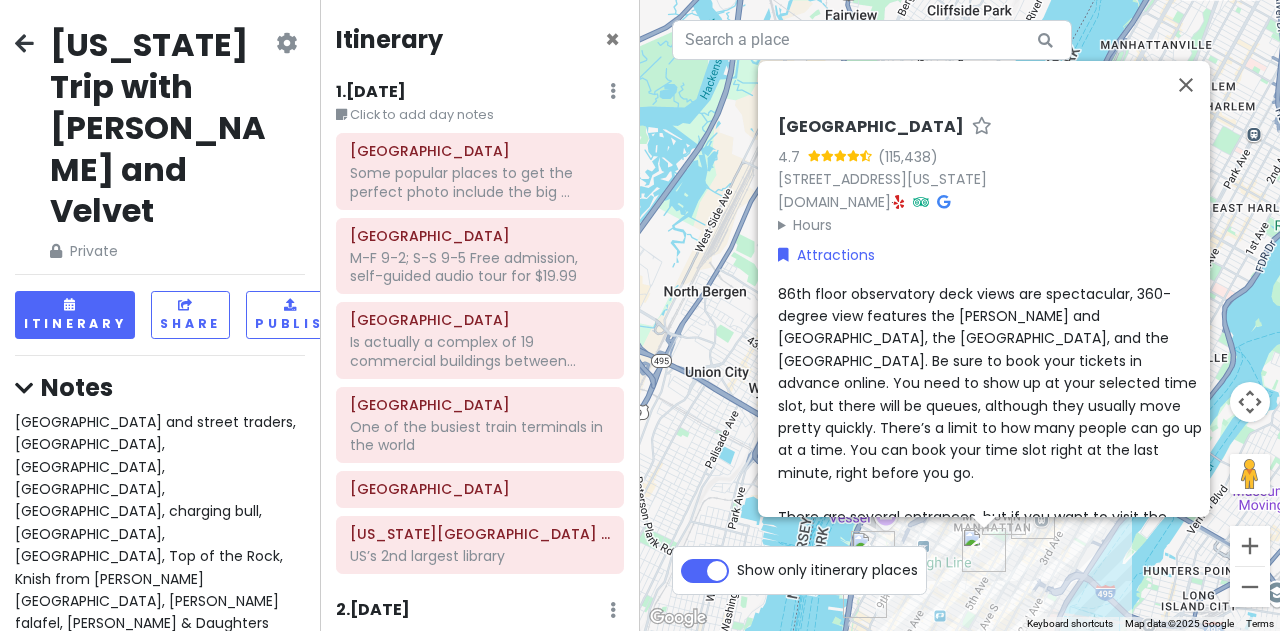 click on "Notes" at bounding box center (160, 387) 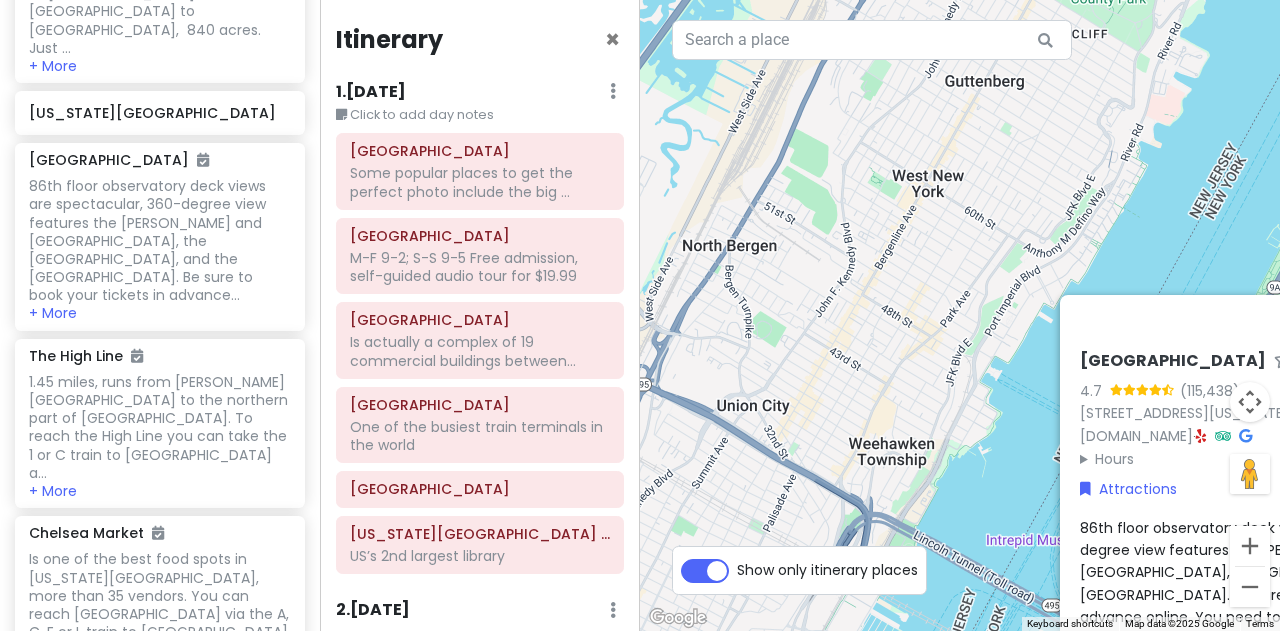 scroll, scrollTop: 1300, scrollLeft: 0, axis: vertical 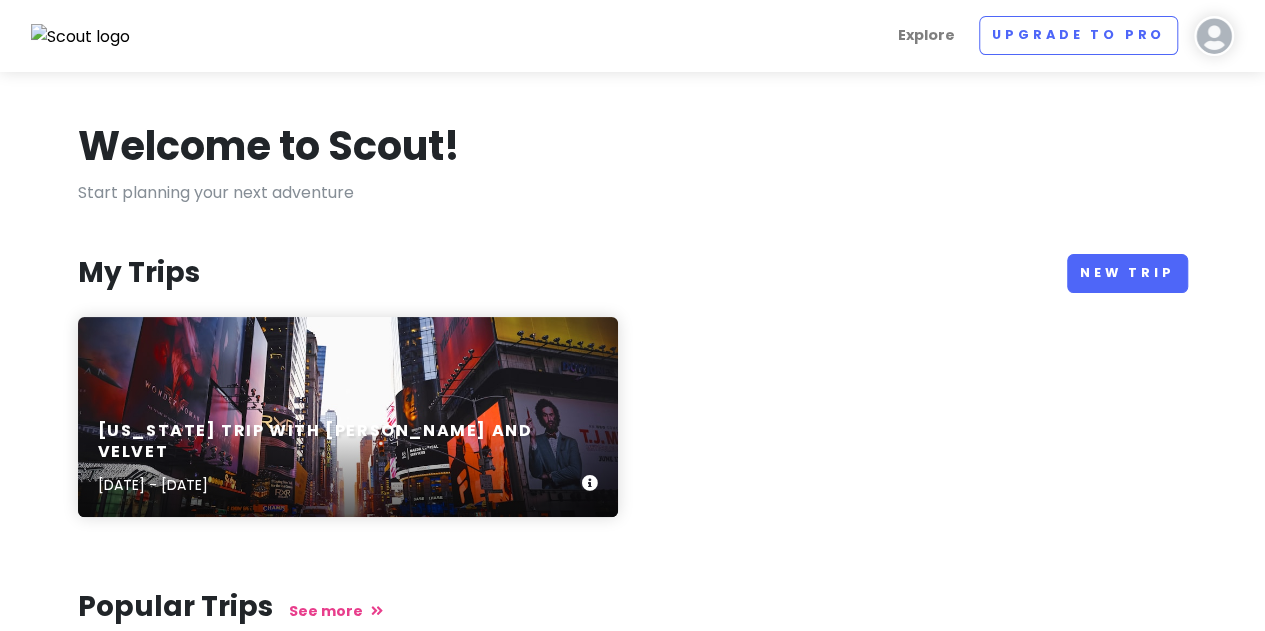 click on "[US_STATE] Trip with [PERSON_NAME] and Velvet" at bounding box center (340, 442) 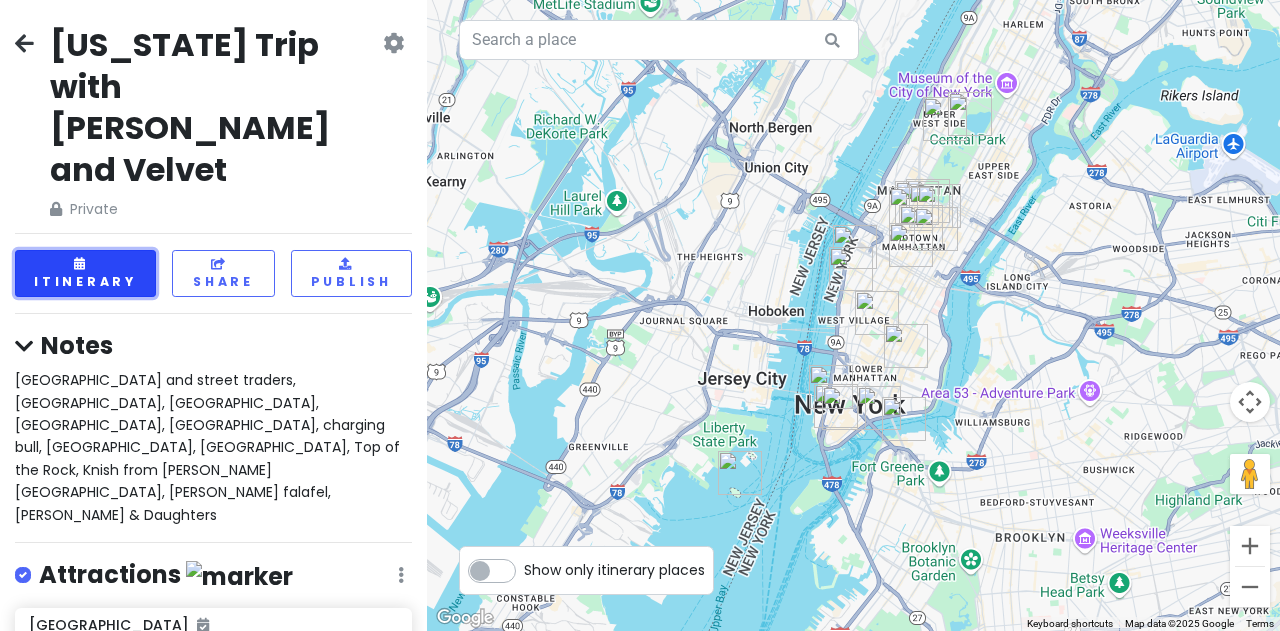 click on "Itinerary" at bounding box center [85, 273] 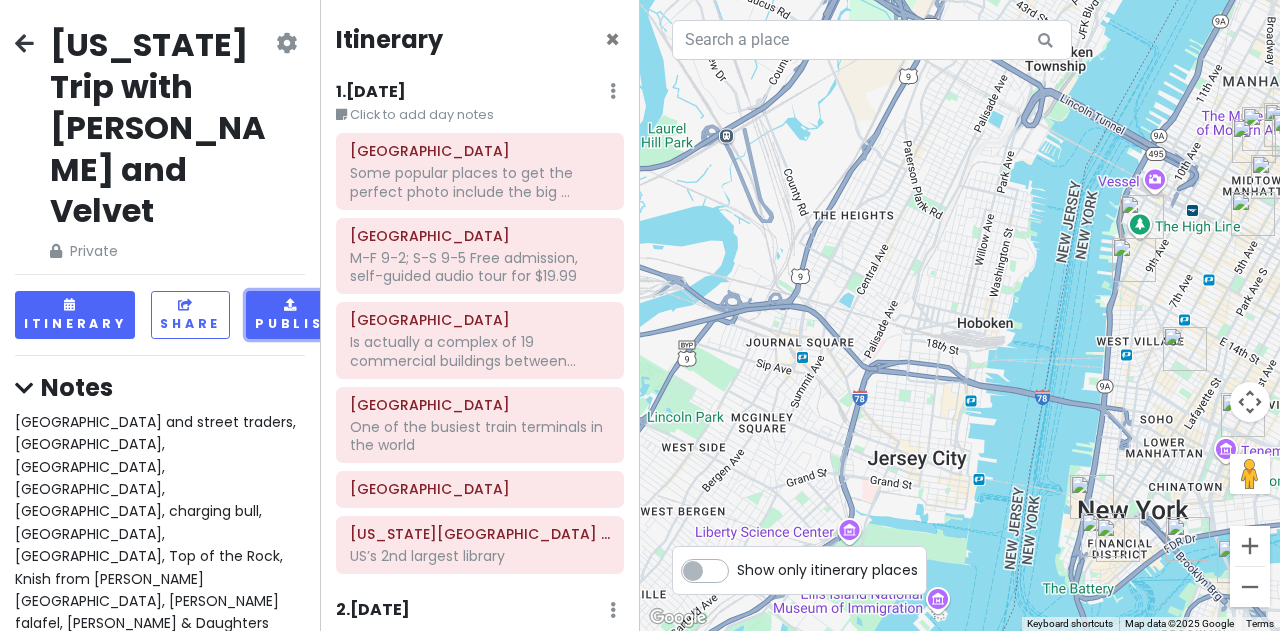 click on "Publish" at bounding box center [295, 314] 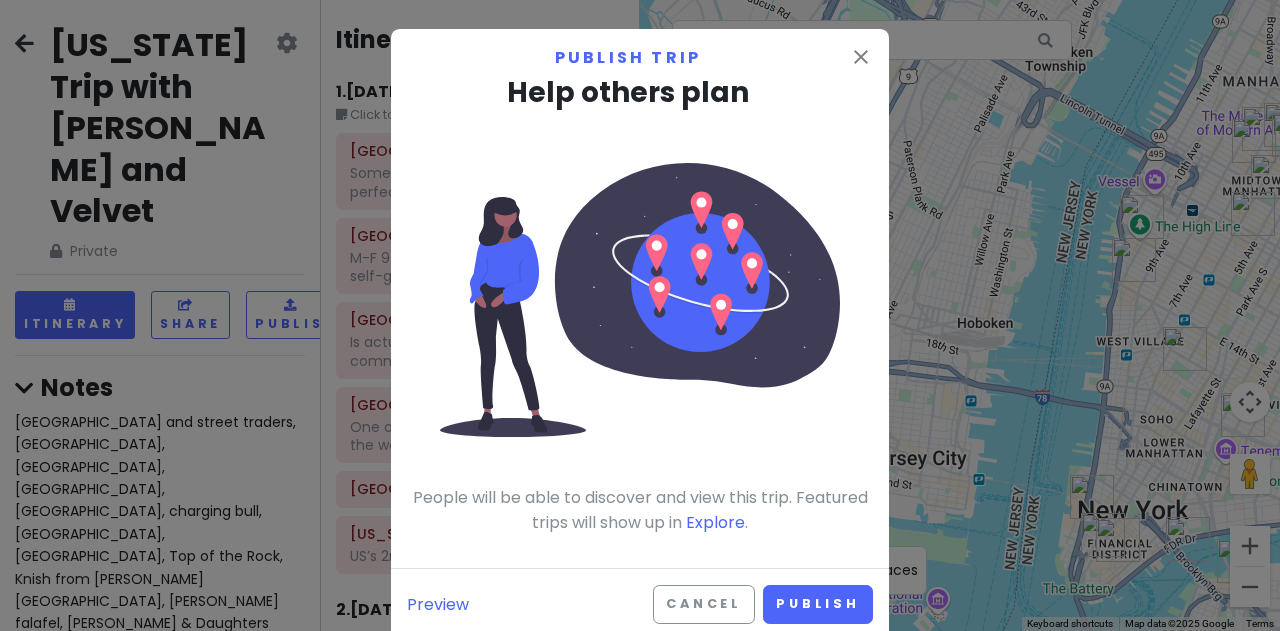 scroll, scrollTop: 36, scrollLeft: 0, axis: vertical 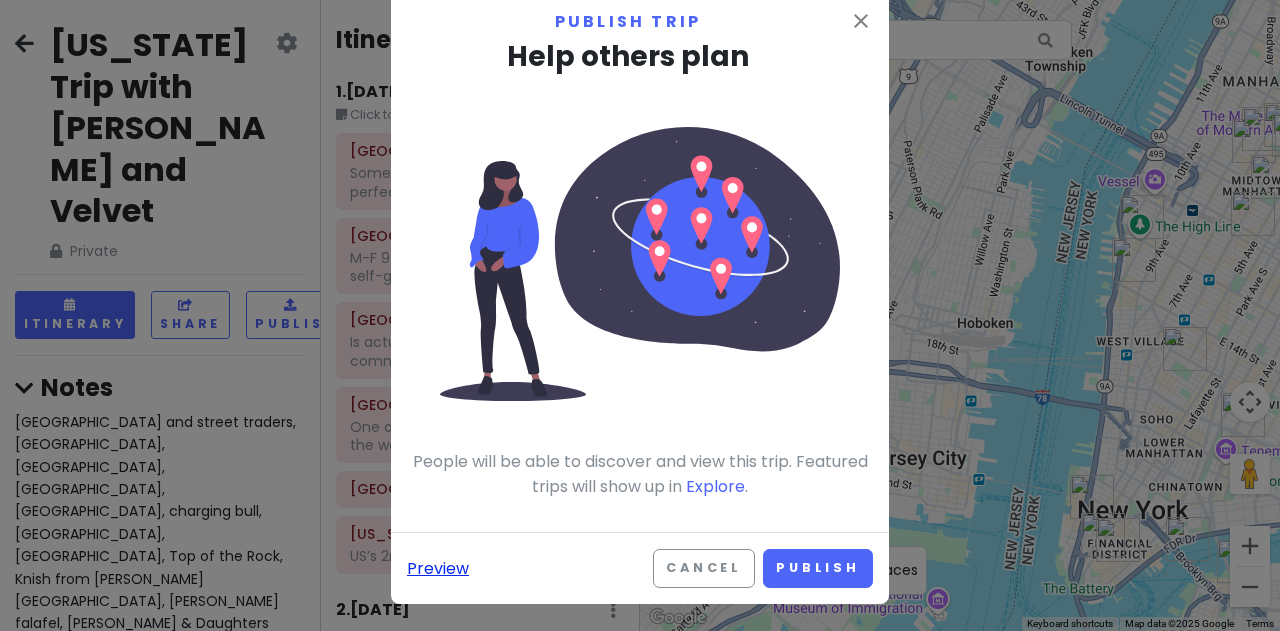 click on "Preview" at bounding box center (438, 569) 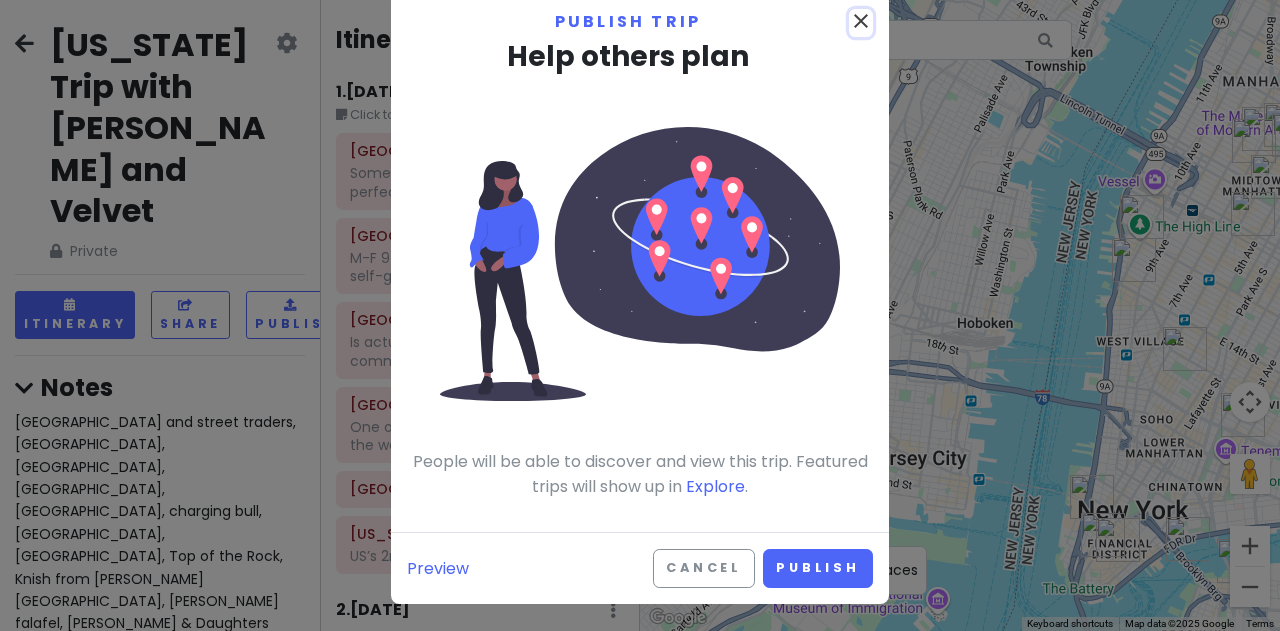 click on "close" at bounding box center (861, 21) 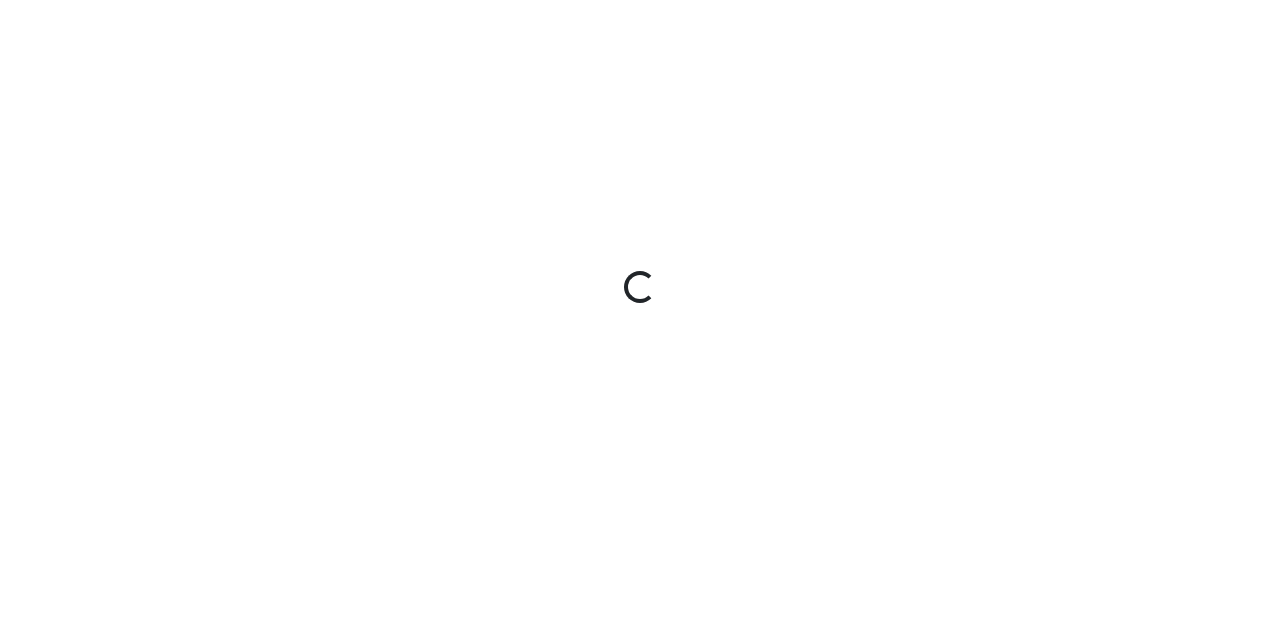 scroll, scrollTop: 0, scrollLeft: 0, axis: both 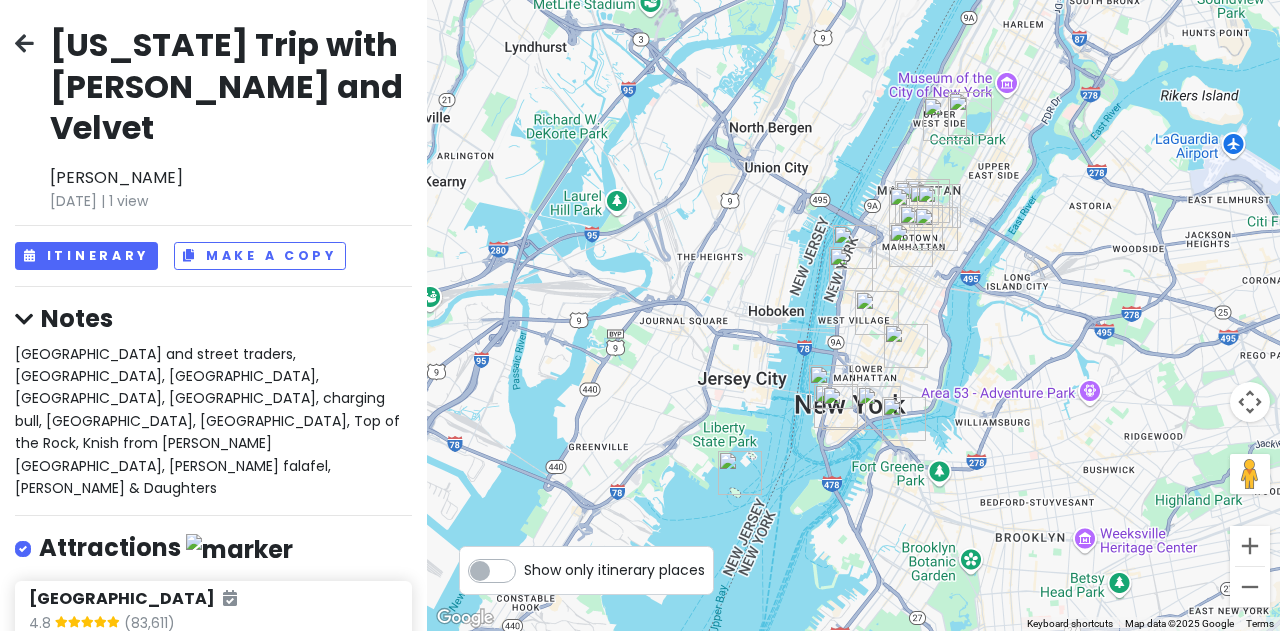 click at bounding box center (24, 43) 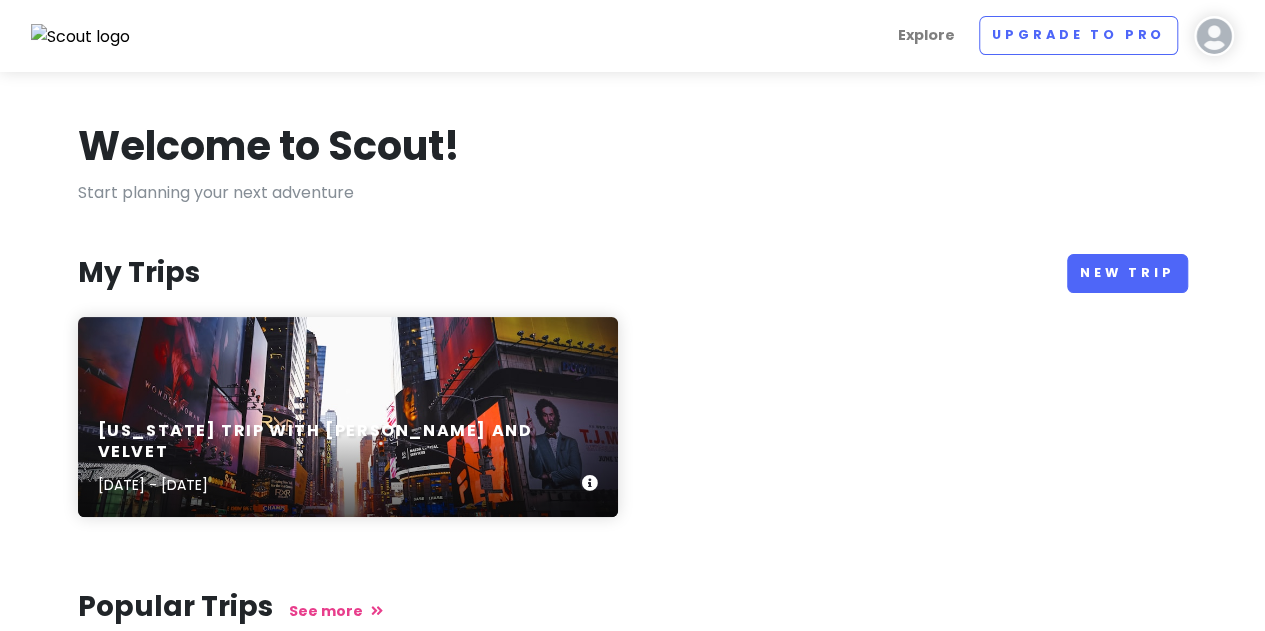 click on "[US_STATE] Trip with [PERSON_NAME] and Velvet [DATE] - [DATE]" at bounding box center (348, 417) 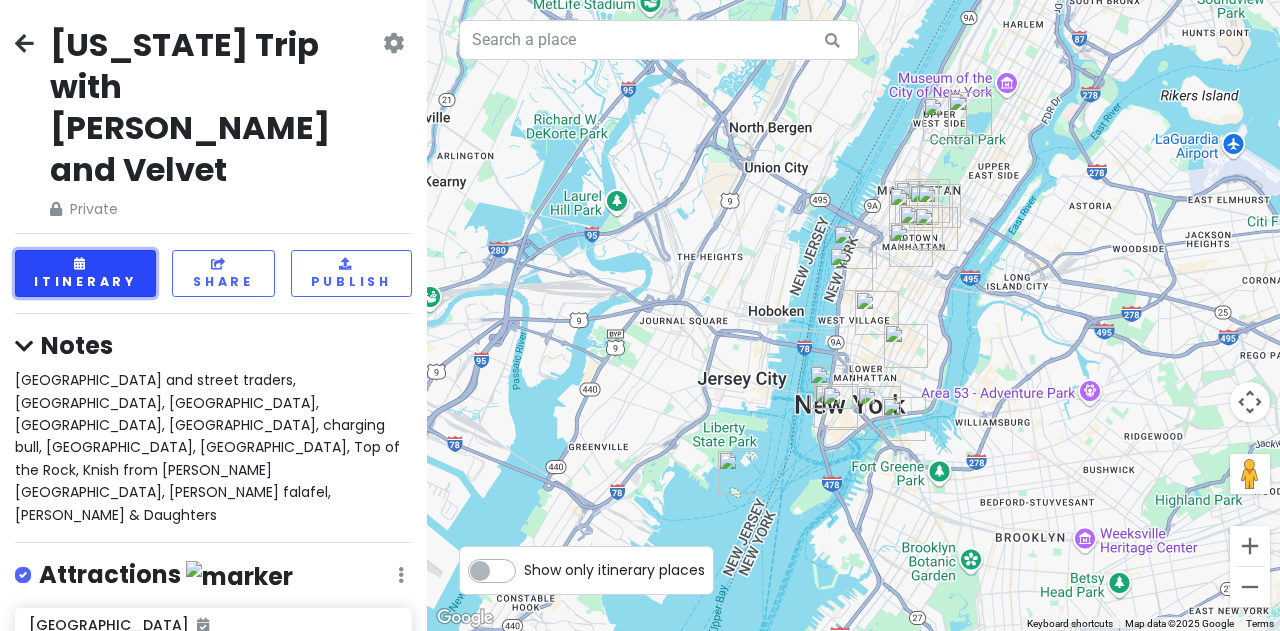 click on "Itinerary" at bounding box center (85, 273) 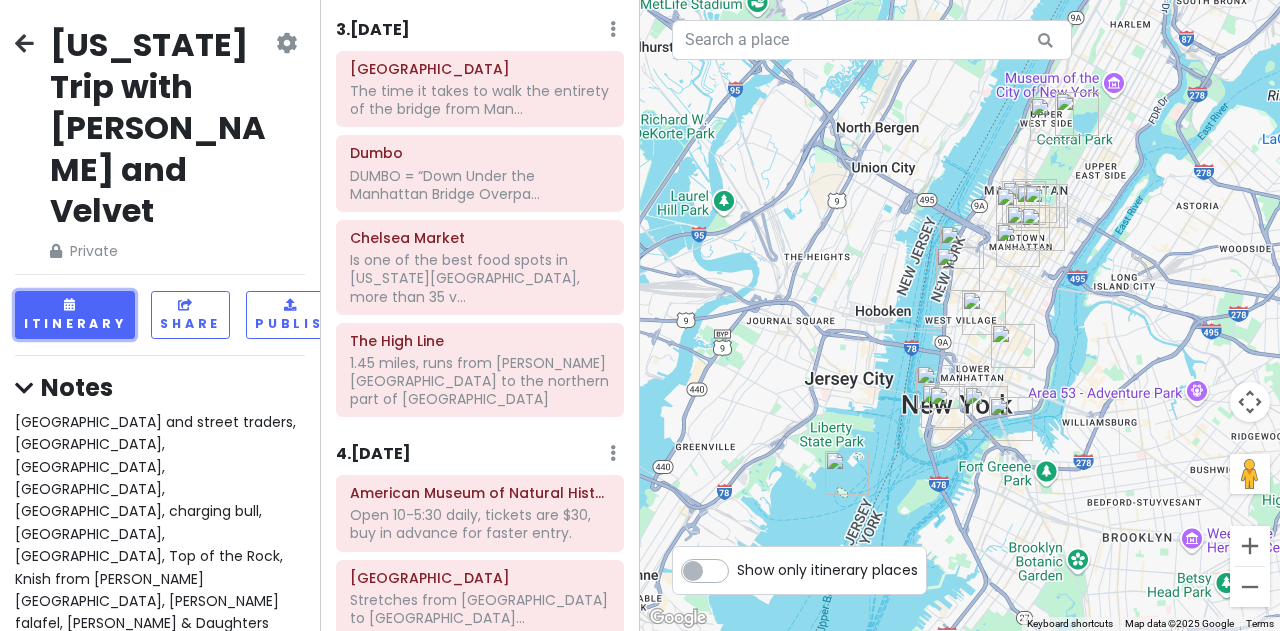 scroll, scrollTop: 1150, scrollLeft: 0, axis: vertical 